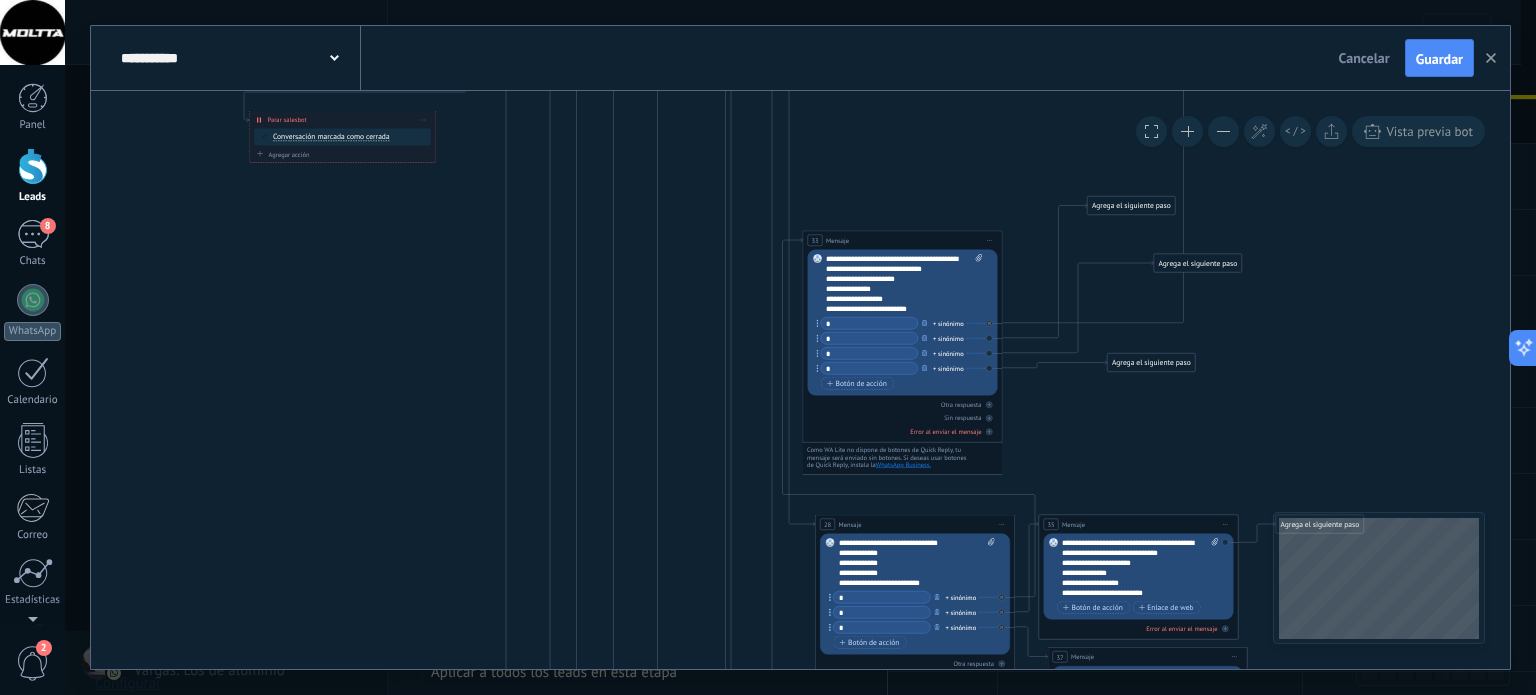 scroll, scrollTop: 0, scrollLeft: 0, axis: both 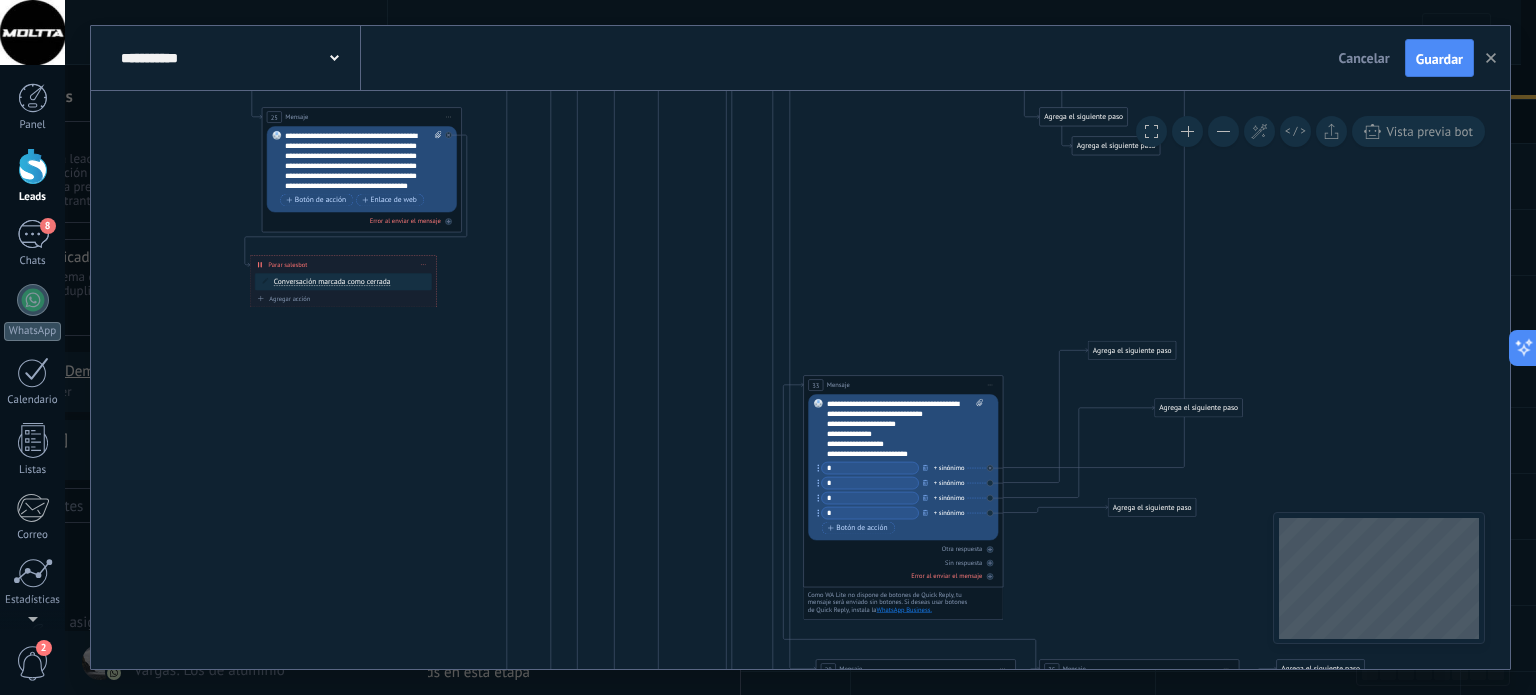 drag, startPoint x: 354, startPoint y: 404, endPoint x: 351, endPoint y: 555, distance: 151.0298 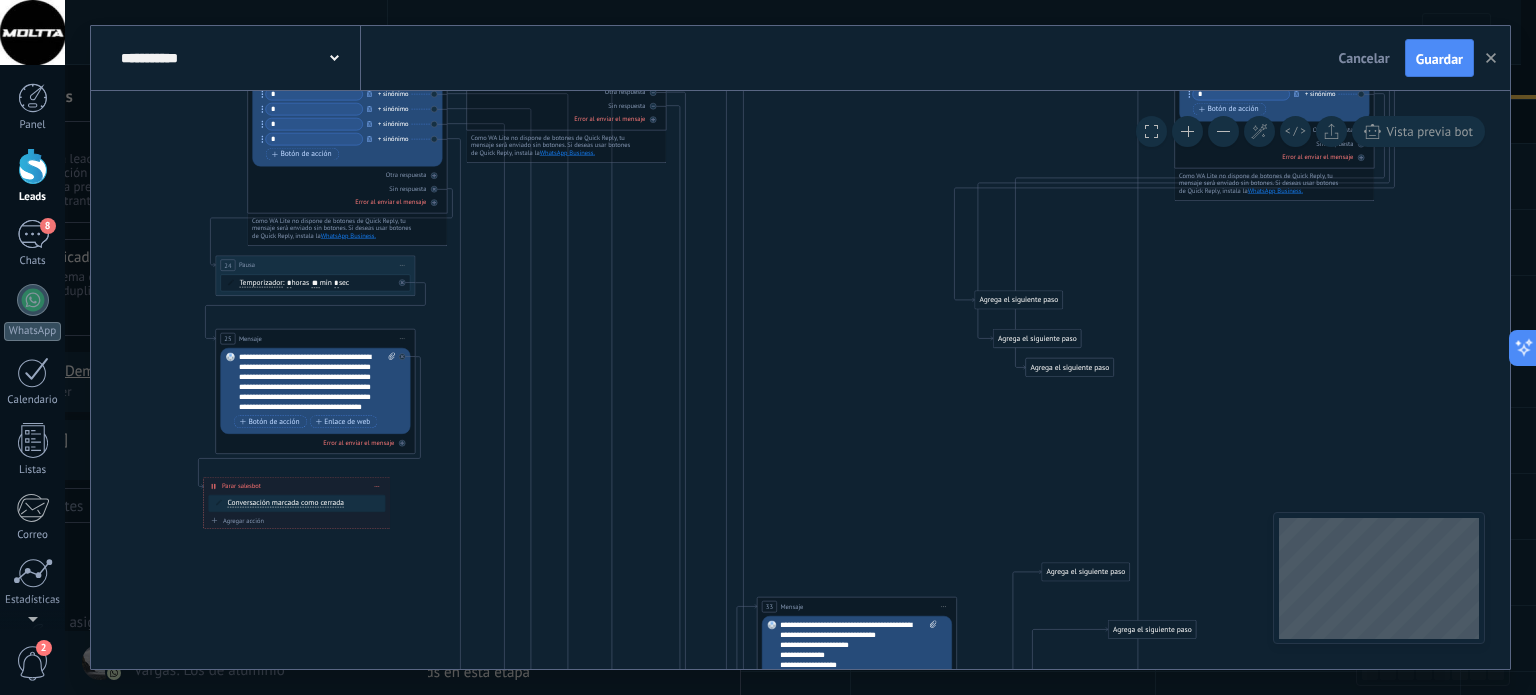 drag, startPoint x: 373, startPoint y: 424, endPoint x: 332, endPoint y: 609, distance: 189.48878 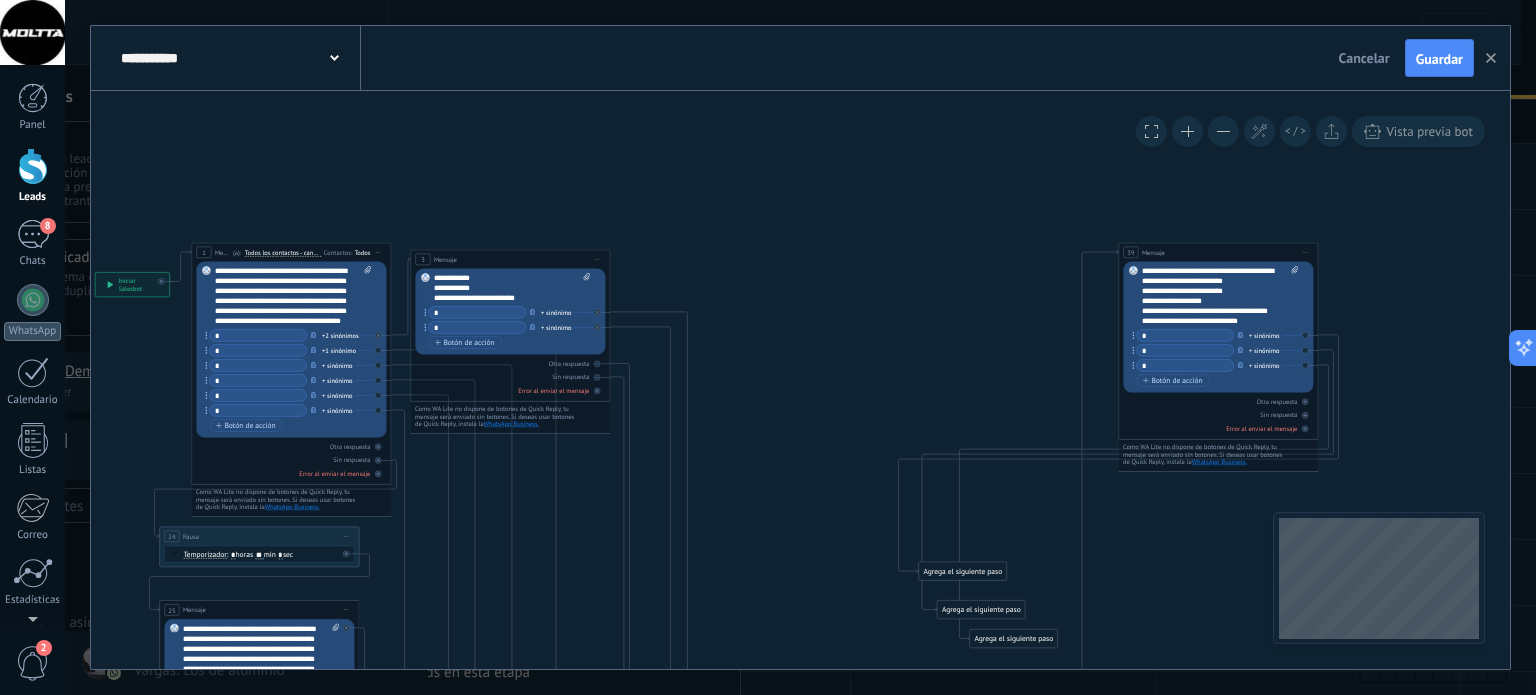drag, startPoint x: 1242, startPoint y: 323, endPoint x: 1186, endPoint y: 567, distance: 250.34377 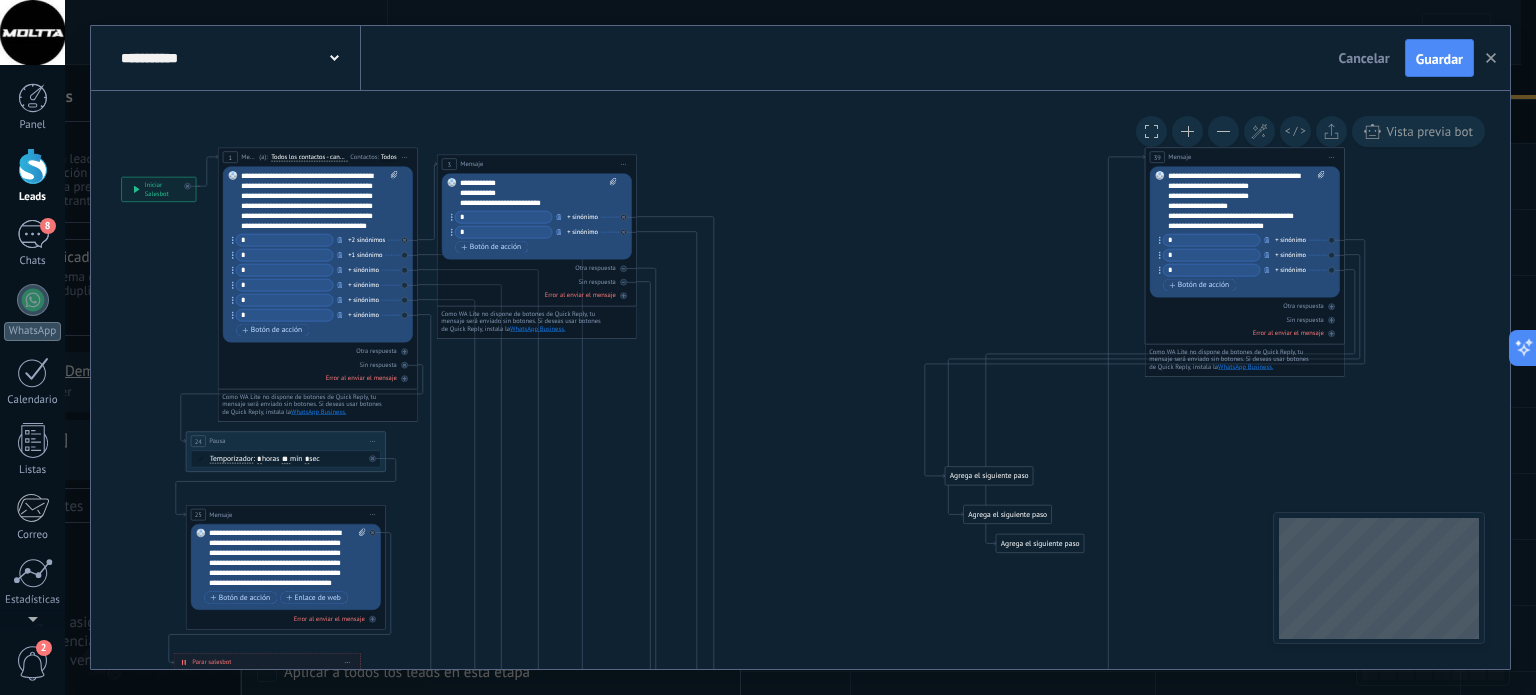 drag, startPoint x: 882, startPoint y: 331, endPoint x: 908, endPoint y: 140, distance: 192.7615 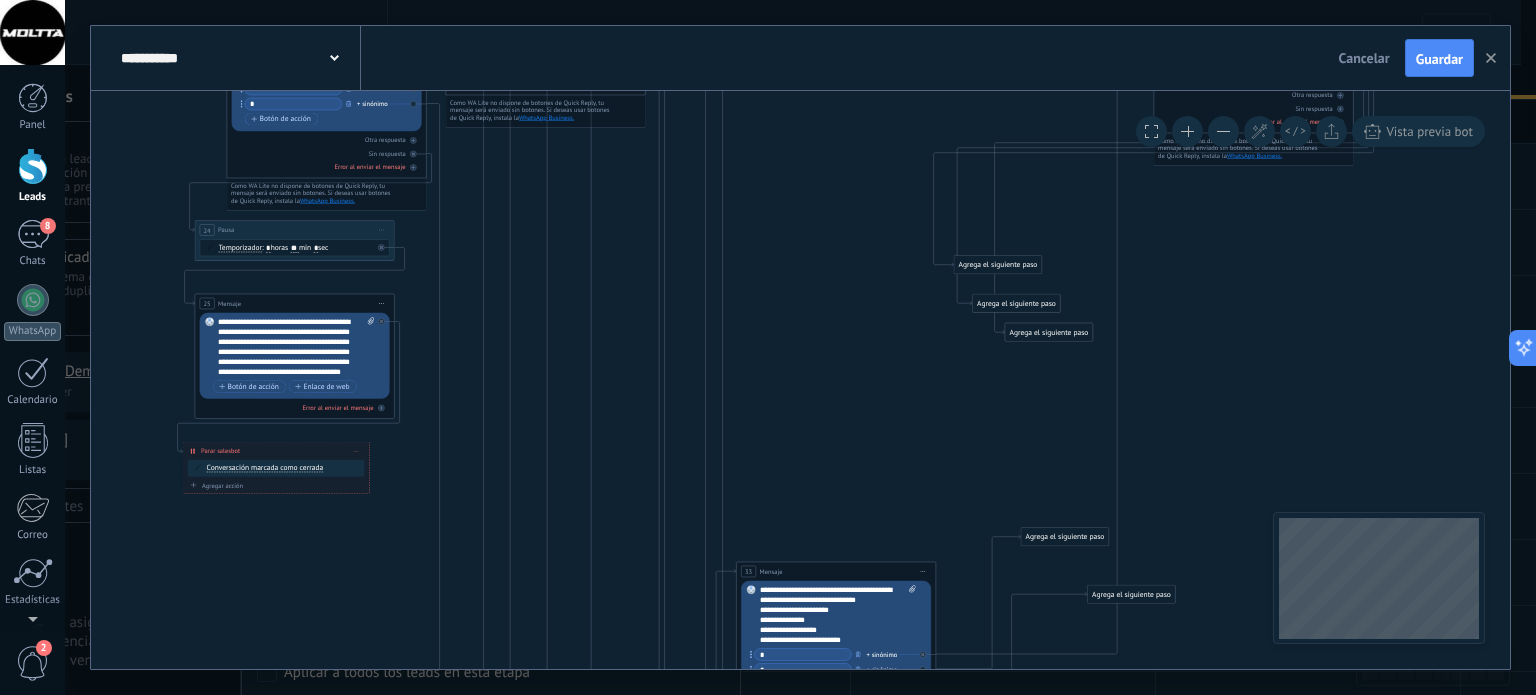 drag, startPoint x: 827, startPoint y: 395, endPoint x: 836, endPoint y: 195, distance: 200.2024 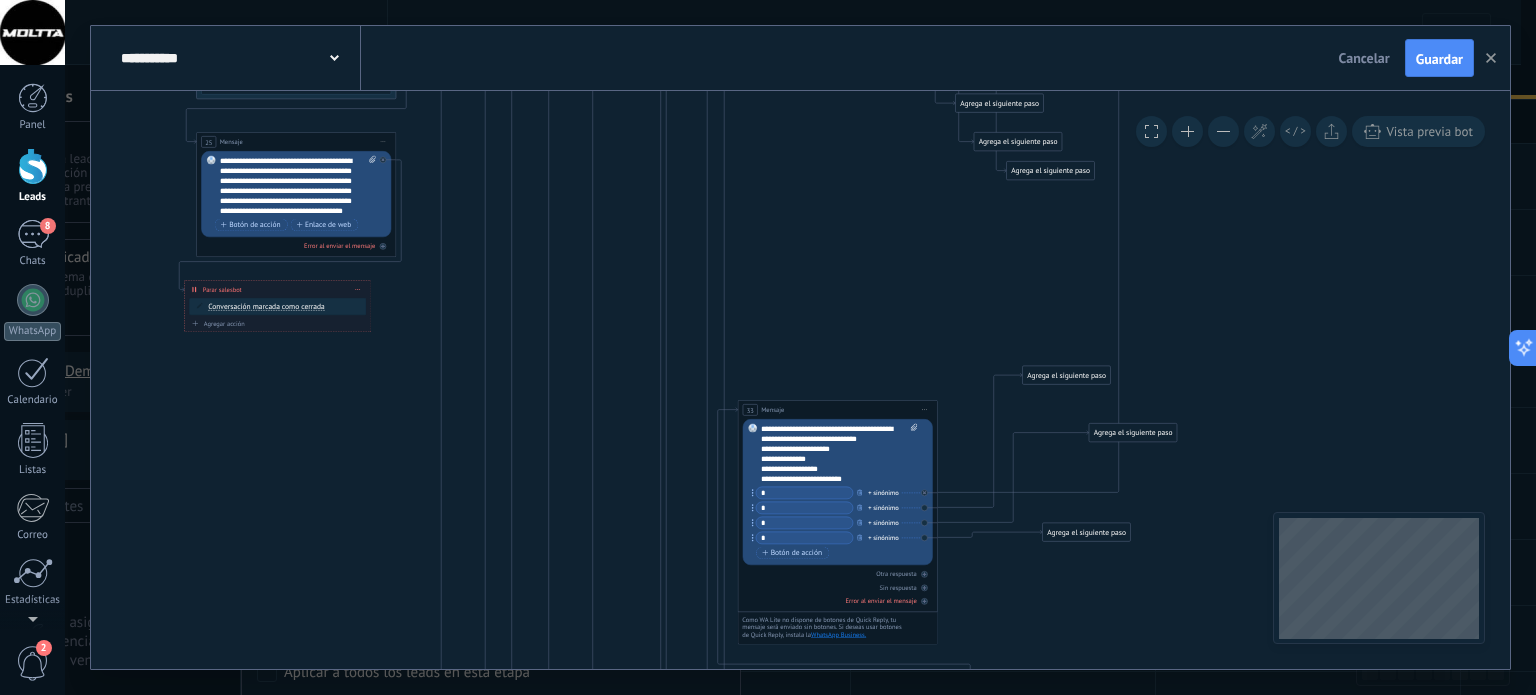 click at bounding box center [1187, 131] 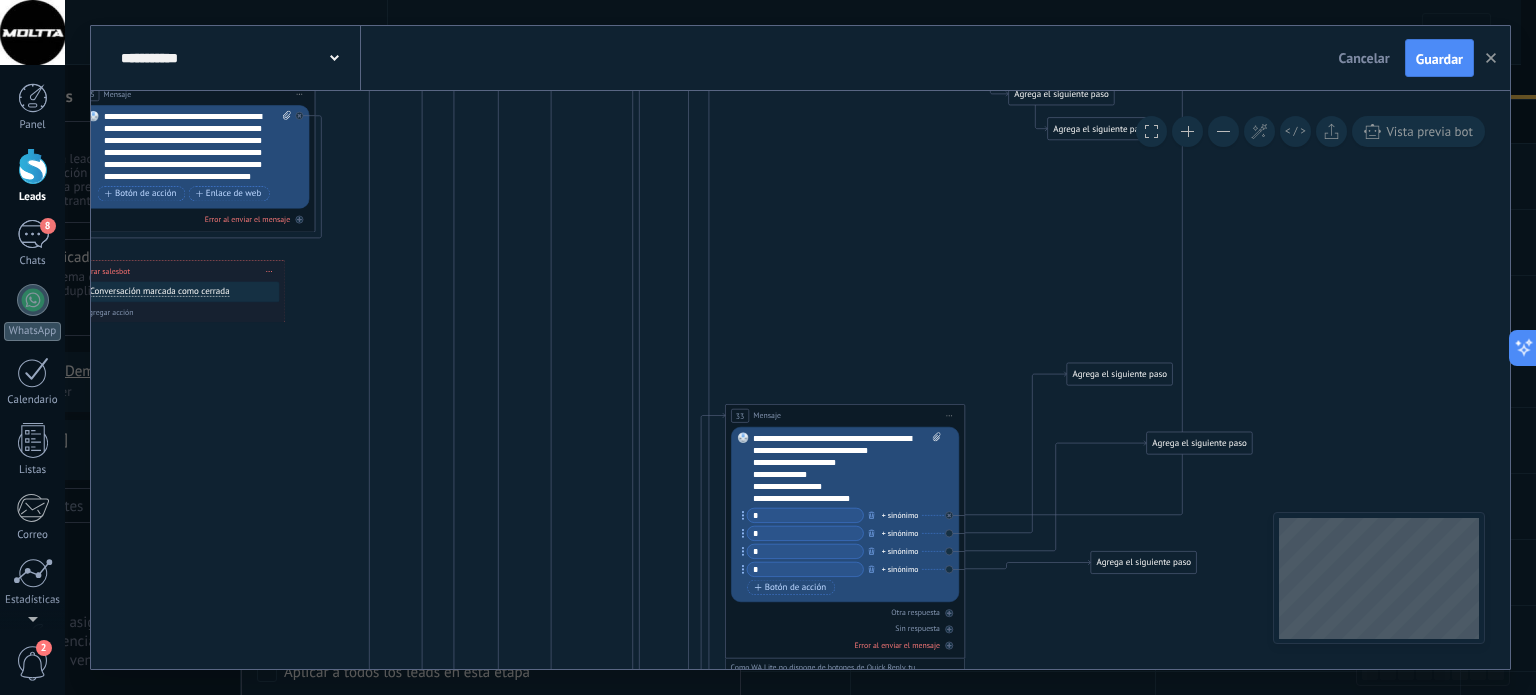 click at bounding box center [1187, 131] 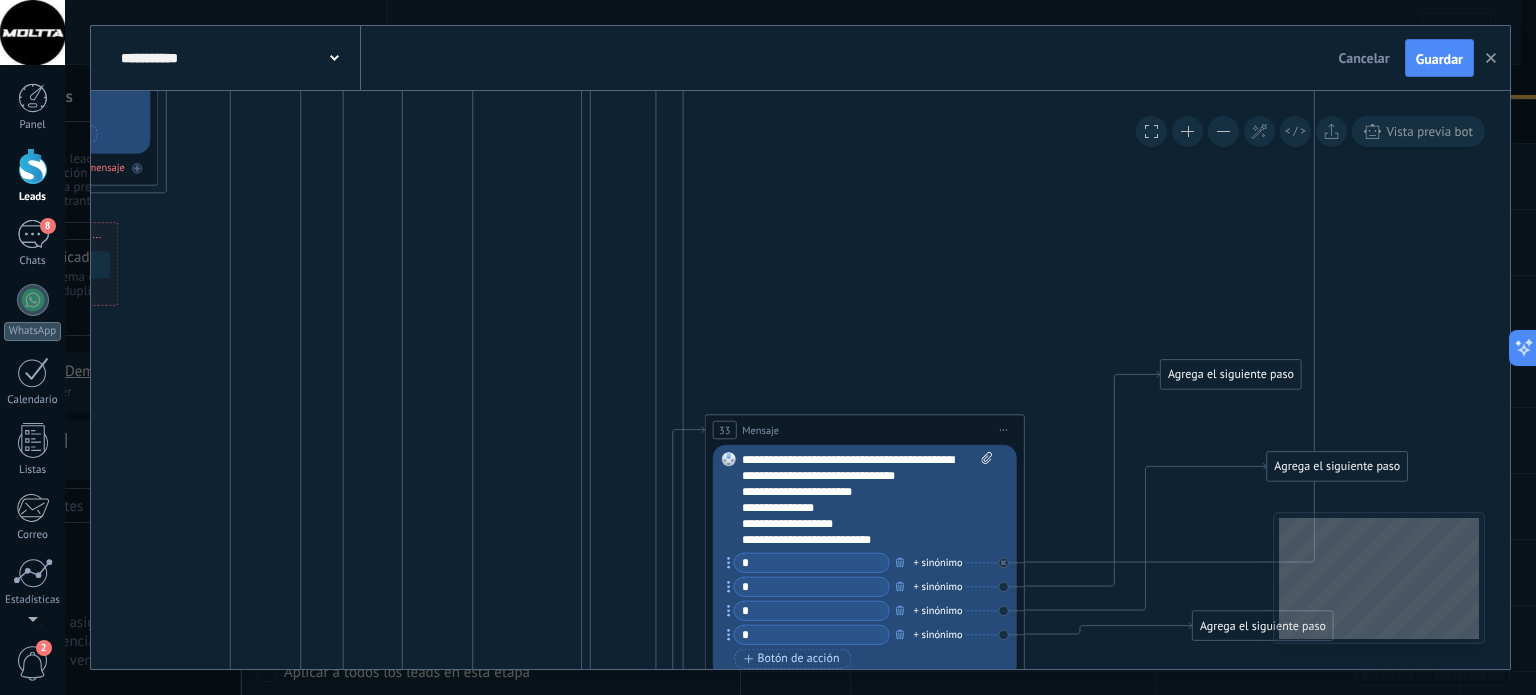 drag, startPoint x: 868, startPoint y: 265, endPoint x: 892, endPoint y: 391, distance: 128.26535 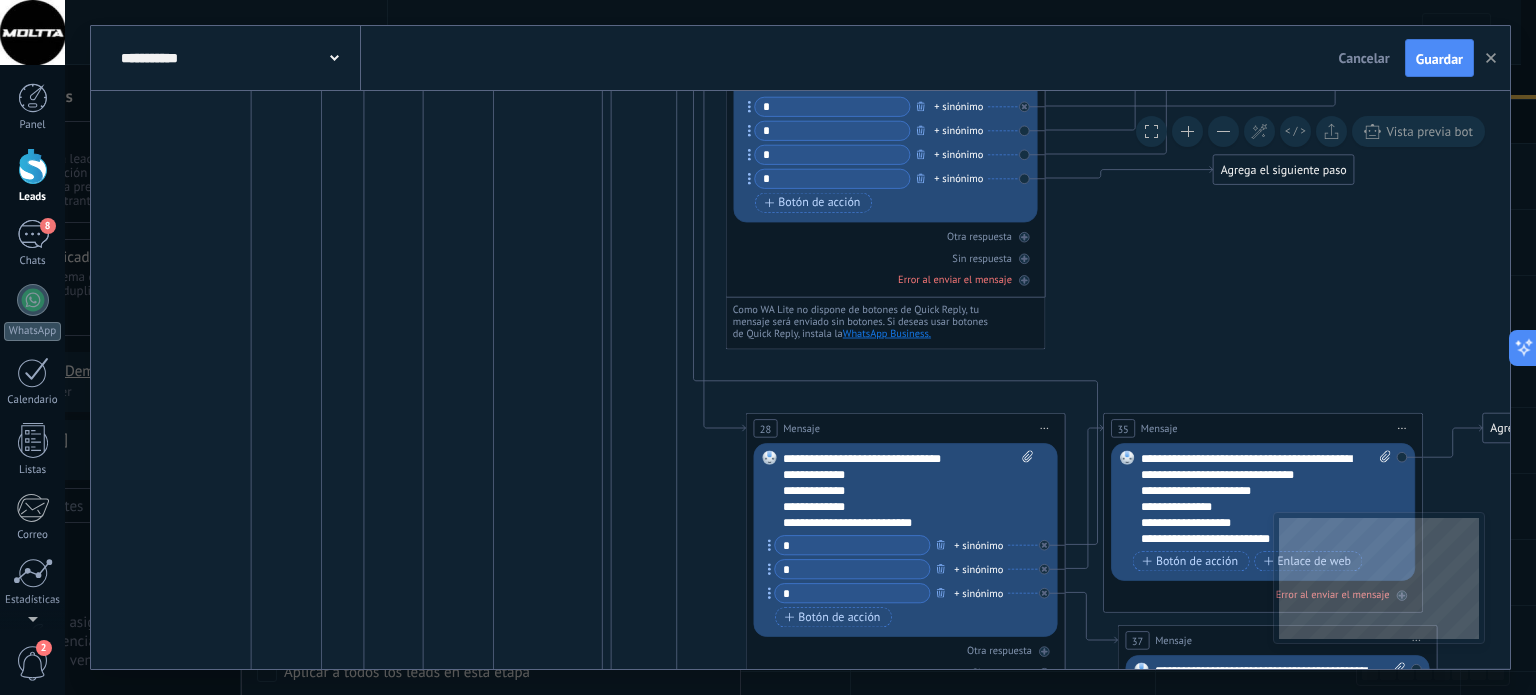 click at bounding box center (1223, 131) 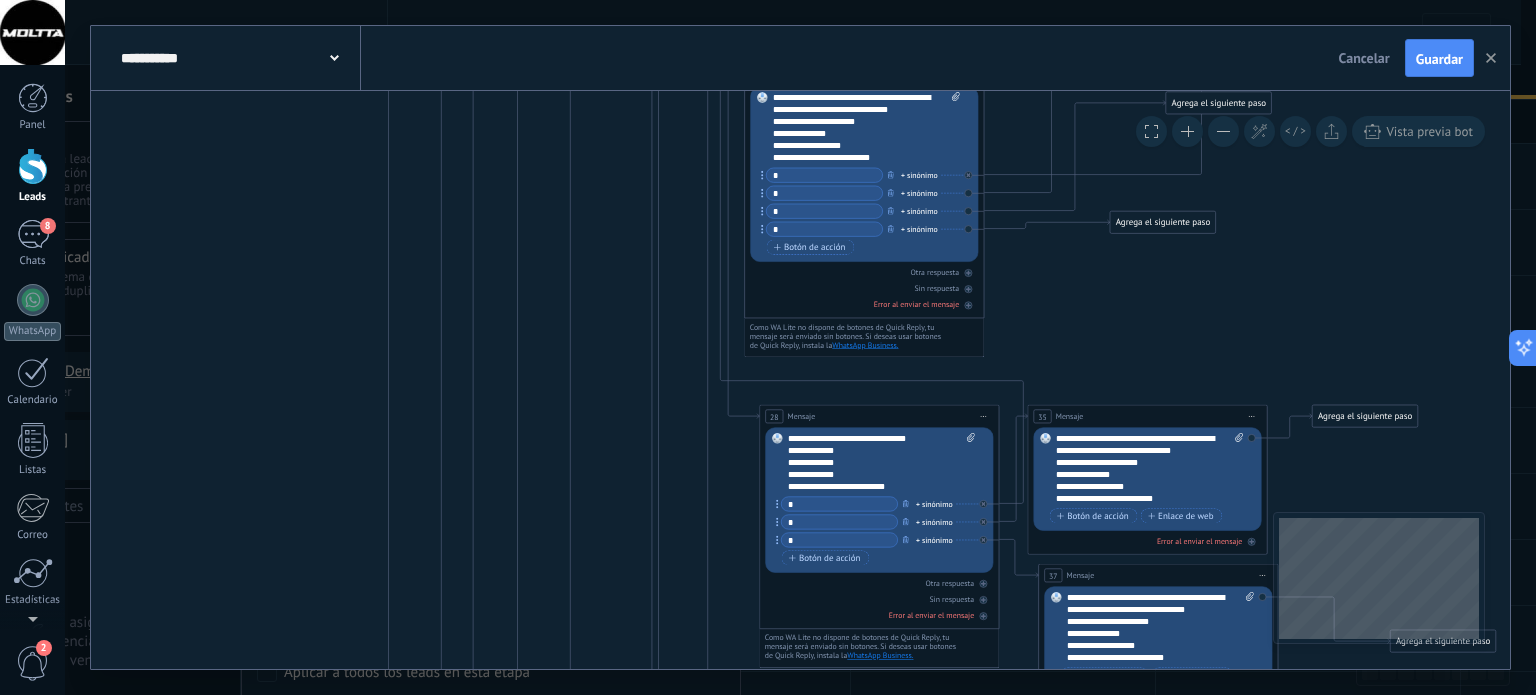 click at bounding box center (1223, 131) 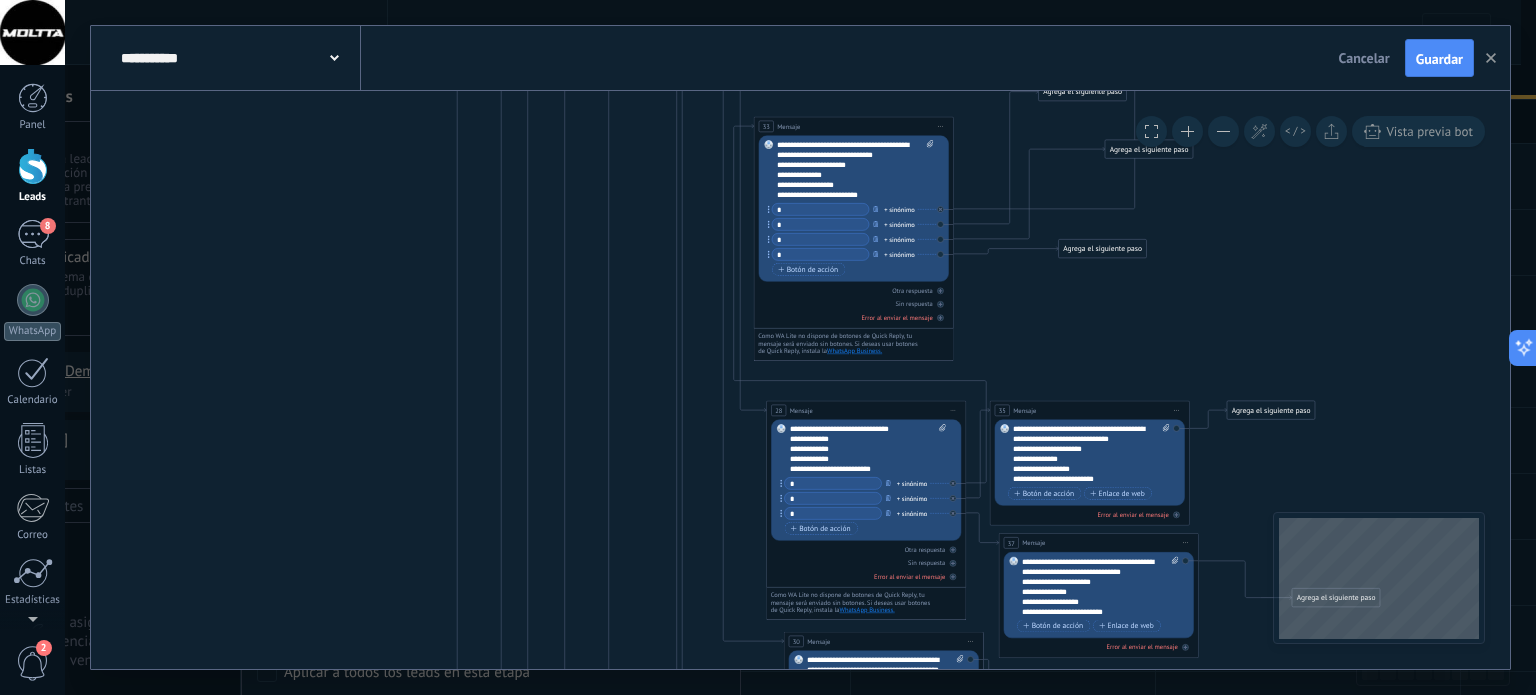 click at bounding box center (1223, 131) 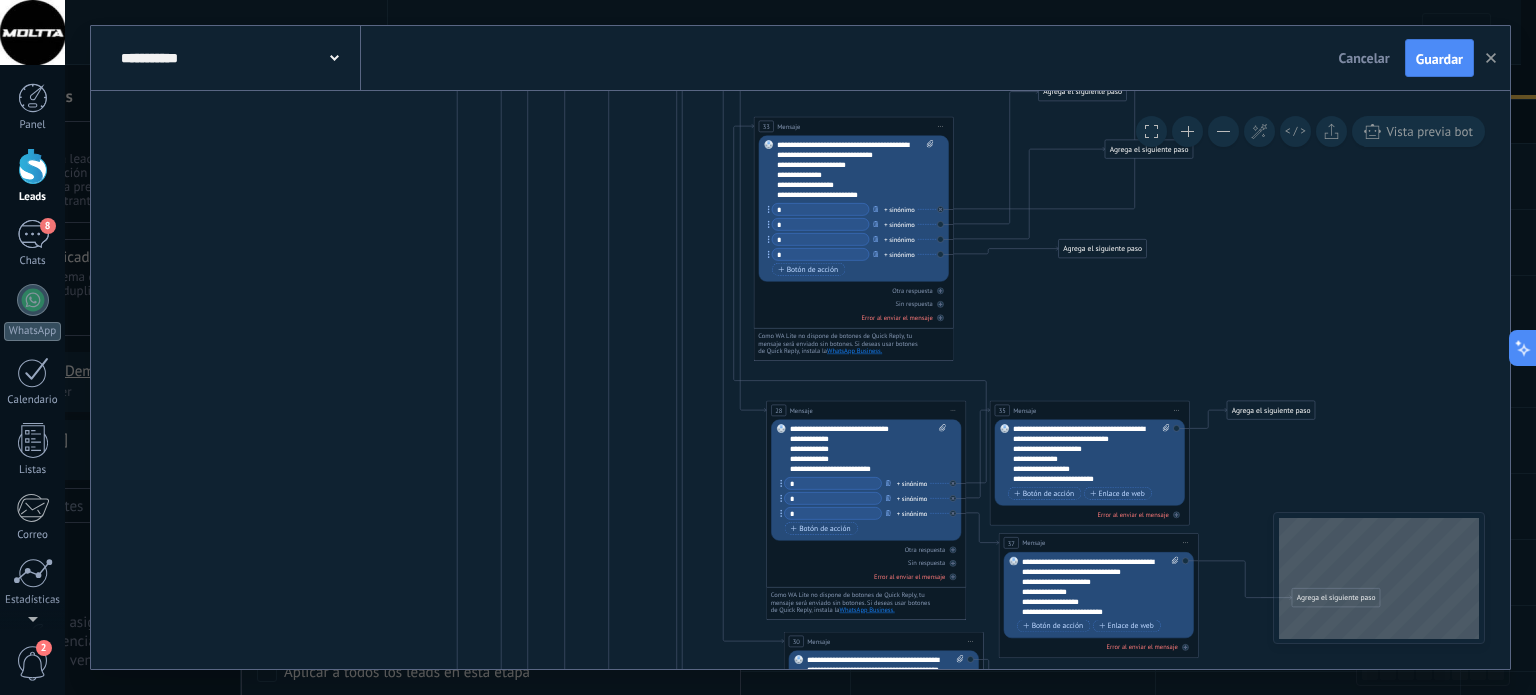 click at bounding box center (1223, 131) 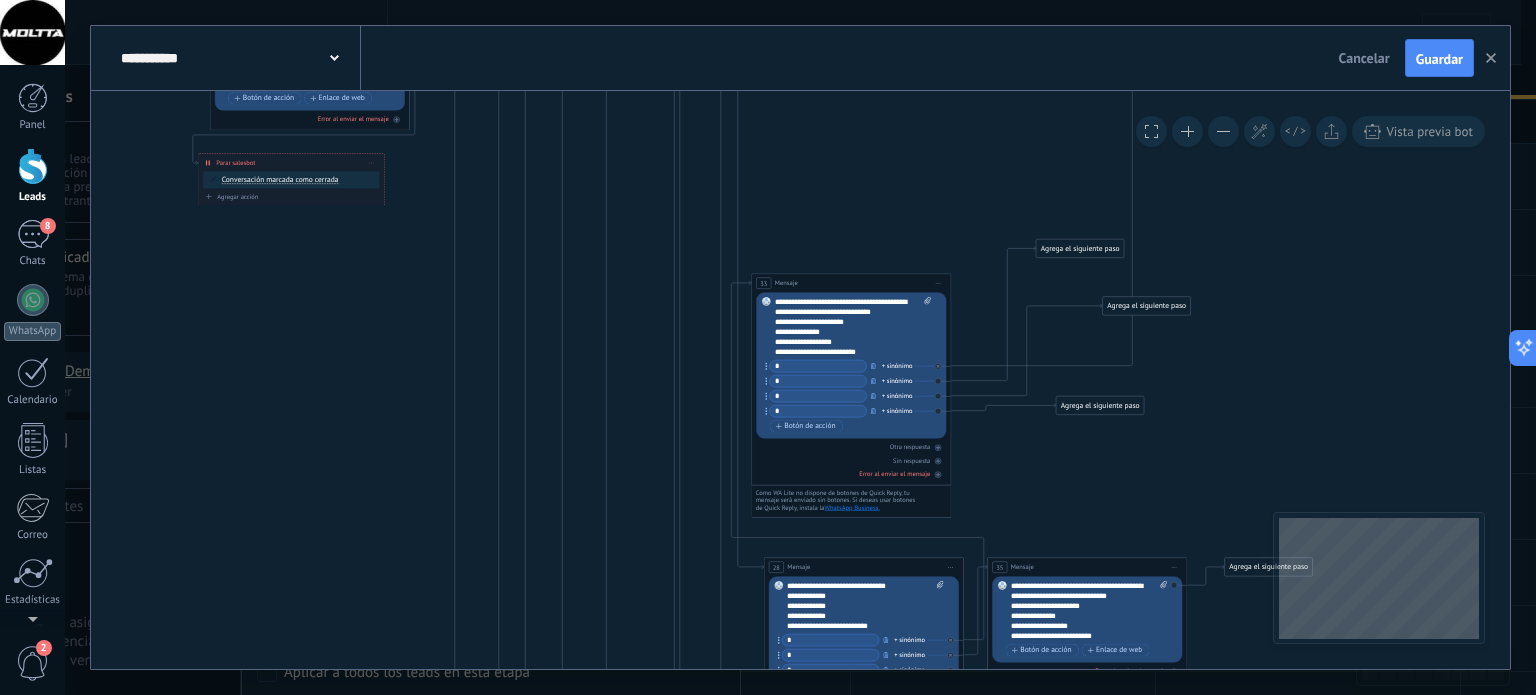 drag, startPoint x: 346, startPoint y: 466, endPoint x: 320, endPoint y: 561, distance: 98.49365 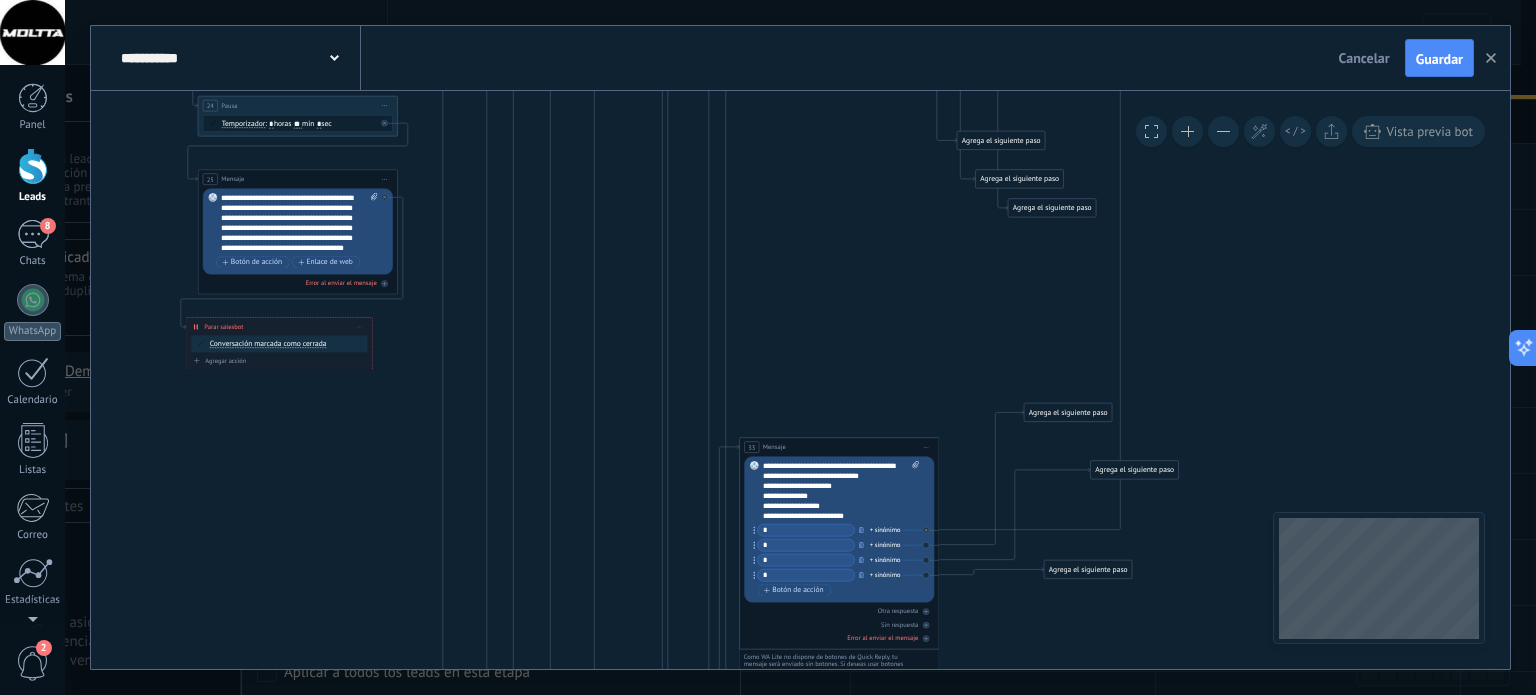 drag, startPoint x: 321, startPoint y: 426, endPoint x: 392, endPoint y: 742, distance: 323.87805 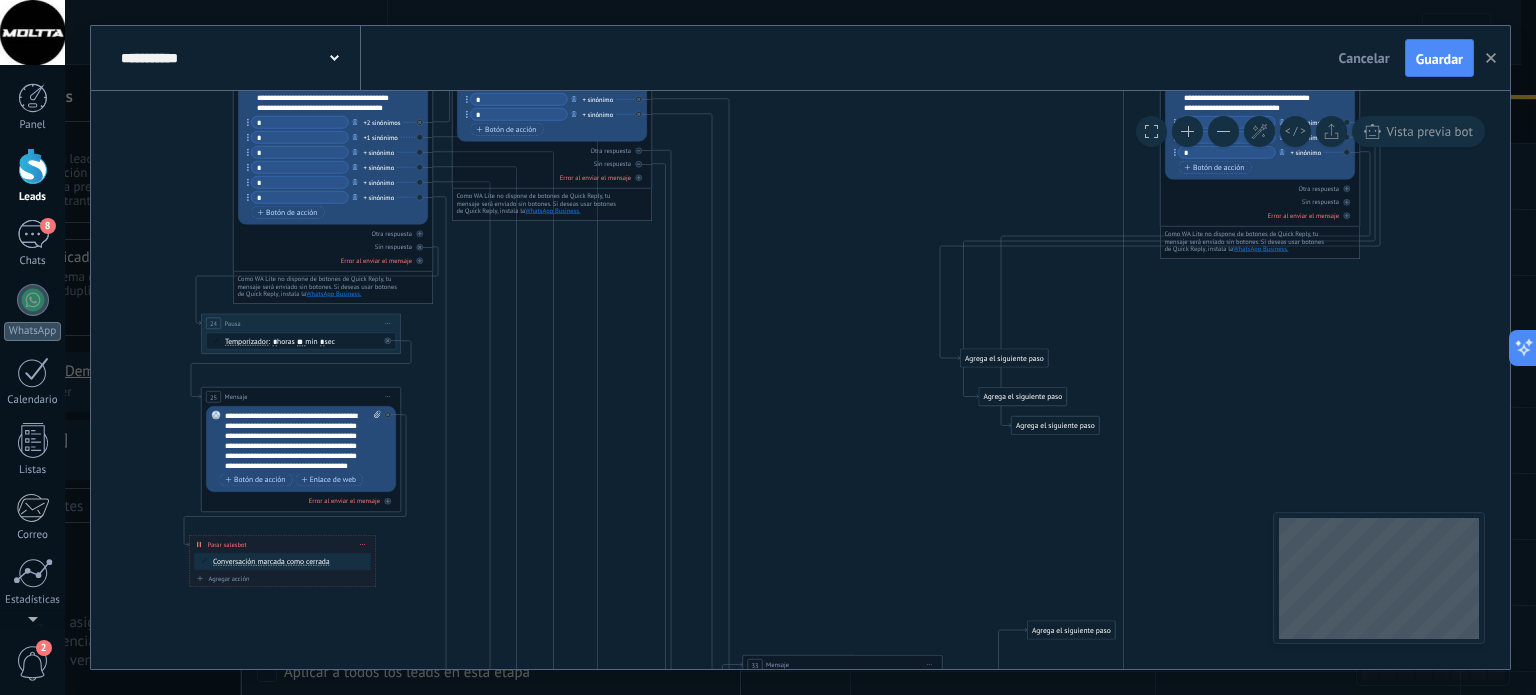 drag, startPoint x: 852, startPoint y: 346, endPoint x: 820, endPoint y: 148, distance: 200.56918 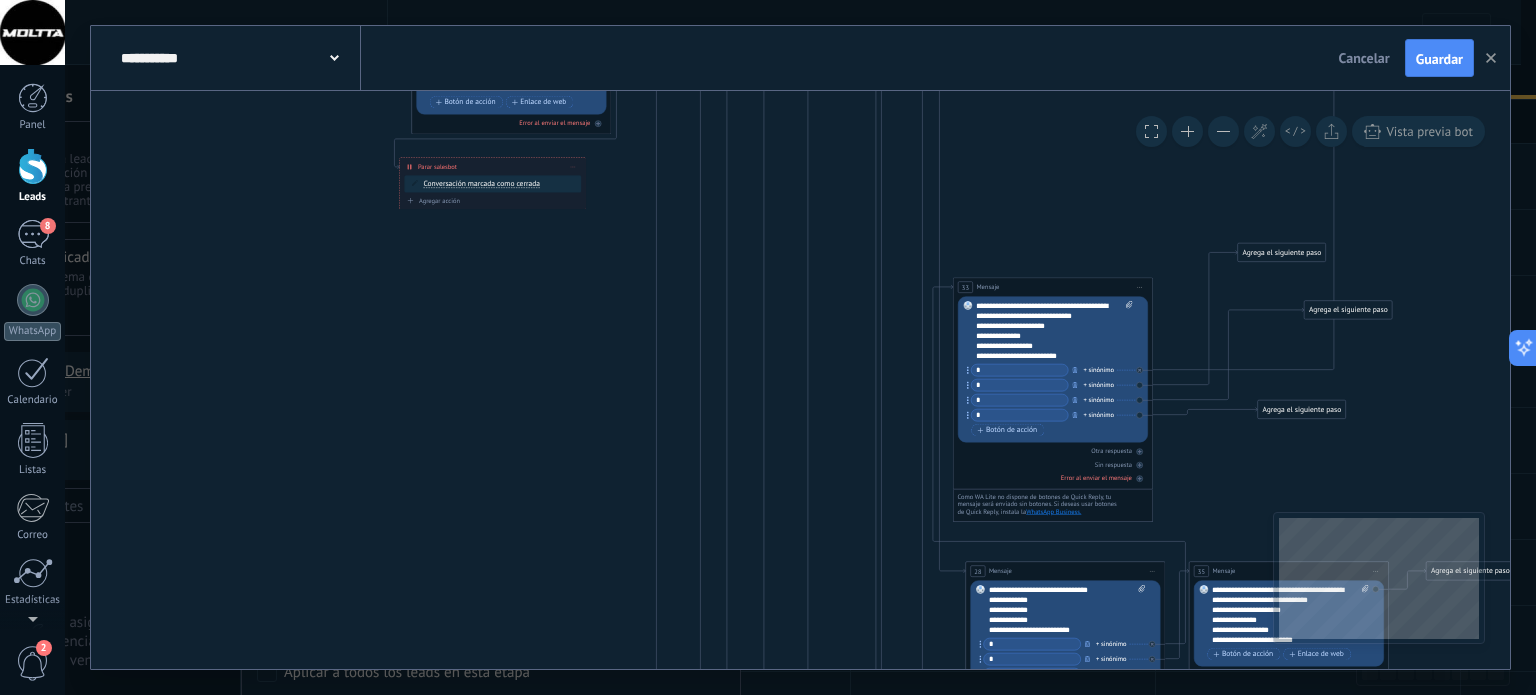 drag, startPoint x: 839, startPoint y: 515, endPoint x: 1020, endPoint y: 184, distance: 377.2559 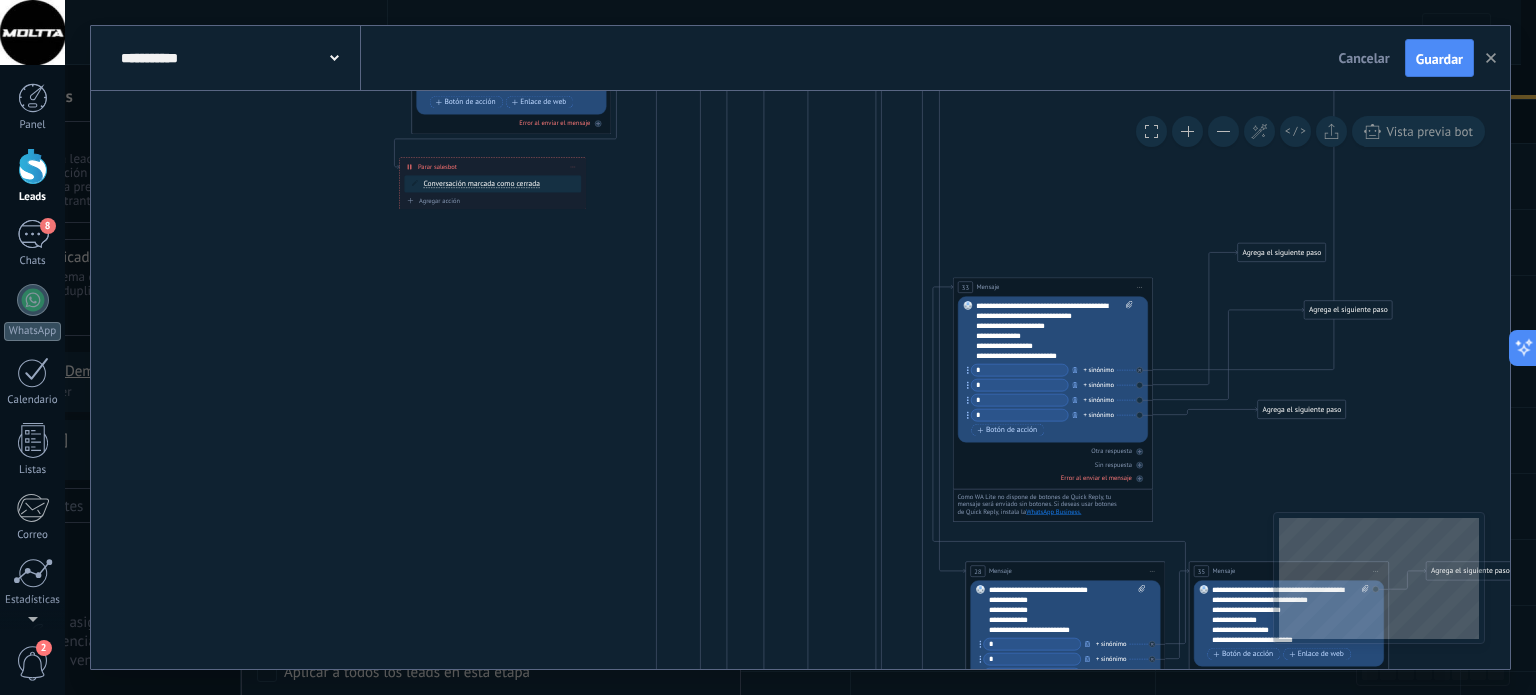 click 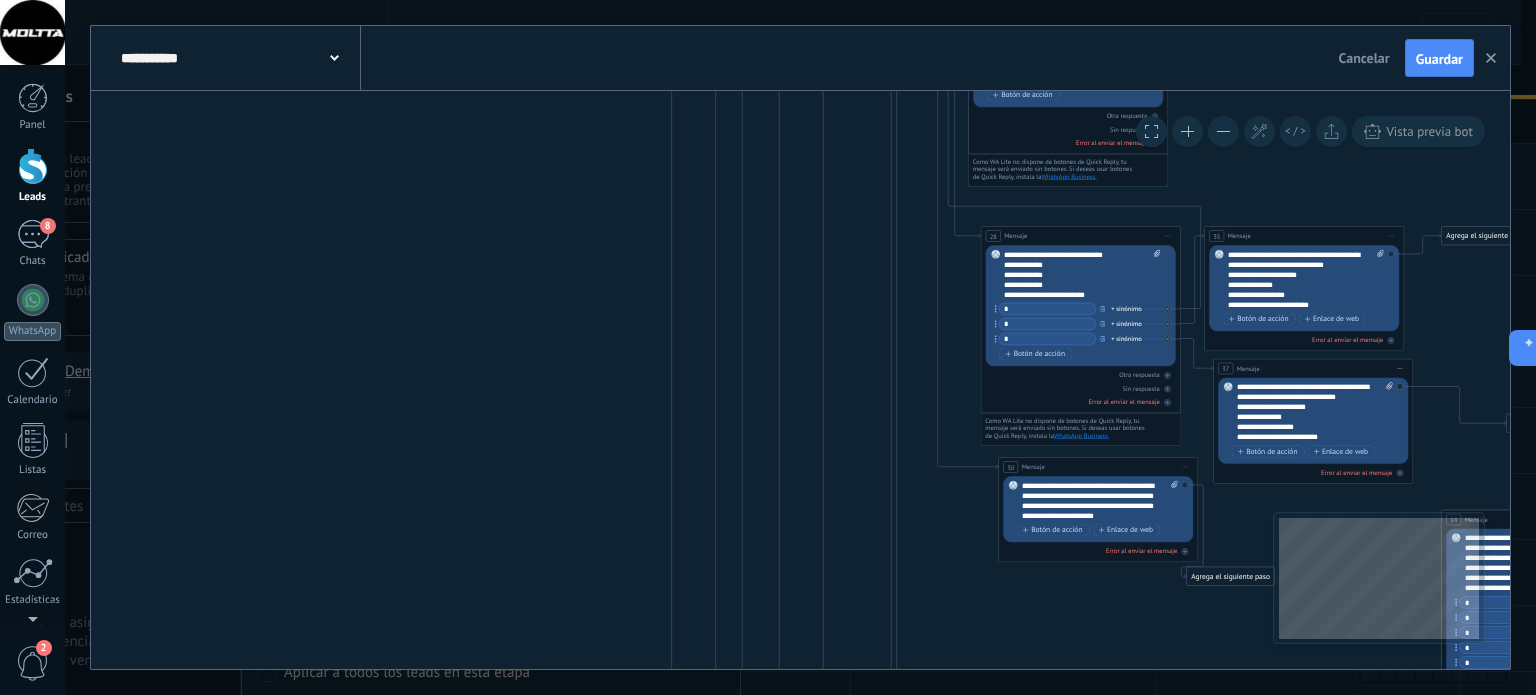 drag, startPoint x: 417, startPoint y: 540, endPoint x: 494, endPoint y: 207, distance: 341.78647 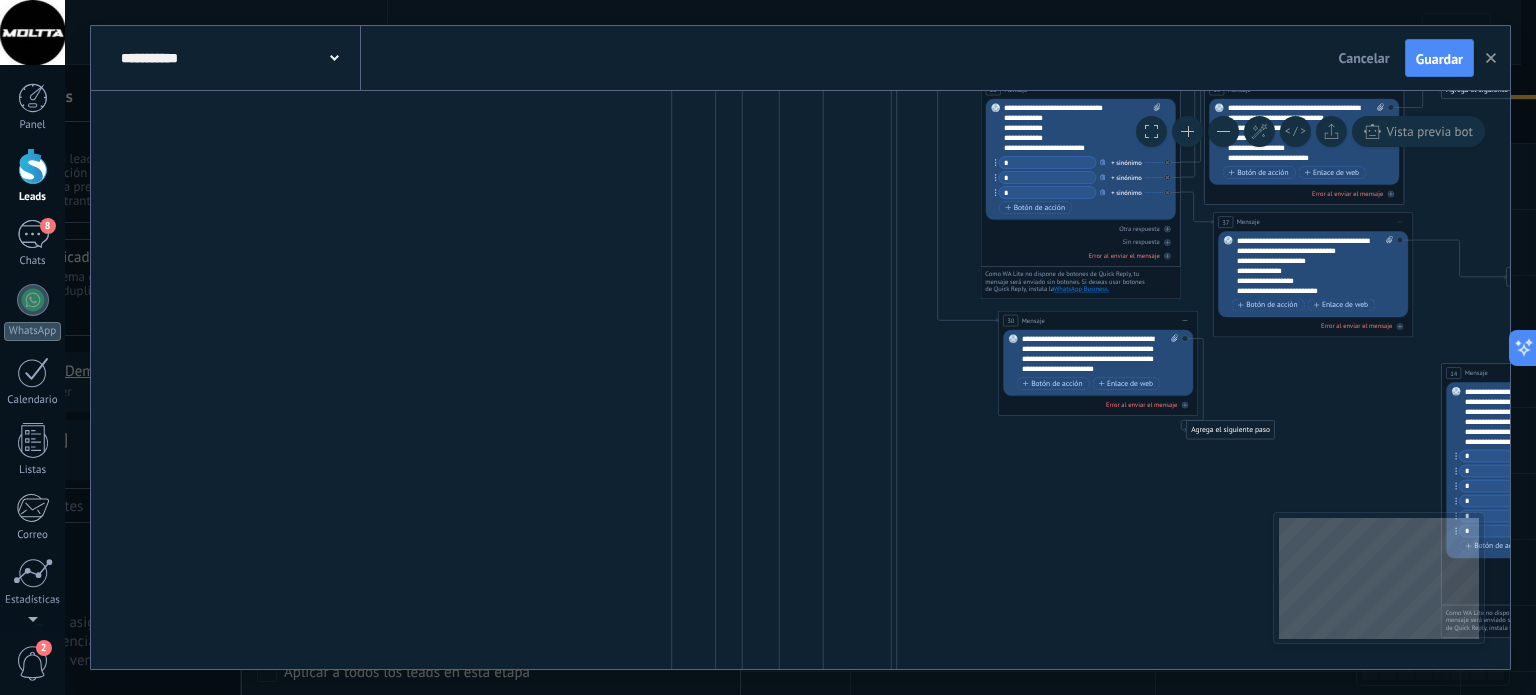drag, startPoint x: 425, startPoint y: 419, endPoint x: 537, endPoint y: 329, distance: 143.6802 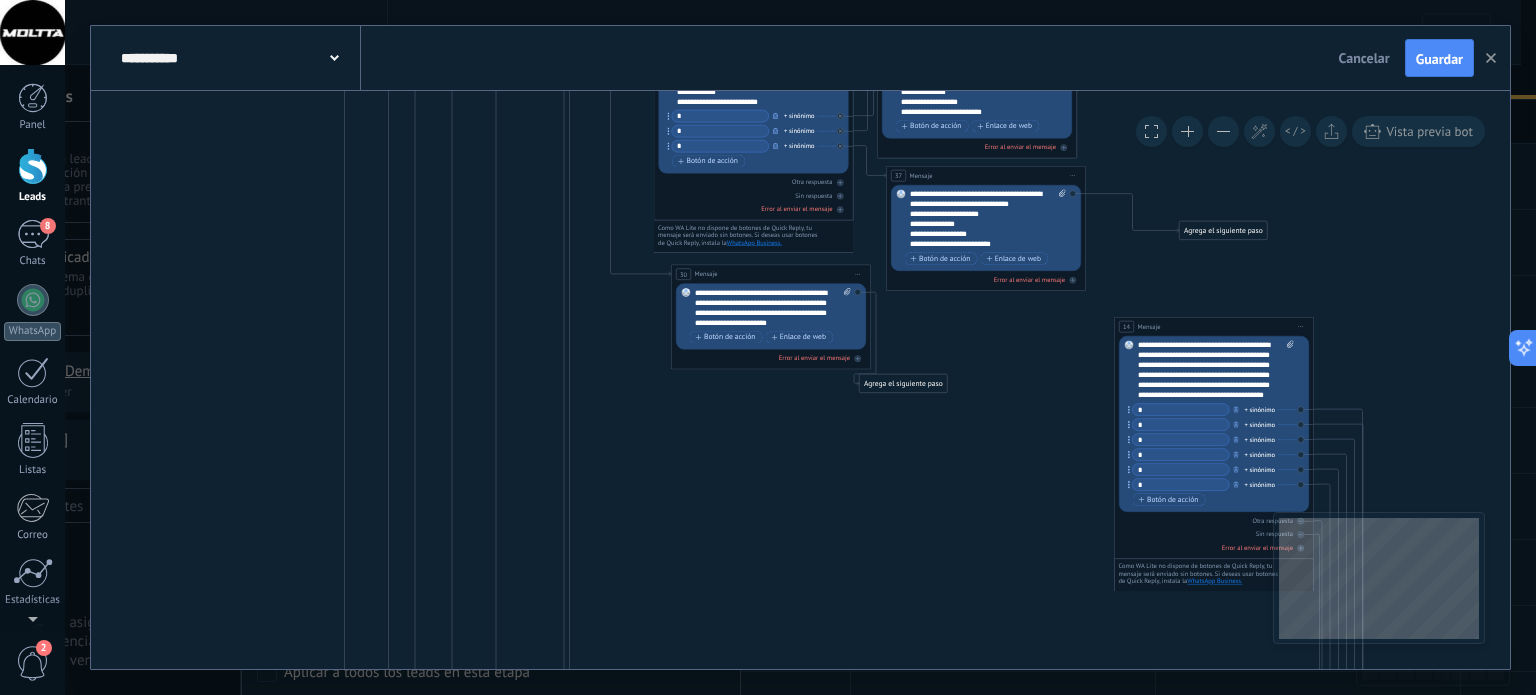 drag, startPoint x: 951, startPoint y: 497, endPoint x: 616, endPoint y: 471, distance: 336.00745 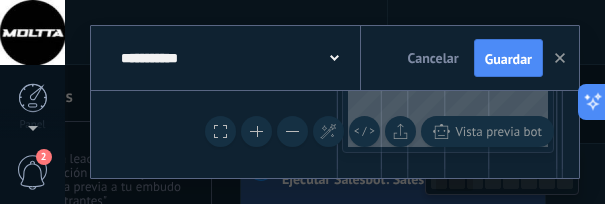 scroll, scrollTop: 0, scrollLeft: 147, axis: horizontal 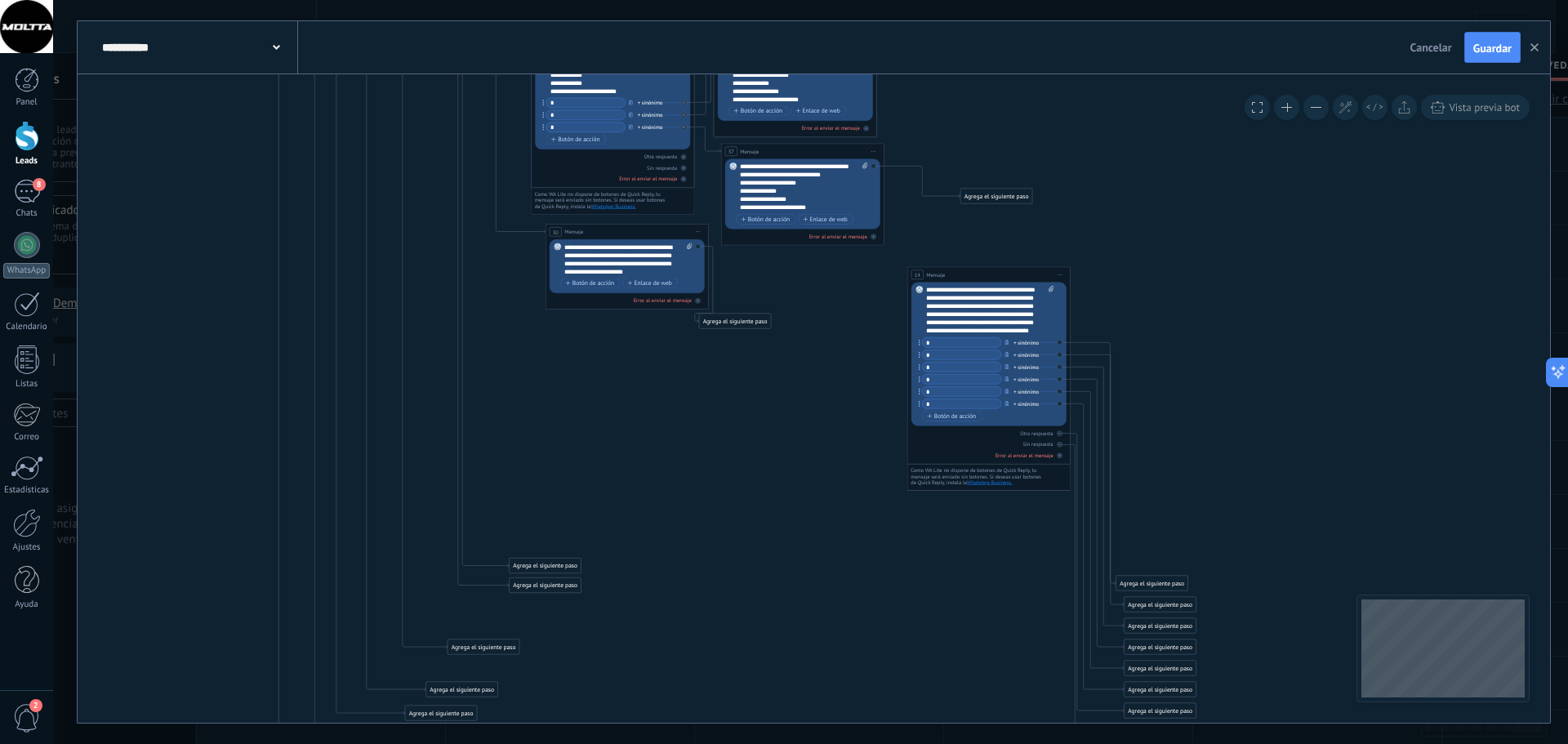 click on "**********" at bounding box center [990, 310] 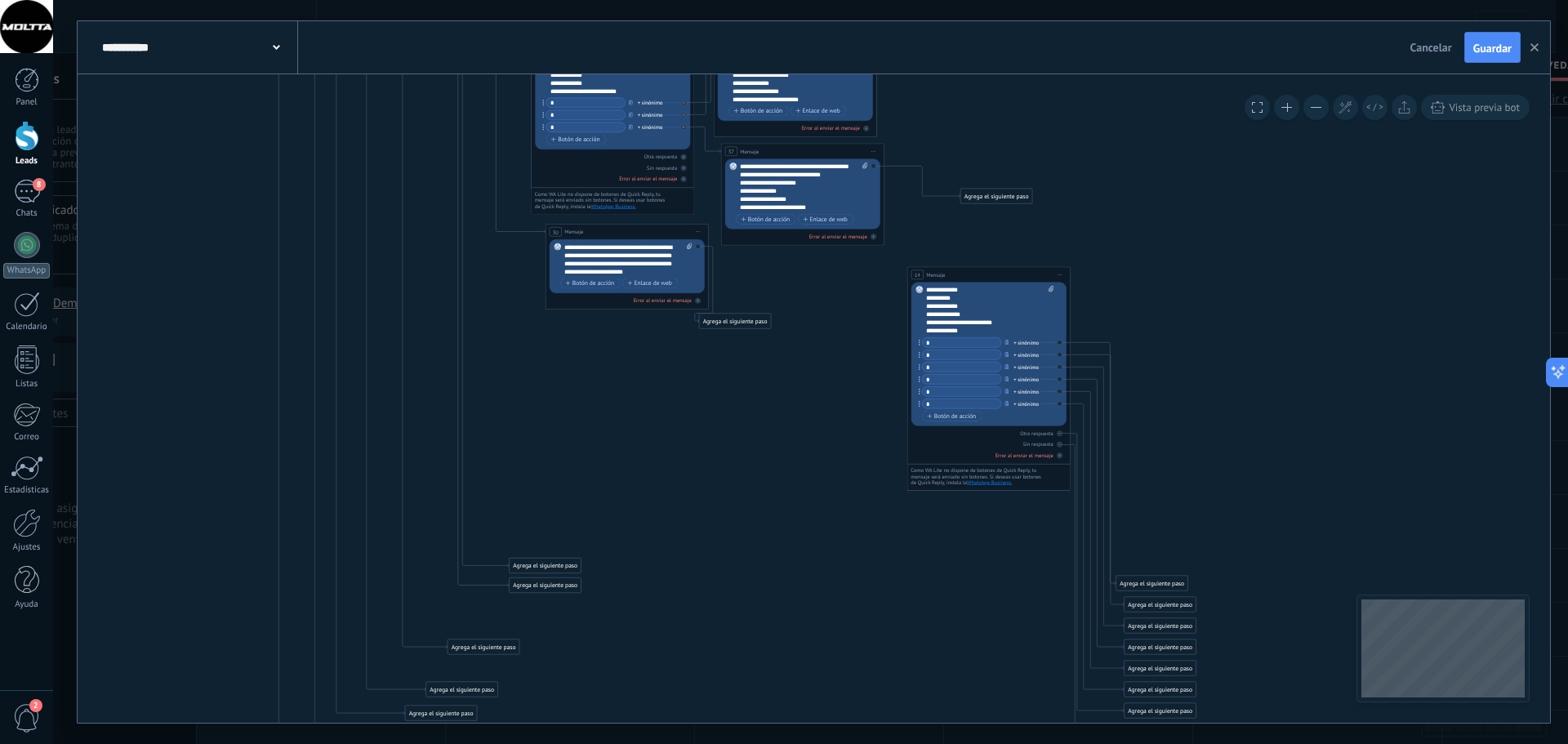 scroll, scrollTop: 0, scrollLeft: 0, axis: both 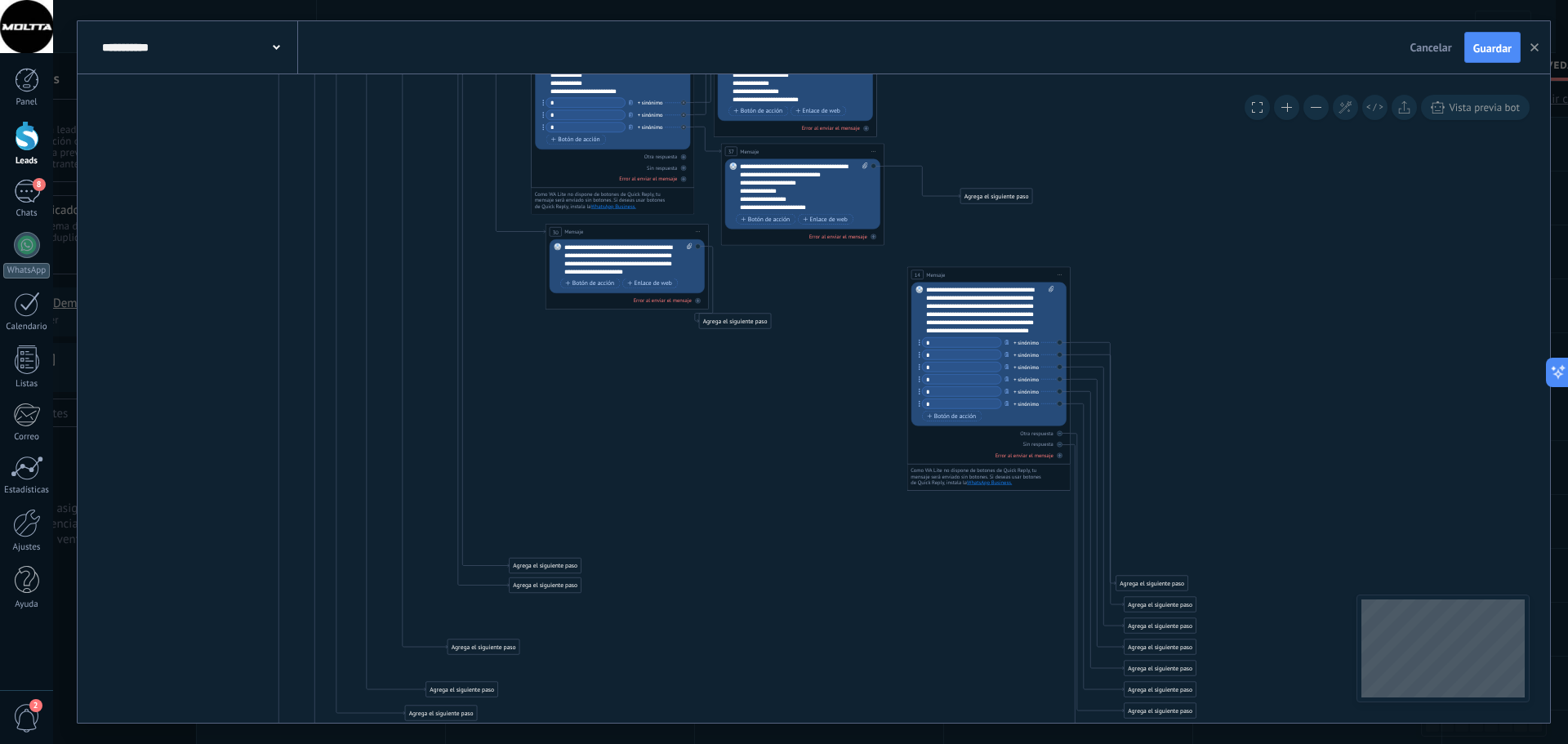click 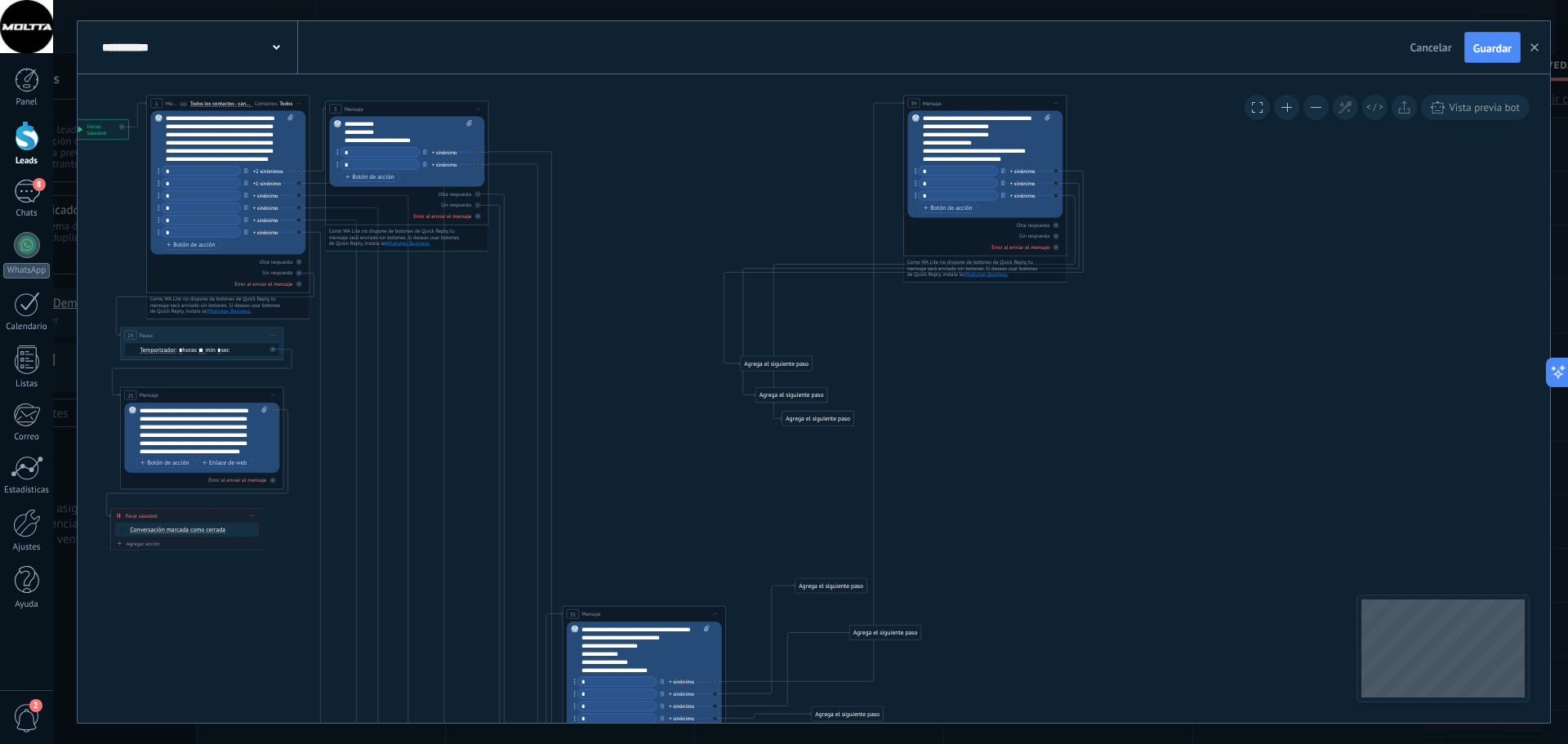 drag, startPoint x: 1171, startPoint y: 429, endPoint x: 1216, endPoint y: 397, distance: 55.217751 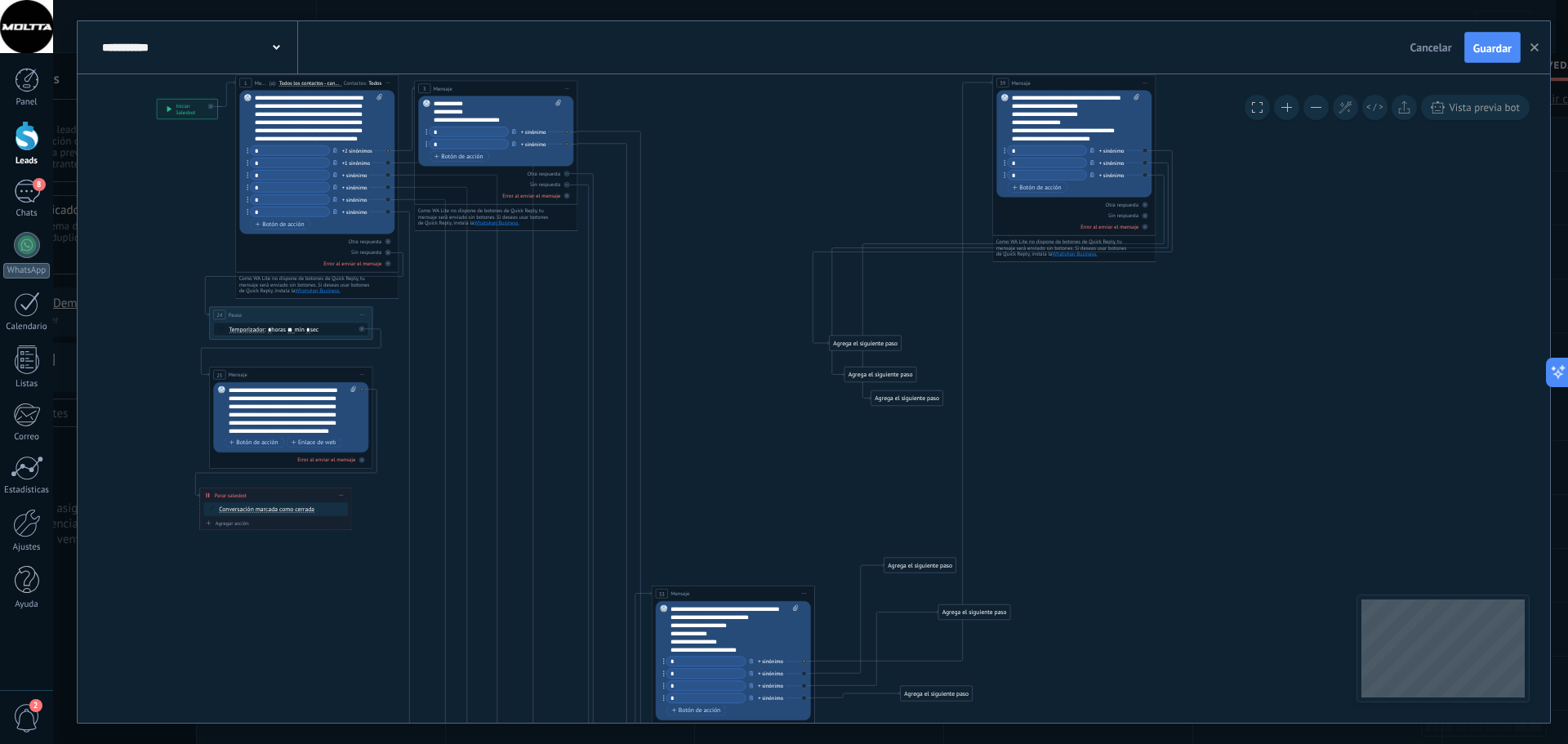 drag, startPoint x: 1109, startPoint y: 425, endPoint x: 1195, endPoint y: 417, distance: 86.371292 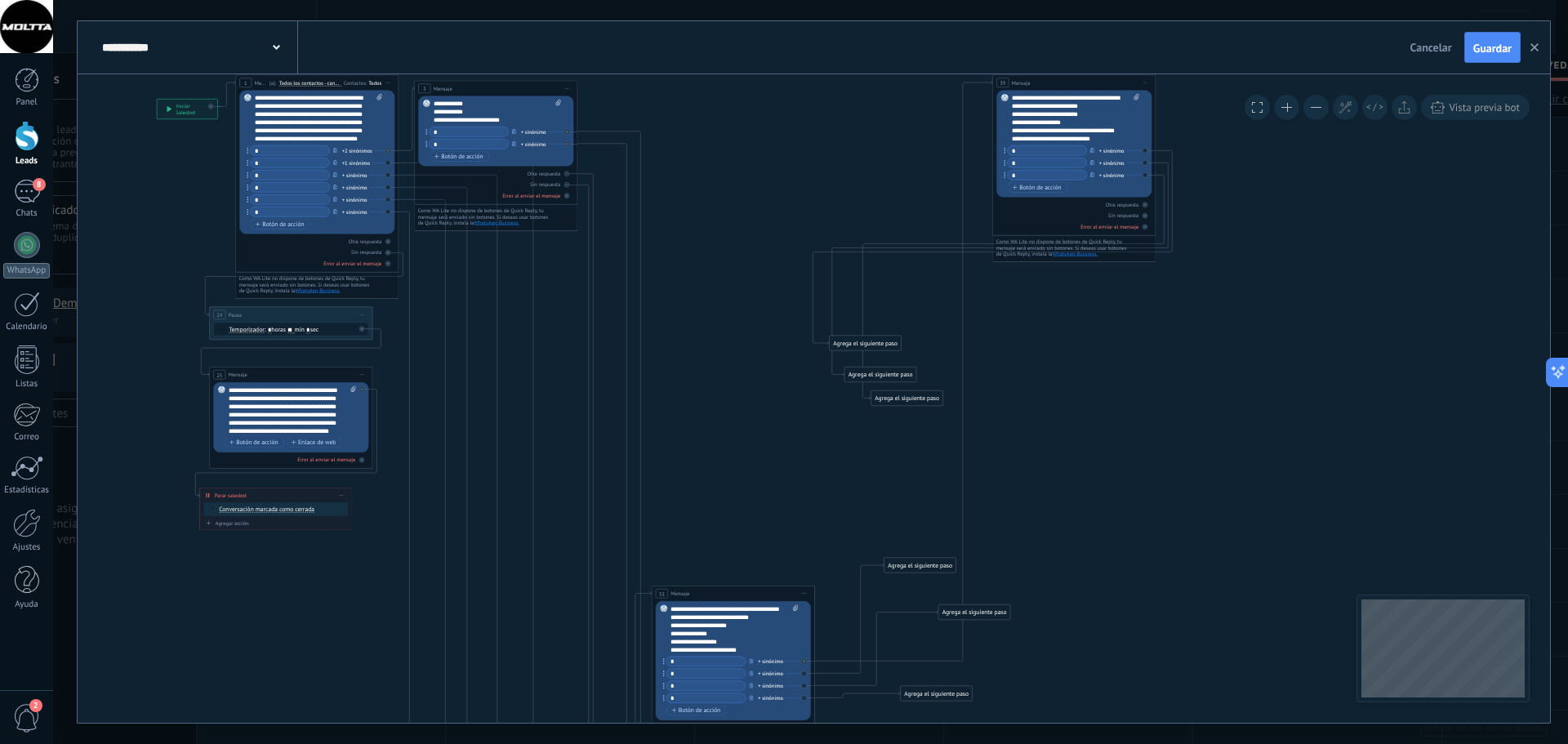 click 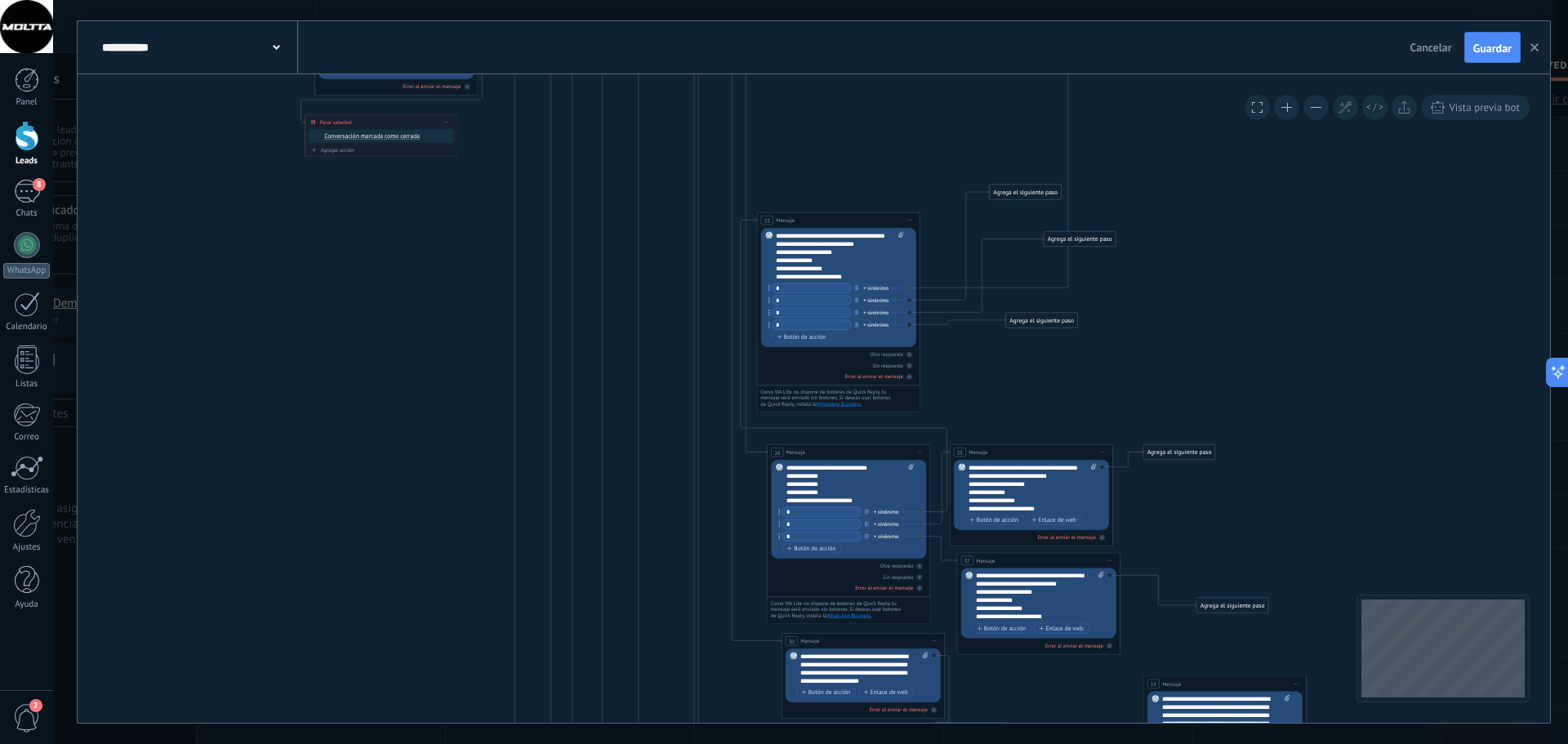 drag, startPoint x: 241, startPoint y: 634, endPoint x: 346, endPoint y: 261, distance: 387.4971 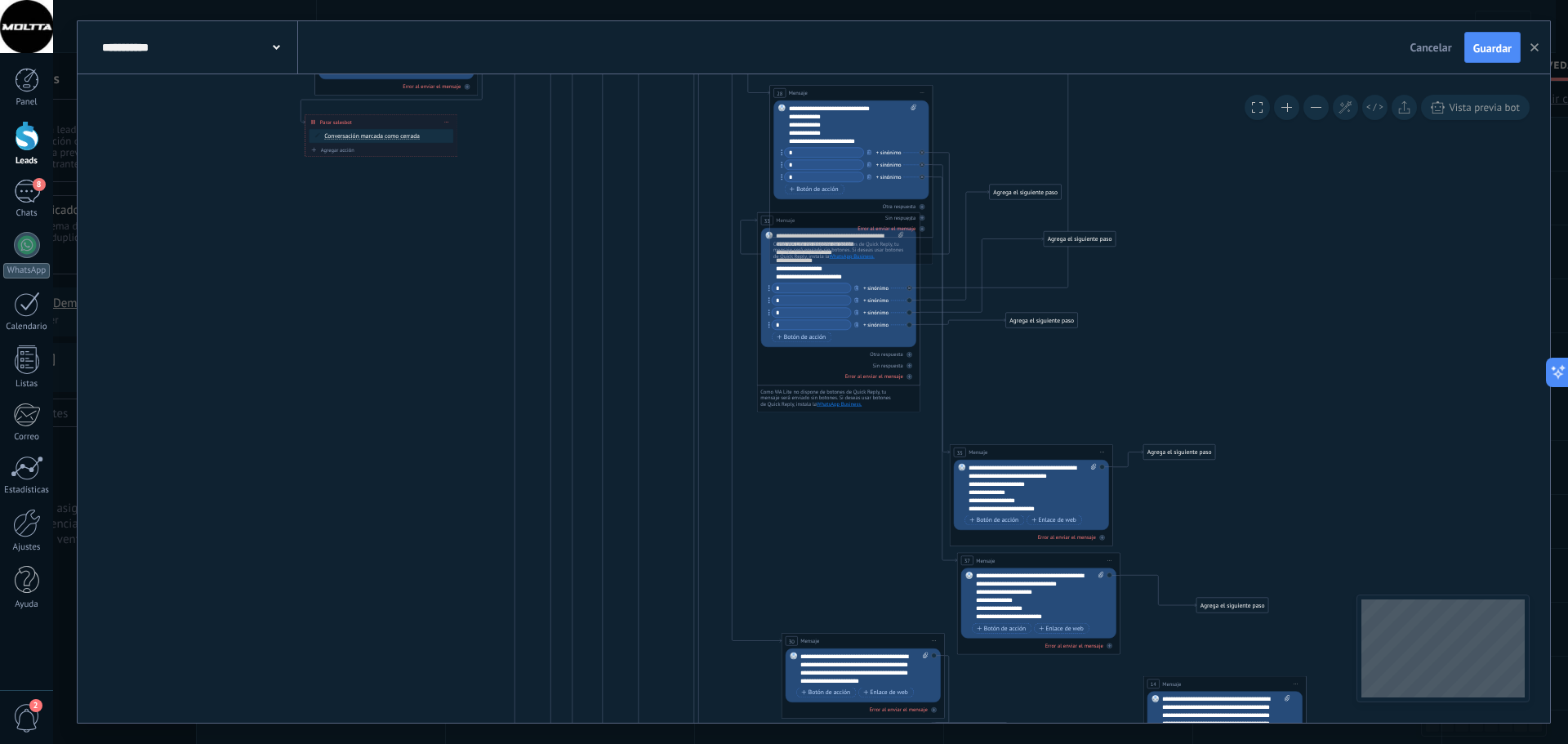 drag, startPoint x: 808, startPoint y: 454, endPoint x: 810, endPoint y: 95, distance: 359.00557 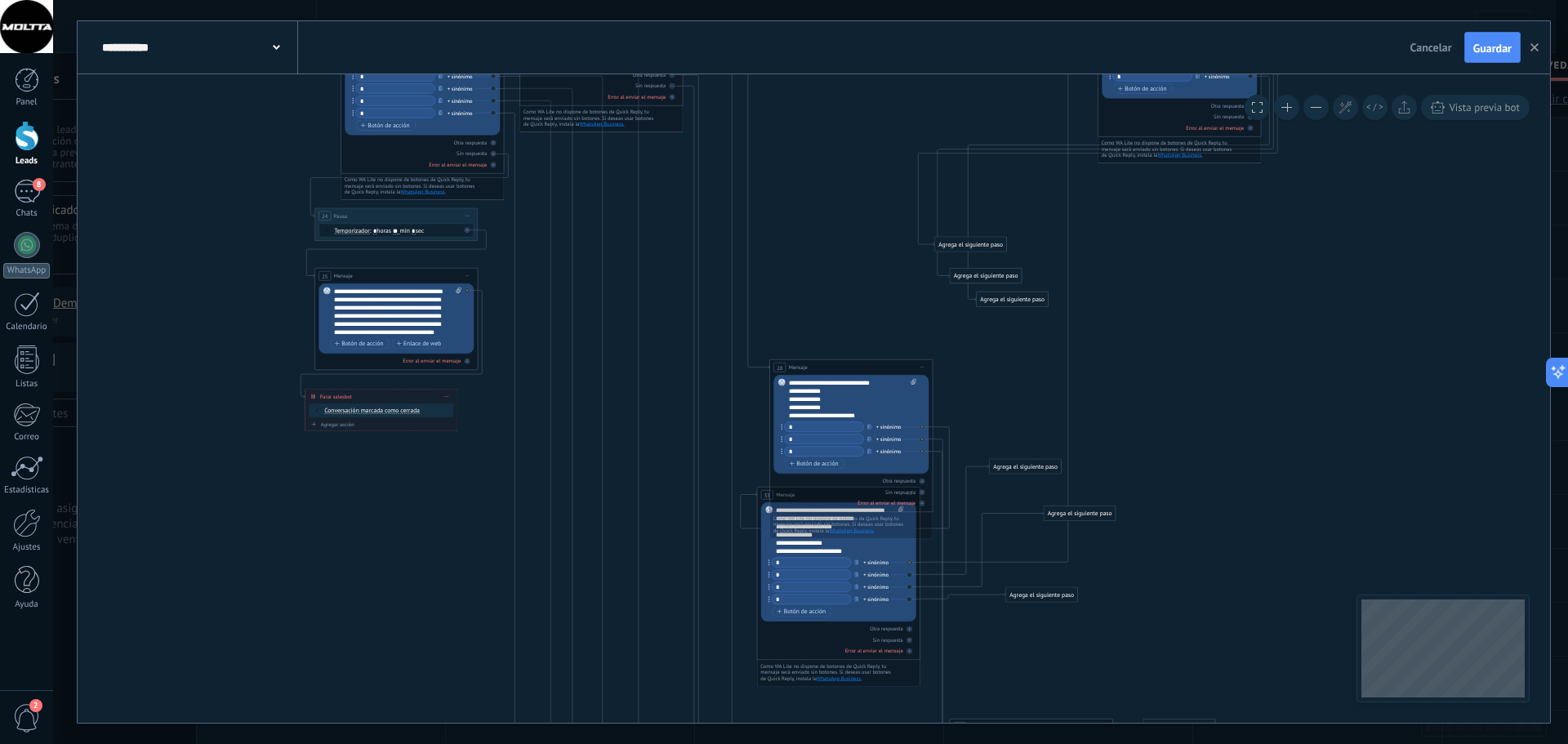 click on "Reemplazar
Quitar
Convertir a mensaje de voz
Arrastre la imagen aquí para adjuntarla.
Añadir imagen
Subir
Arrastrar y soltar
Archivo no encontrado
Escribe tu mensaje..." at bounding box center (851, 424) 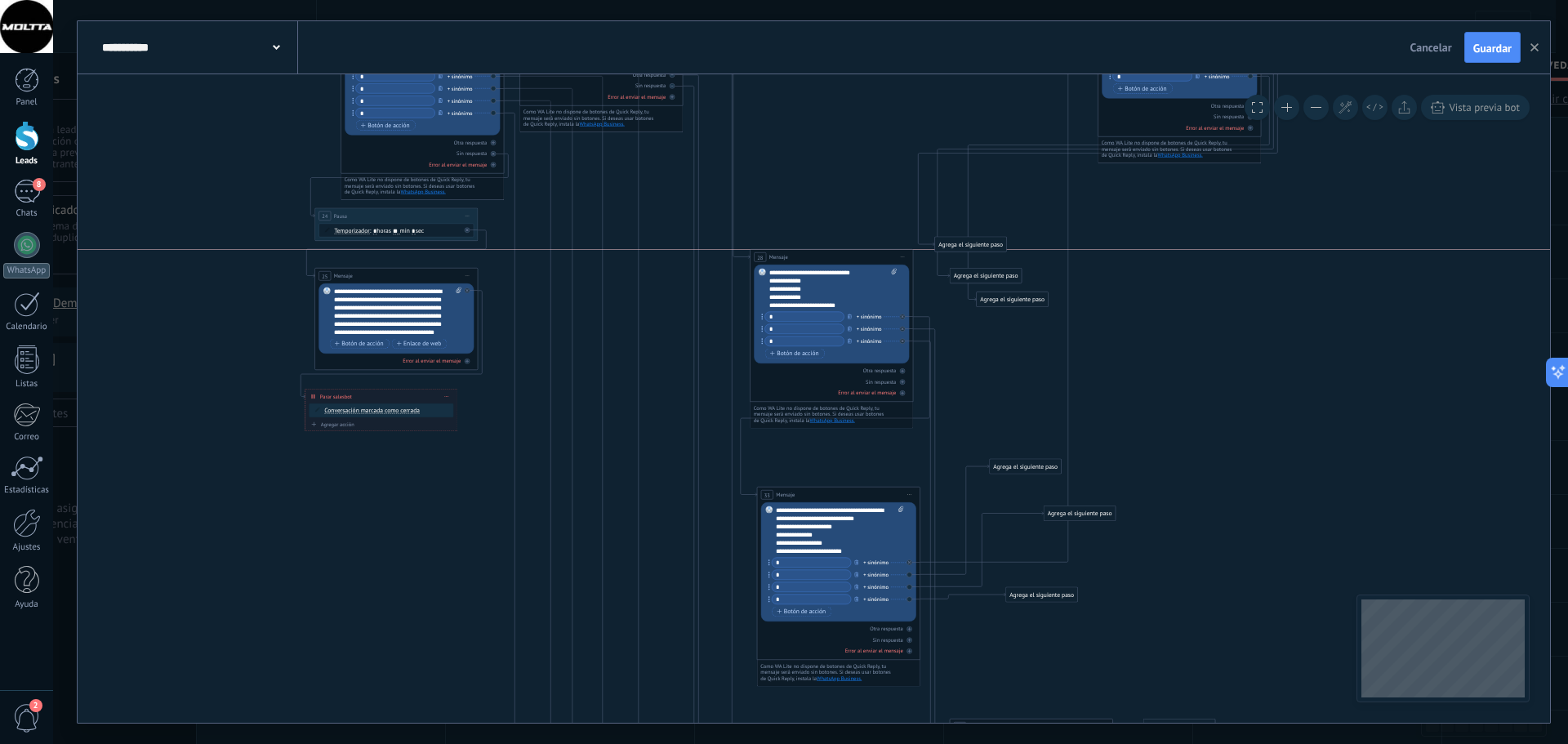 drag, startPoint x: 859, startPoint y: 370, endPoint x: 815, endPoint y: 123, distance: 250.88842 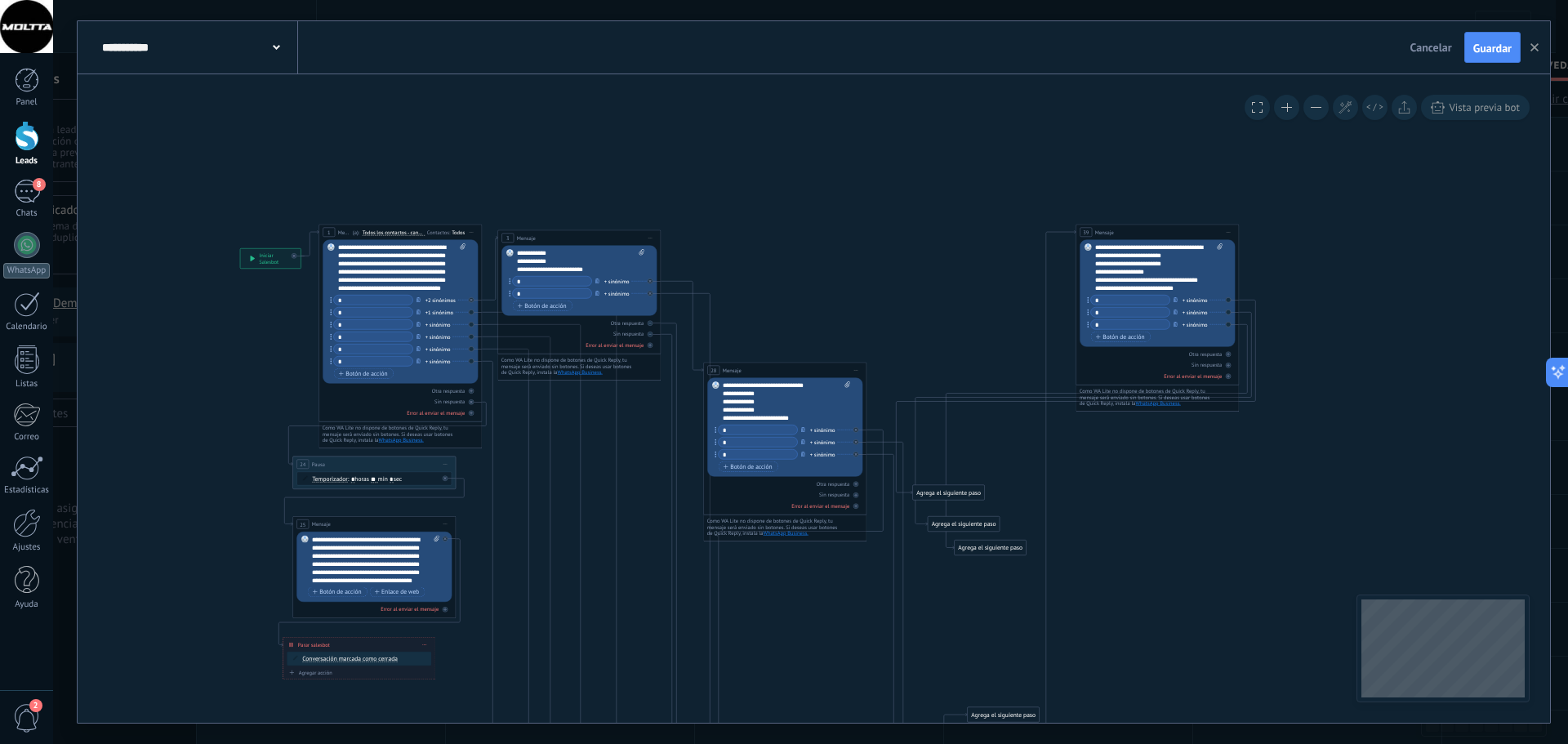 drag, startPoint x: 1234, startPoint y: 514, endPoint x: 1212, endPoint y: 676, distance: 163.487 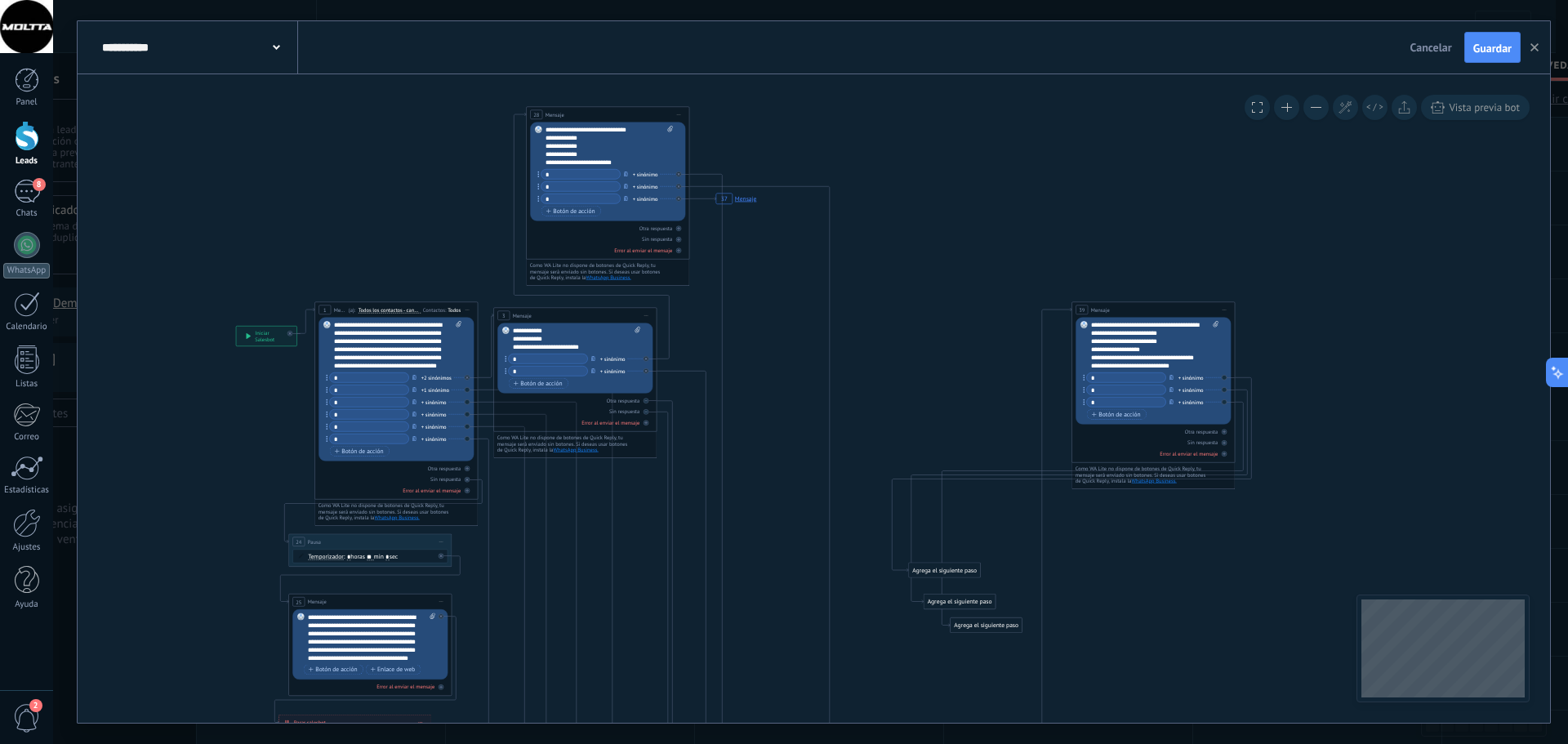drag, startPoint x: 765, startPoint y: 450, endPoint x: 592, endPoint y: 117, distance: 375.25725 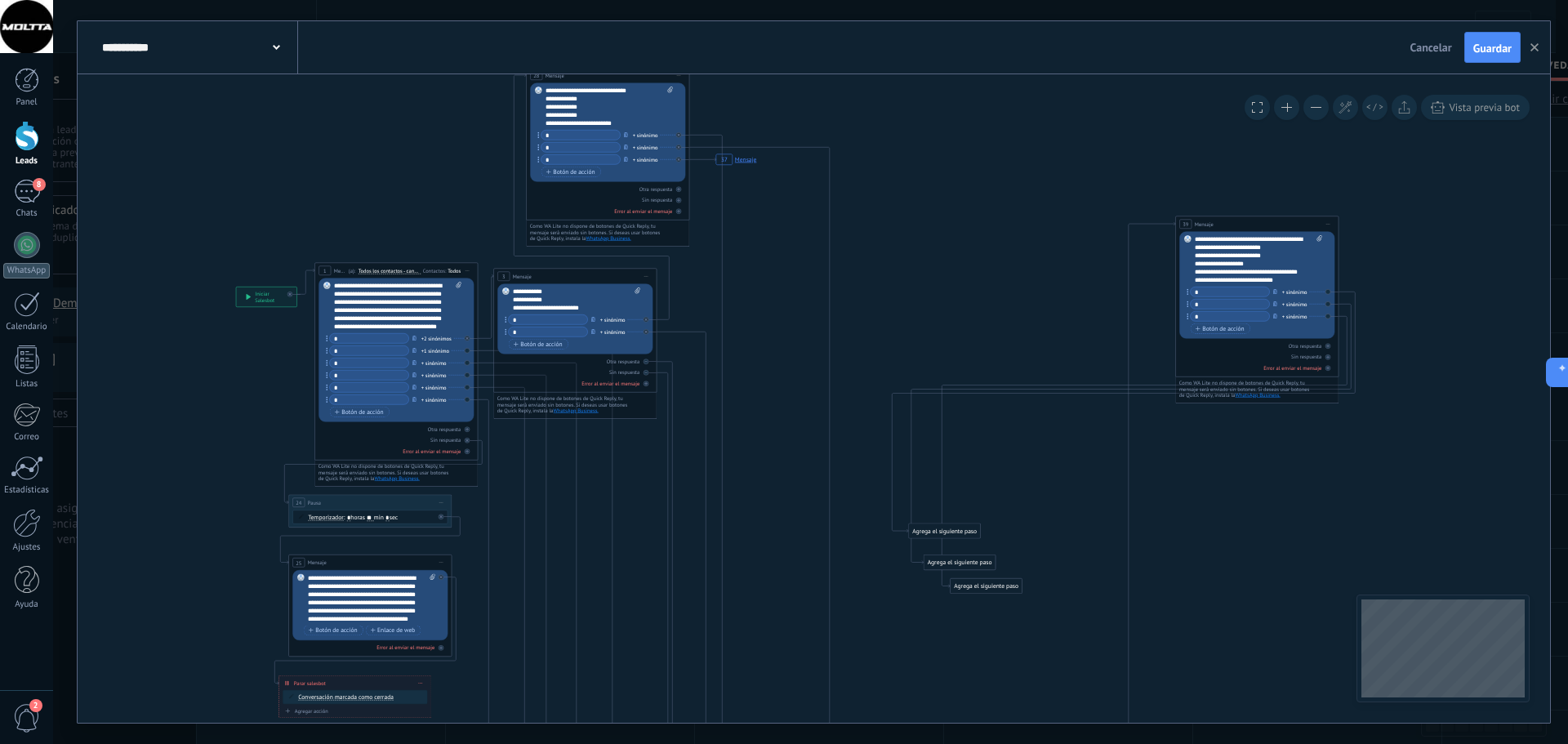 drag, startPoint x: 1156, startPoint y: 269, endPoint x: 1260, endPoint y: 222, distance: 114.12712 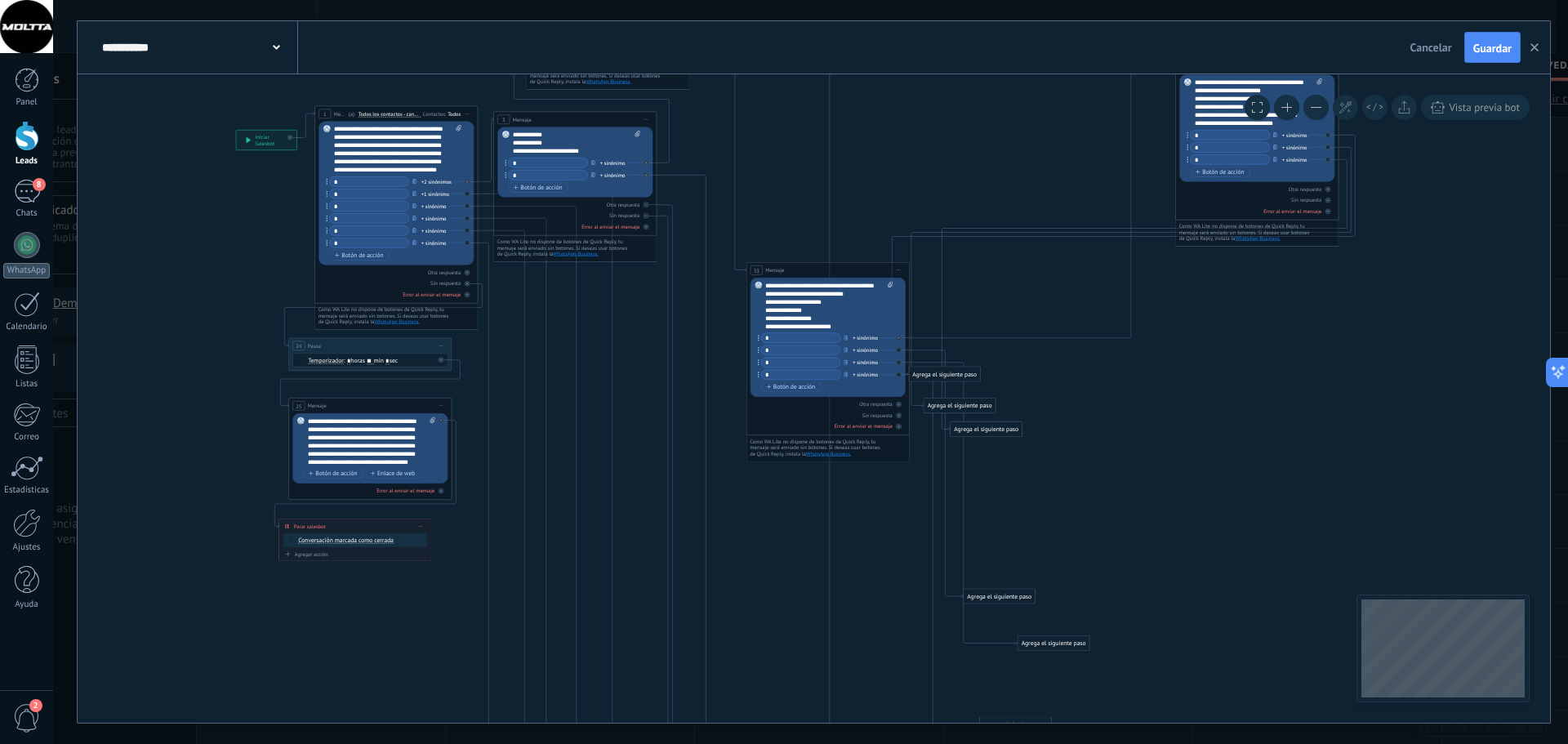 drag, startPoint x: 778, startPoint y: 625, endPoint x: 795, endPoint y: 194, distance: 431.33514 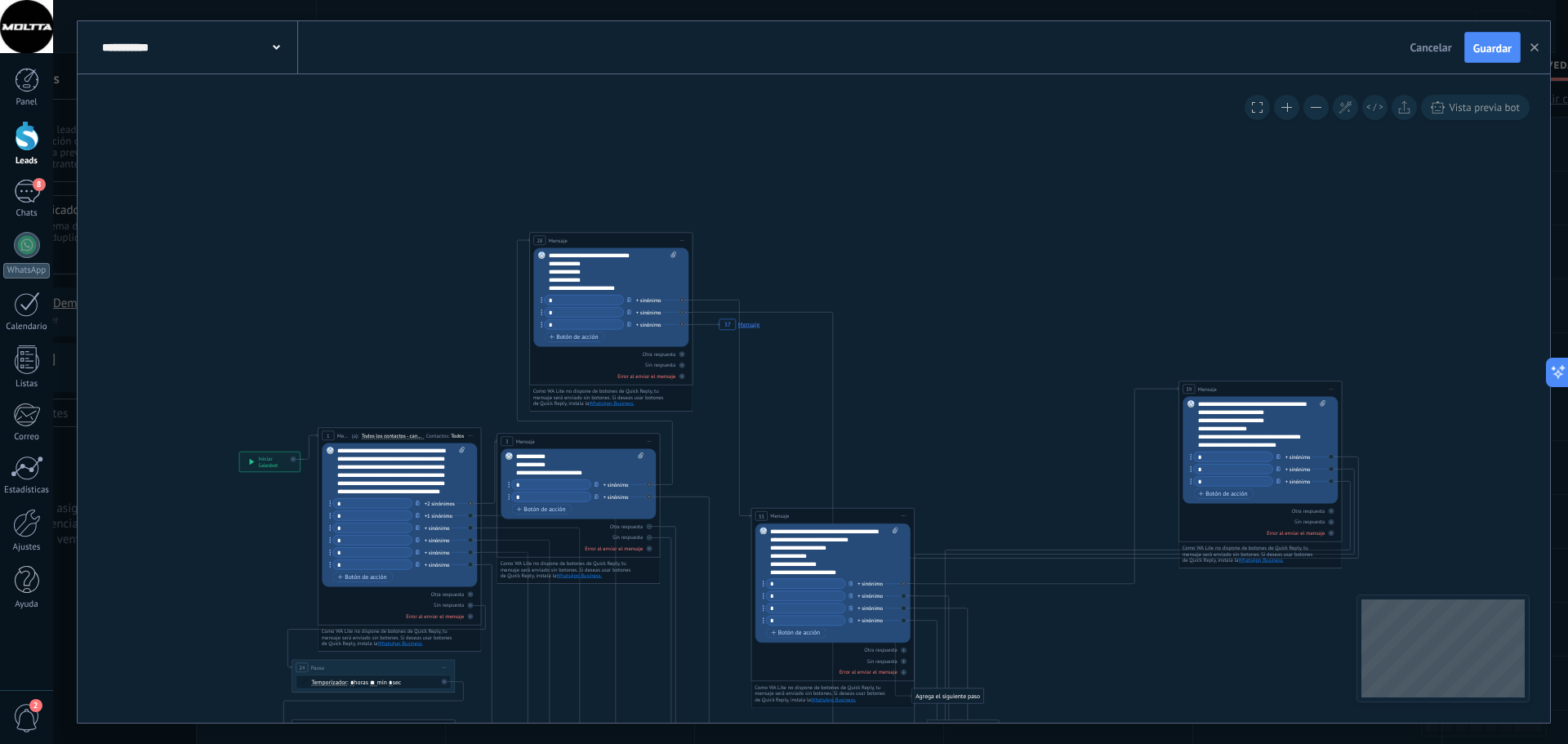 drag, startPoint x: 911, startPoint y: 154, endPoint x: 868, endPoint y: 509, distance: 357.5947 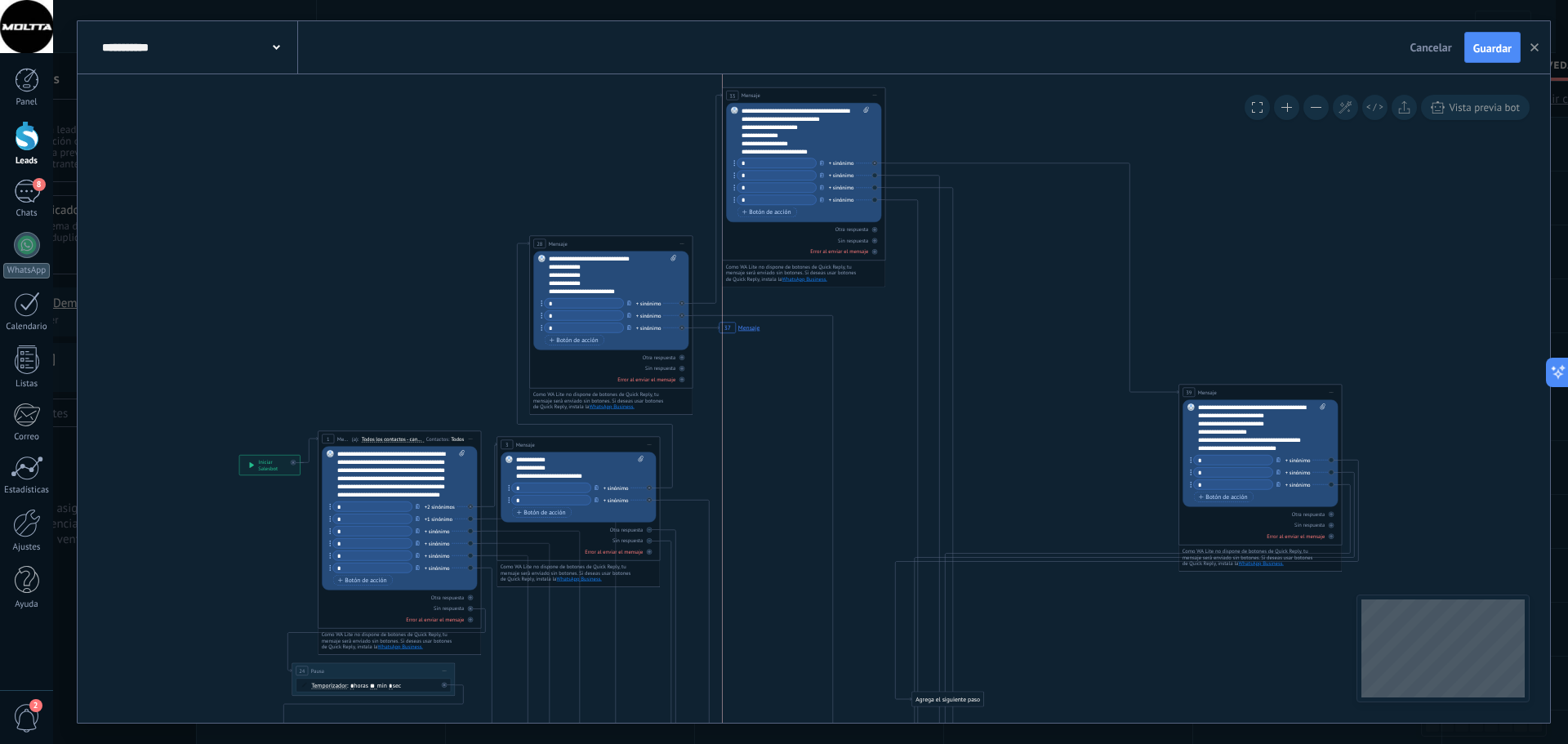 drag, startPoint x: 809, startPoint y: 519, endPoint x: 781, endPoint y: 96, distance: 423.9257 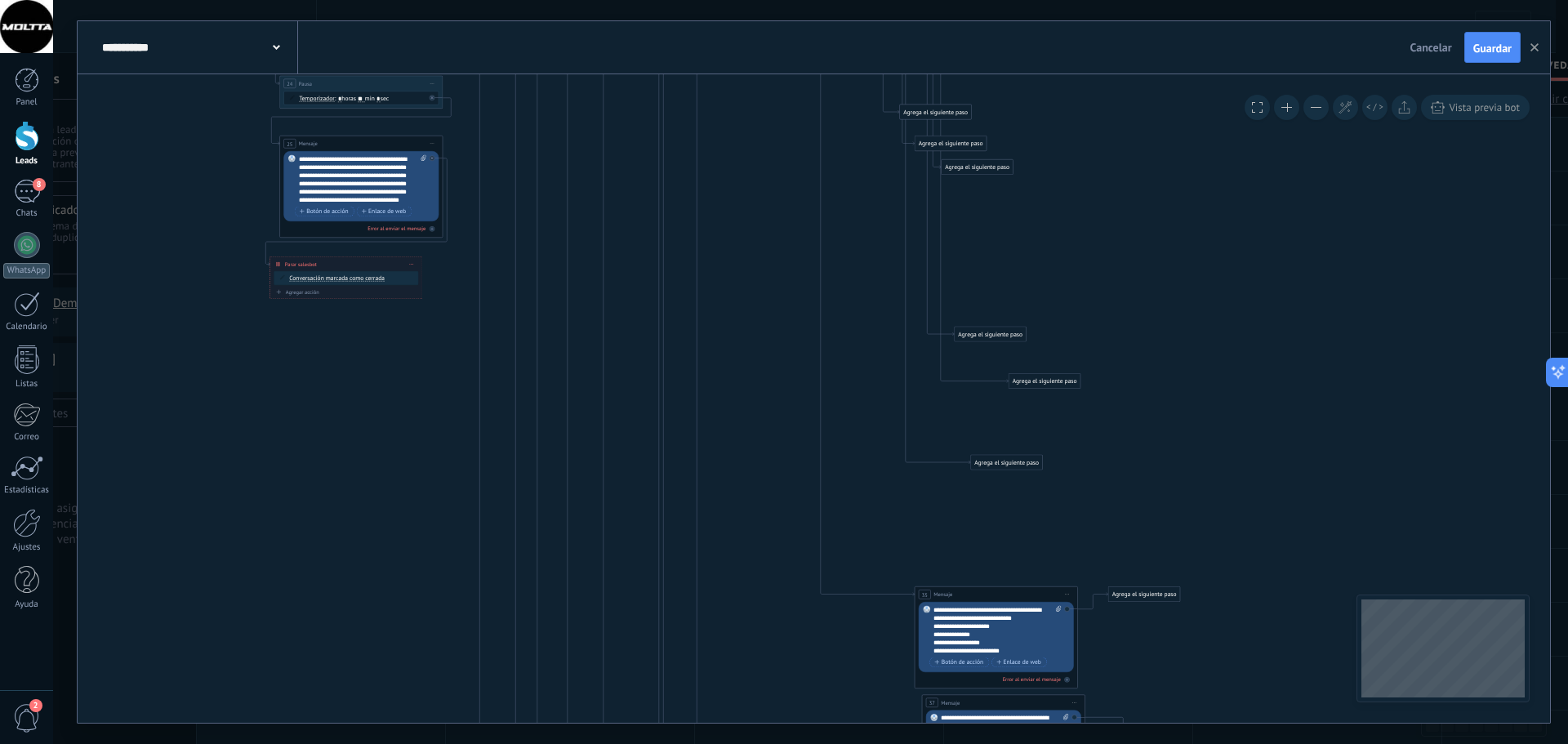 drag, startPoint x: 1143, startPoint y: 593, endPoint x: 1129, endPoint y: 345, distance: 248.39485 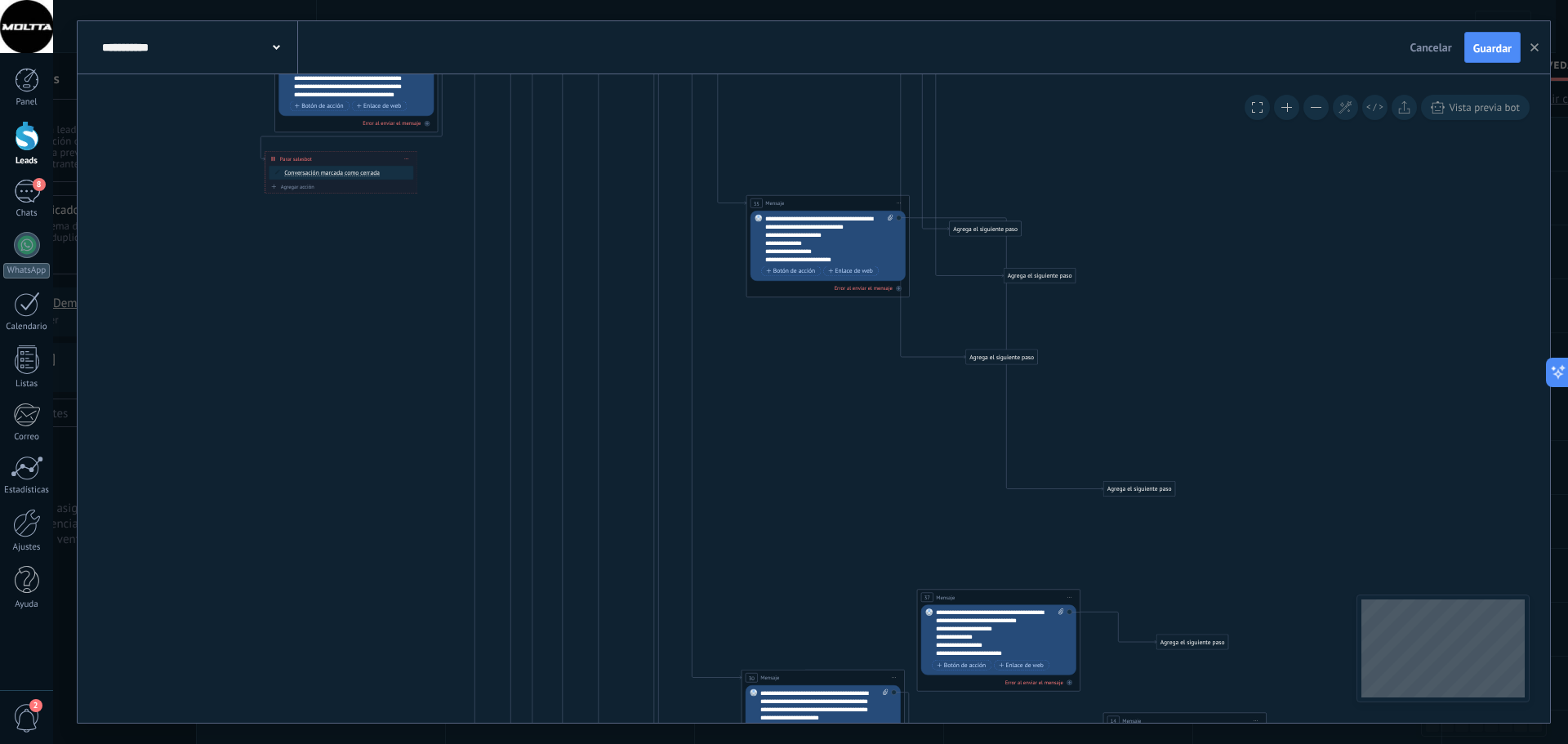 drag, startPoint x: 1015, startPoint y: 492, endPoint x: 854, endPoint y: 197, distance: 336.0744 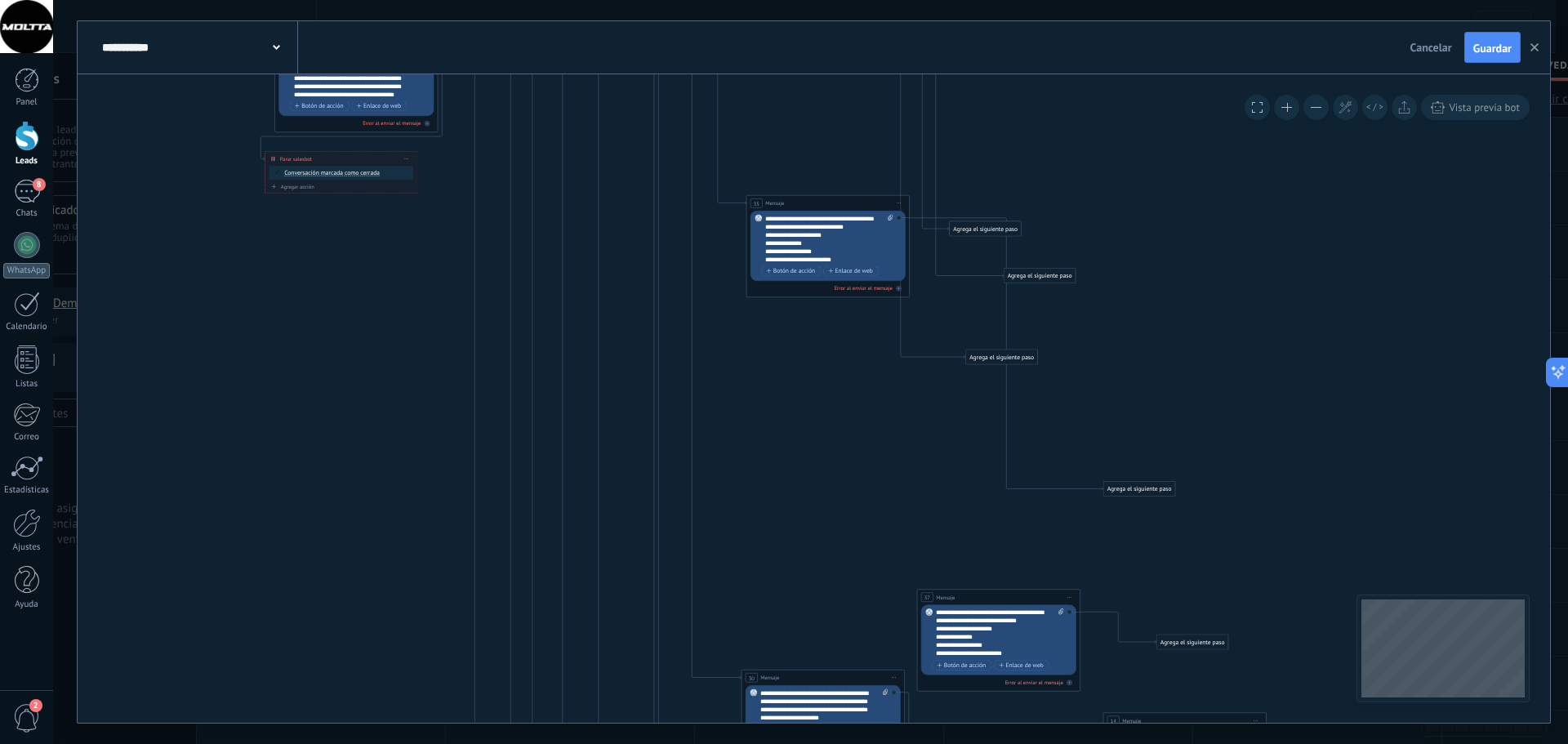 click on "35
Mensaje
*******
(a):
Todos los contactos - canales seleccionados
Todos los contactos - canales seleccionados
Todos los contactos - canal primario
Contacto principal - canales seleccionados
Contacto principal - canal primario
Todos los contactos - canales seleccionados
Todos los contactos - canales seleccionados
Todos los contactos - canal primario
Contacto principal - canales seleccionados" at bounding box center [827, 203] 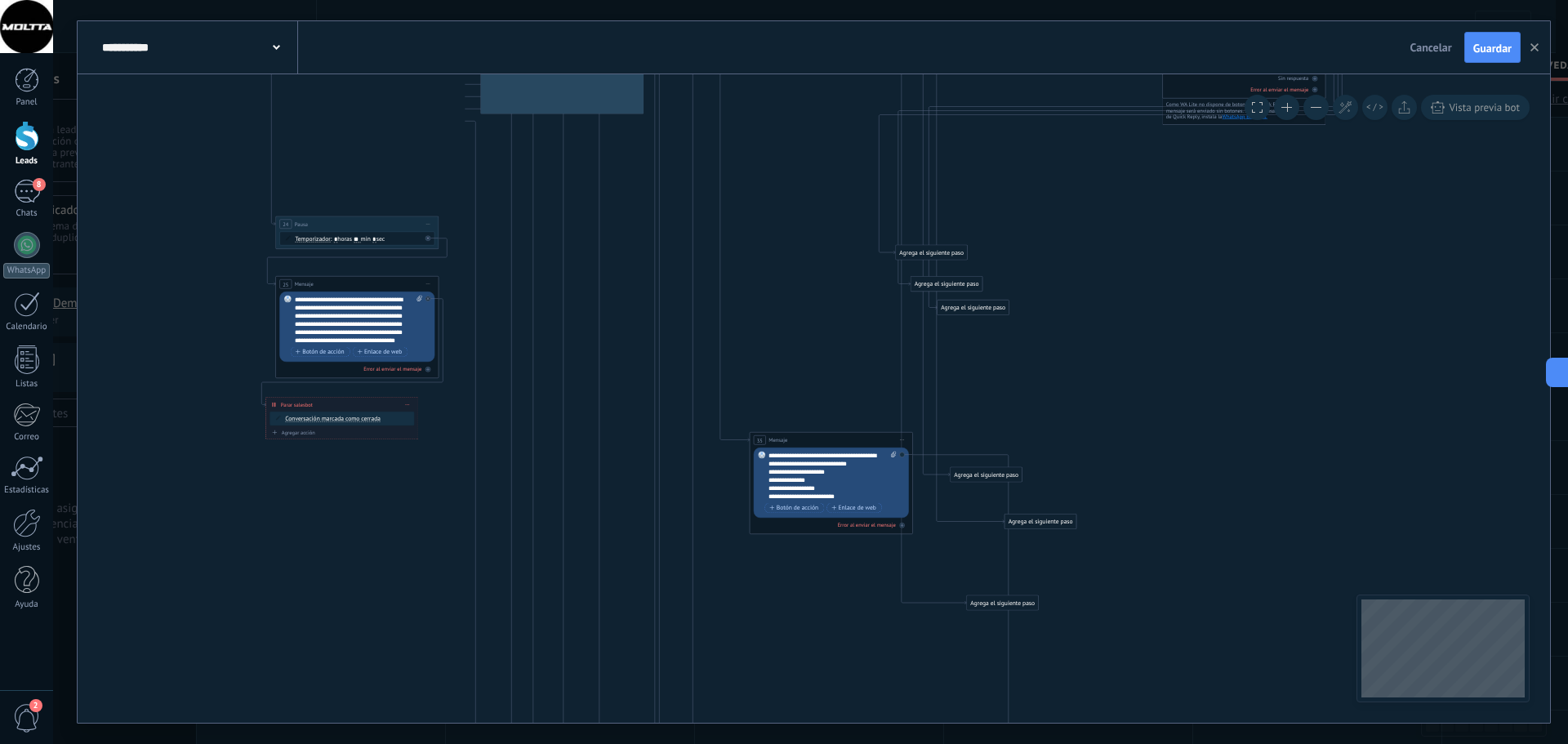 drag, startPoint x: 1244, startPoint y: 499, endPoint x: 1174, endPoint y: 635, distance: 152.95751 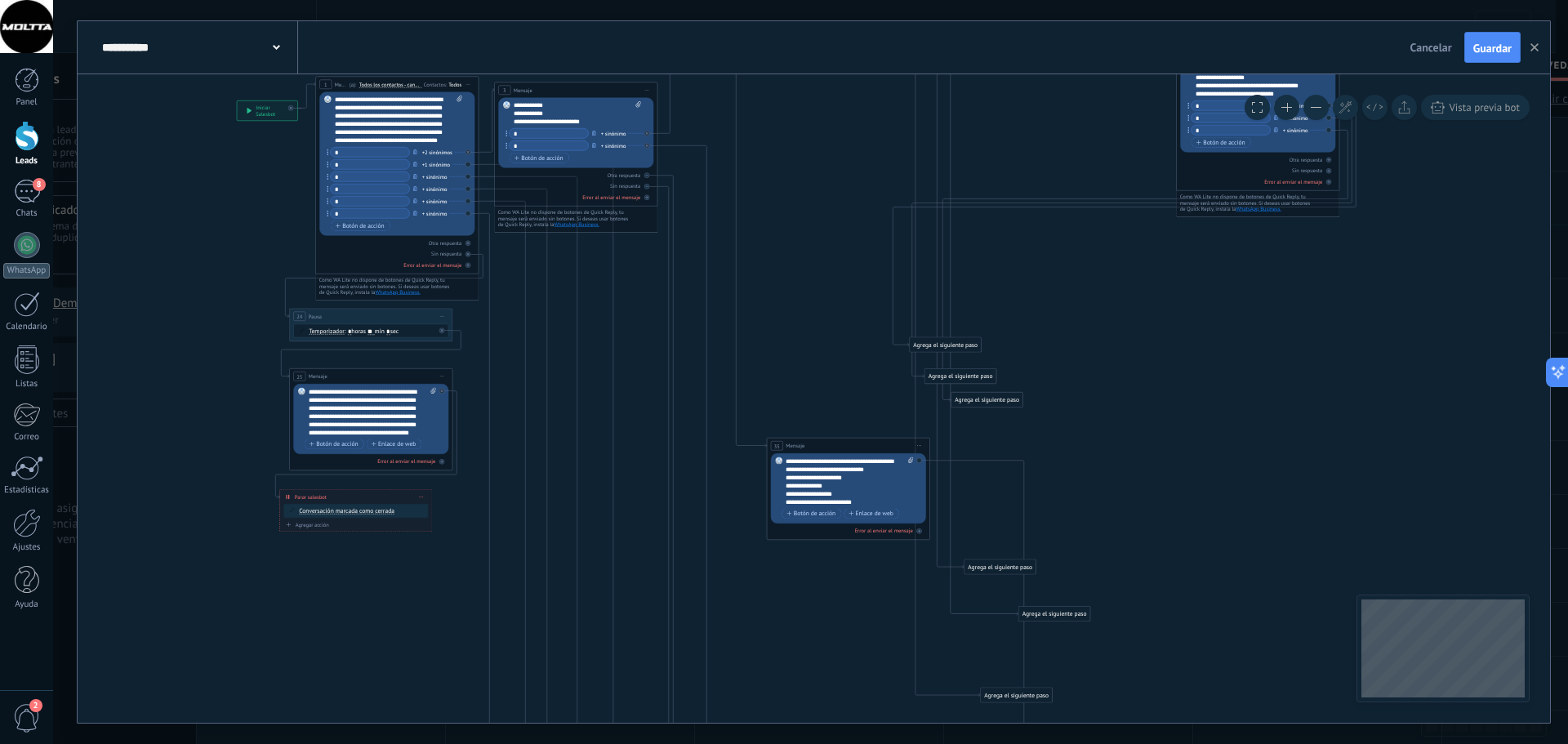 drag, startPoint x: 844, startPoint y: 534, endPoint x: 852, endPoint y: 256, distance: 278.11508 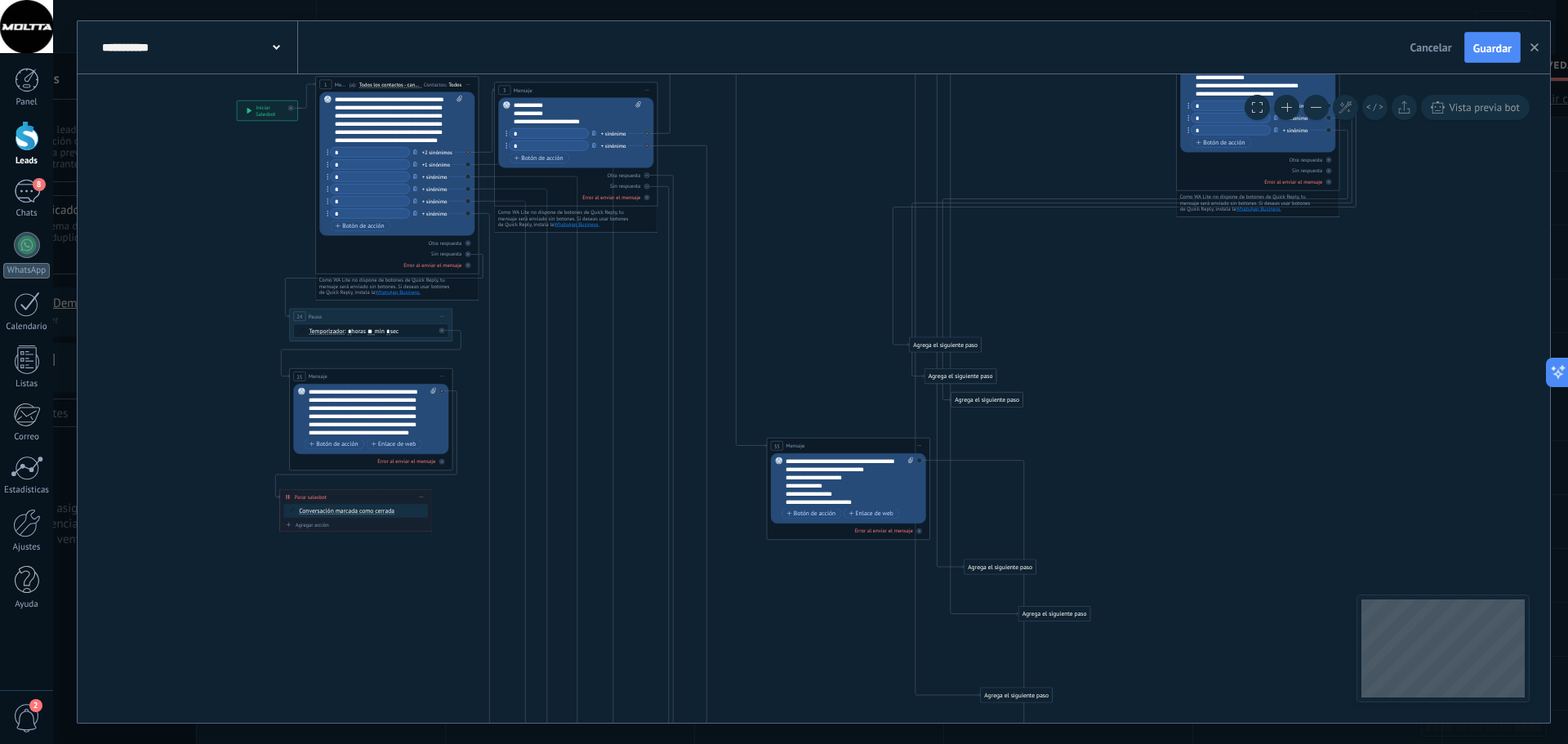 click on "35
Mensaje
*******
(a):
Todos los contactos - canales seleccionados
Todos los contactos - canales seleccionados
Todos los contactos - canal primario
Contacto principal - canales seleccionados
Contacto principal - canal primario
Todos los contactos - canales seleccionados
Todos los contactos - canales seleccionados
Todos los contactos - canal primario
Contacto principal - canales seleccionados" at bounding box center (848, 446) 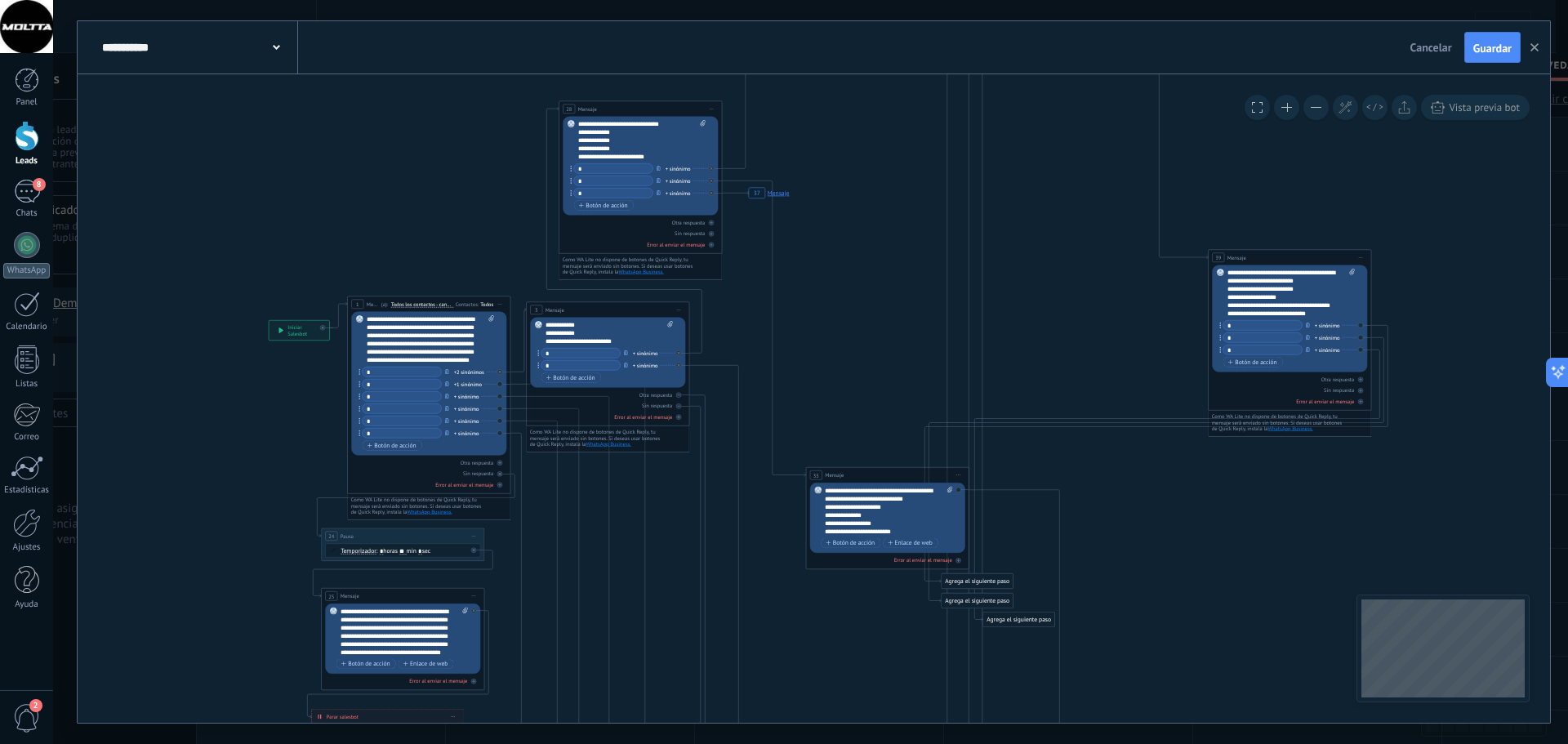 drag, startPoint x: 1144, startPoint y: 447, endPoint x: 1164, endPoint y: 613, distance: 167.2005 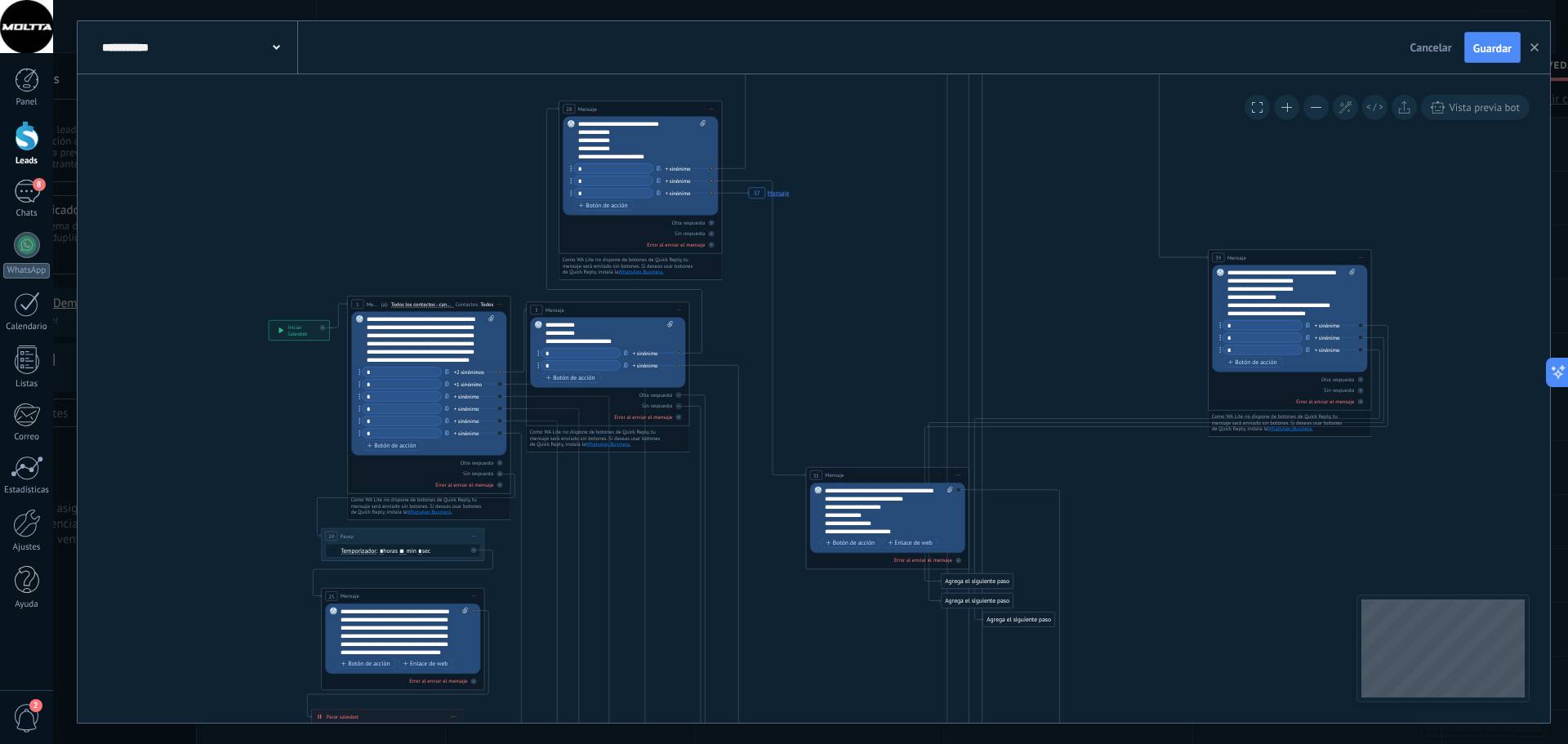 click on "37 Mensaje 35 Mensaje" 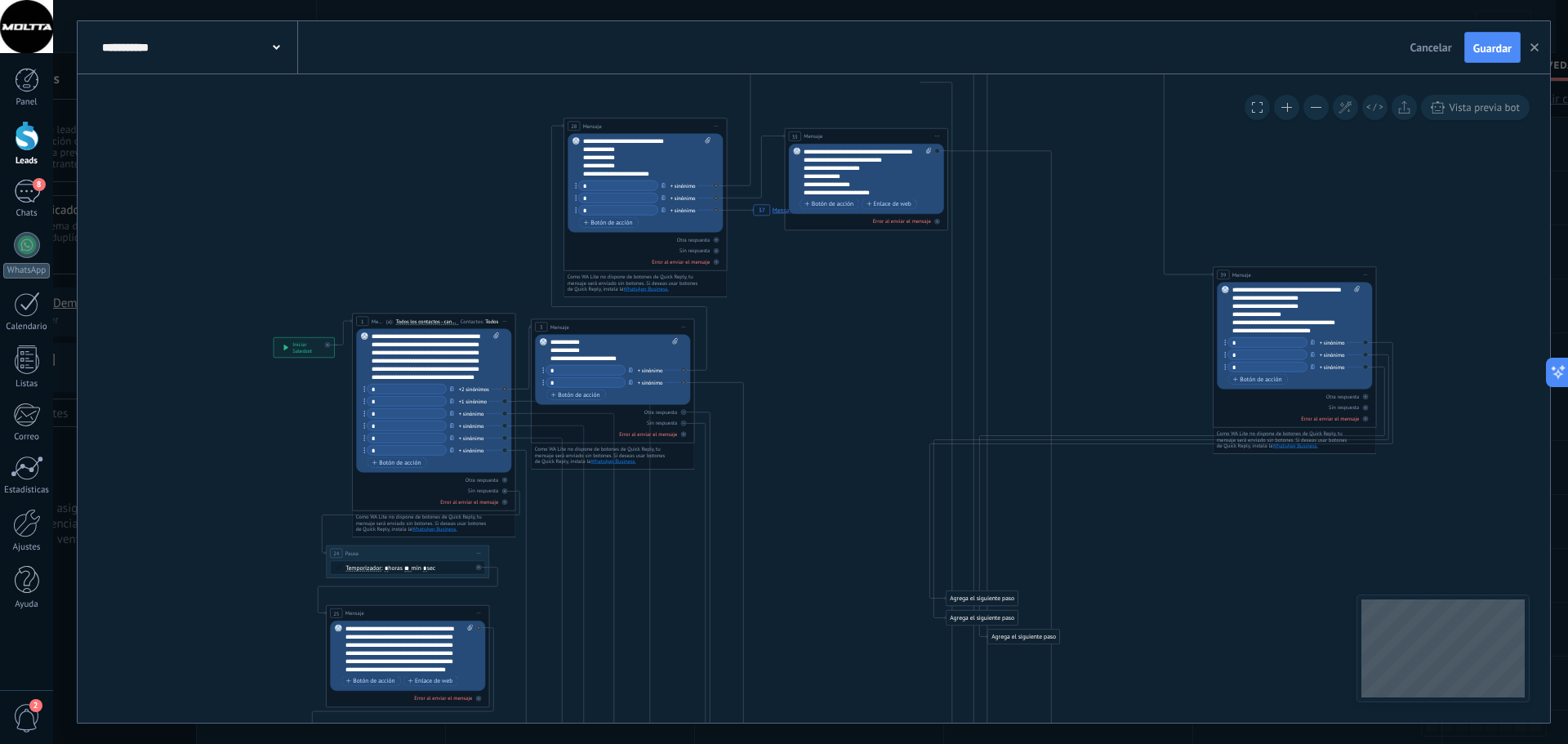 drag, startPoint x: 846, startPoint y: 489, endPoint x: 820, endPoint y: 133, distance: 356.94818 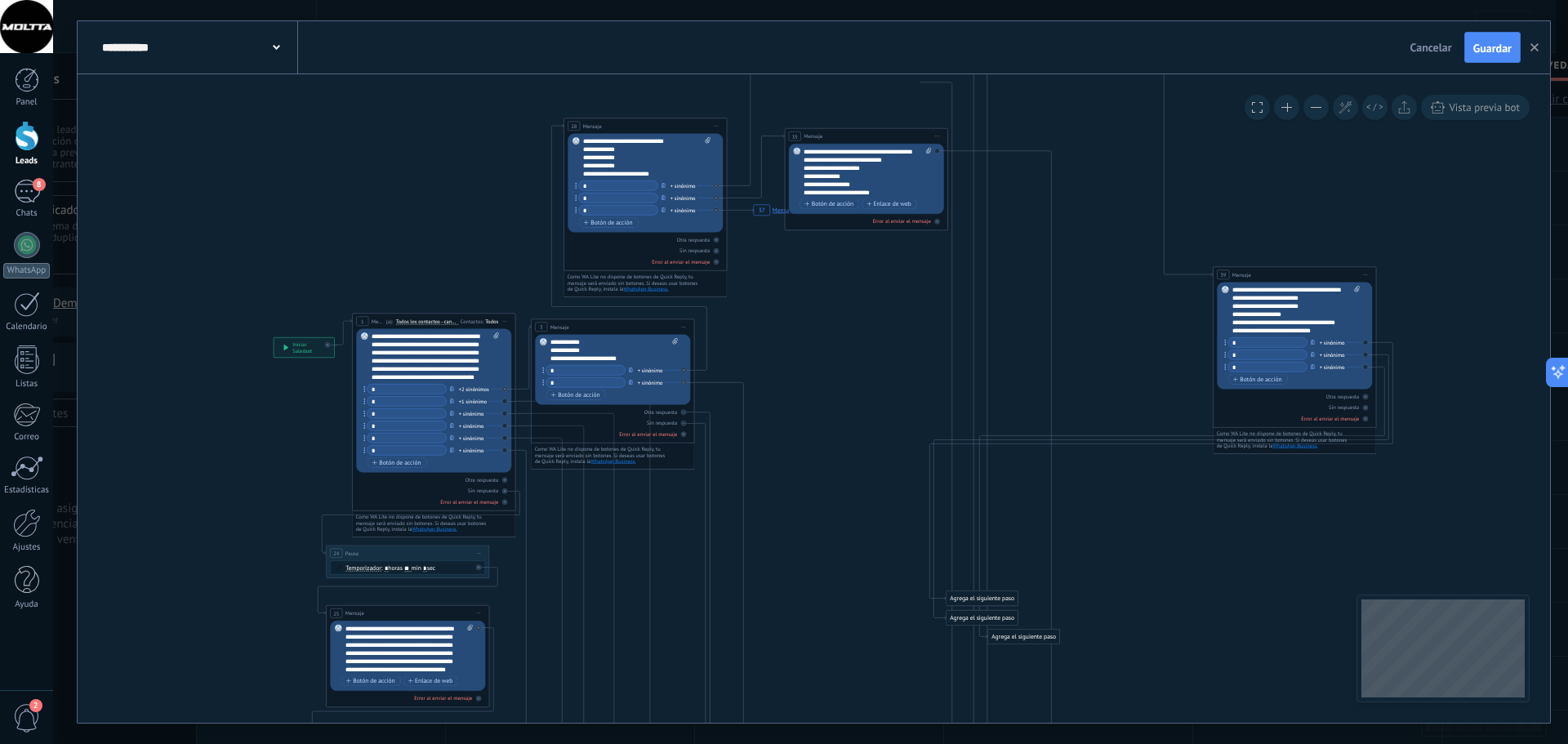 click on "Mensaje" at bounding box center (813, 136) 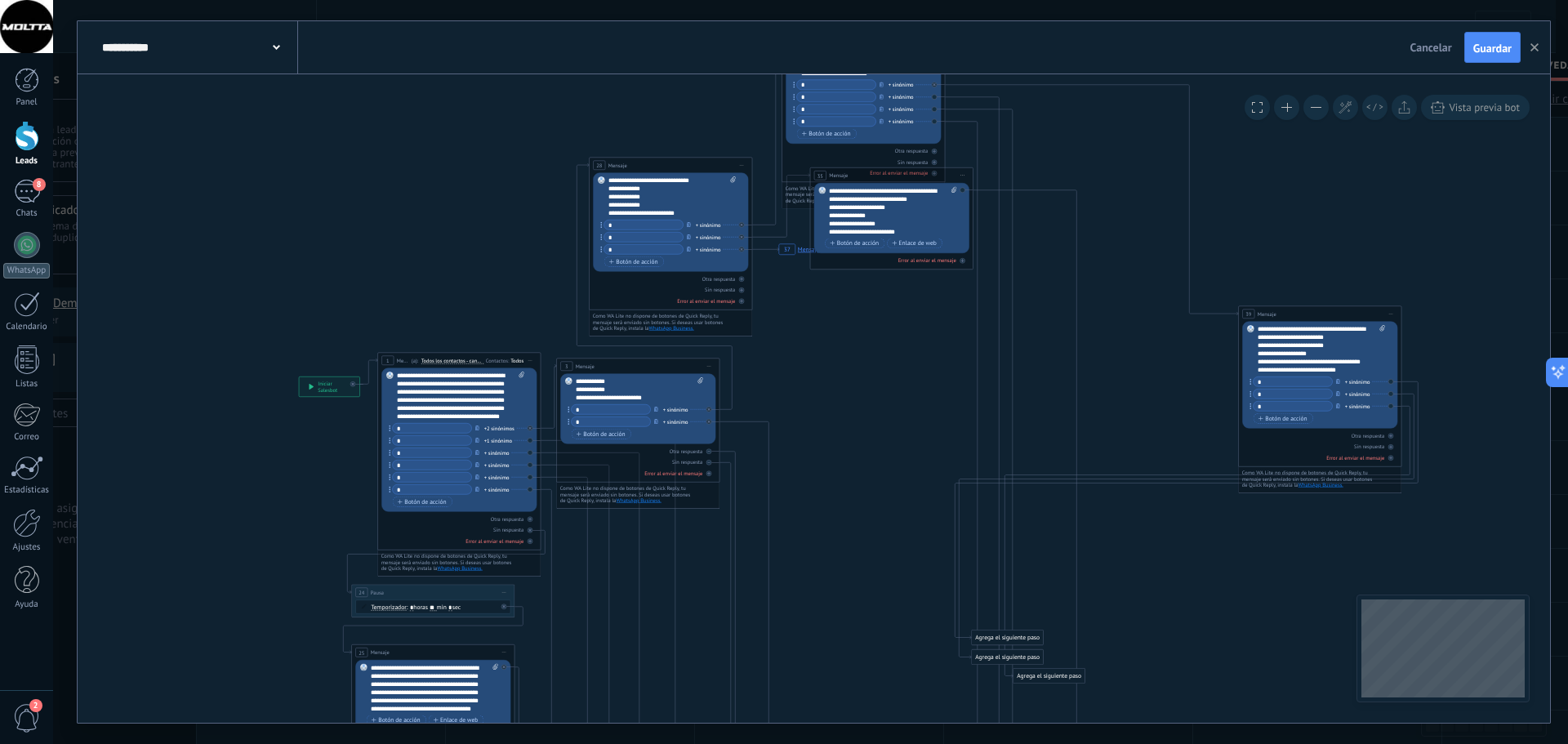 drag, startPoint x: 1181, startPoint y: 608, endPoint x: 1206, endPoint y: 648, distance: 47.16991 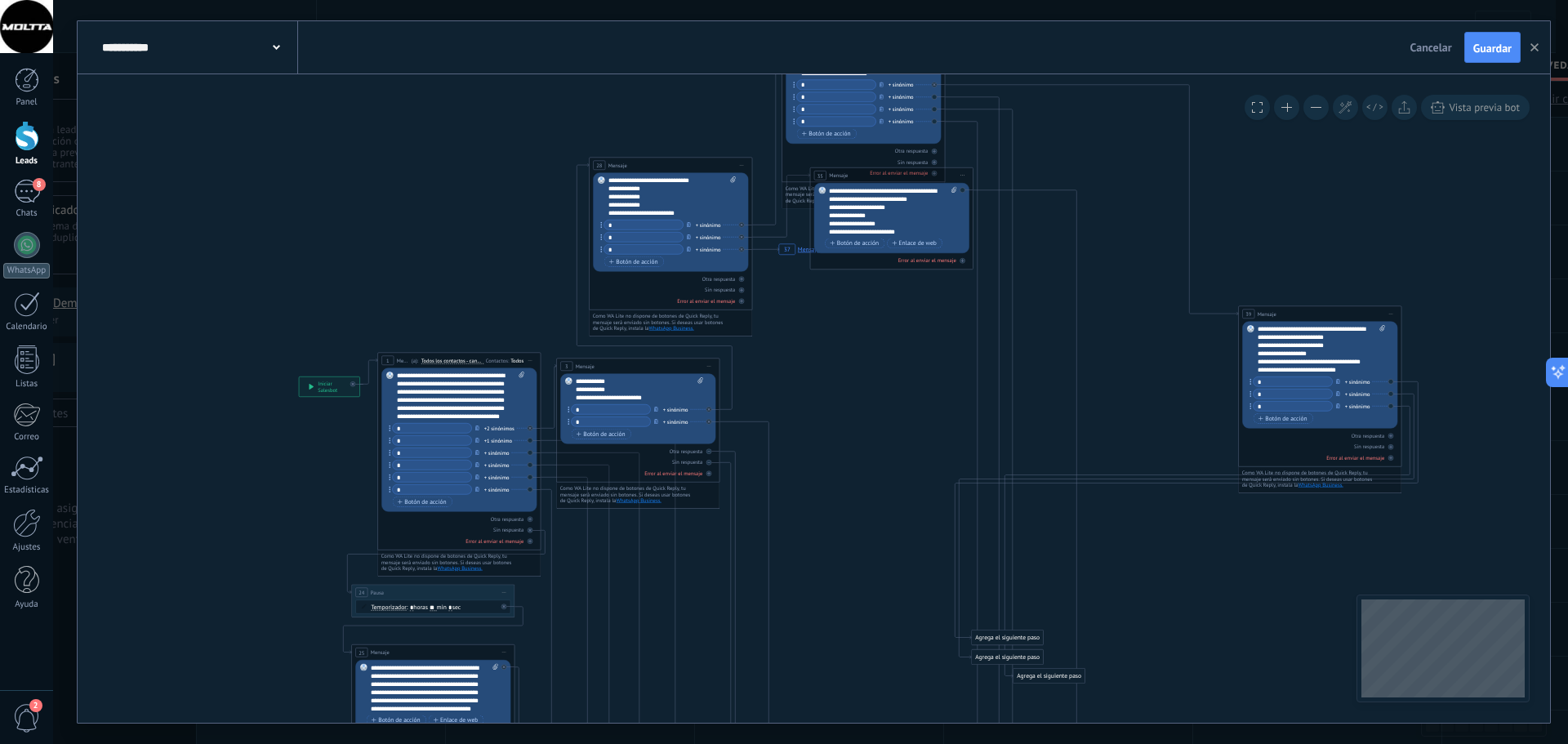 click on "37 Mensaje 35 Mensaje" 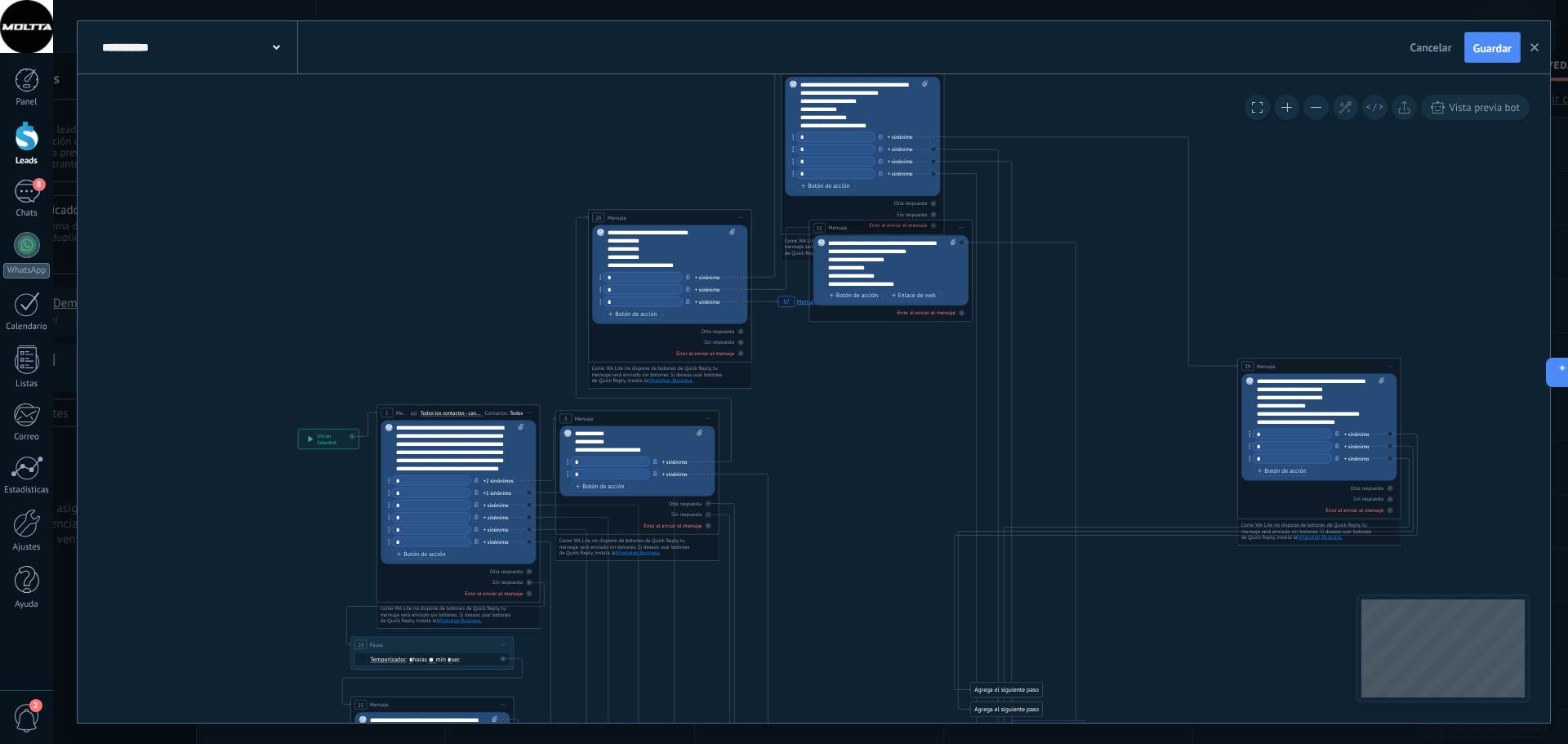 drag, startPoint x: 874, startPoint y: 388, endPoint x: 872, endPoint y: 439, distance: 51.0392 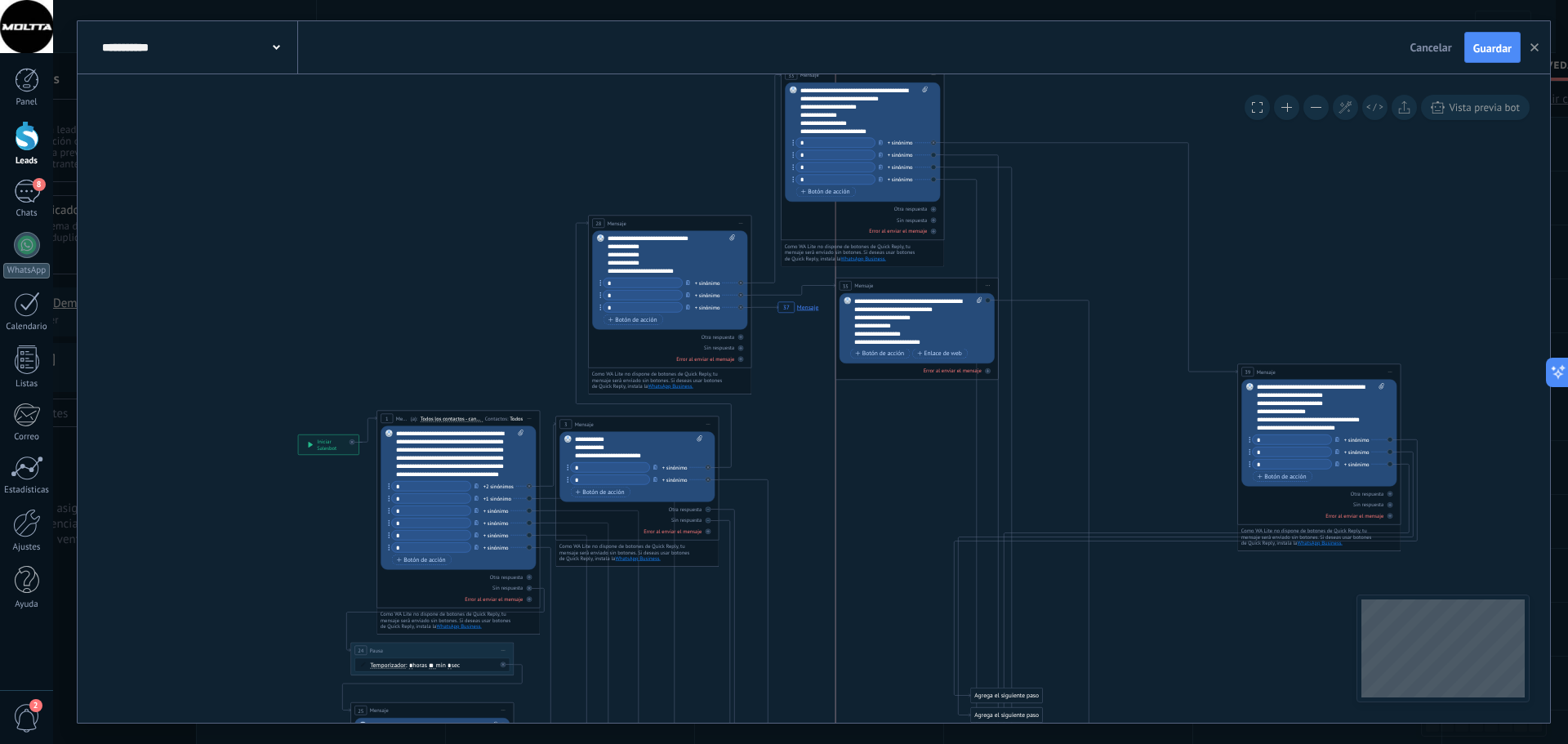 drag, startPoint x: 862, startPoint y: 247, endPoint x: 886, endPoint y: 286, distance: 45.793013 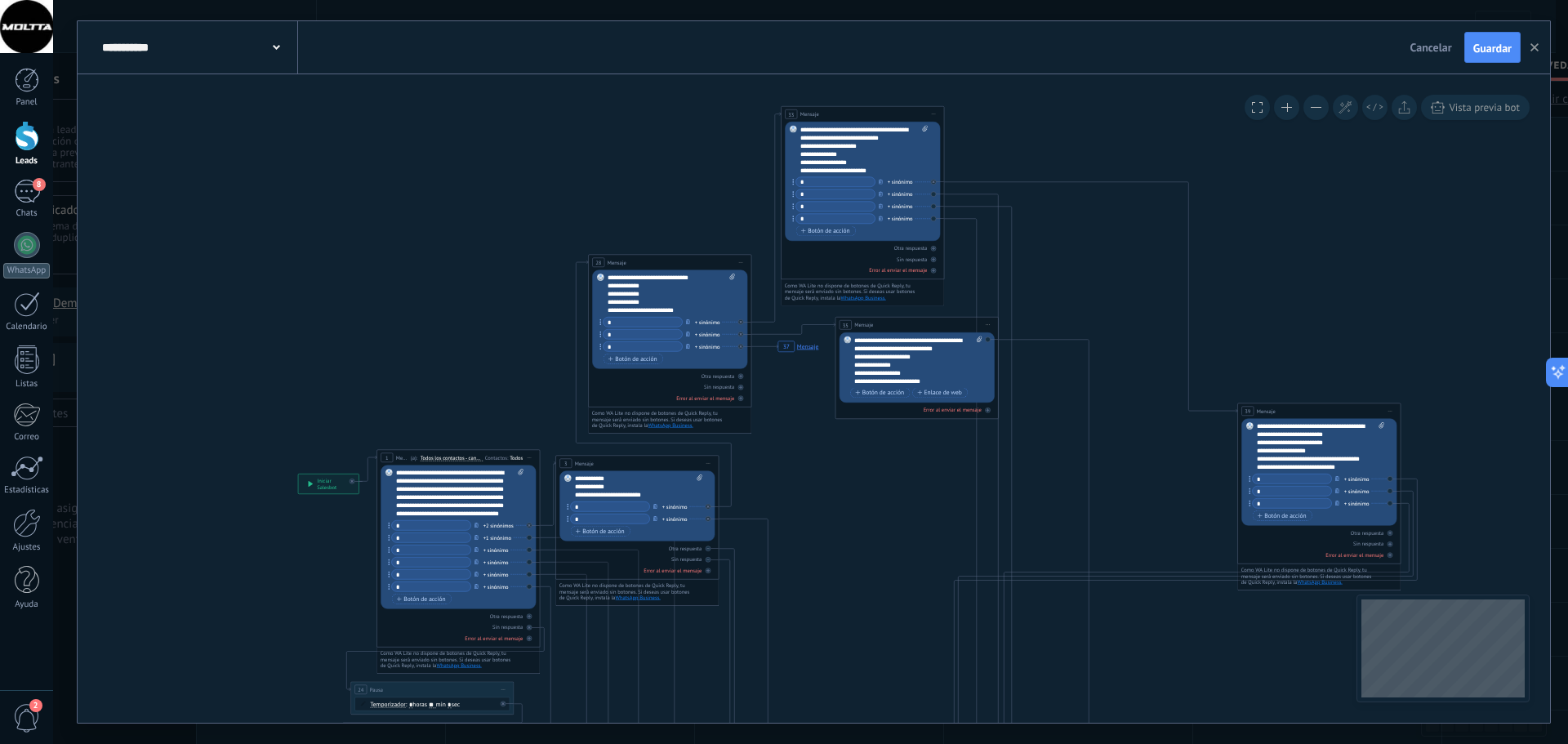 click on "*" at bounding box center [643, 347] 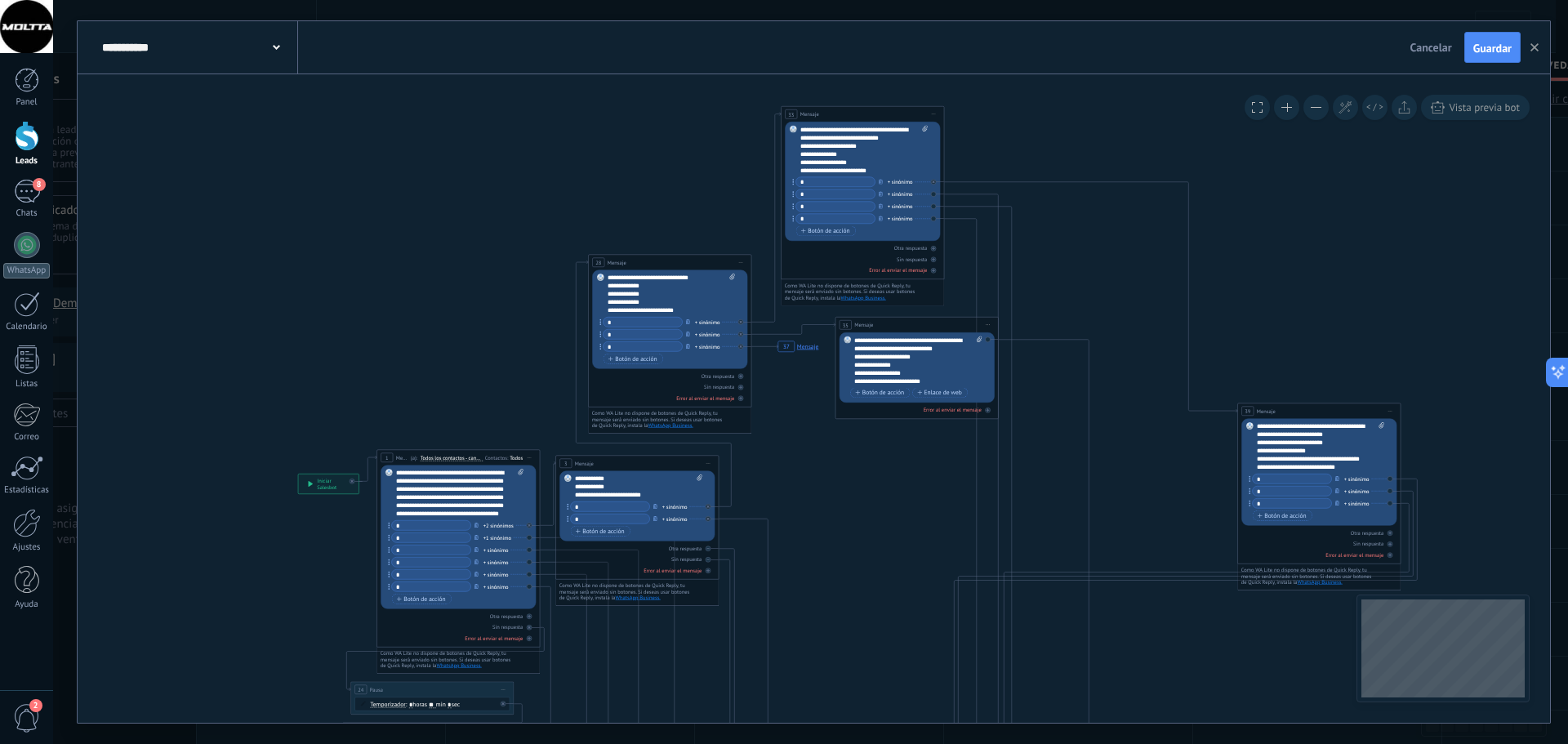 click 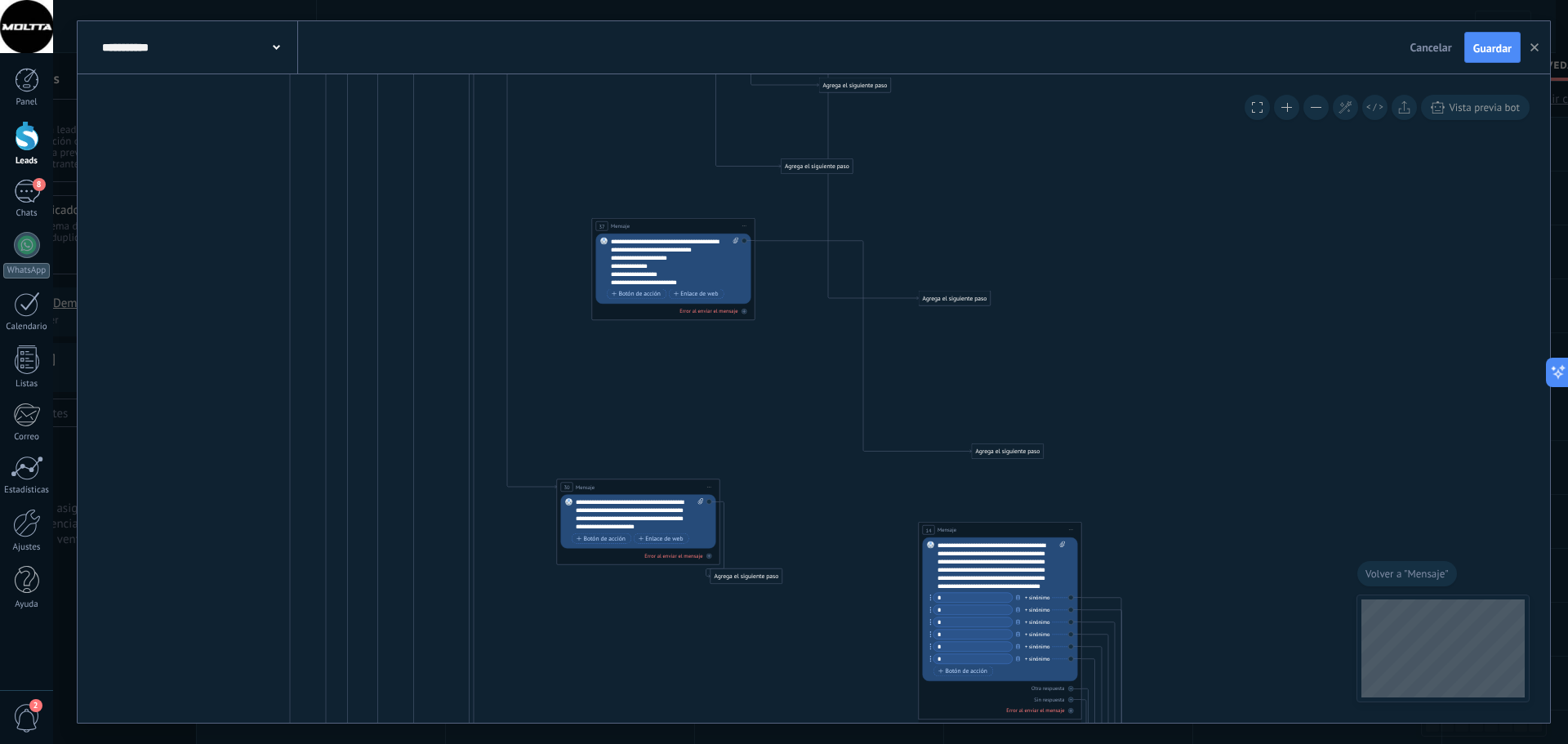 drag, startPoint x: 800, startPoint y: 406, endPoint x: 659, endPoint y: 224, distance: 230.22815 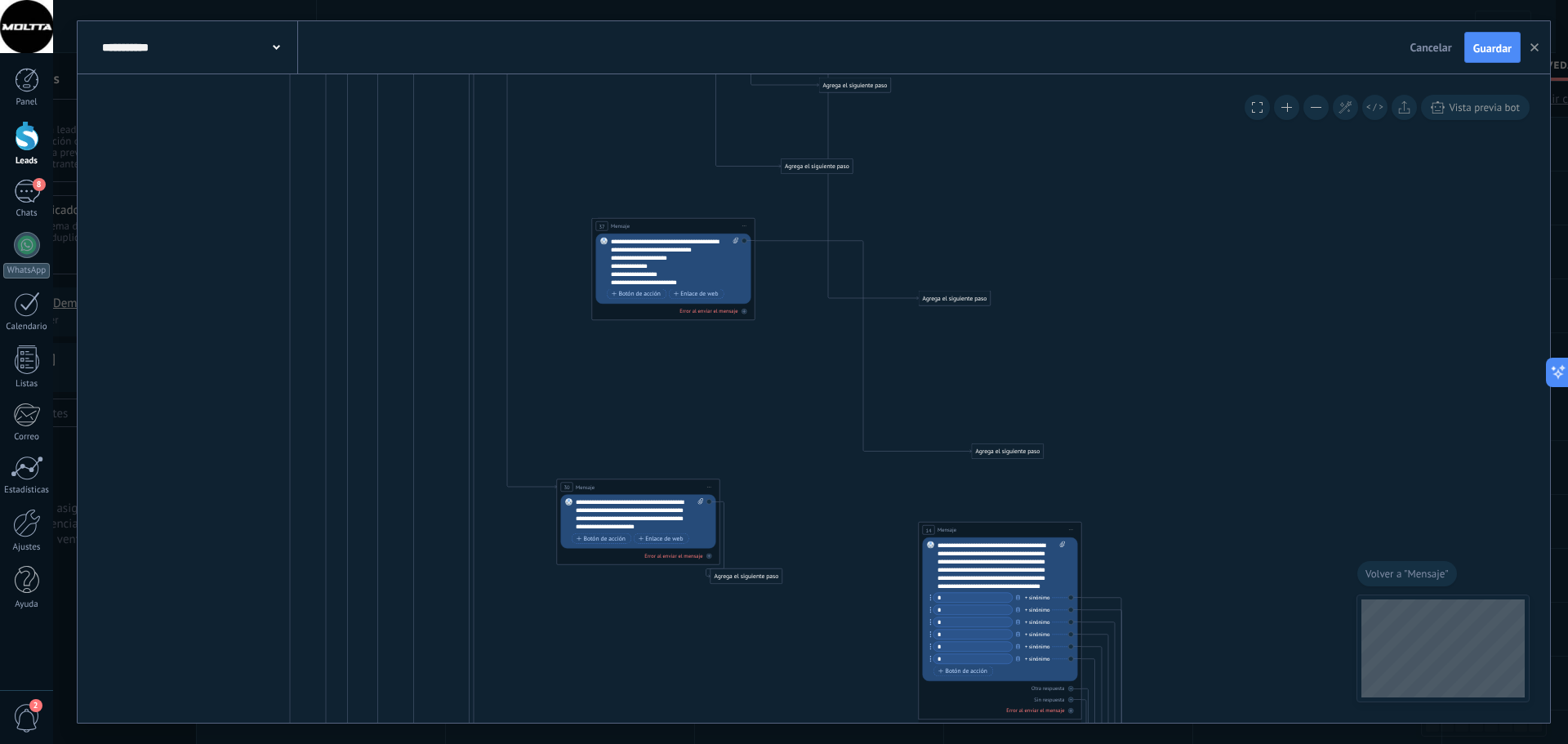 click on "37
Mensaje
*******
(a):
Todos los contactos - canales seleccionados
Todos los contactos - canales seleccionados
Todos los contactos - canal primario
Contacto principal - canales seleccionados
Contacto principal - canal primario
Todos los contactos - canales seleccionados
Todos los contactos - canales seleccionados
Todos los contactos - canal primario
Contacto principal - canales seleccionados" at bounding box center [673, 226] 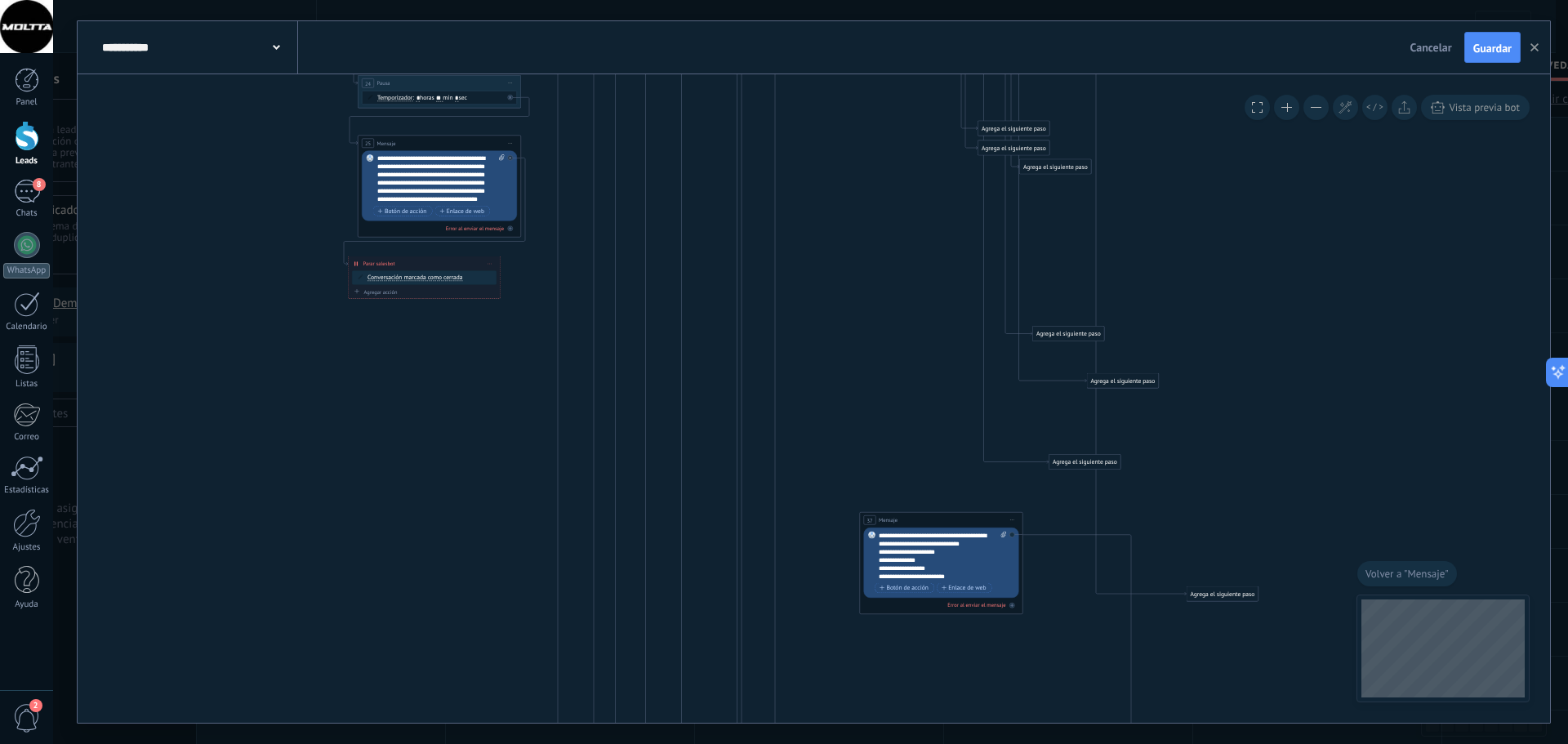 drag, startPoint x: 1089, startPoint y: 274, endPoint x: 1178, endPoint y: 507, distance: 249.419 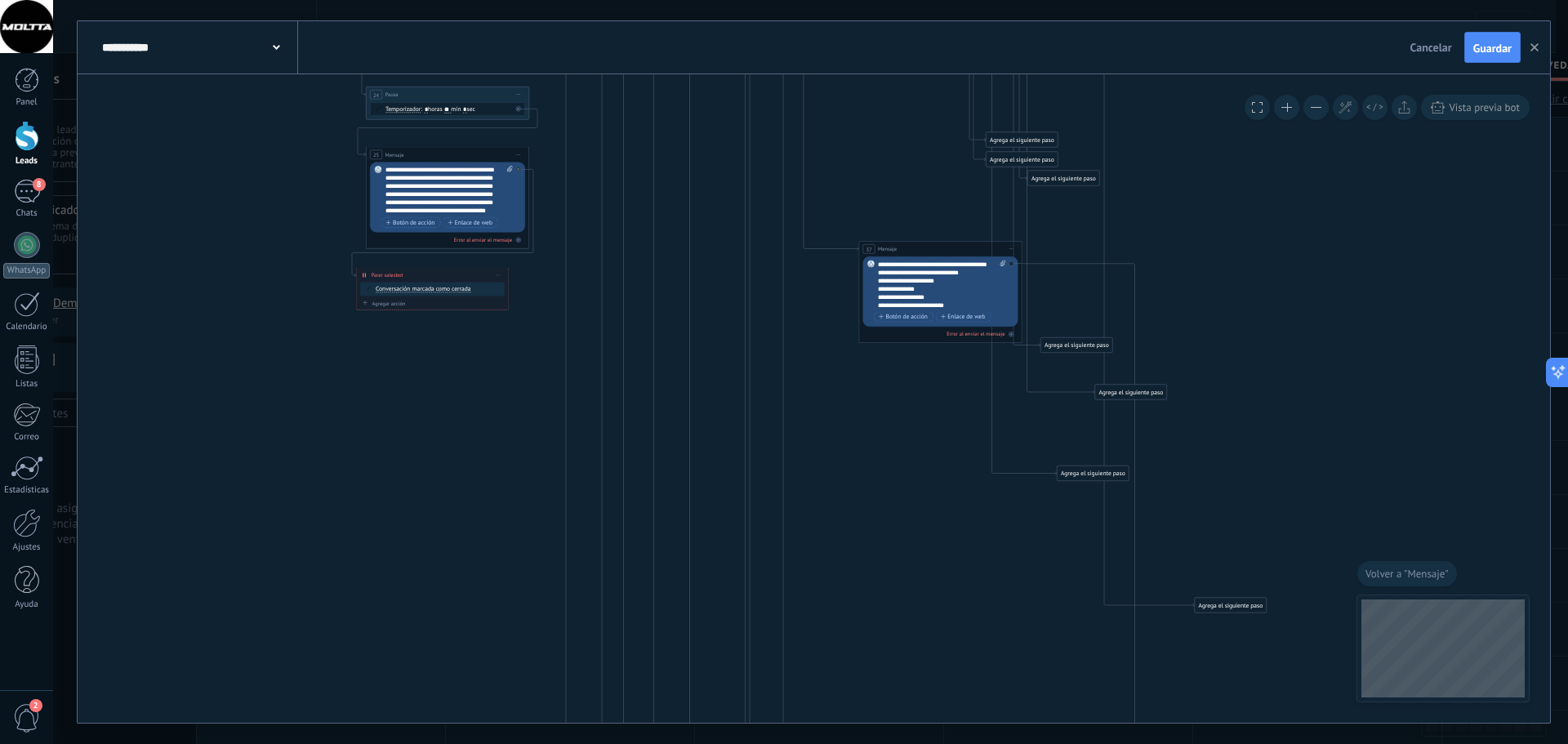 drag, startPoint x: 903, startPoint y: 531, endPoint x: 888, endPoint y: 230, distance: 301.37352 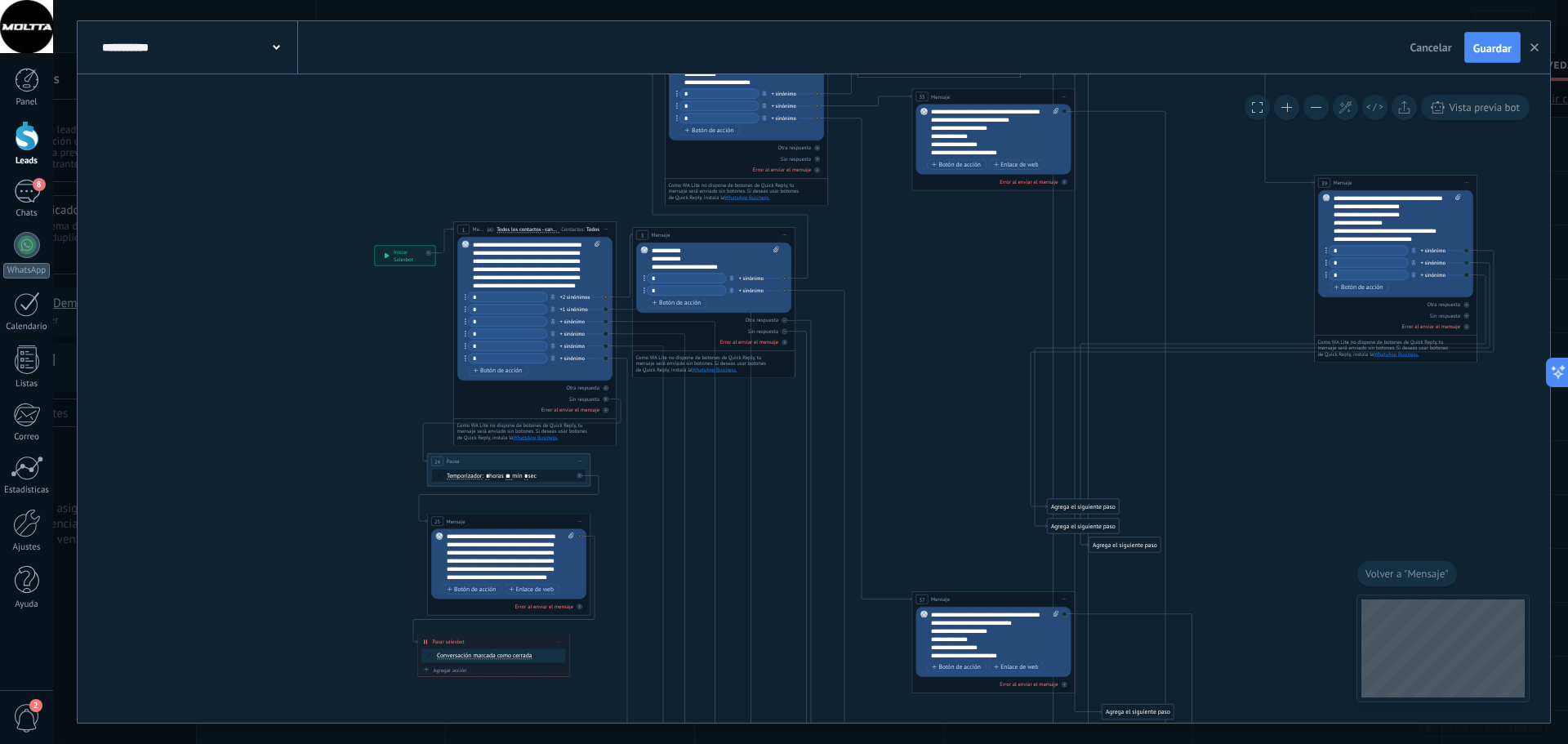 drag, startPoint x: 1293, startPoint y: 454, endPoint x: 1272, endPoint y: 660, distance: 207.06762 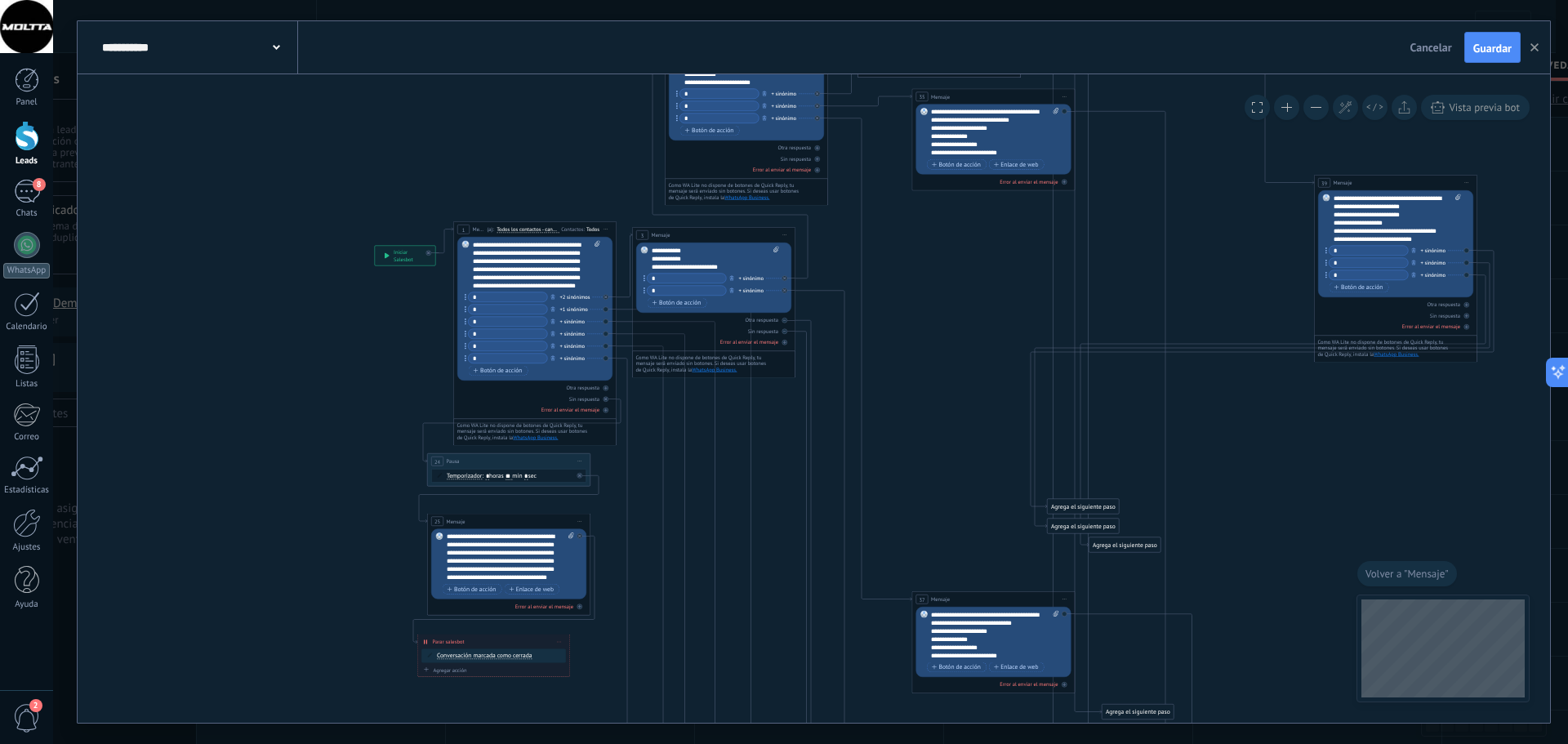 click on "37 Mensaje 35 Mensaje" 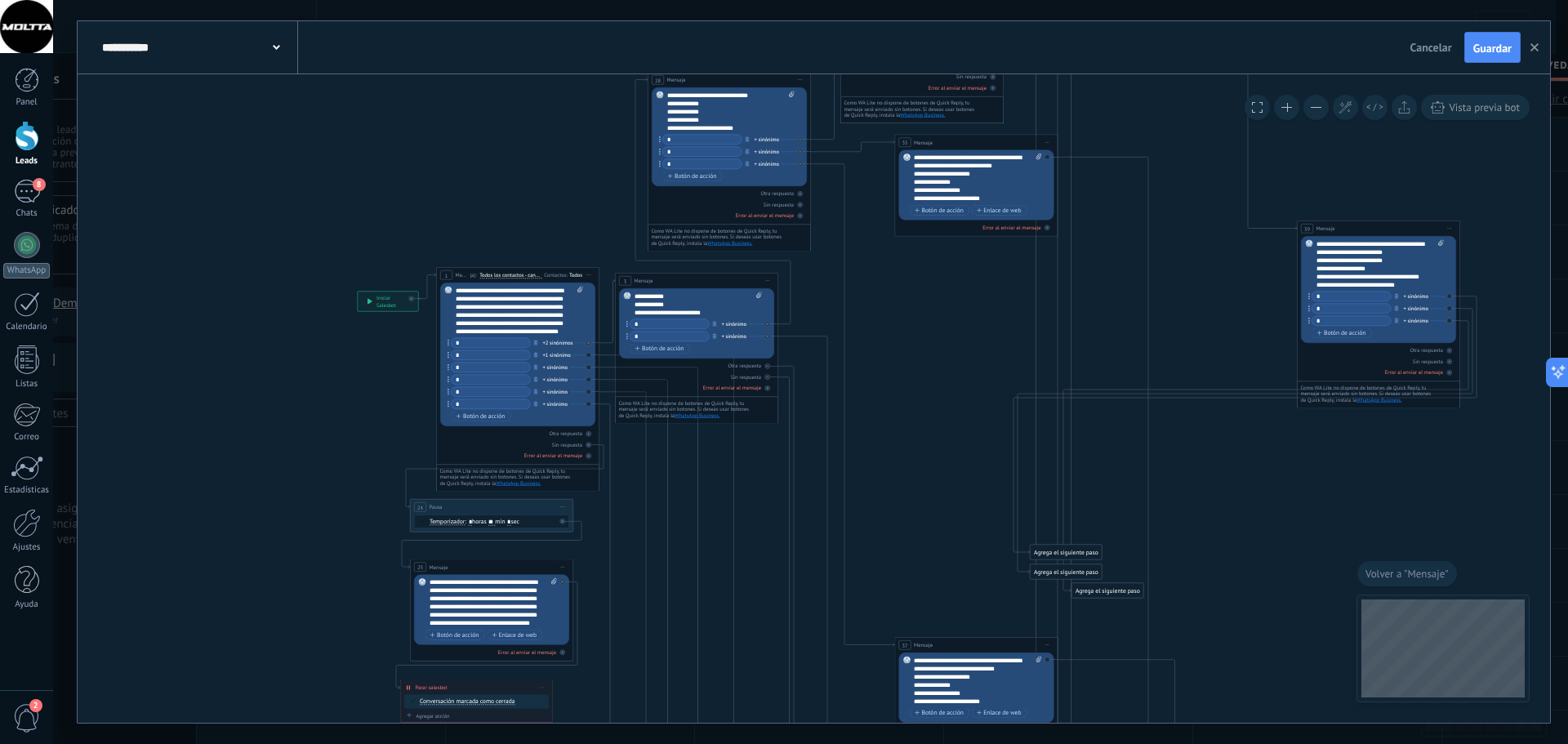 drag, startPoint x: 946, startPoint y: 350, endPoint x: 937, endPoint y: 385, distance: 36.13862 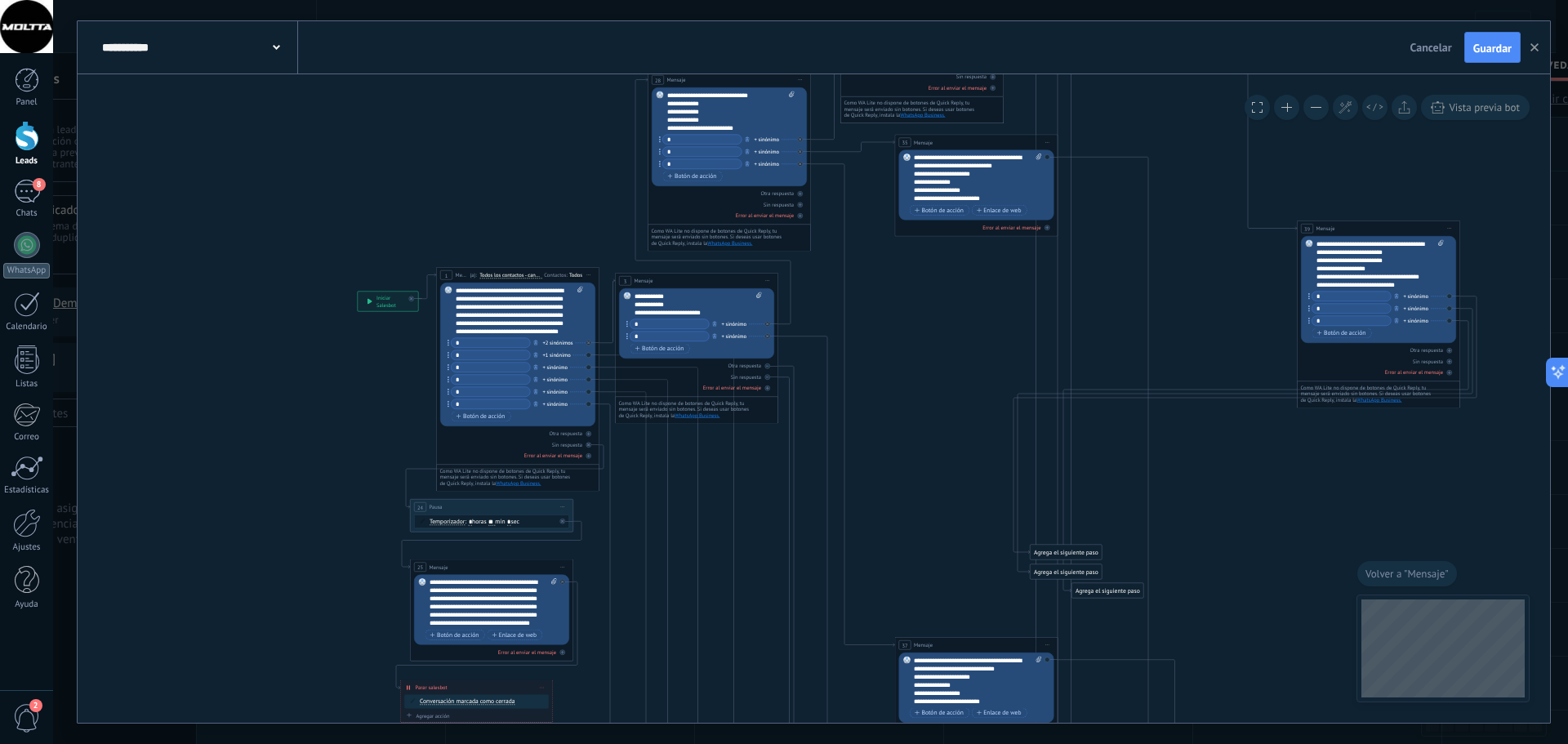 click on "35 Mensaje 37 Mensaje" 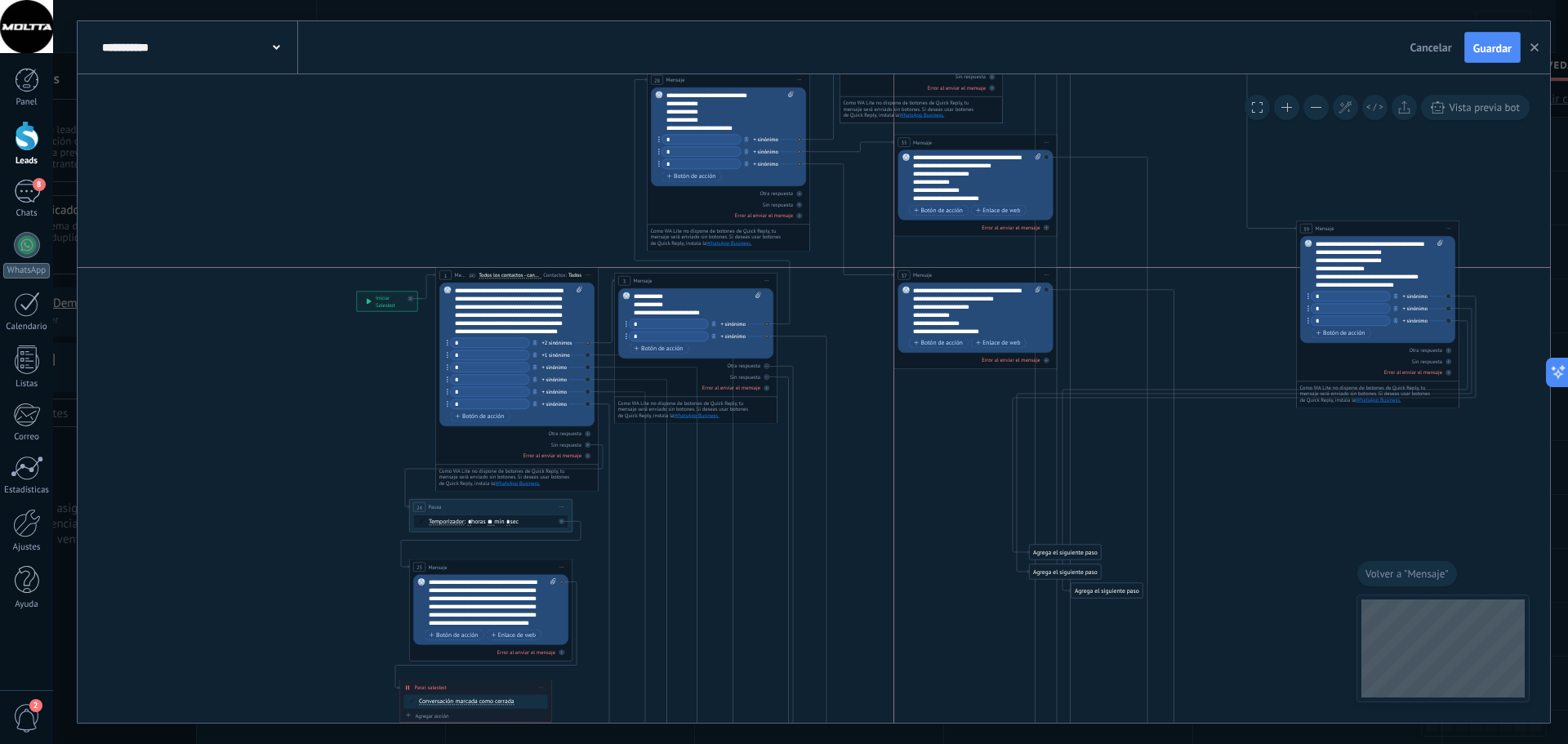 drag, startPoint x: 955, startPoint y: 644, endPoint x: 958, endPoint y: 272, distance: 372.0121 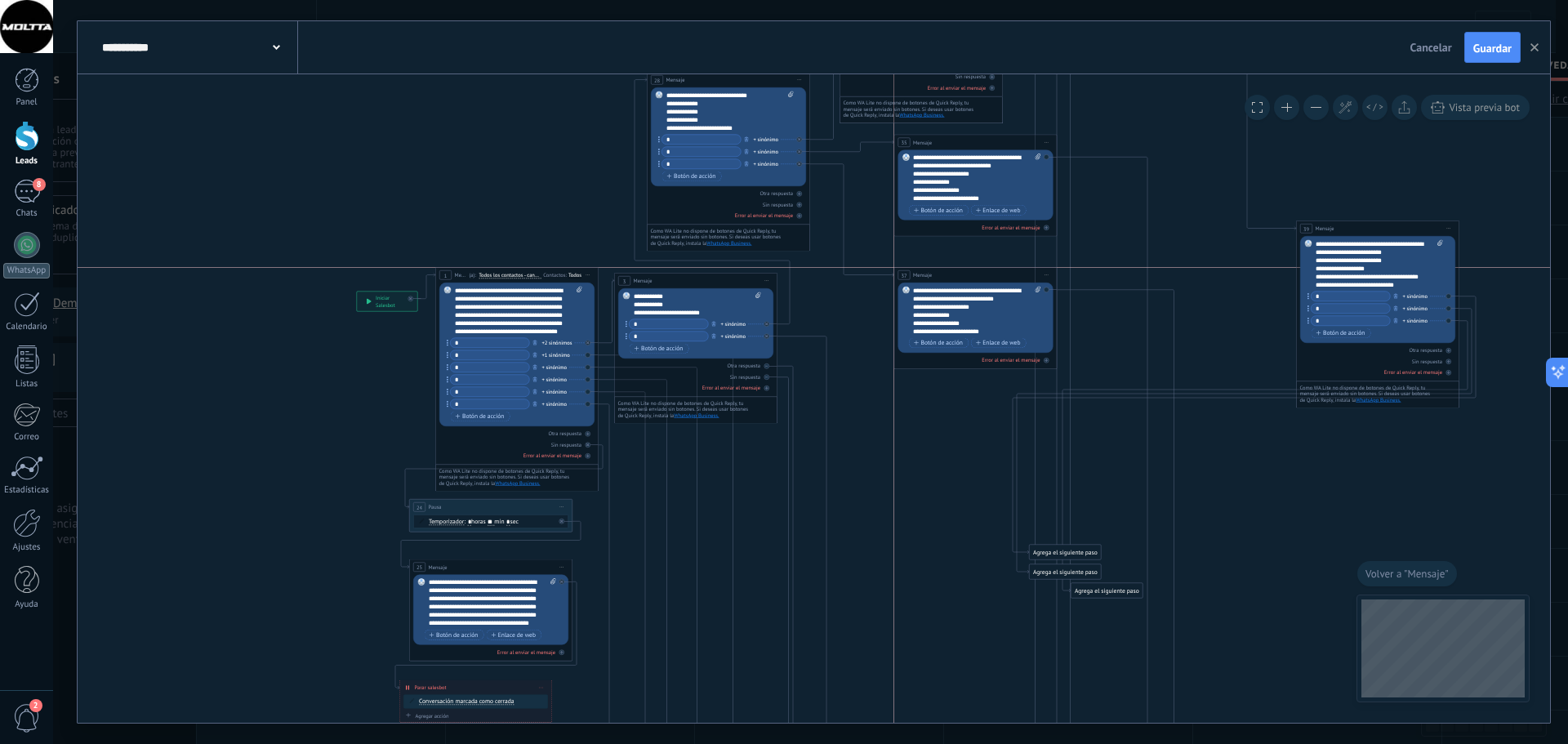 click on "37
Mensaje
*******
(a):
Todos los contactos - canales seleccionados
Todos los contactos - canales seleccionados
Todos los contactos - canal primario
Contacto principal - canales seleccionados
Contacto principal - canal primario
Todos los contactos - canales seleccionados
Todos los contactos - canales seleccionados
Todos los contactos - canal primario
Contacto principal - canales seleccionados" at bounding box center [975, 275] 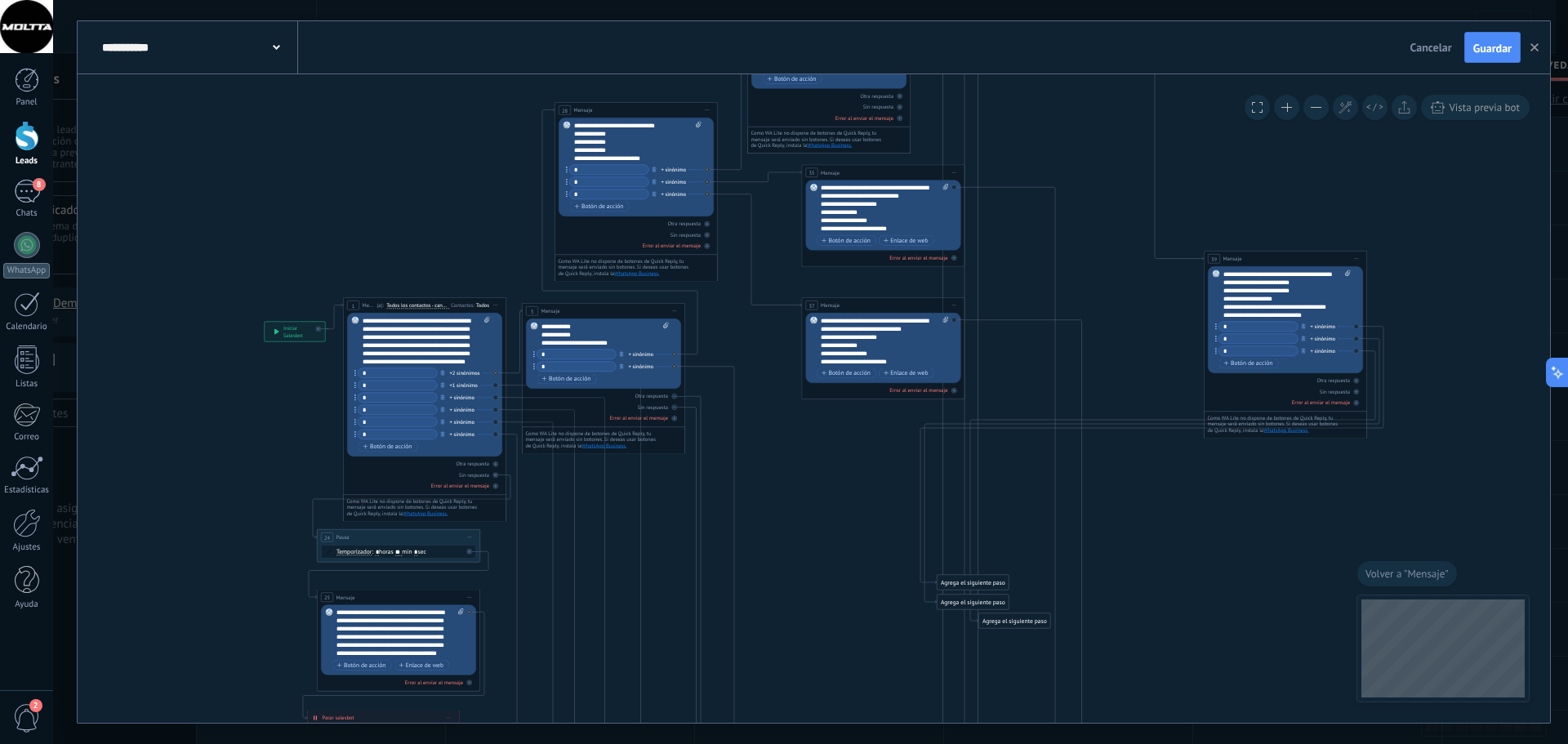 drag, startPoint x: 929, startPoint y: 448, endPoint x: 836, endPoint y: 471, distance: 95.8019 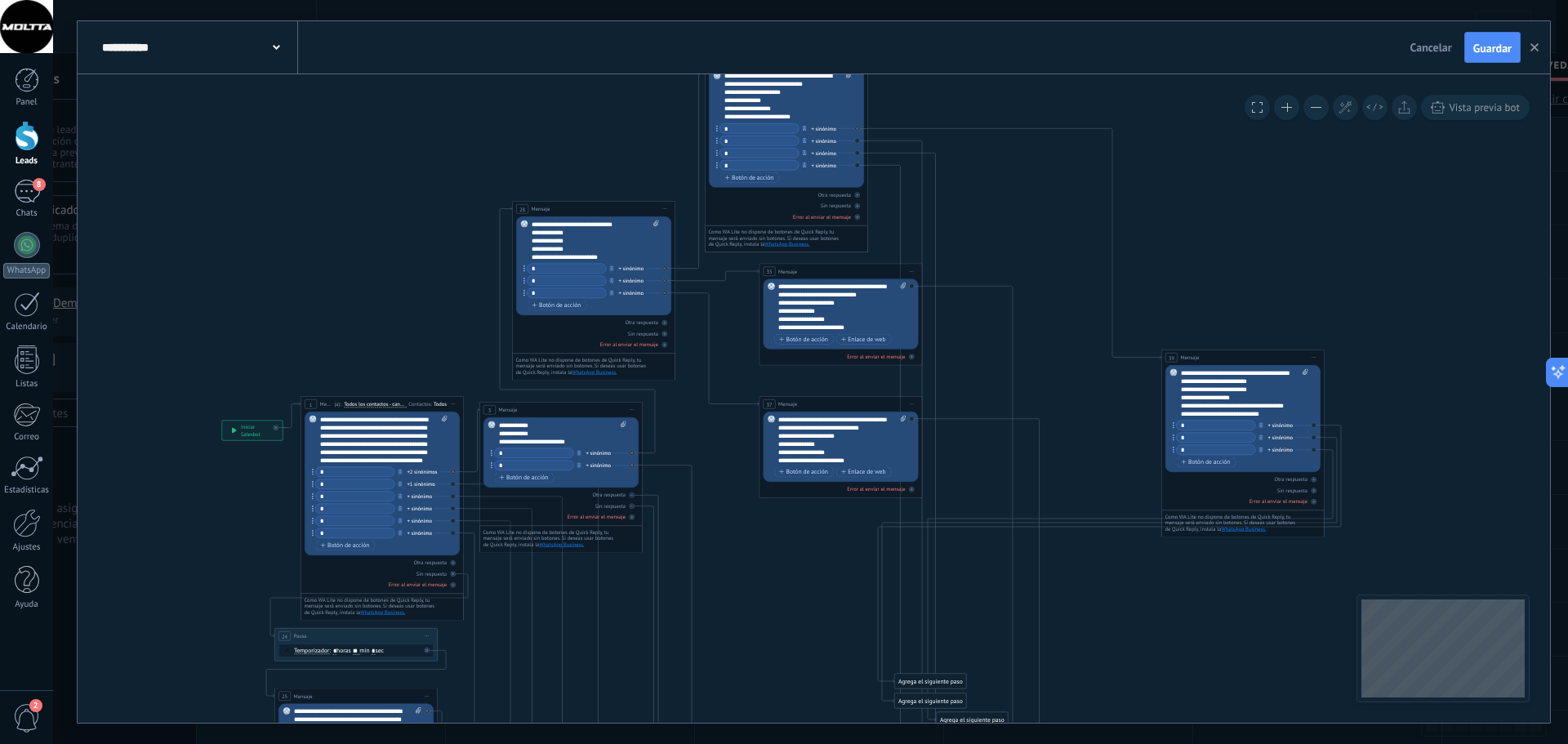 drag, startPoint x: 849, startPoint y: 434, endPoint x: 806, endPoint y: 567, distance: 139.7784 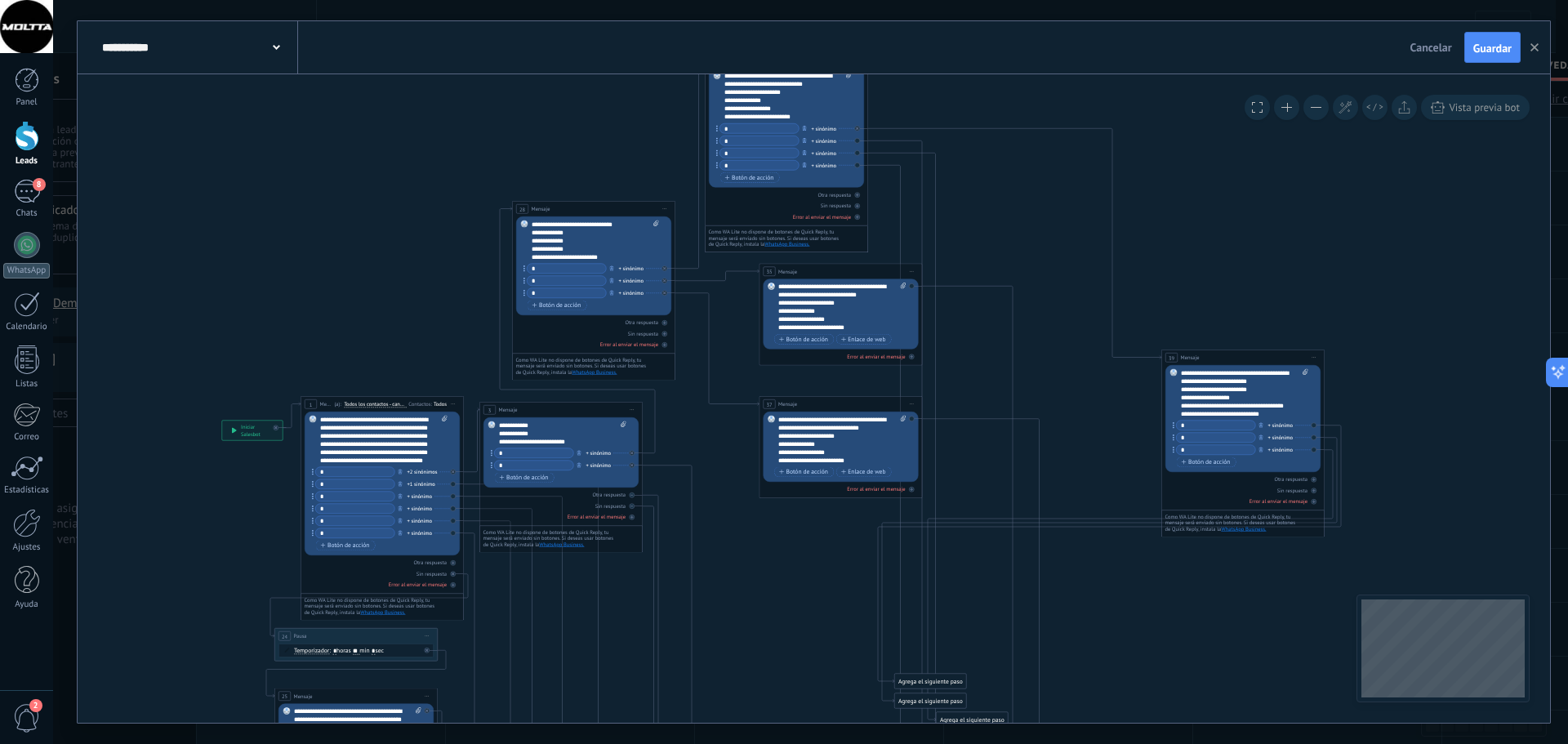 click on "35 Mensaje 37 Mensaje" 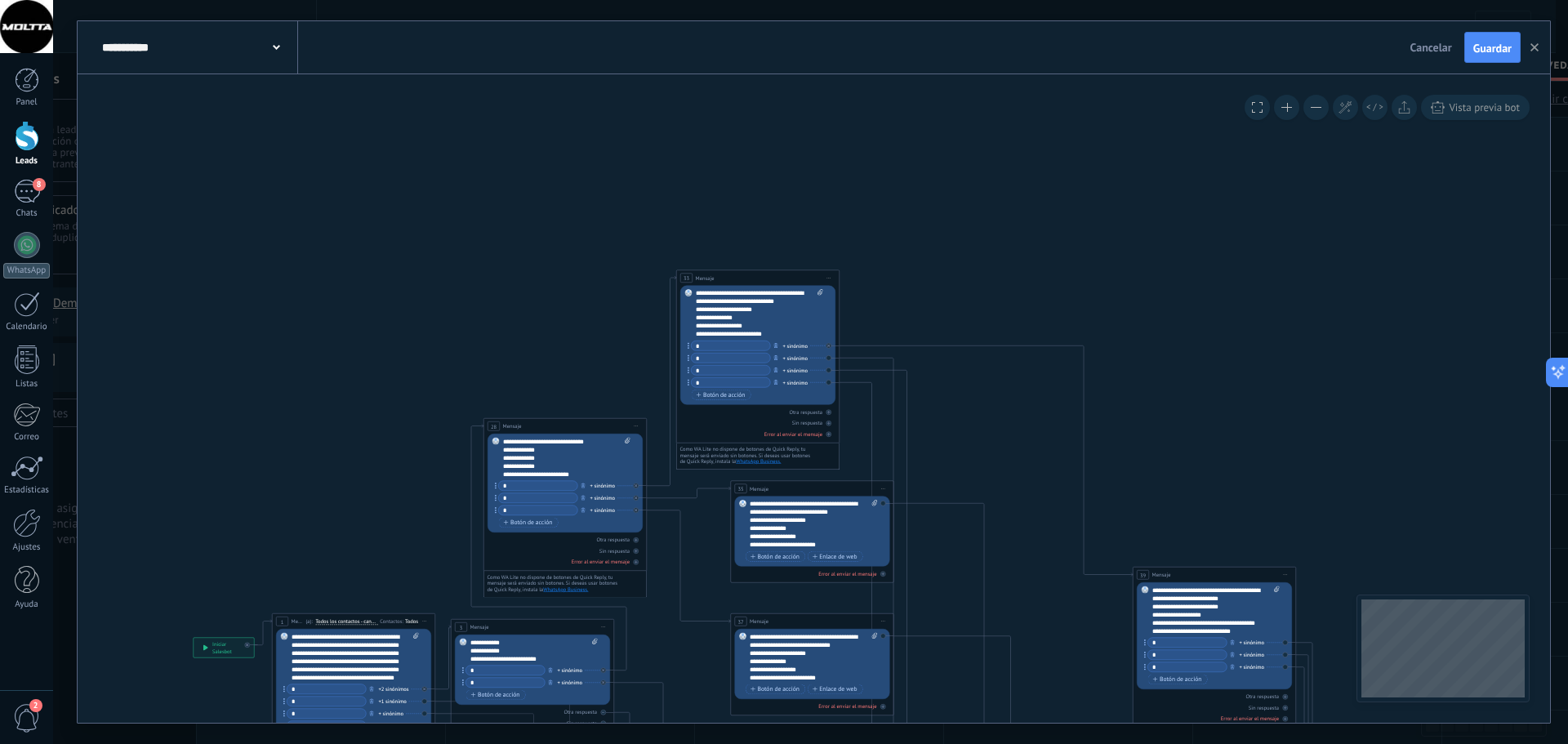 drag, startPoint x: 991, startPoint y: 319, endPoint x: 971, endPoint y: 413, distance: 96.10411 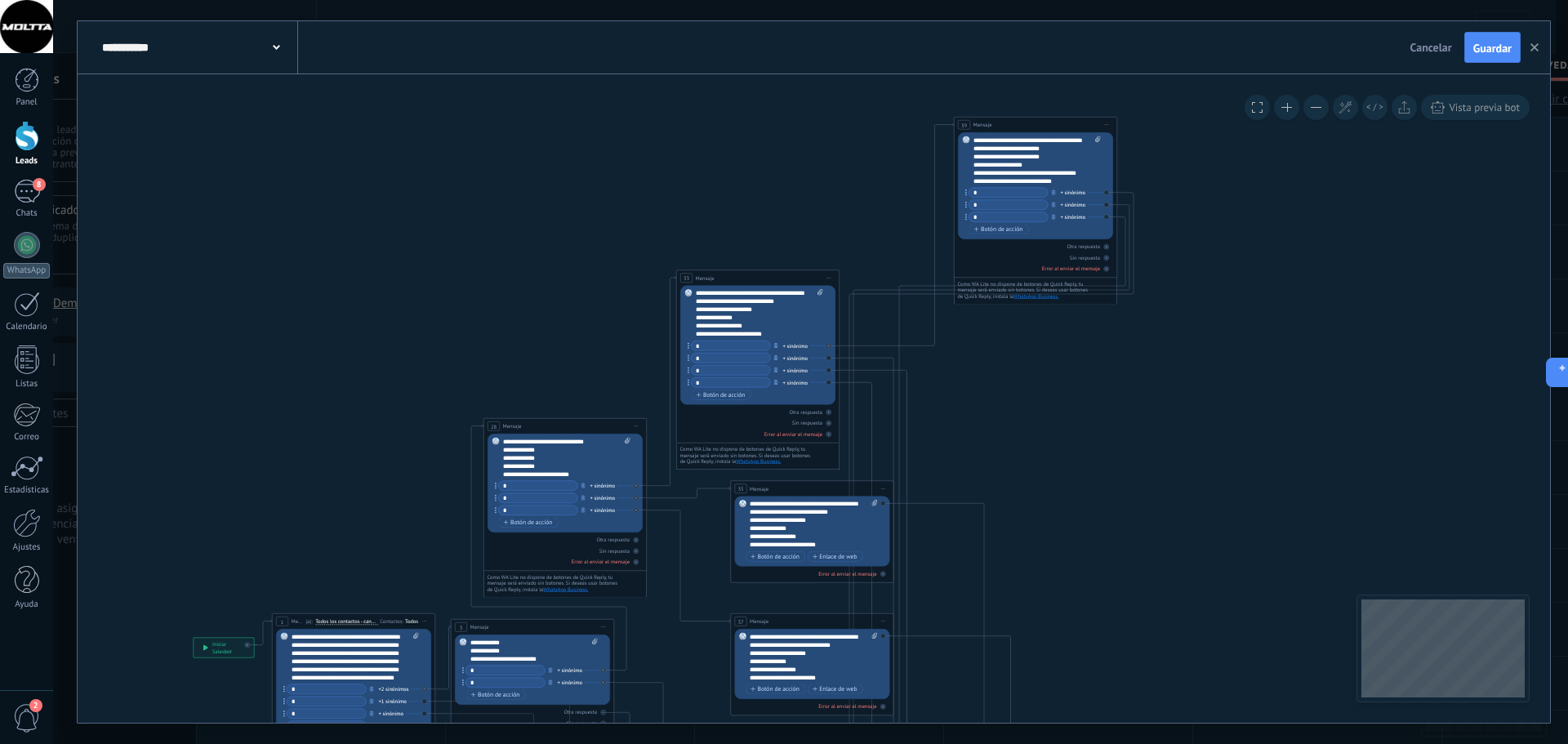 drag, startPoint x: 1205, startPoint y: 572, endPoint x: 1026, endPoint y: 123, distance: 483.36529 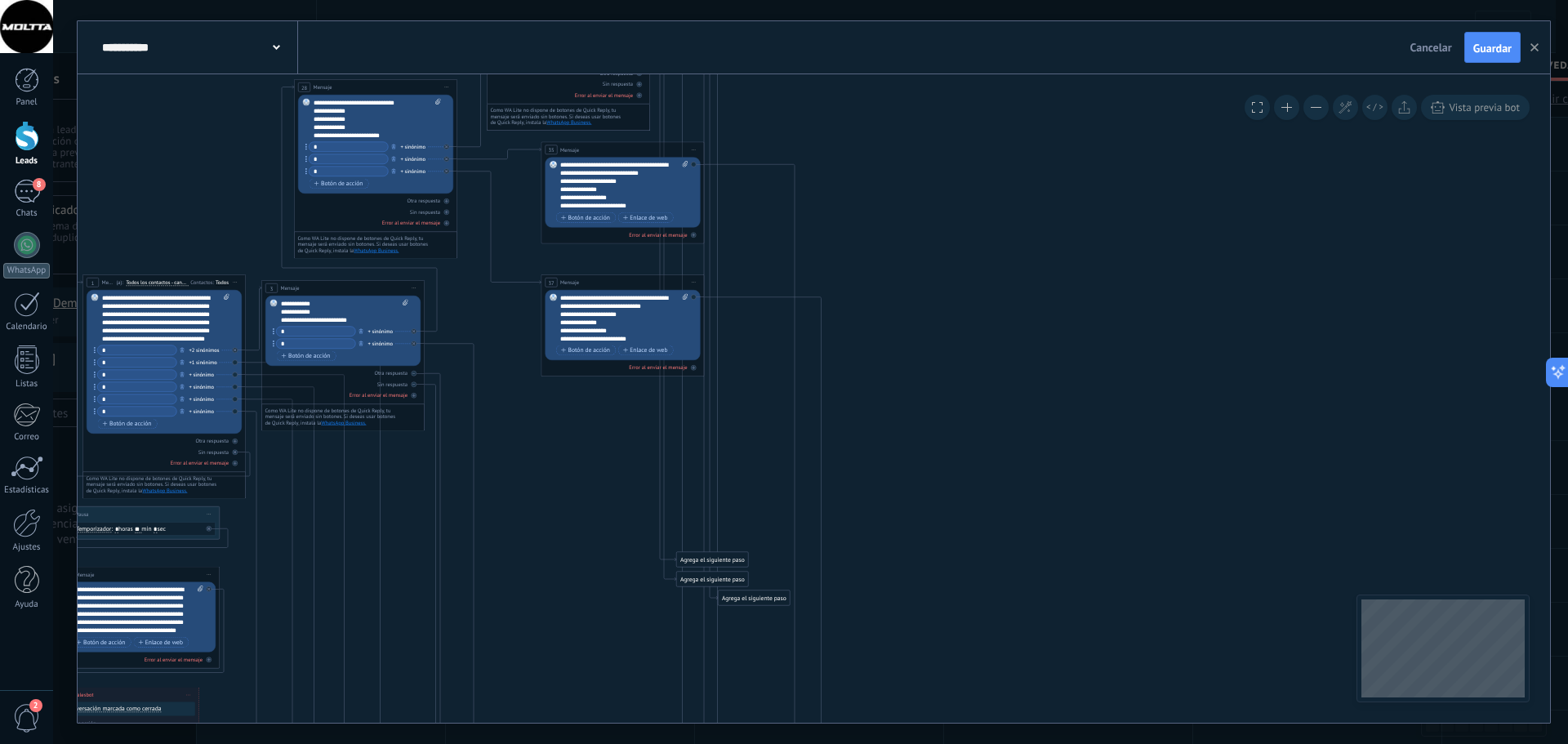 drag, startPoint x: 1101, startPoint y: 471, endPoint x: 948, endPoint y: 274, distance: 249.435 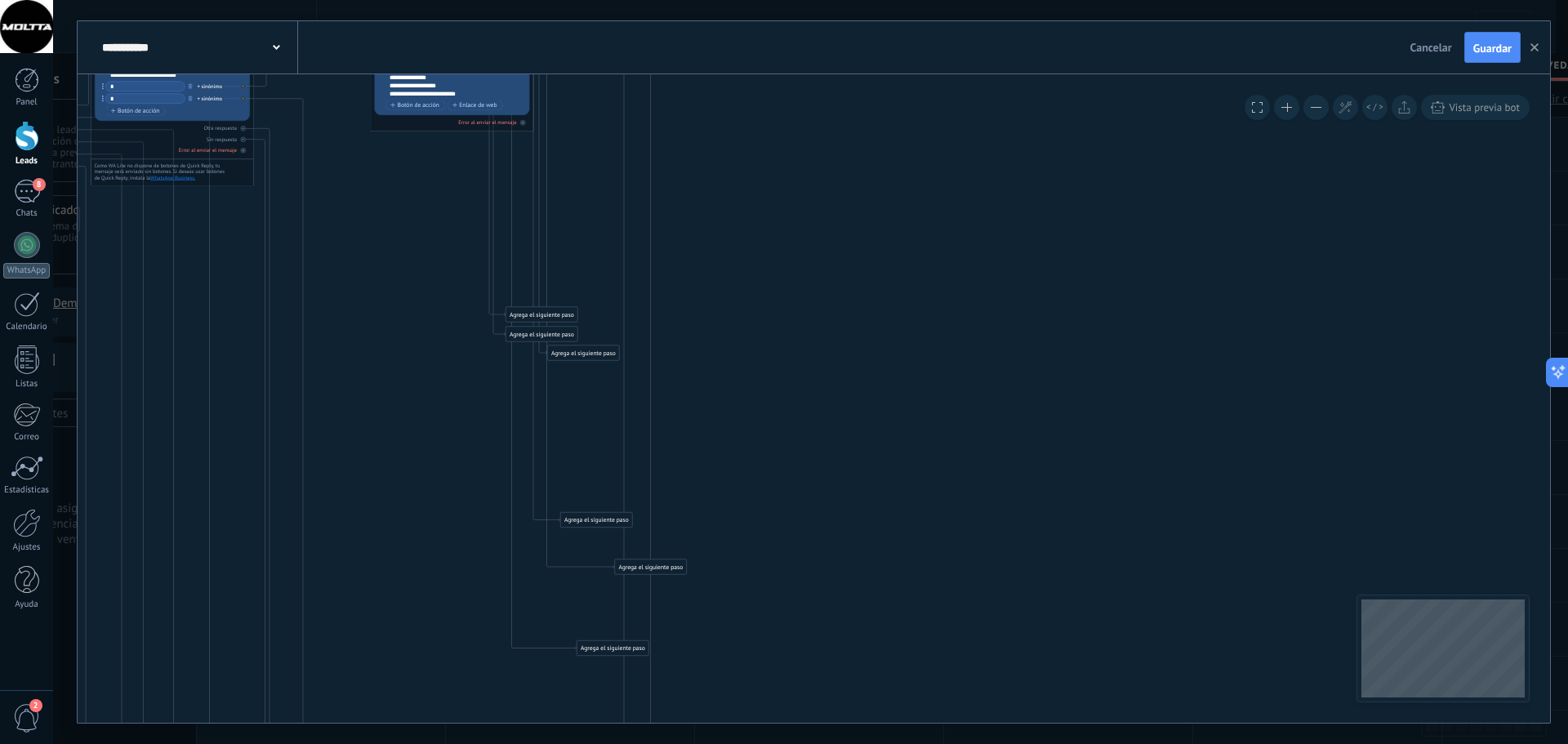 drag, startPoint x: 1049, startPoint y: 523, endPoint x: 867, endPoint y: 266, distance: 314.9174 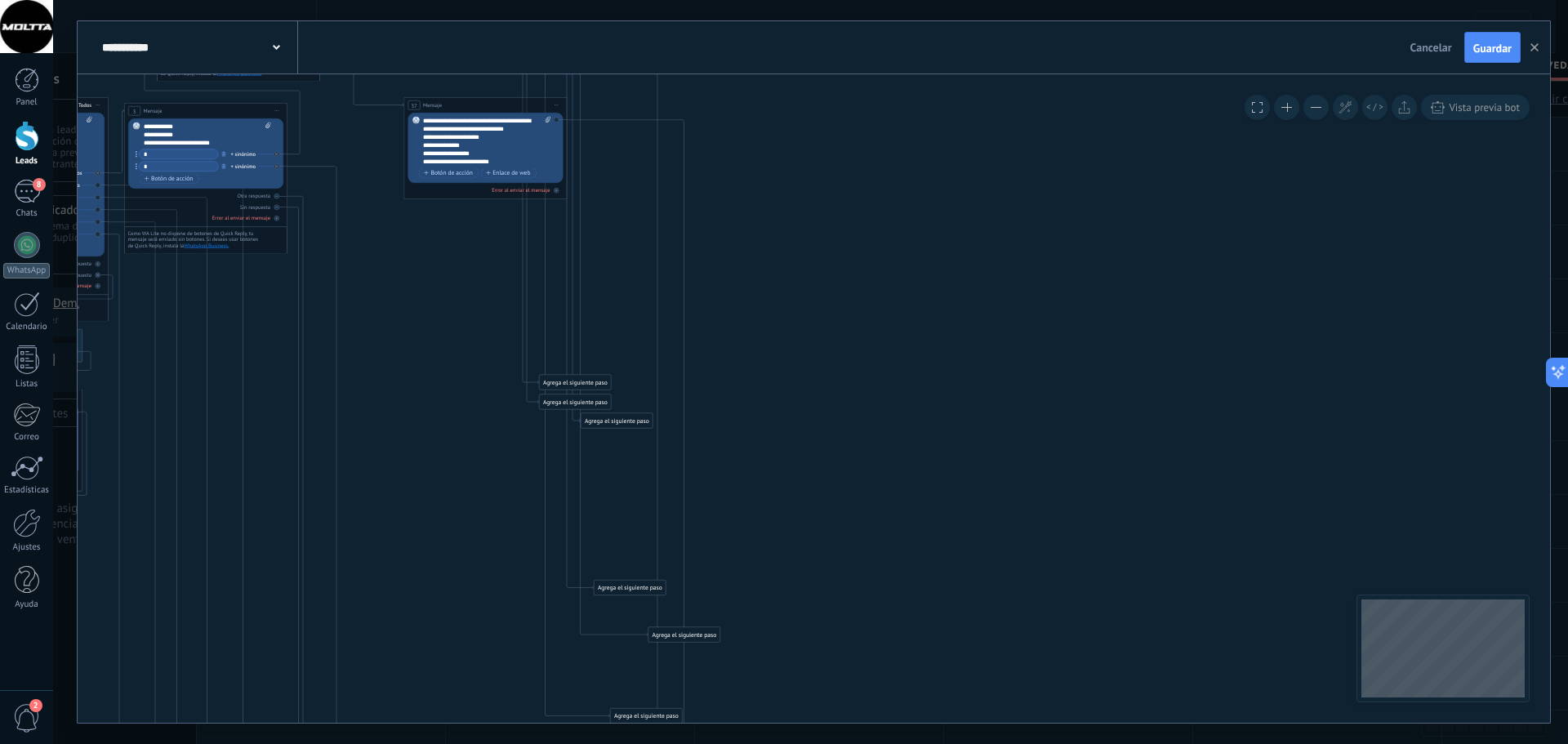 drag, startPoint x: 995, startPoint y: 467, endPoint x: 1038, endPoint y: 620, distance: 158.92766 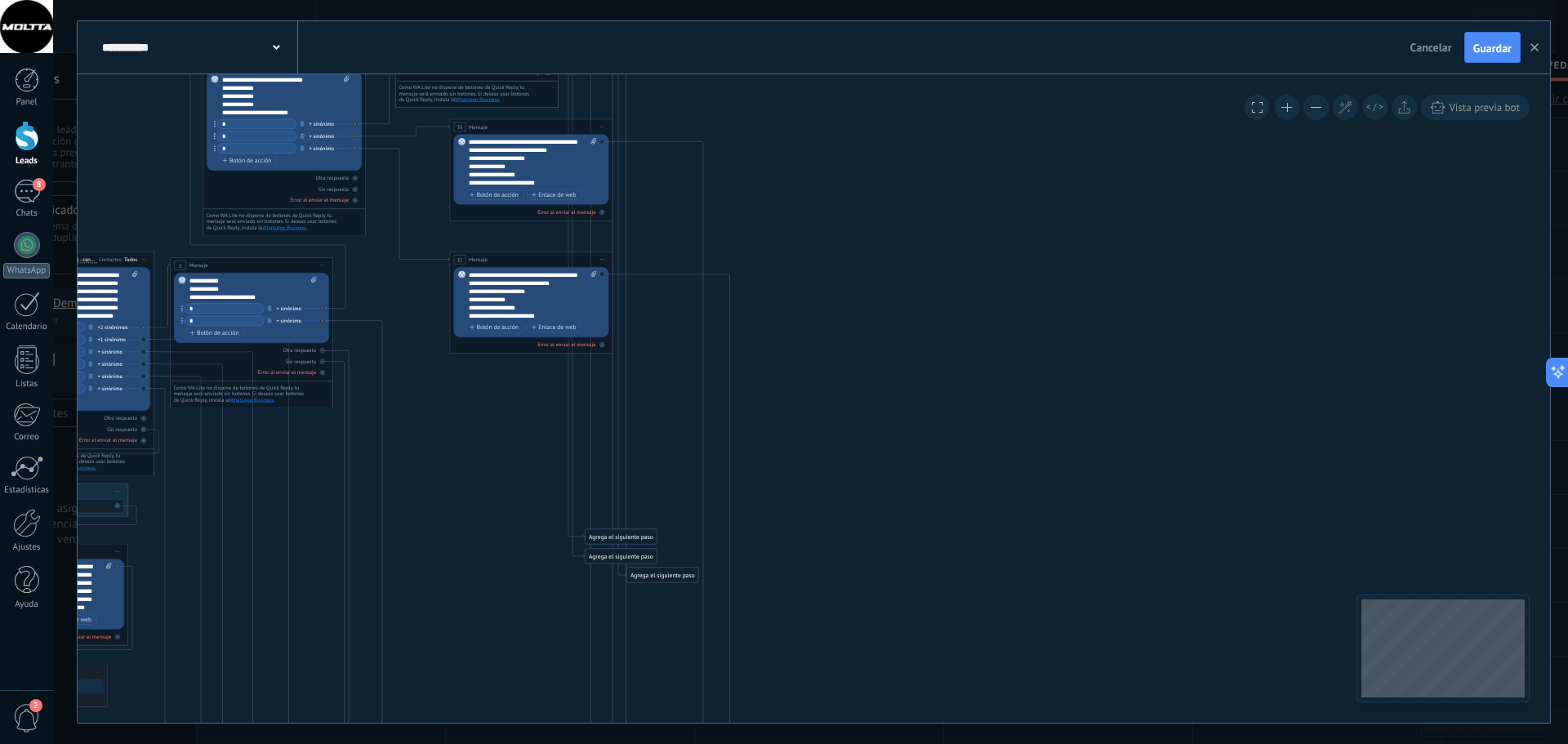 drag, startPoint x: 887, startPoint y: 303, endPoint x: 934, endPoint y: 474, distance: 177.34148 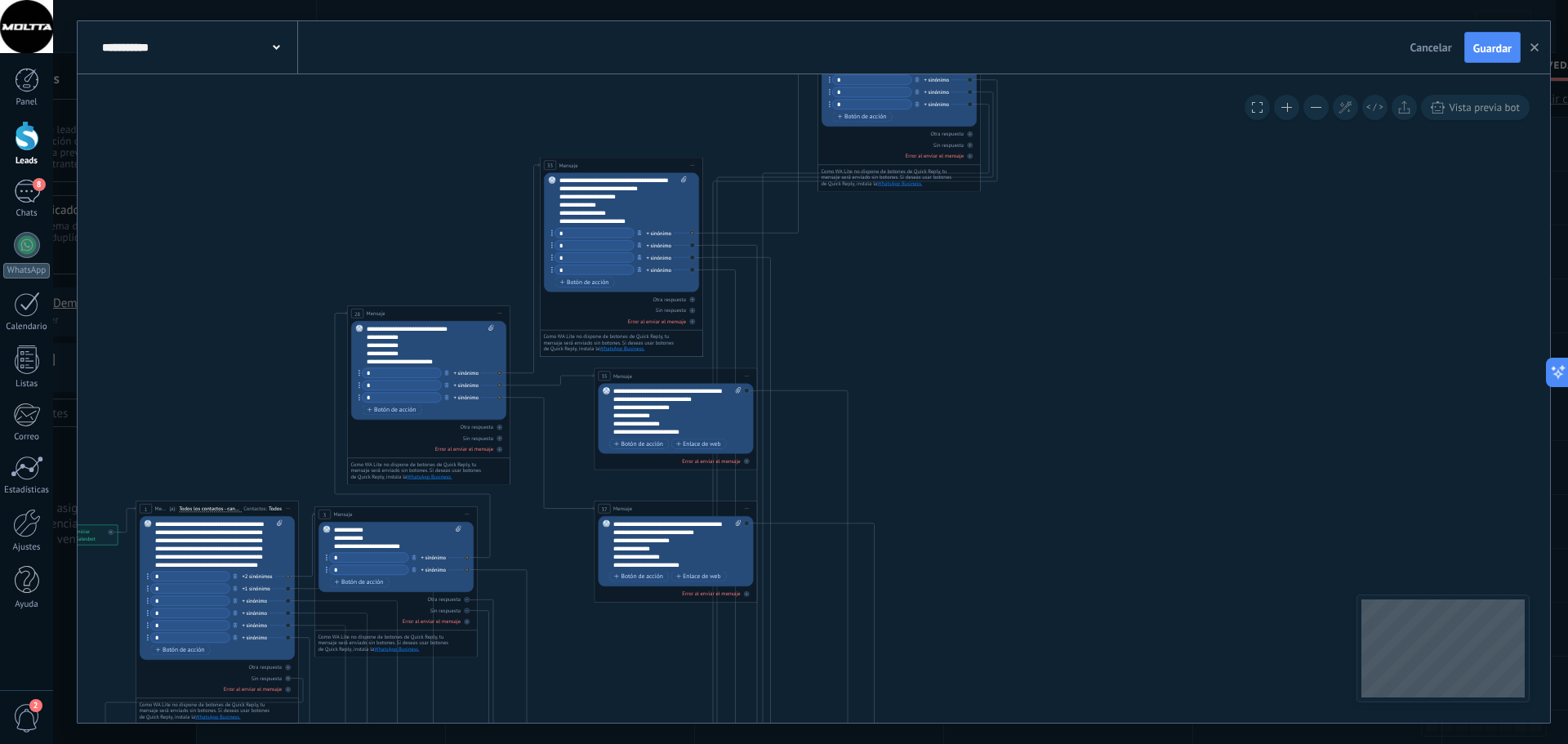 drag, startPoint x: 956, startPoint y: 445, endPoint x: 861, endPoint y: 373, distance: 119.2015 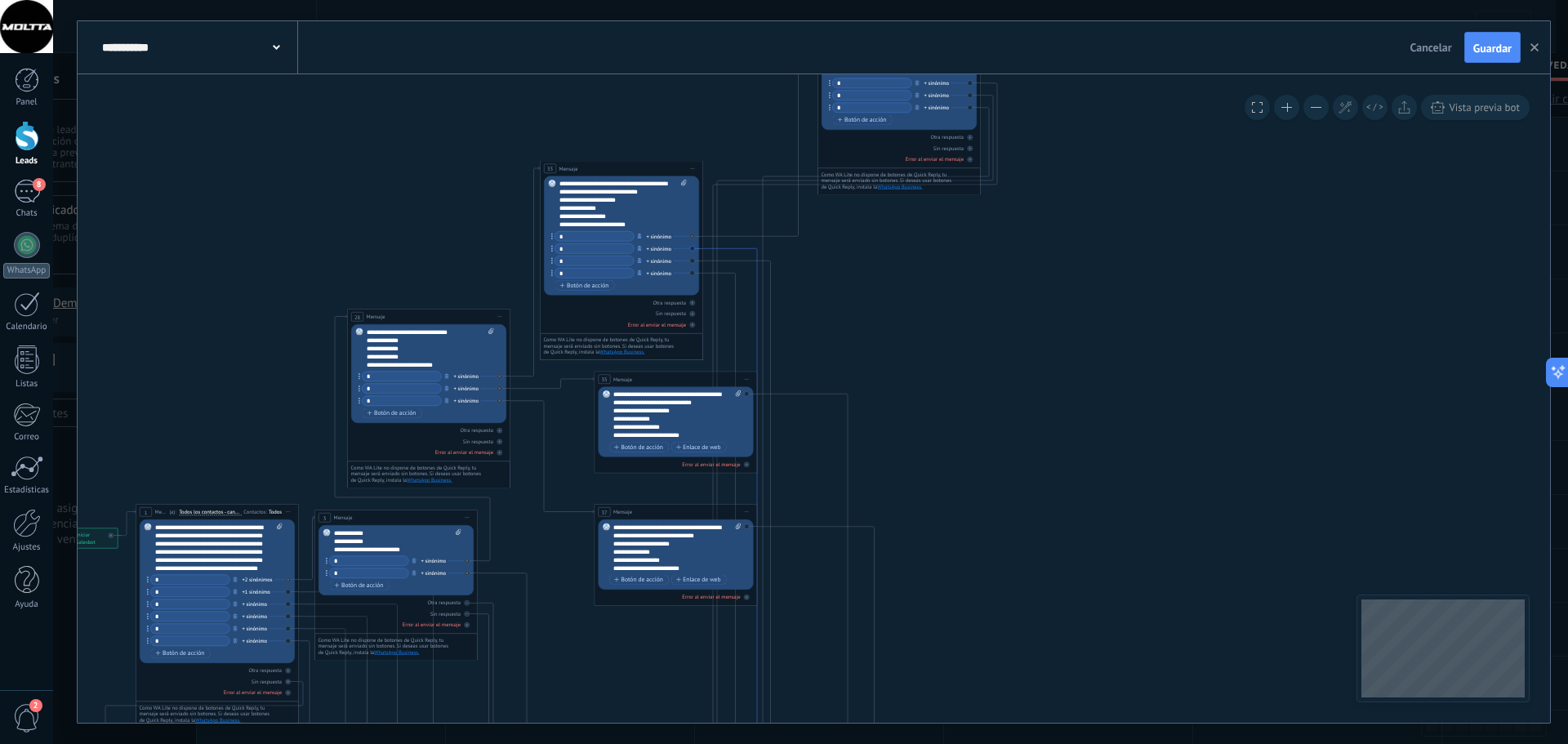 click 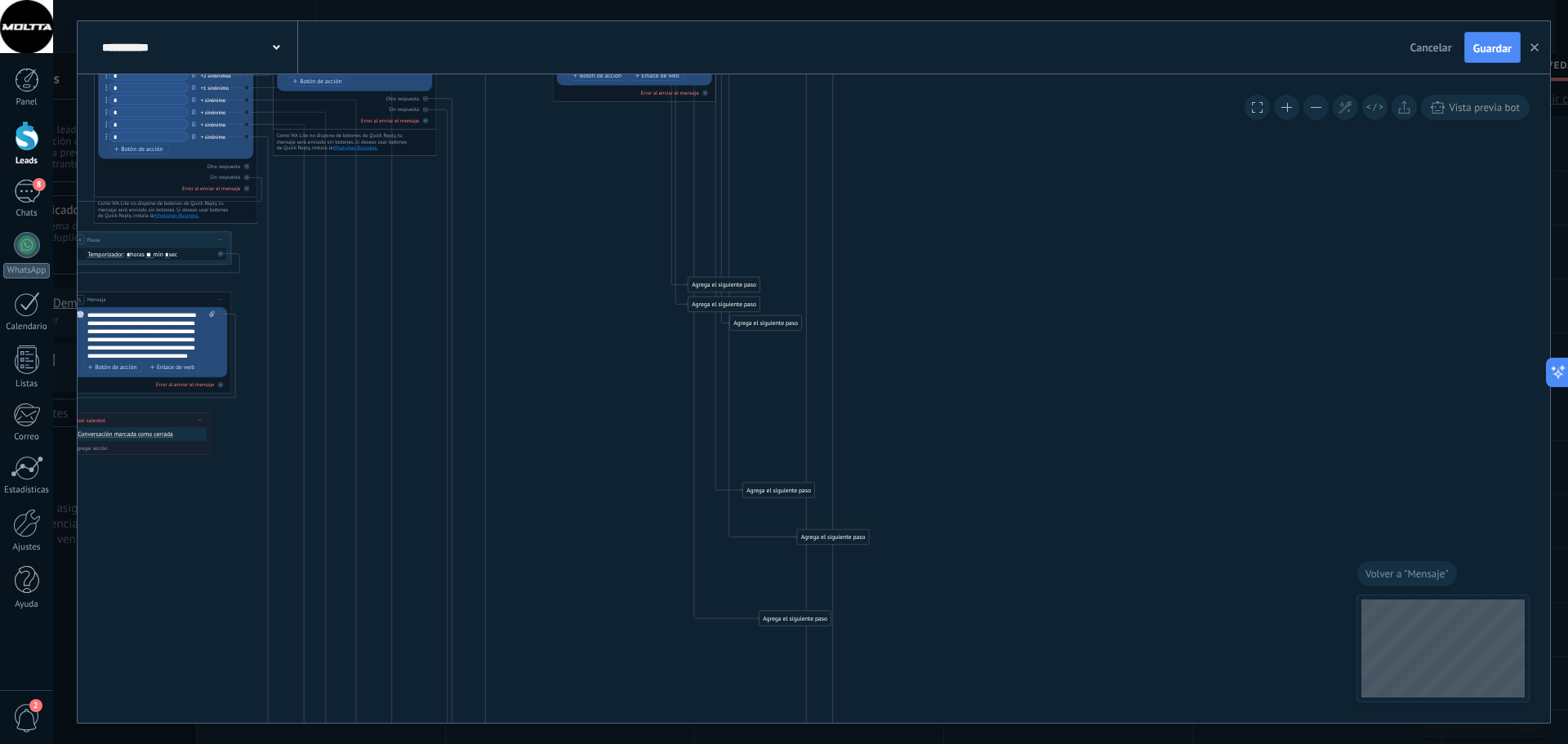 drag, startPoint x: 651, startPoint y: 461, endPoint x: 621, endPoint y: 568, distance: 111.12605 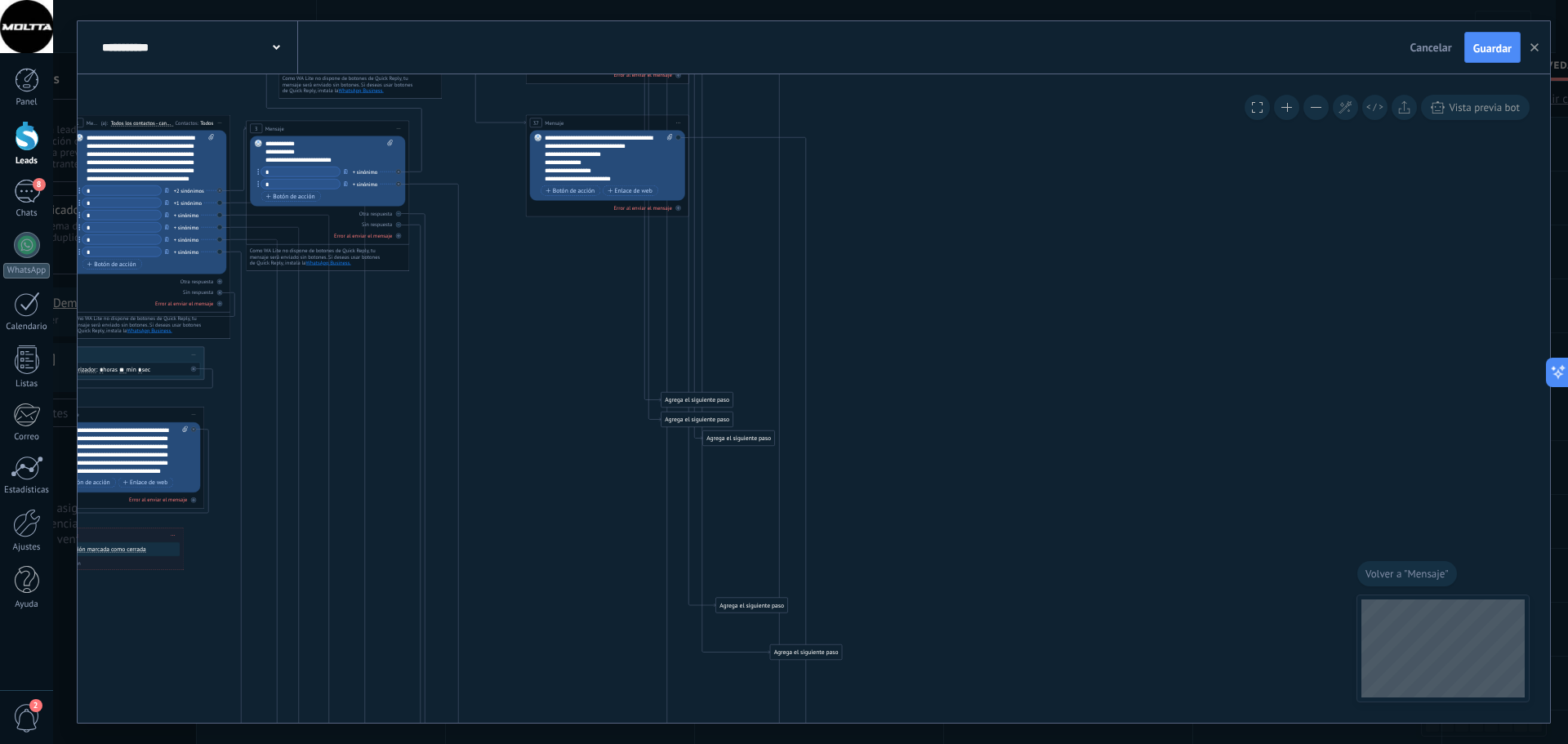 drag, startPoint x: 917, startPoint y: 278, endPoint x: 920, endPoint y: 467, distance: 189.02381 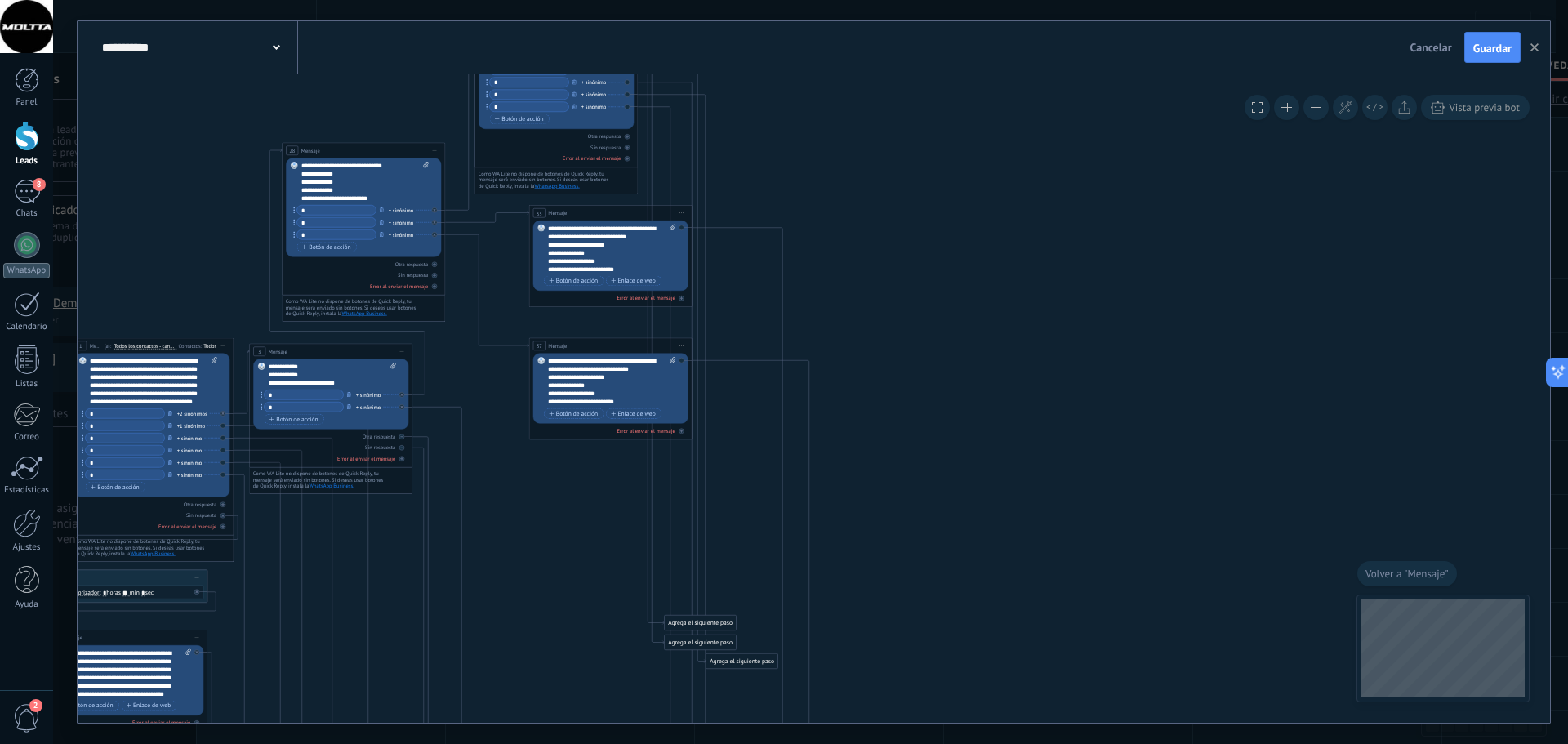 drag, startPoint x: 965, startPoint y: 265, endPoint x: 970, endPoint y: 428, distance: 163.07667 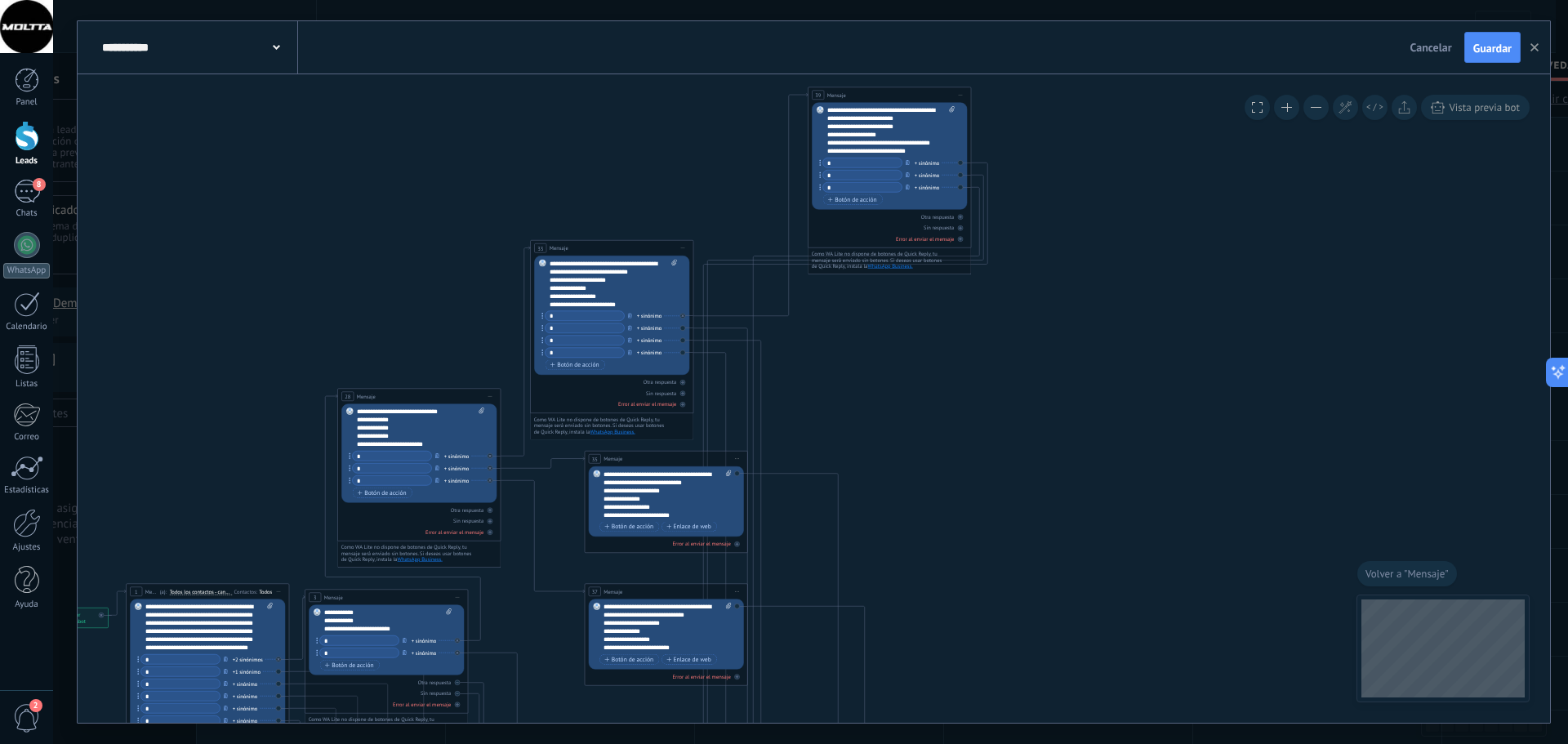 drag, startPoint x: 882, startPoint y: 273, endPoint x: 932, endPoint y: 359, distance: 99.478641 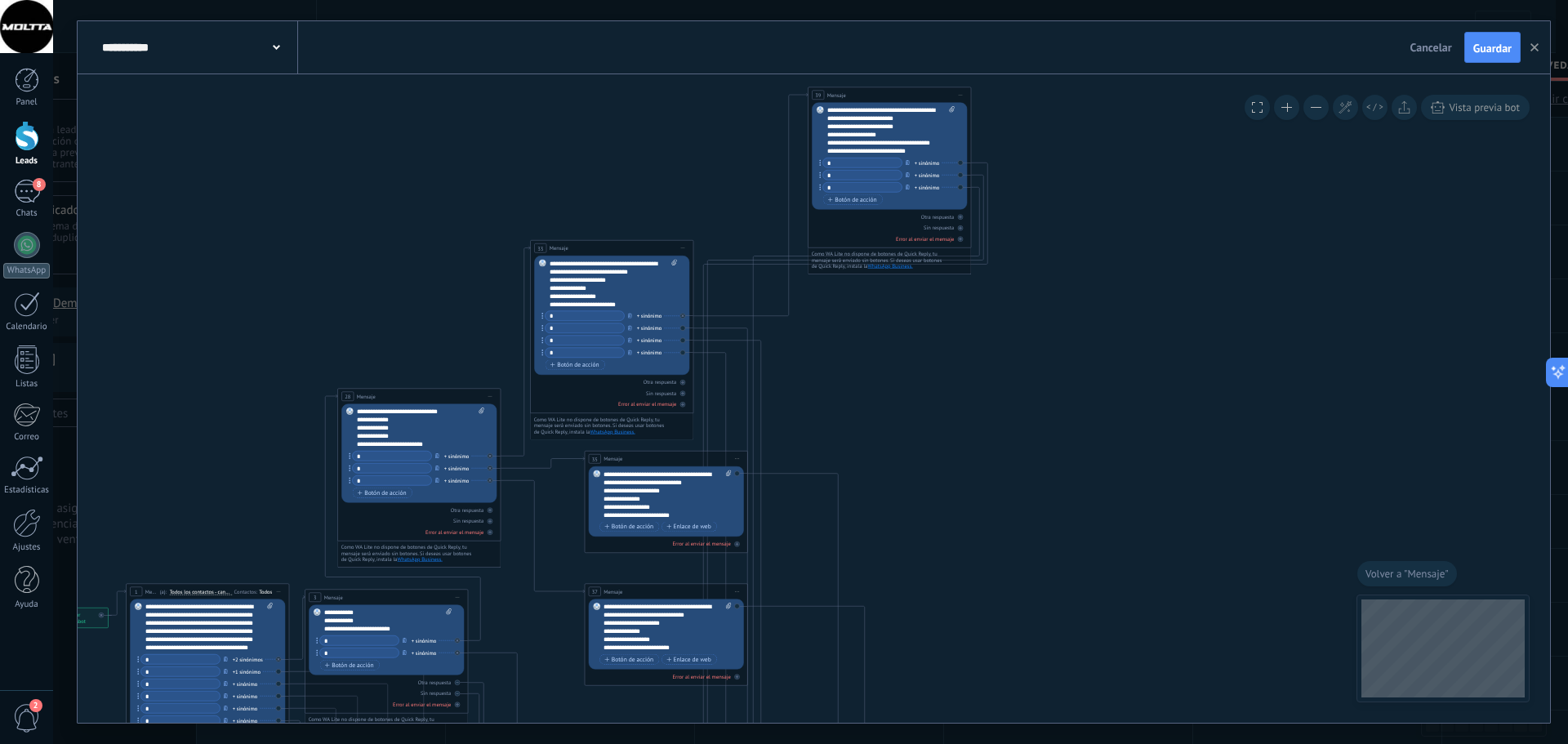 click on "35 Mensaje 37 Mensaje" 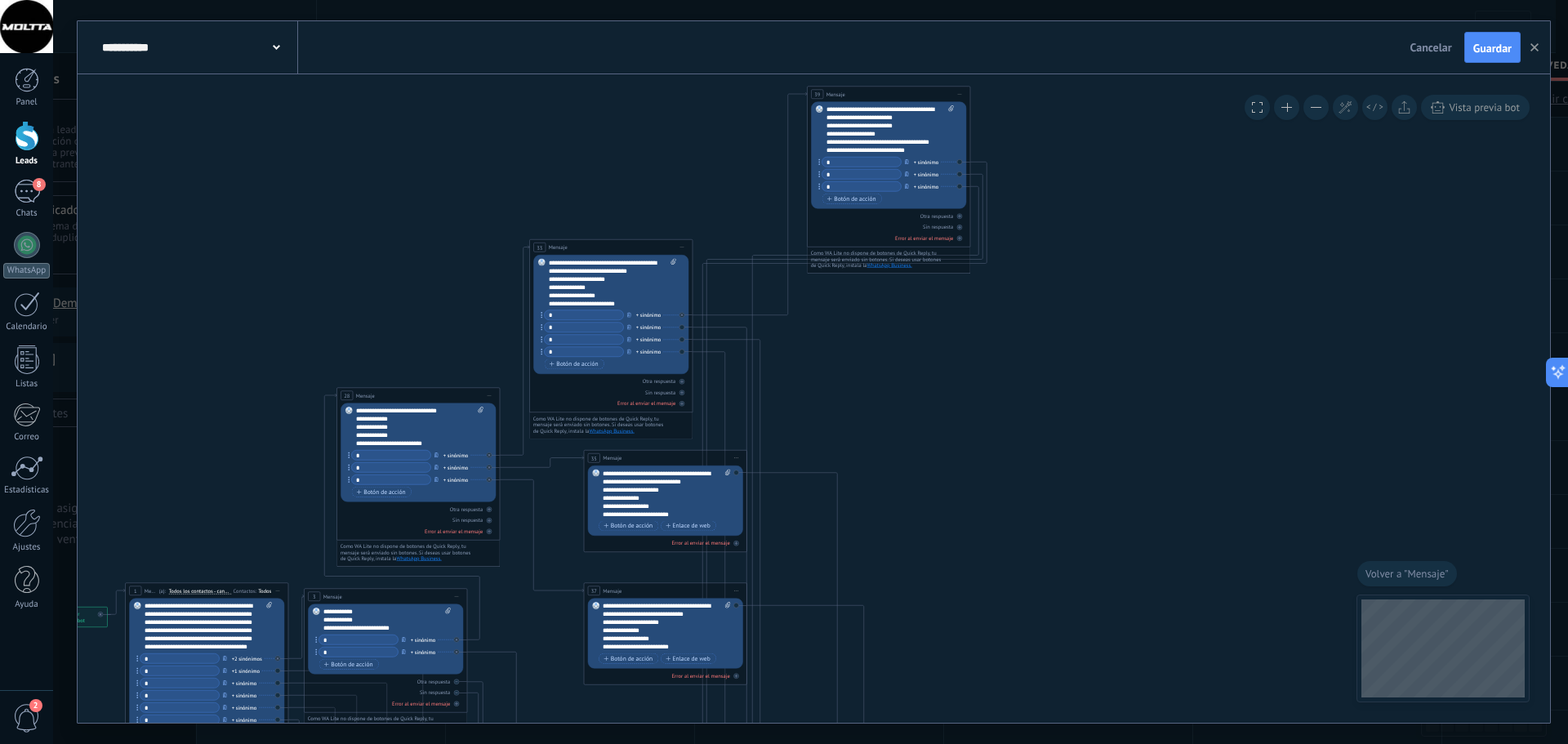 drag, startPoint x: 922, startPoint y: 407, endPoint x: 909, endPoint y: 241, distance: 166.50826 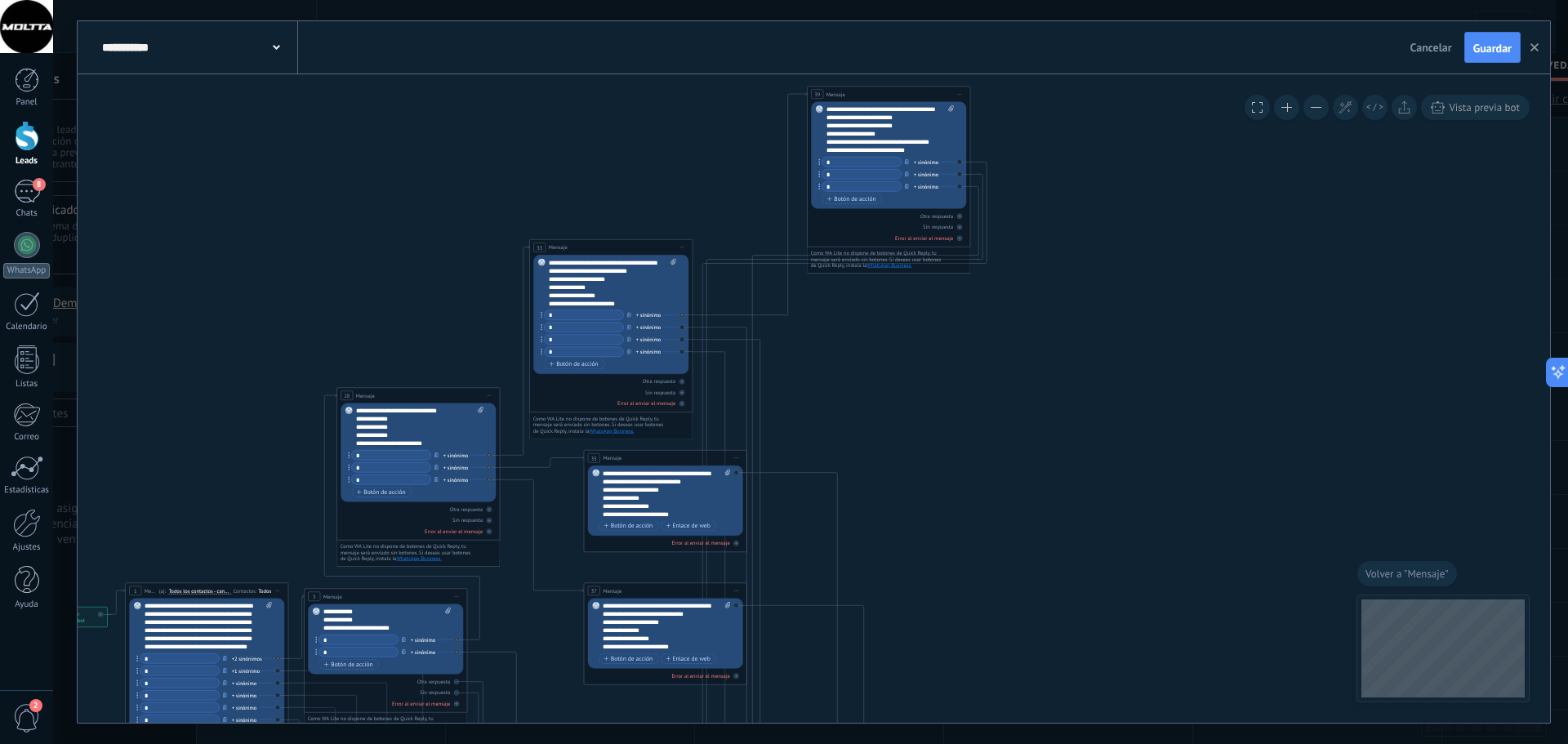 click on "35 Mensaje 37 Mensaje" 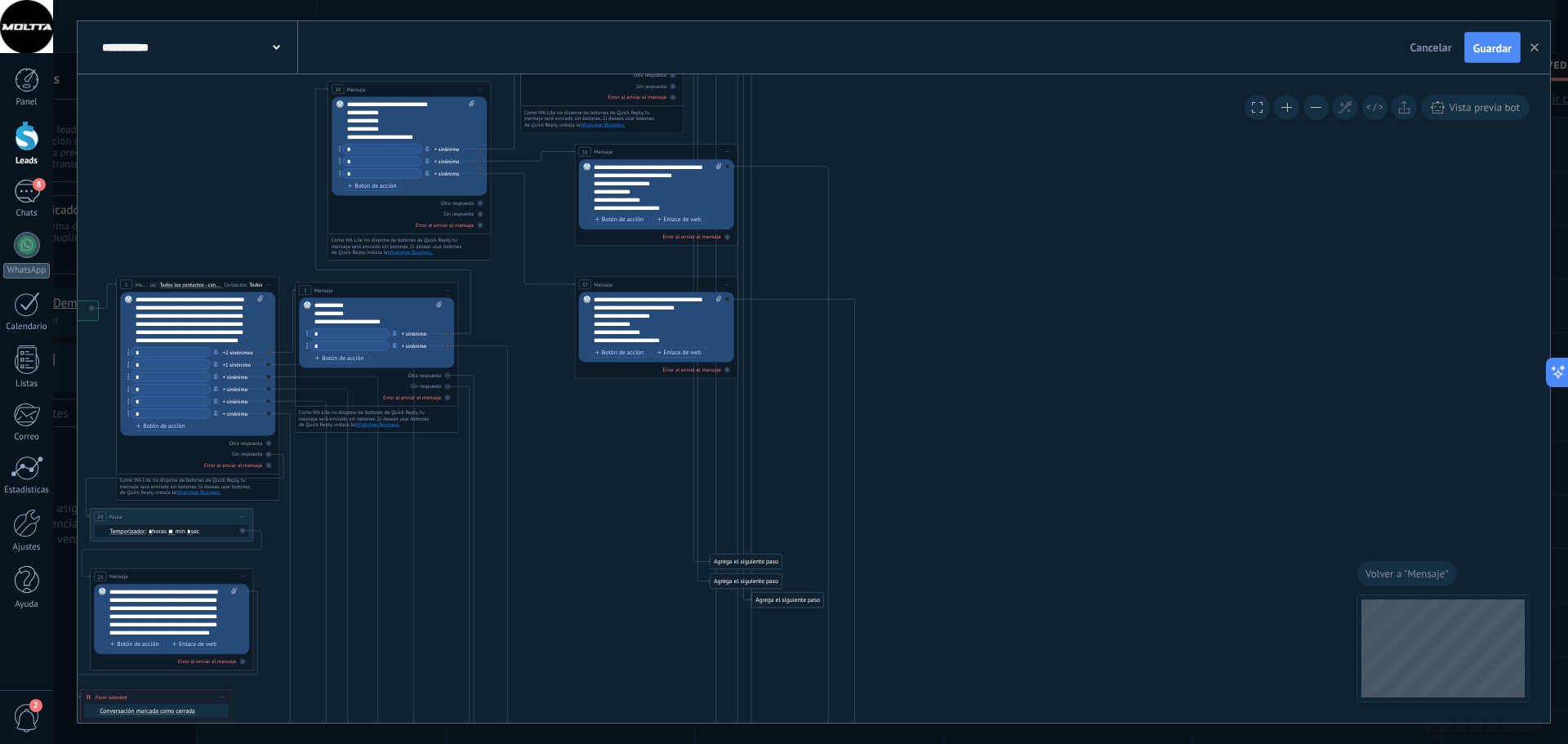 drag, startPoint x: 1011, startPoint y: 396, endPoint x: 1024, endPoint y: 223, distance: 173.48775 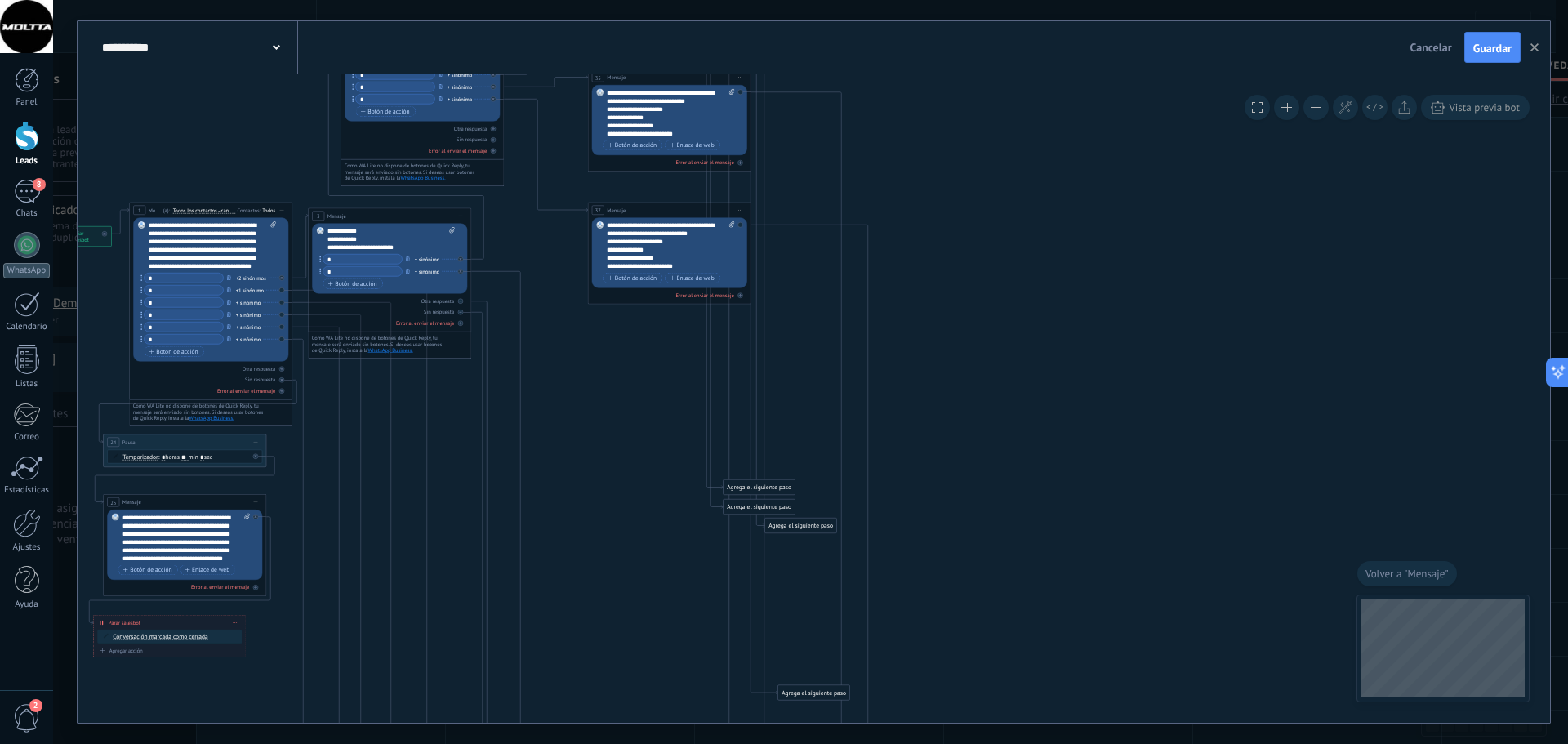 drag, startPoint x: 629, startPoint y: 479, endPoint x: 657, endPoint y: 252, distance: 228.7204 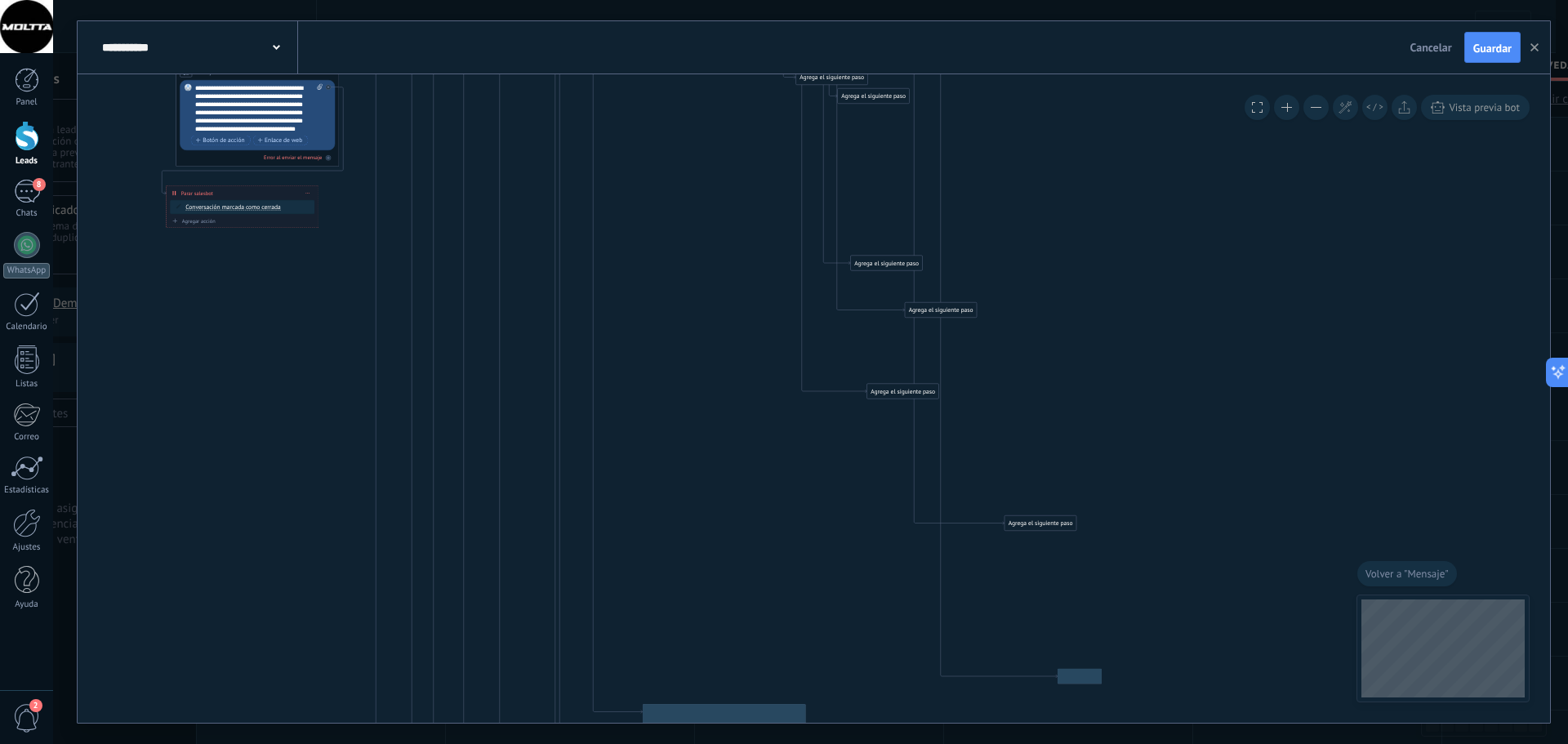 drag, startPoint x: 648, startPoint y: 452, endPoint x: 702, endPoint y: 276, distance: 184.0978 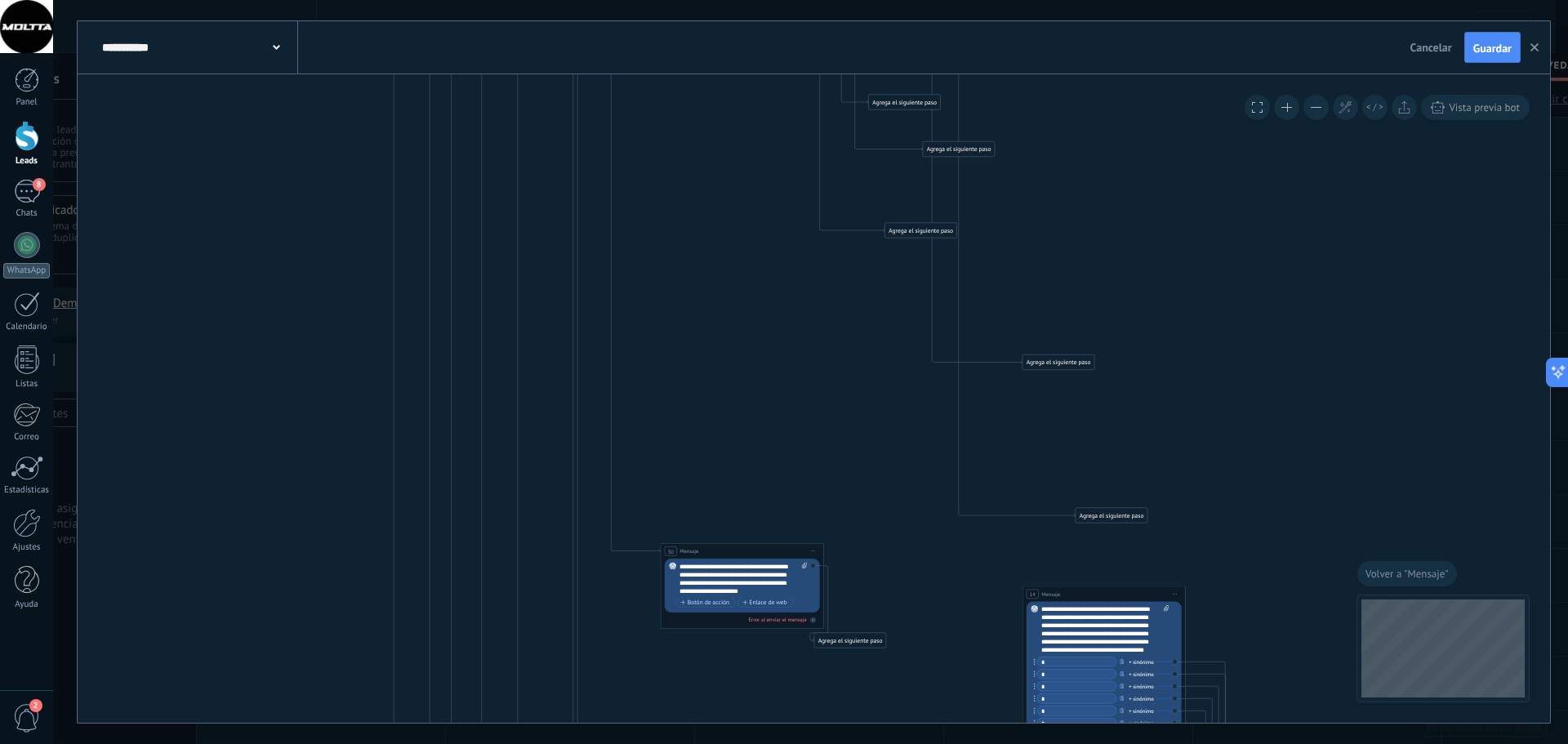 drag, startPoint x: 665, startPoint y: 539, endPoint x: 680, endPoint y: 341, distance: 198.56737 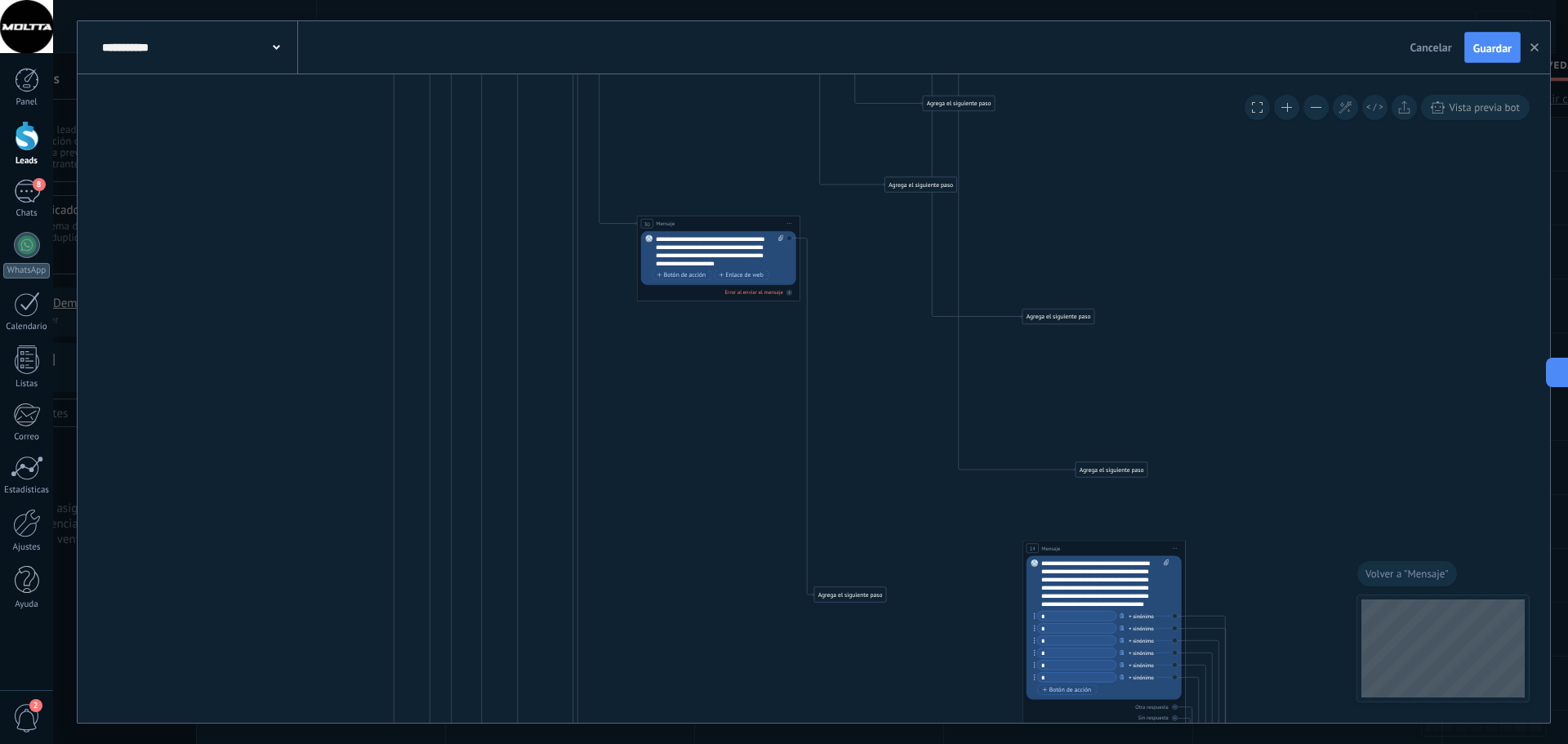 drag, startPoint x: 746, startPoint y: 506, endPoint x: 719, endPoint y: 202, distance: 305.1967 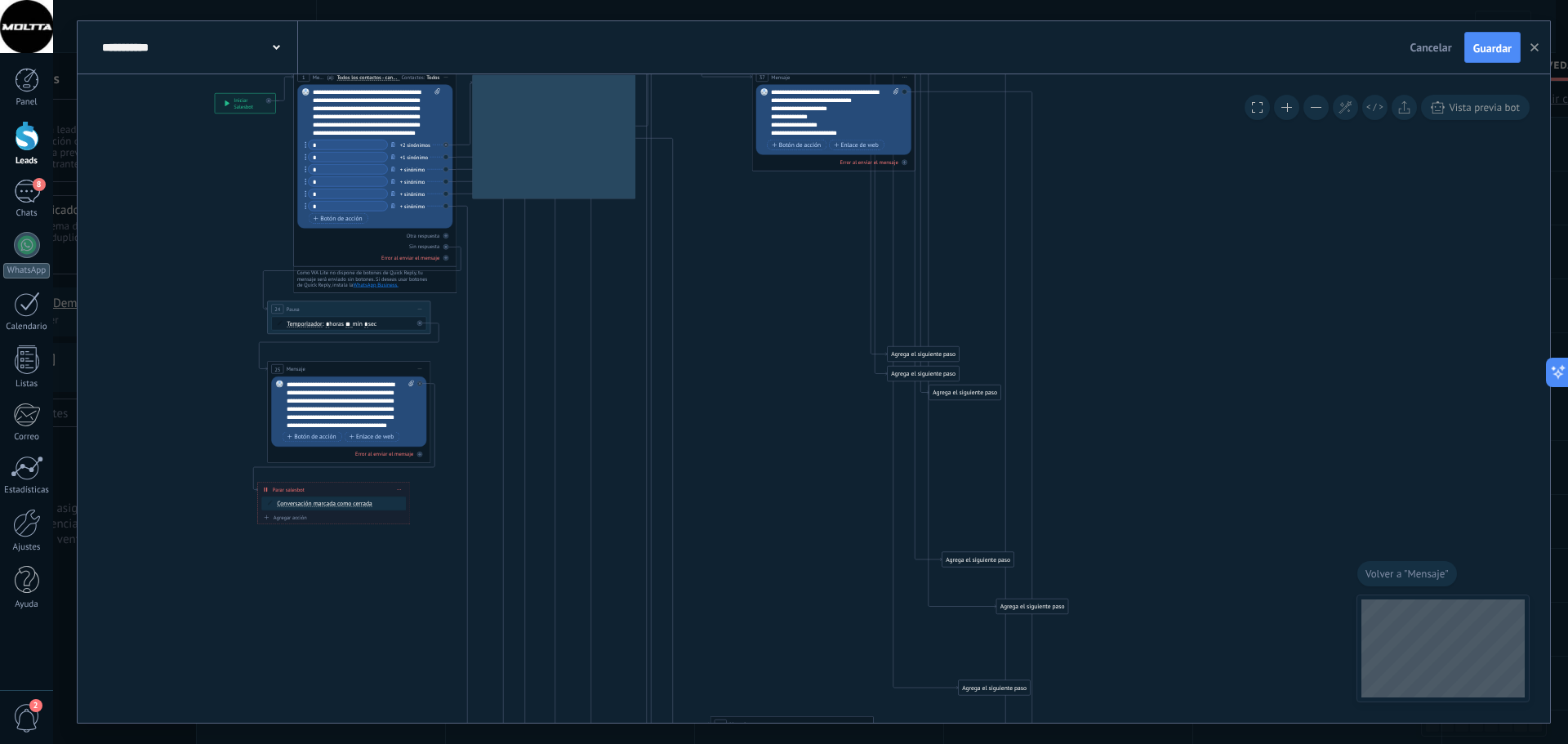 drag, startPoint x: 722, startPoint y: 159, endPoint x: 795, endPoint y: 688, distance: 534.0131 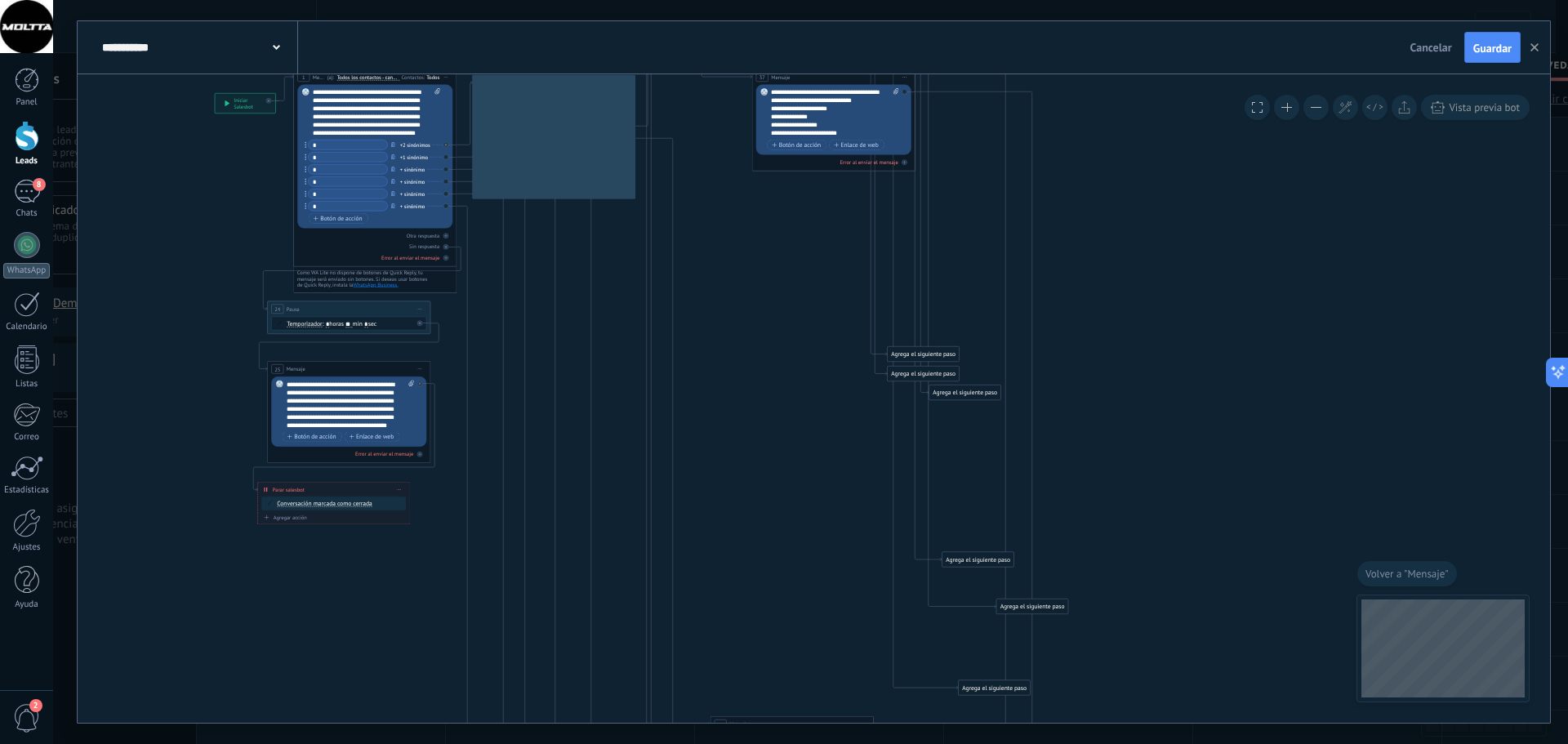 click on "30 Mensaje 35 Mensaje 37 Mensaje" 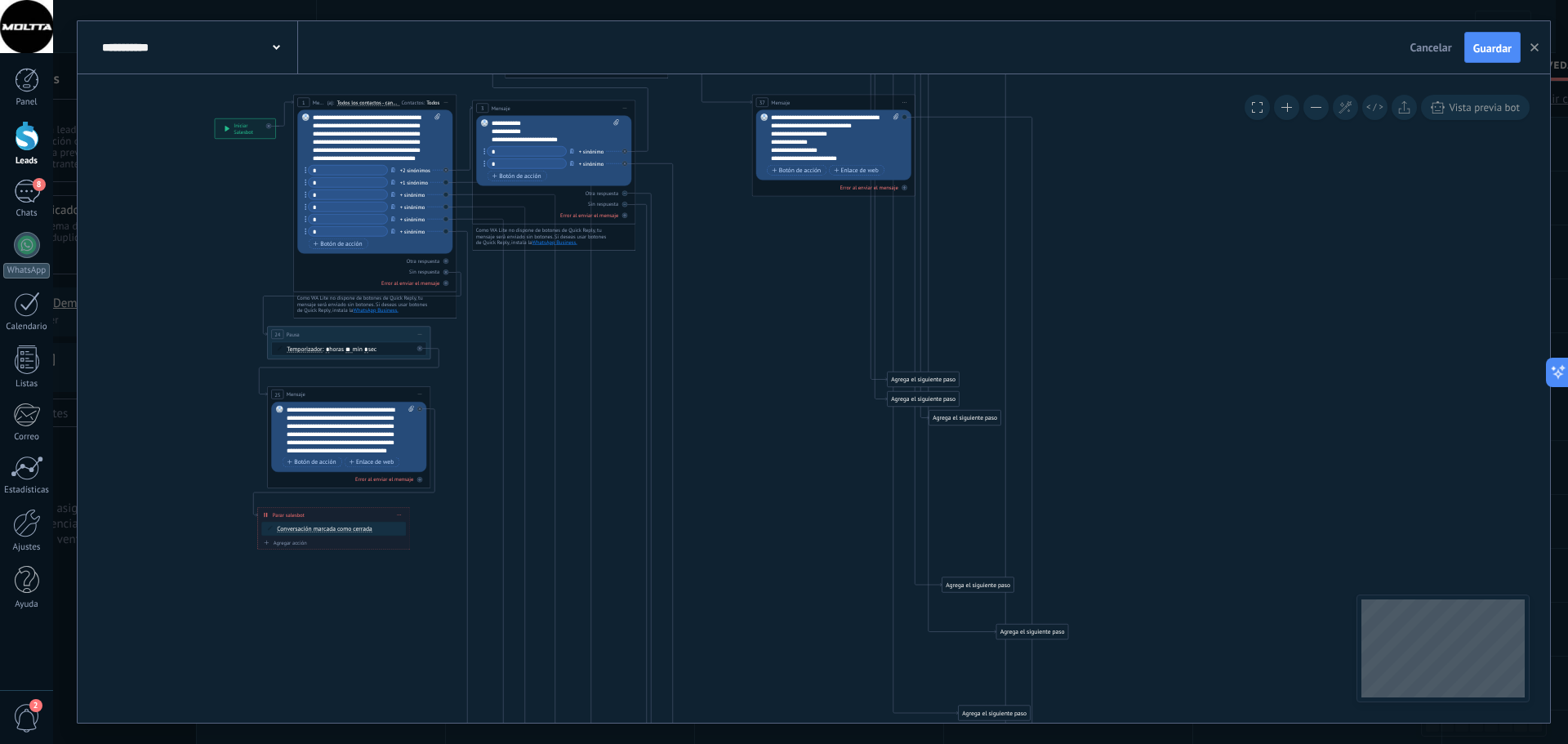 drag, startPoint x: 755, startPoint y: 577, endPoint x: 759, endPoint y: 355, distance: 222.036 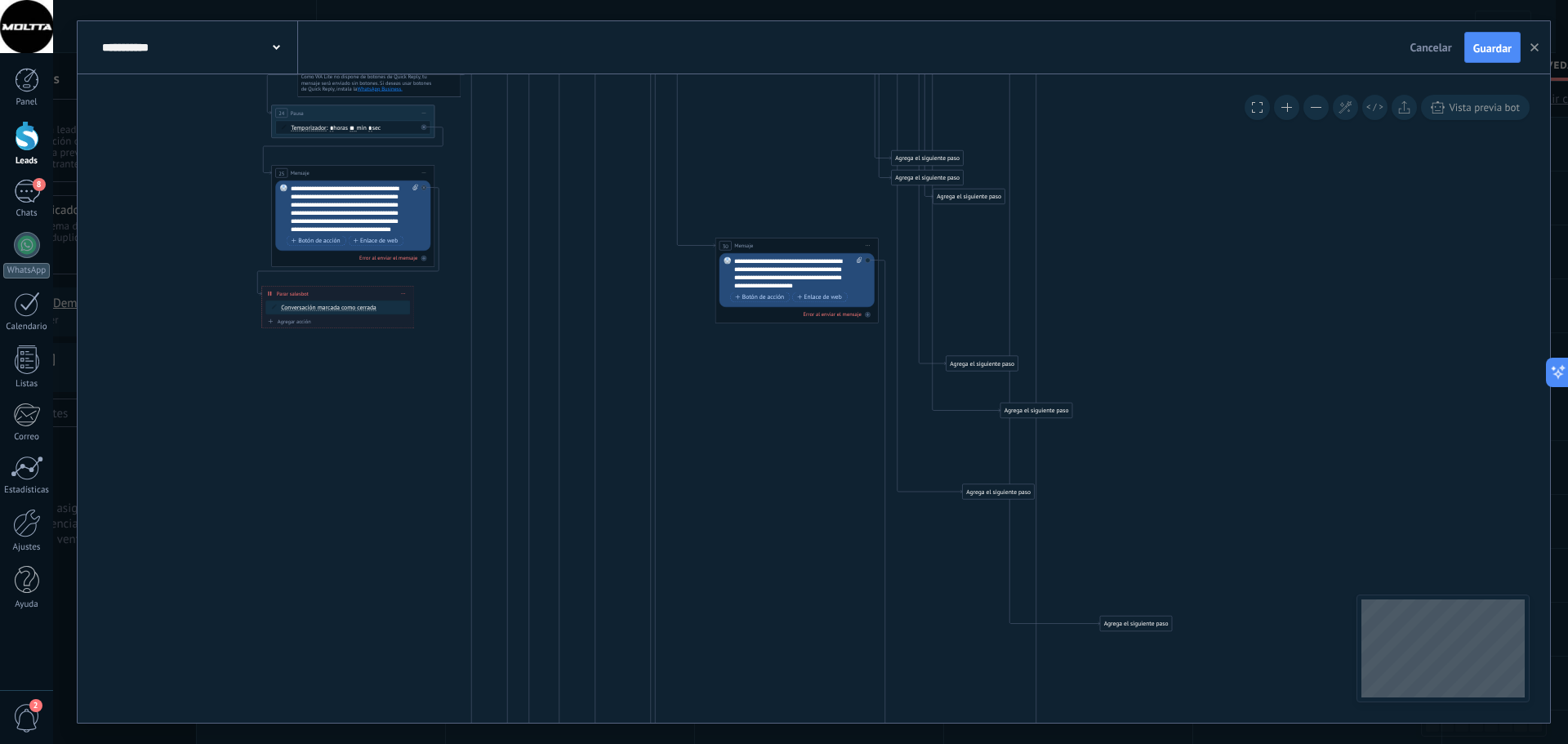 drag, startPoint x: 748, startPoint y: 523, endPoint x: 746, endPoint y: 221, distance: 302.0066 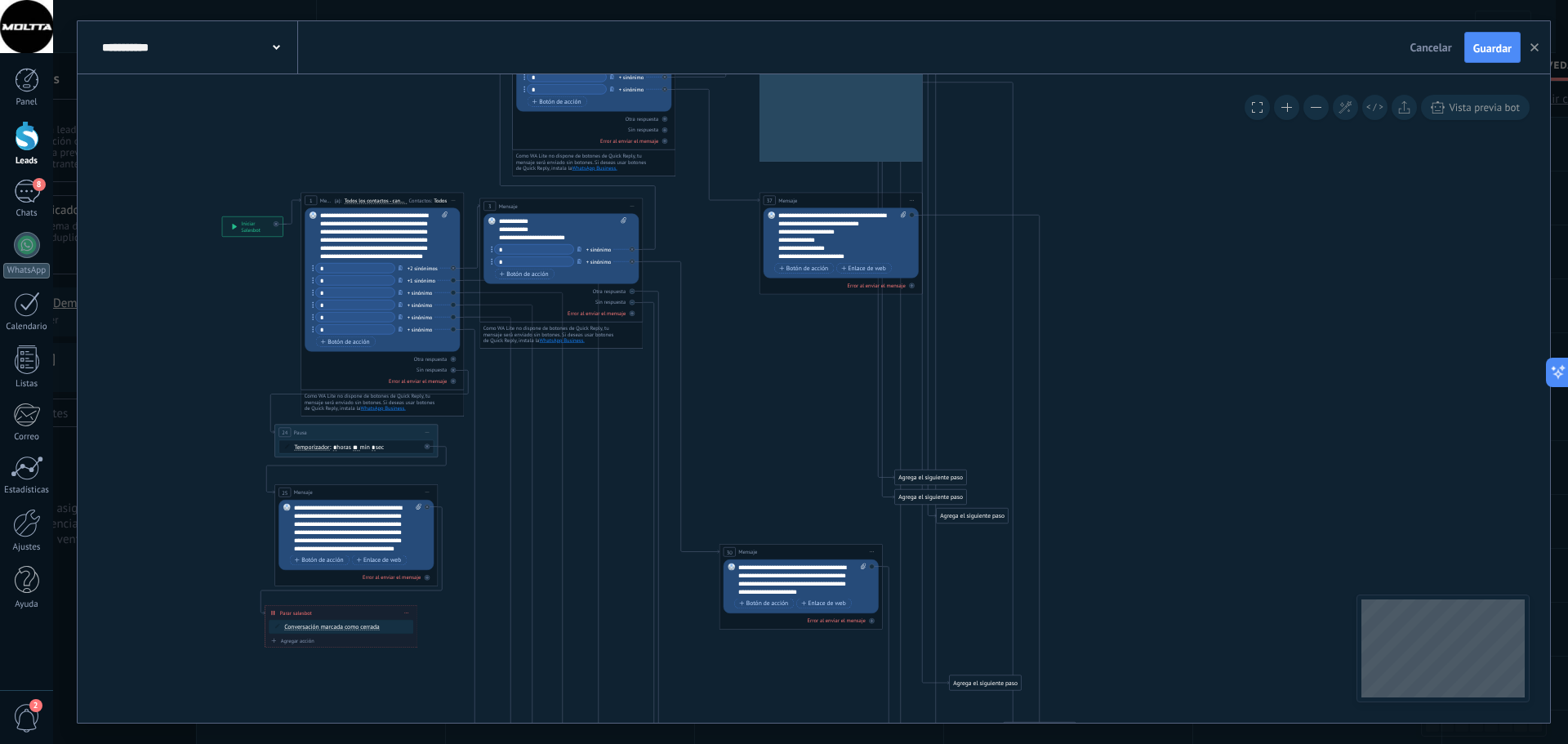 drag, startPoint x: 758, startPoint y: 208, endPoint x: 755, endPoint y: 517, distance: 309.01456 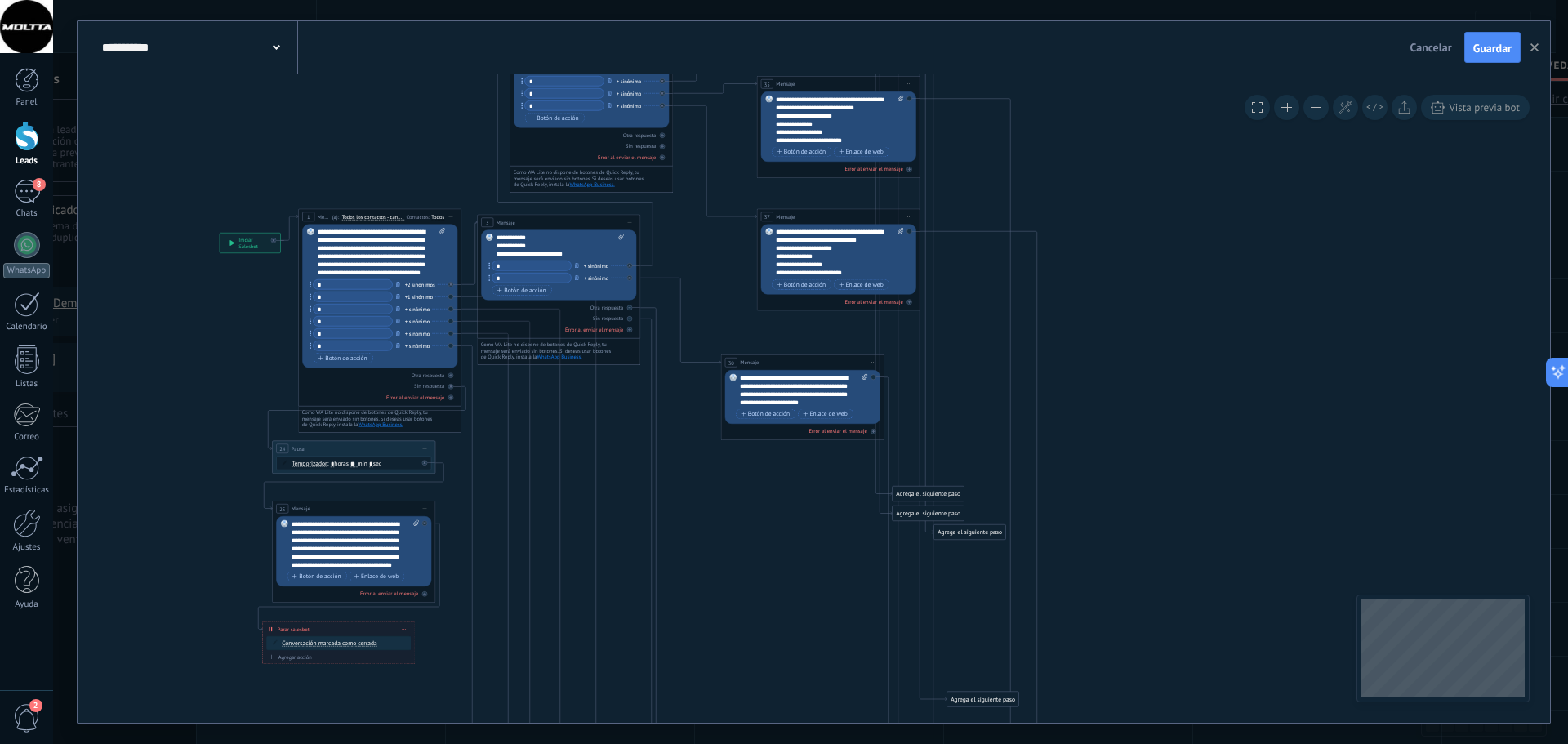 drag, startPoint x: 757, startPoint y: 568, endPoint x: 764, endPoint y: 359, distance: 209.11719 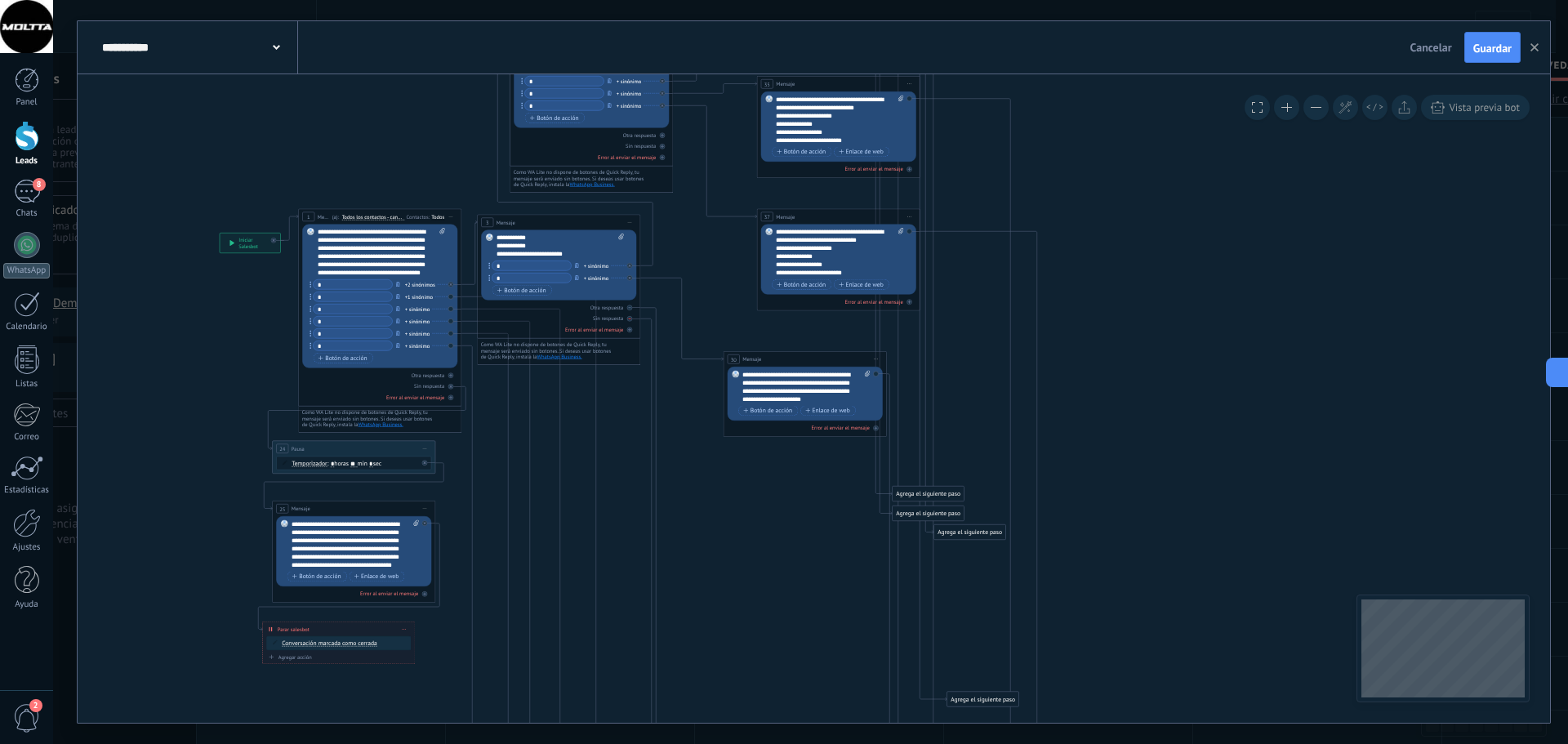 click at bounding box center (630, 319) 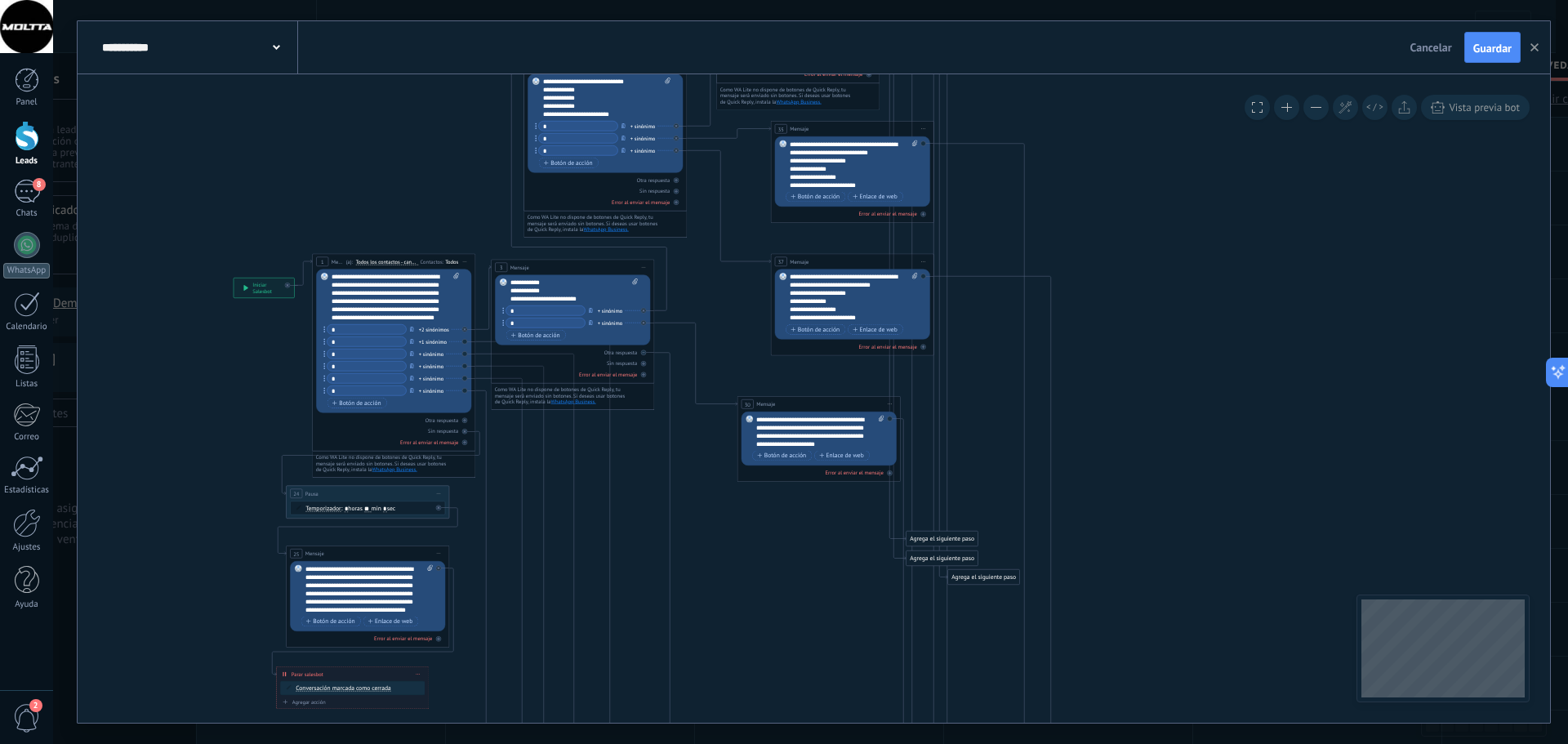 drag 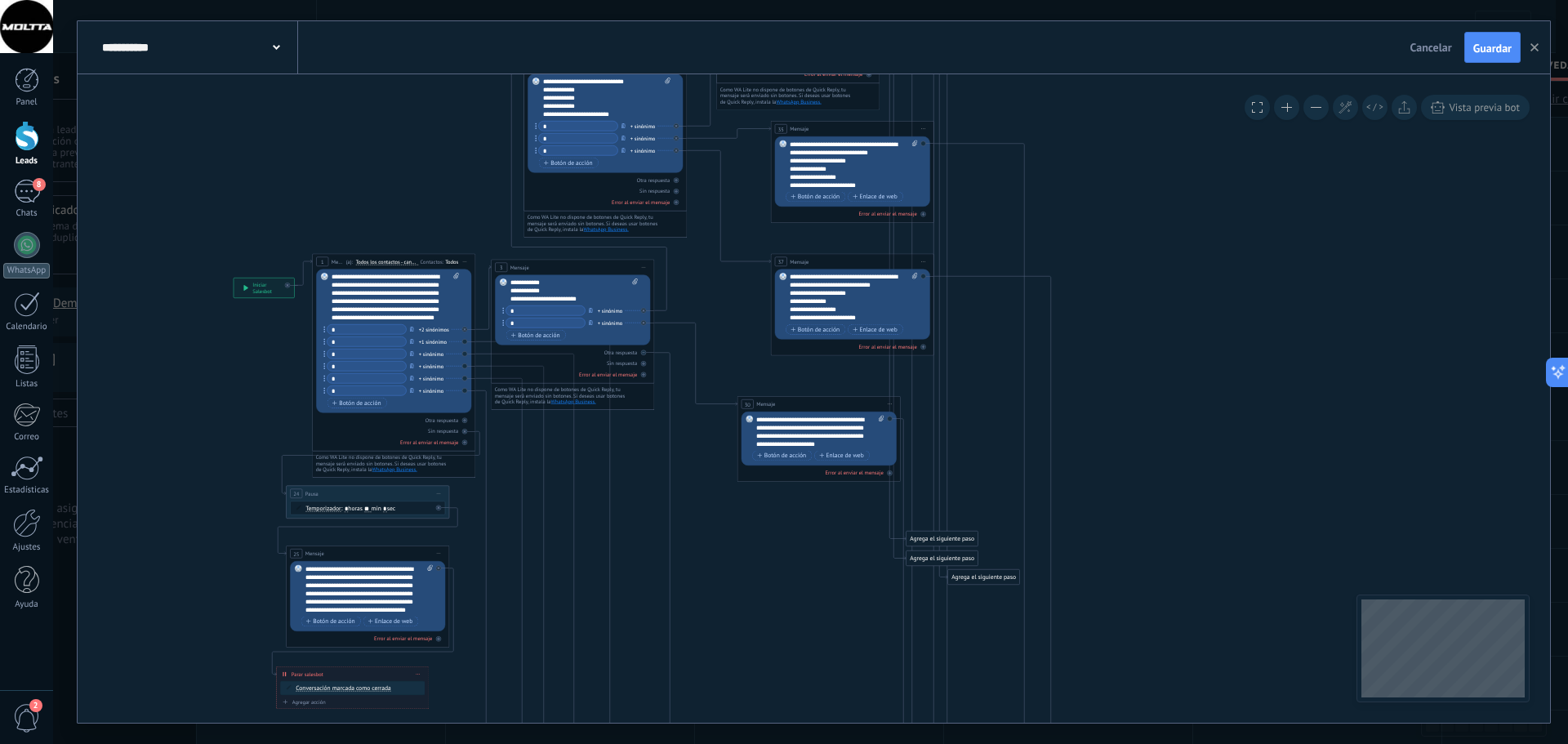 click on "35 Mensaje 37 Mensaje 30 Mensaje" 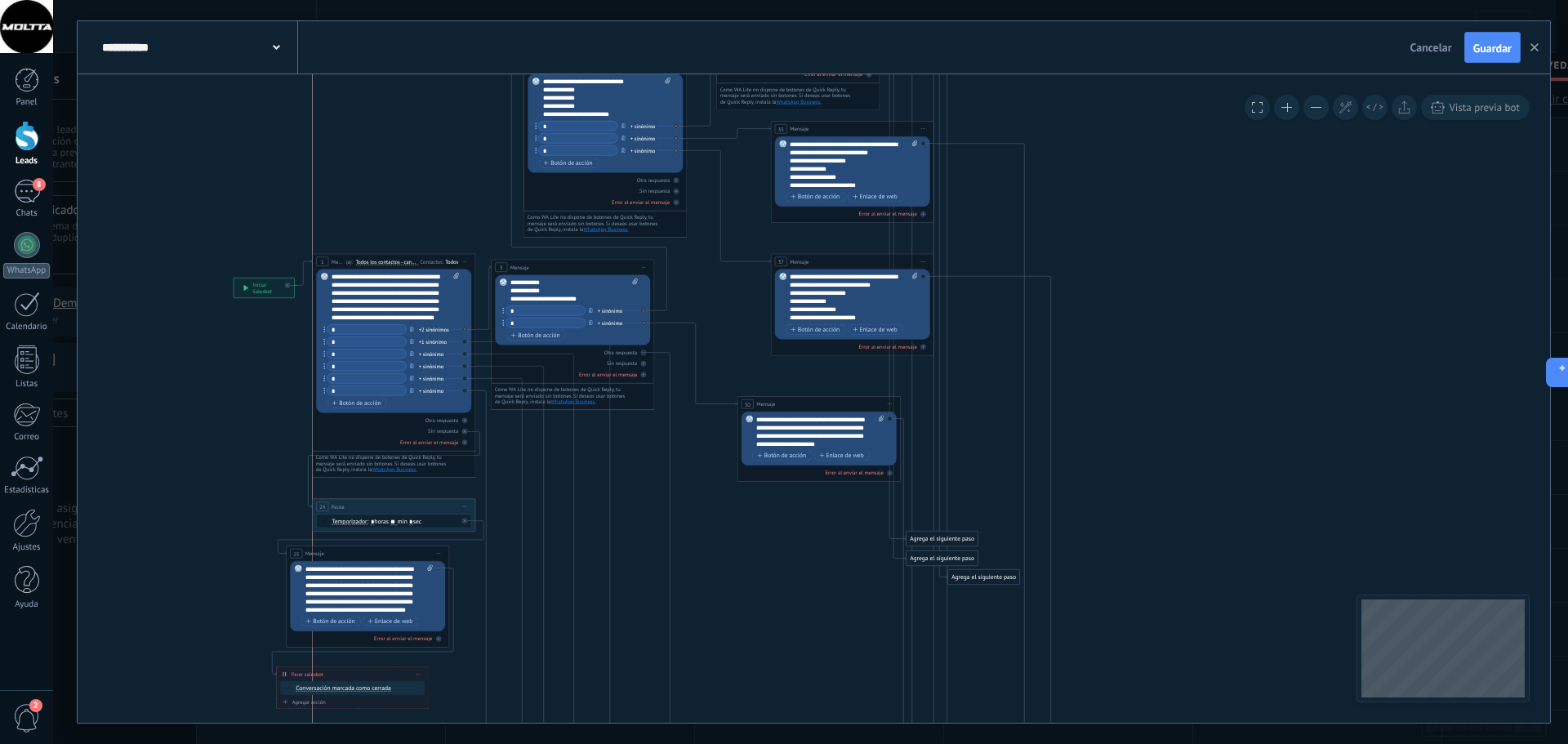 click on "Pausa" at bounding box center (338, 507) 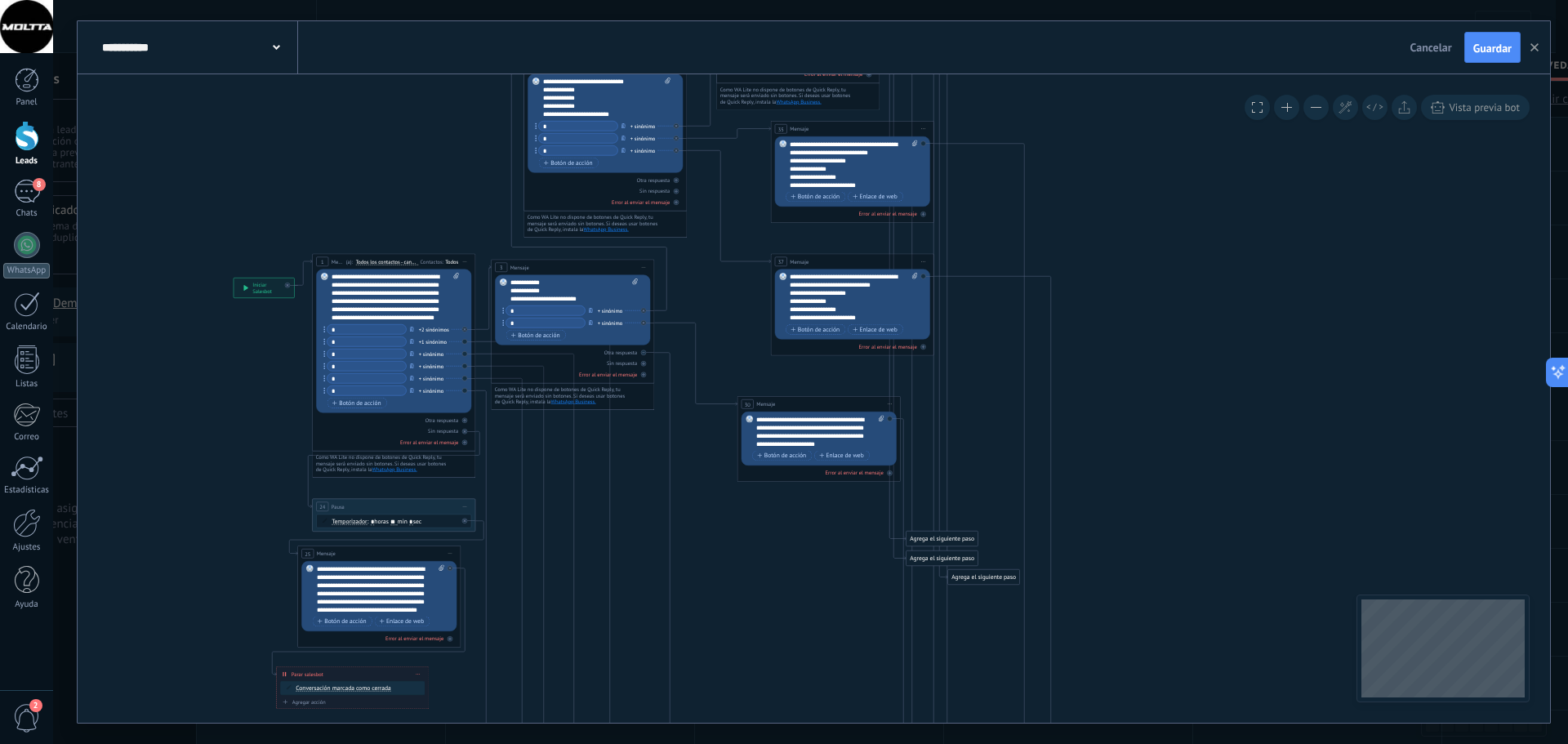 click on "25
Mensaje
*******
(a):
Todos los contactos - canales seleccionados
Todos los contactos - canales seleccionados
Todos los contactos - canal primario
Contacto principal - canales seleccionados
Contacto principal - canal primario
Todos los contactos - canales seleccionados
Todos los contactos - canales seleccionados
Todos los contactos - canal primario
Contacto principal - canales seleccionados" at bounding box center (379, 554) 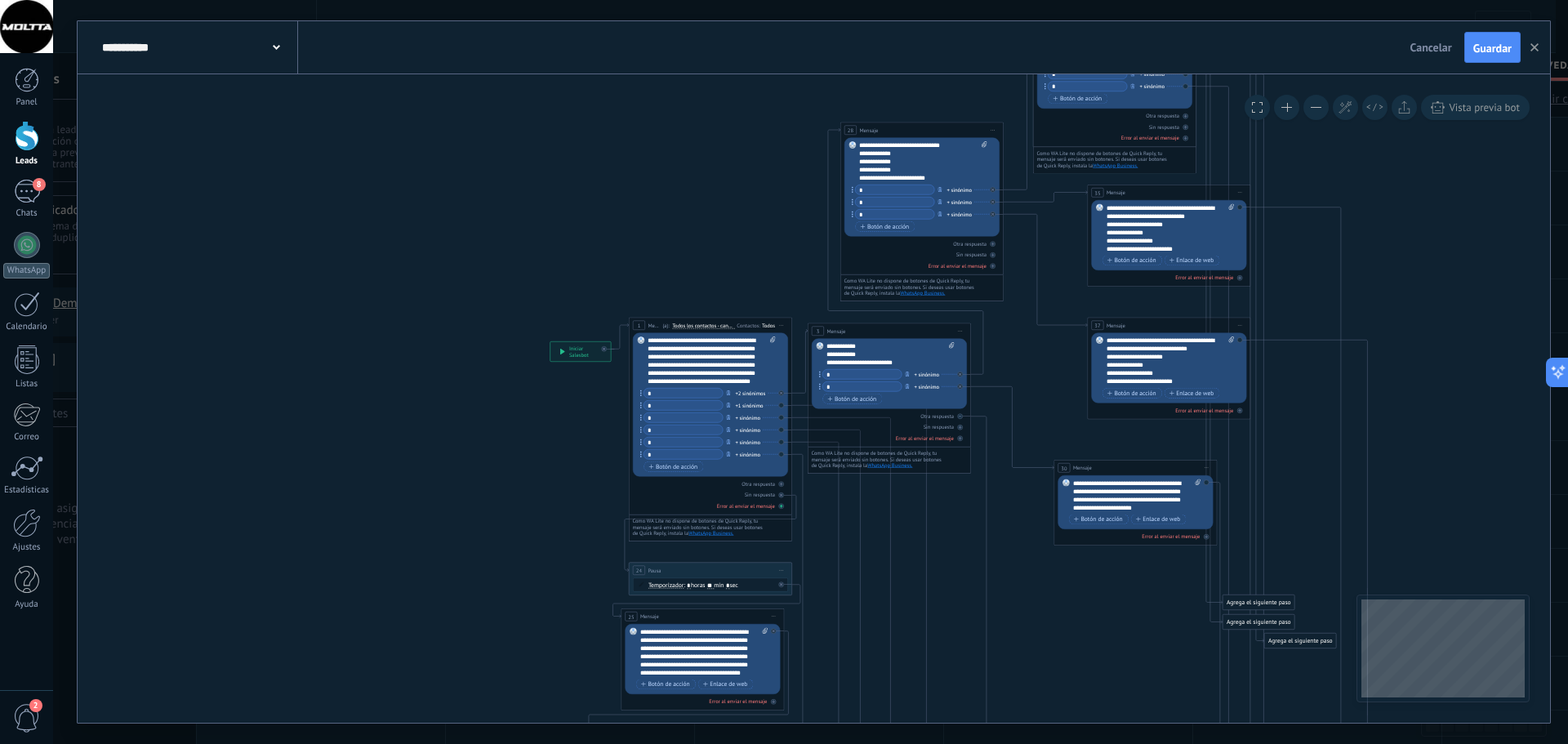 click on "**********" at bounding box center (1255, 1574) 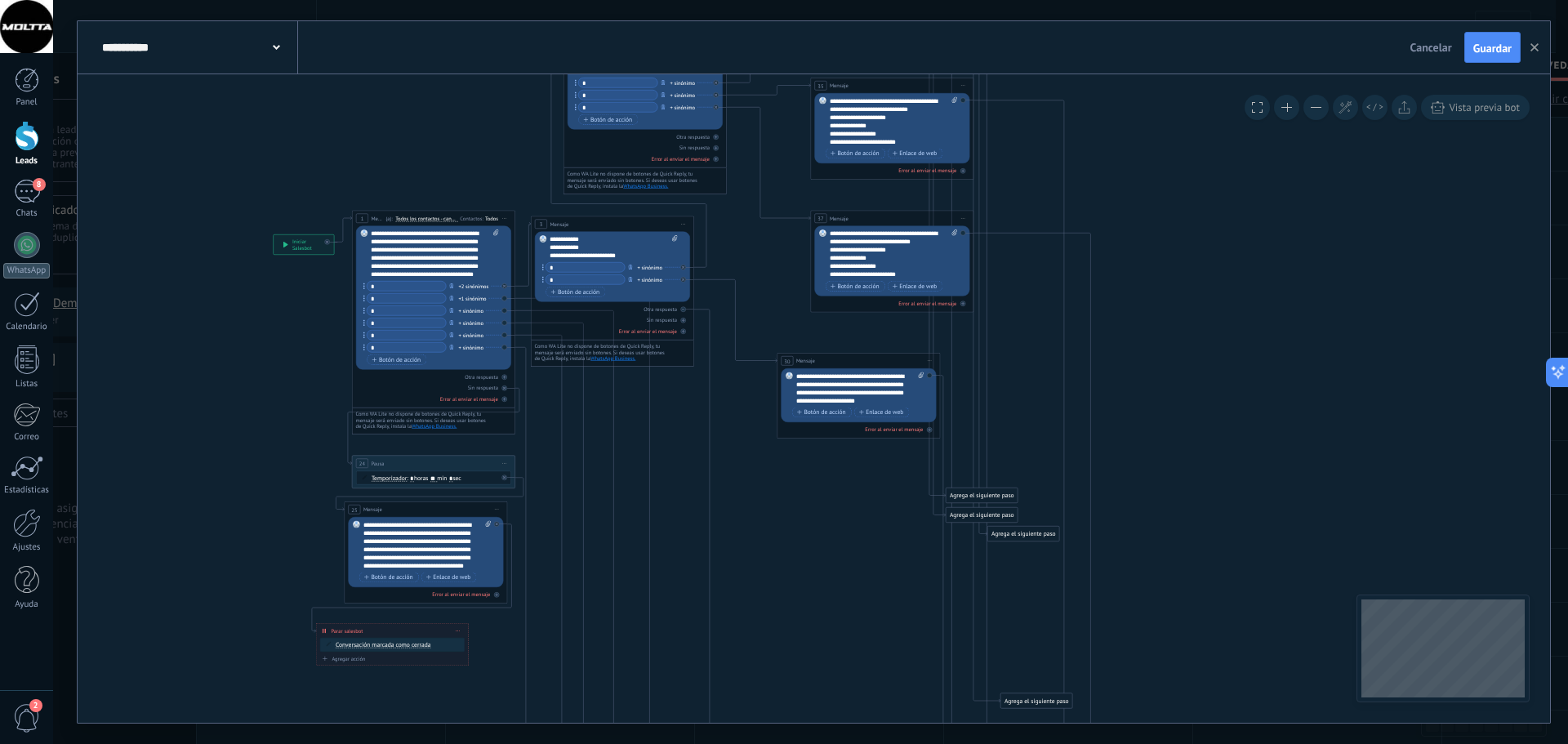 click on "35 Mensaje 37 Mensaje 30 Mensaje" 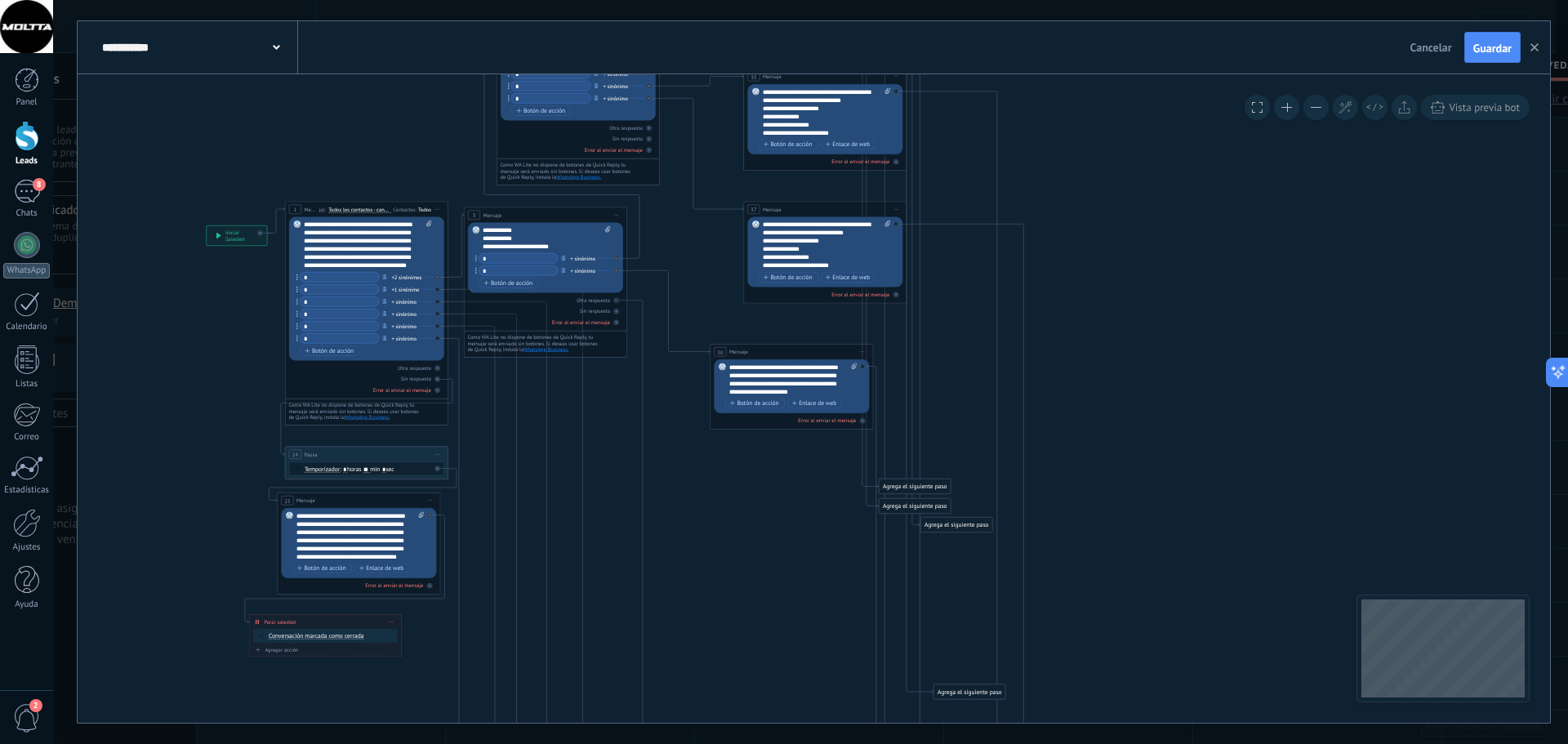 click on "35 Mensaje 37 Mensaje 30 Mensaje" 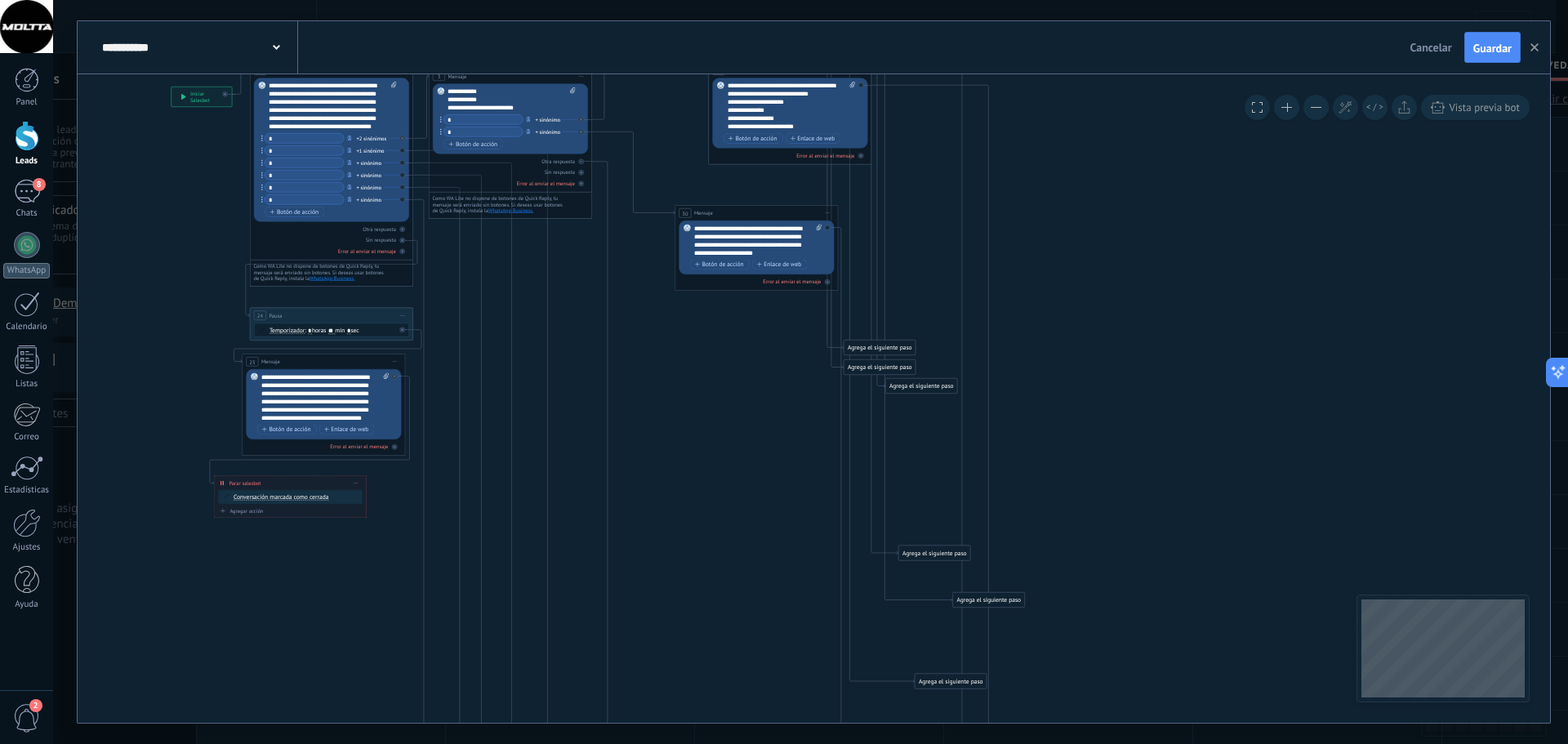 click on "35 Mensaje 37 Mensaje 30 Mensaje" 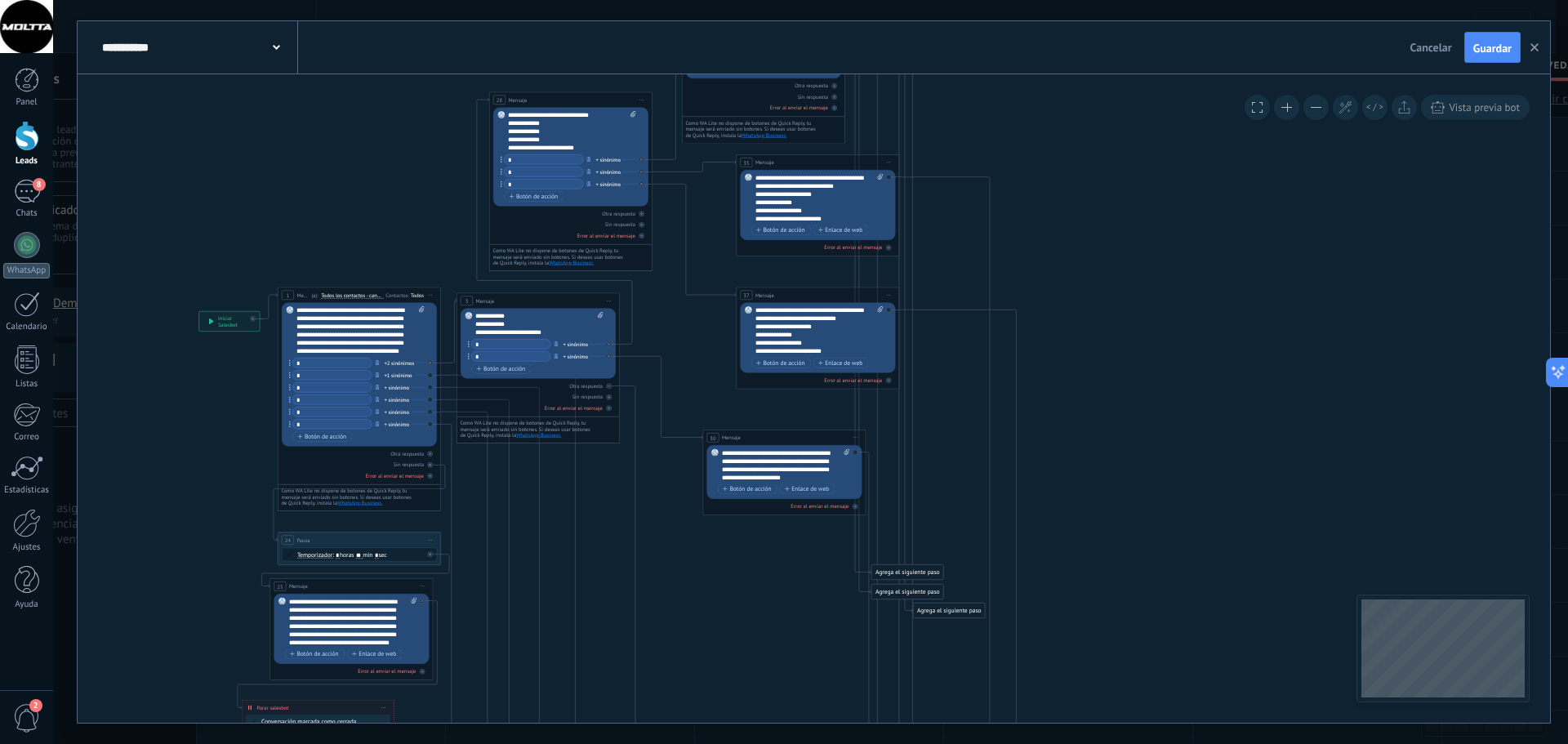 click on "35 Mensaje 37 Mensaje 30 Mensaje" 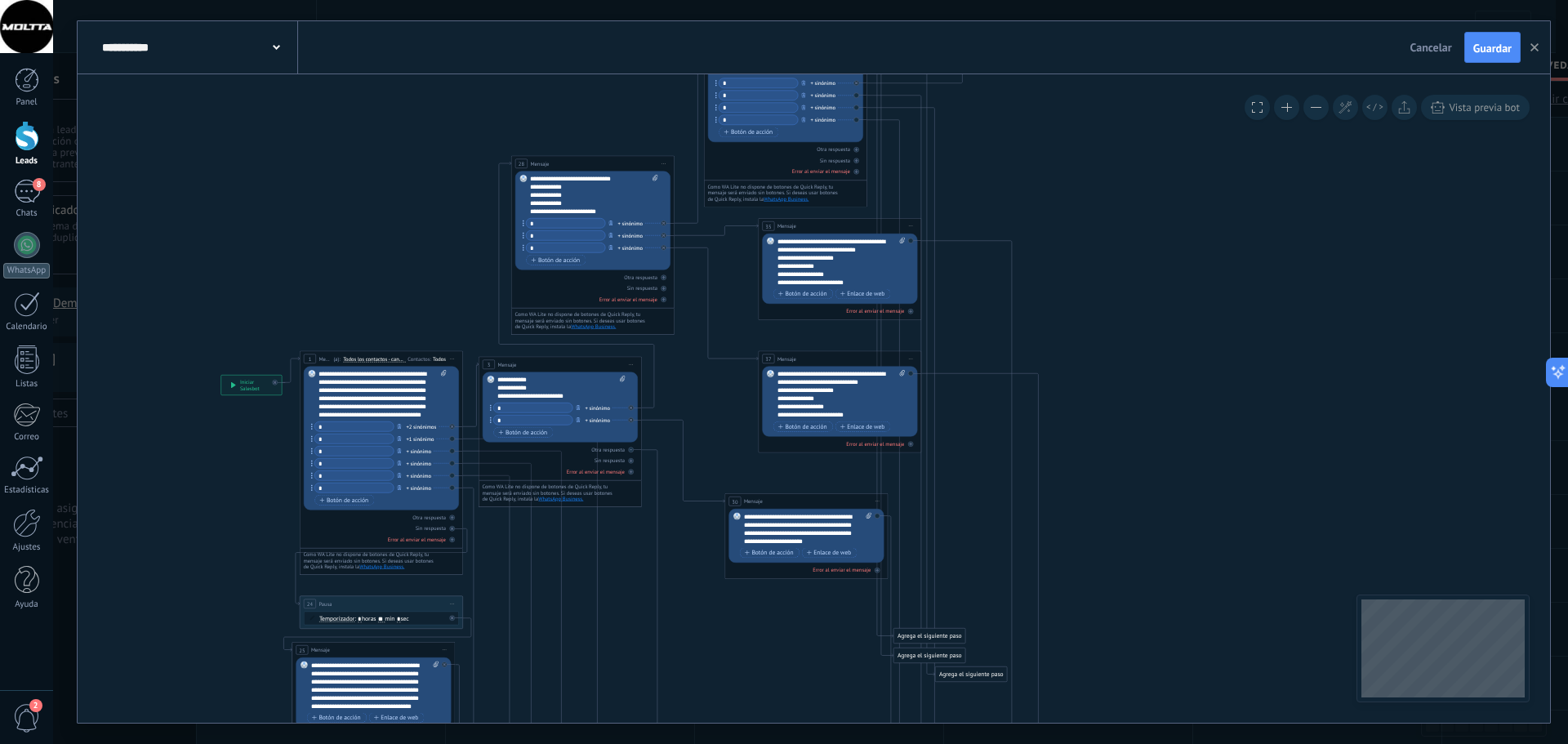 click on "35 Mensaje 37 Mensaje 30 Mensaje" 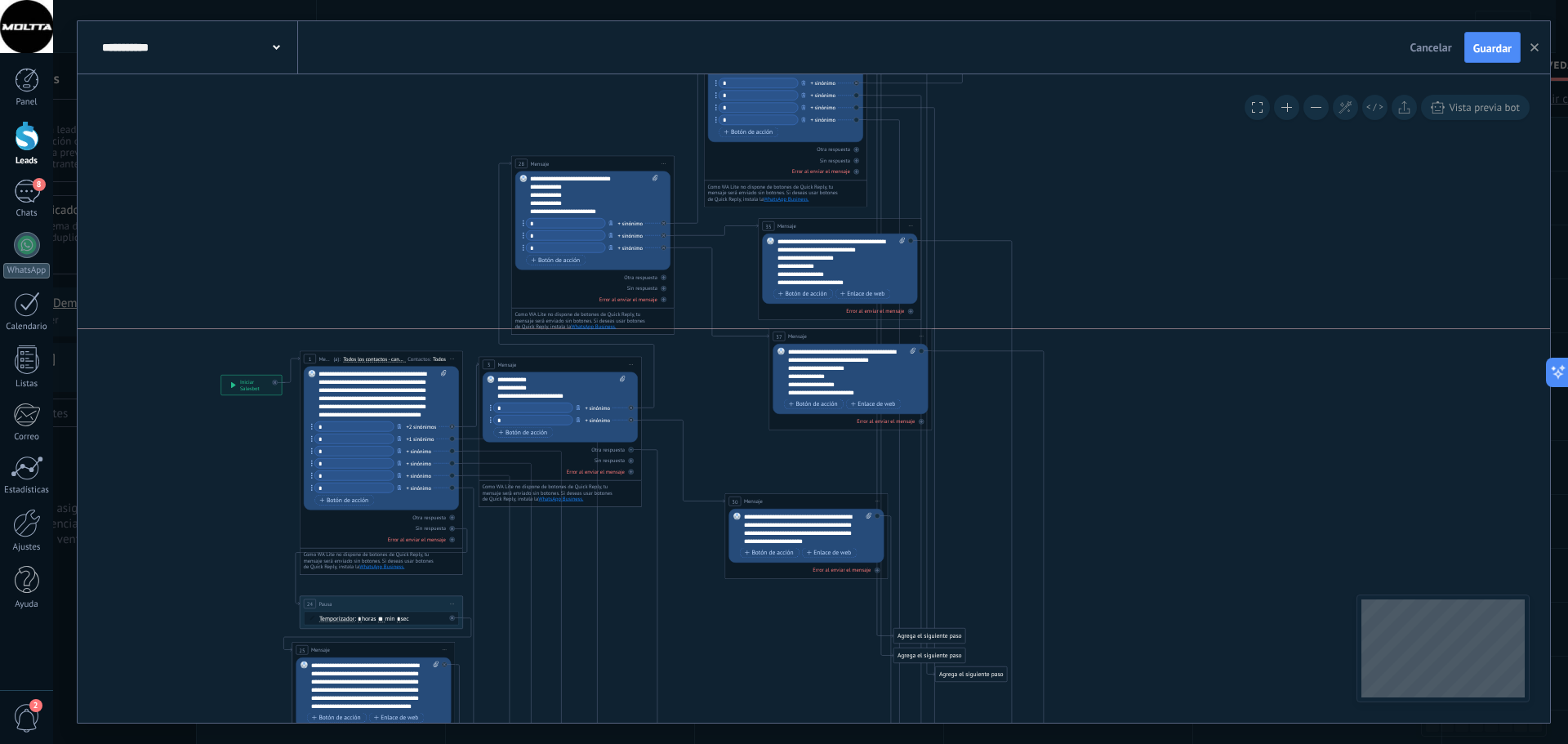 click on "37
Mensaje
*******
(a):
Todos los contactos - canales seleccionados
Todos los contactos - canales seleccionados
Todos los contactos - canal primario
Contacto principal - canales seleccionados
Contacto principal - canal primario
Todos los contactos - canales seleccionados
Todos los contactos - canales seleccionados
Todos los contactos - canal primario
Contacto principal - canales seleccionados" at bounding box center (850, 336) 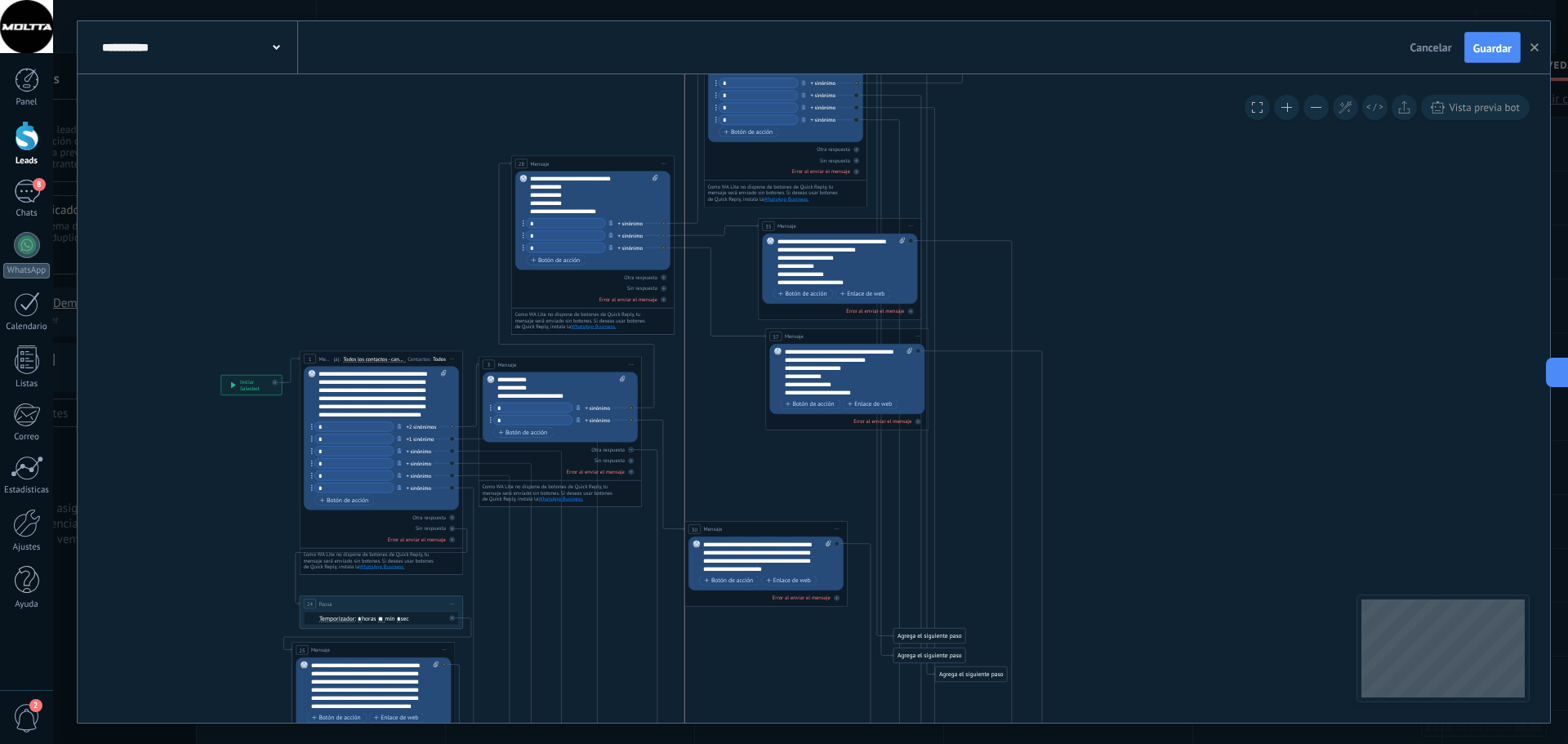 click on "30
Mensaje
*******
(a):
Todos los contactos - canales seleccionados
Todos los contactos - canales seleccionados
Todos los contactos - canal primario
Contacto principal - canales seleccionados
Contacto principal - canal primario
Todos los contactos - canales seleccionados
Todos los contactos - canales seleccionados
Todos los contactos - canal primario
Contacto principal - canales seleccionados" at bounding box center [765, 529] 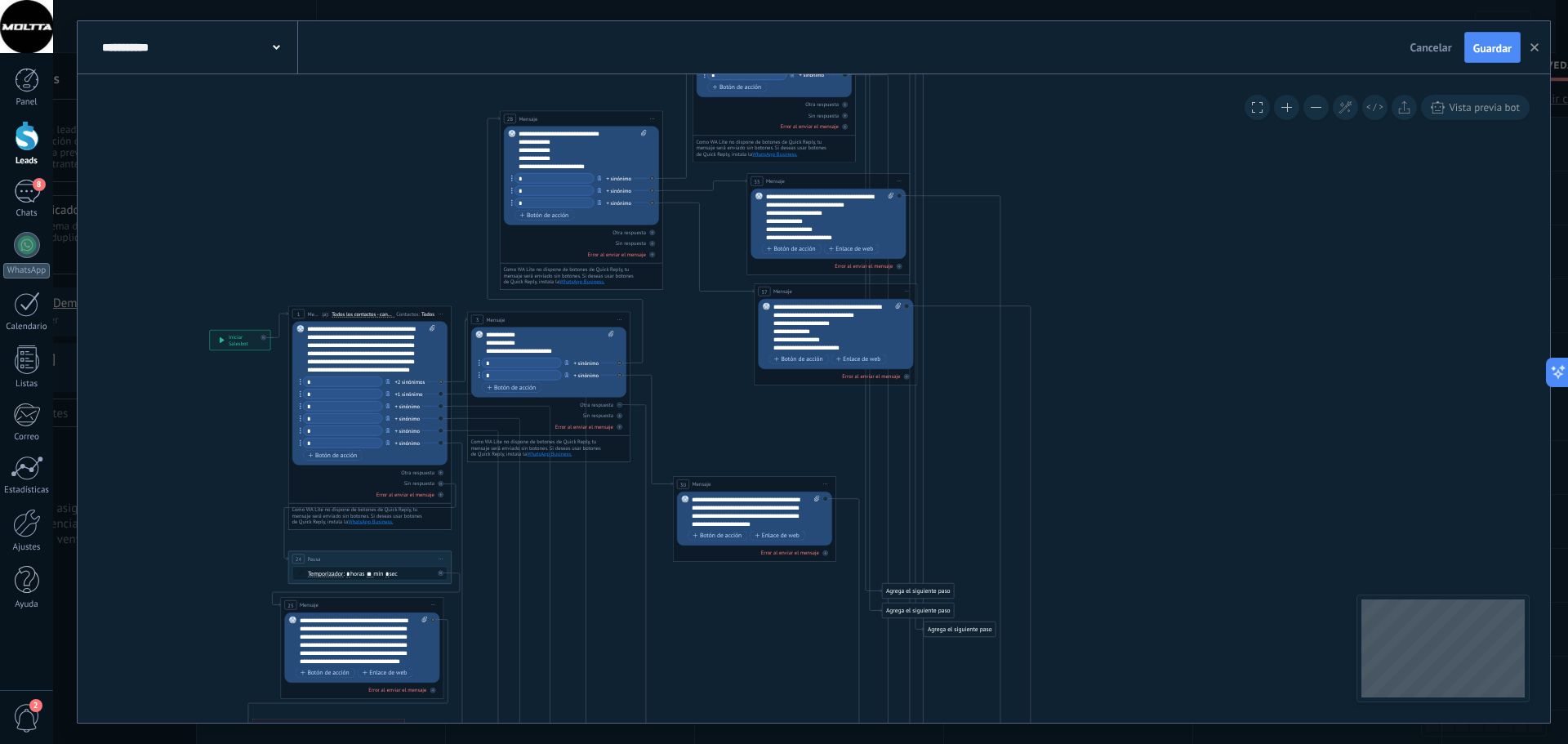 click on "35 Mensaje 30 Mensaje 37 Mensaje" 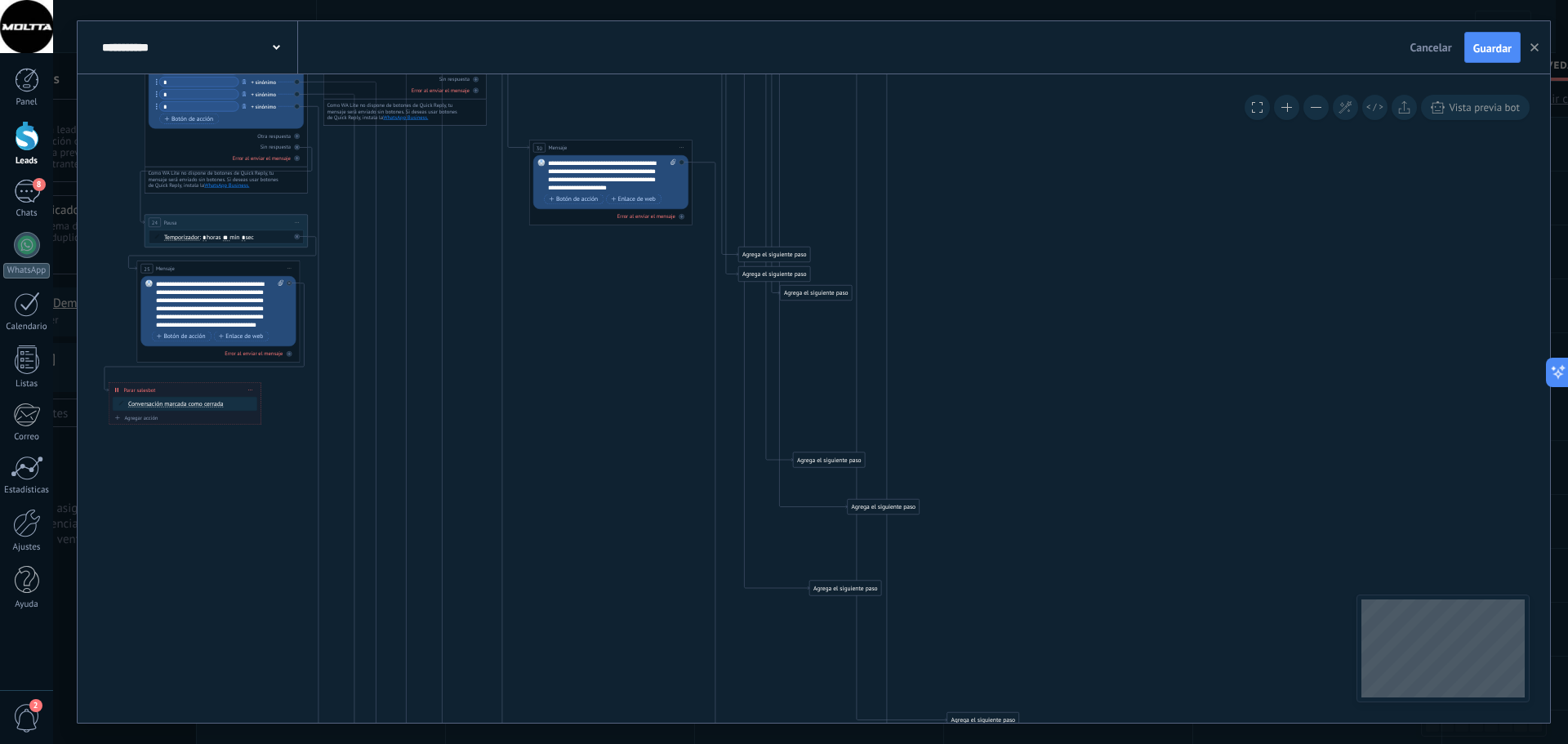 click on "35 Mensaje 30 Mensaje 37 Mensaje" 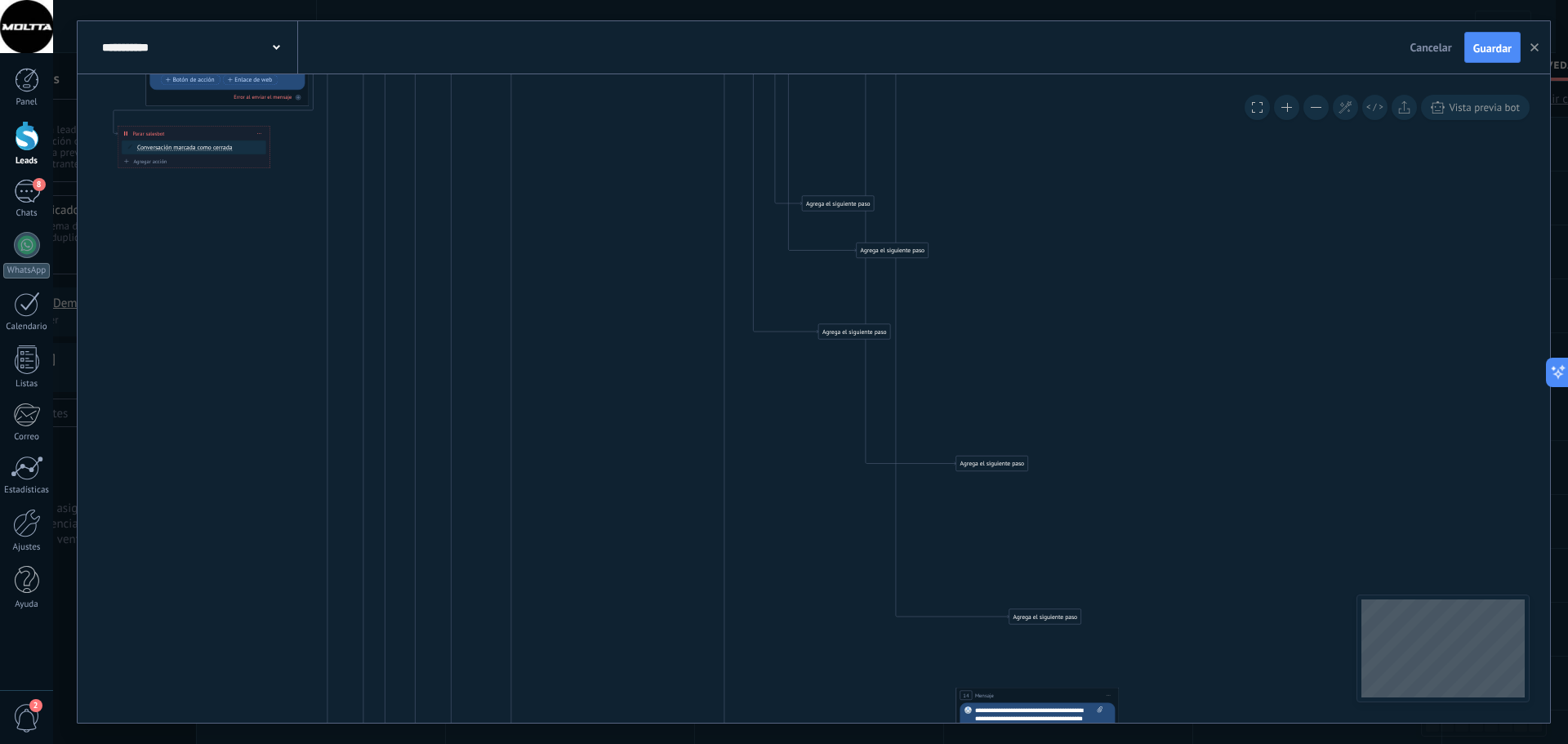 click on "35 Mensaje 30 Mensaje 37 Mensaje" 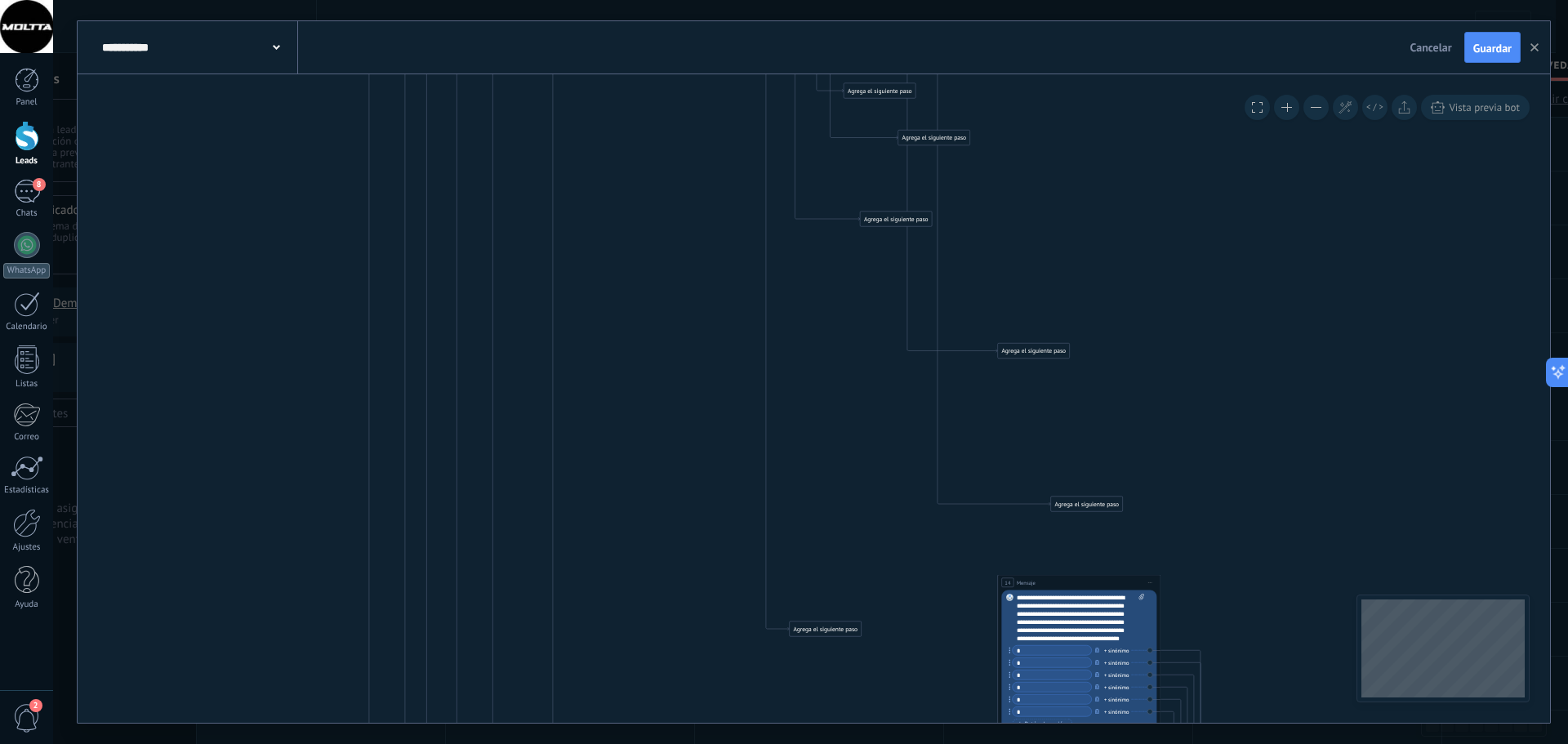 click on "35 Mensaje 30 Mensaje 37 Mensaje" 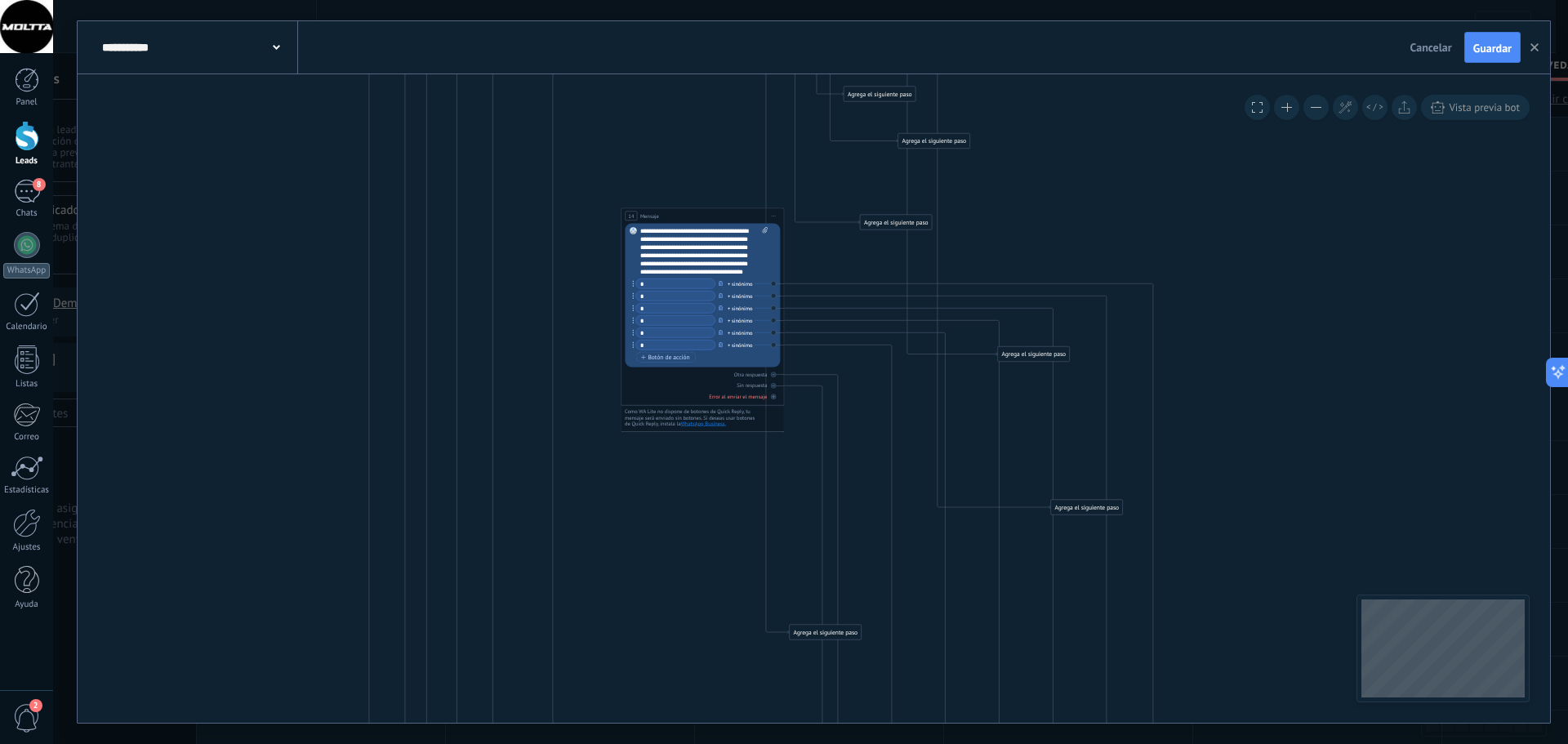 click on "14
Mensaje
*******
(a):
Todos los contactos - canales seleccionados
Todos los contactos - canales seleccionados
Todos los contactos - canal primario
Contacto principal - canales seleccionados
Contacto principal - canal primario
Todos los contactos - canales seleccionados
Todos los contactos - canales seleccionados
Todos los contactos - canal primario
Contacto principal - canales seleccionados" at bounding box center [702, 216] 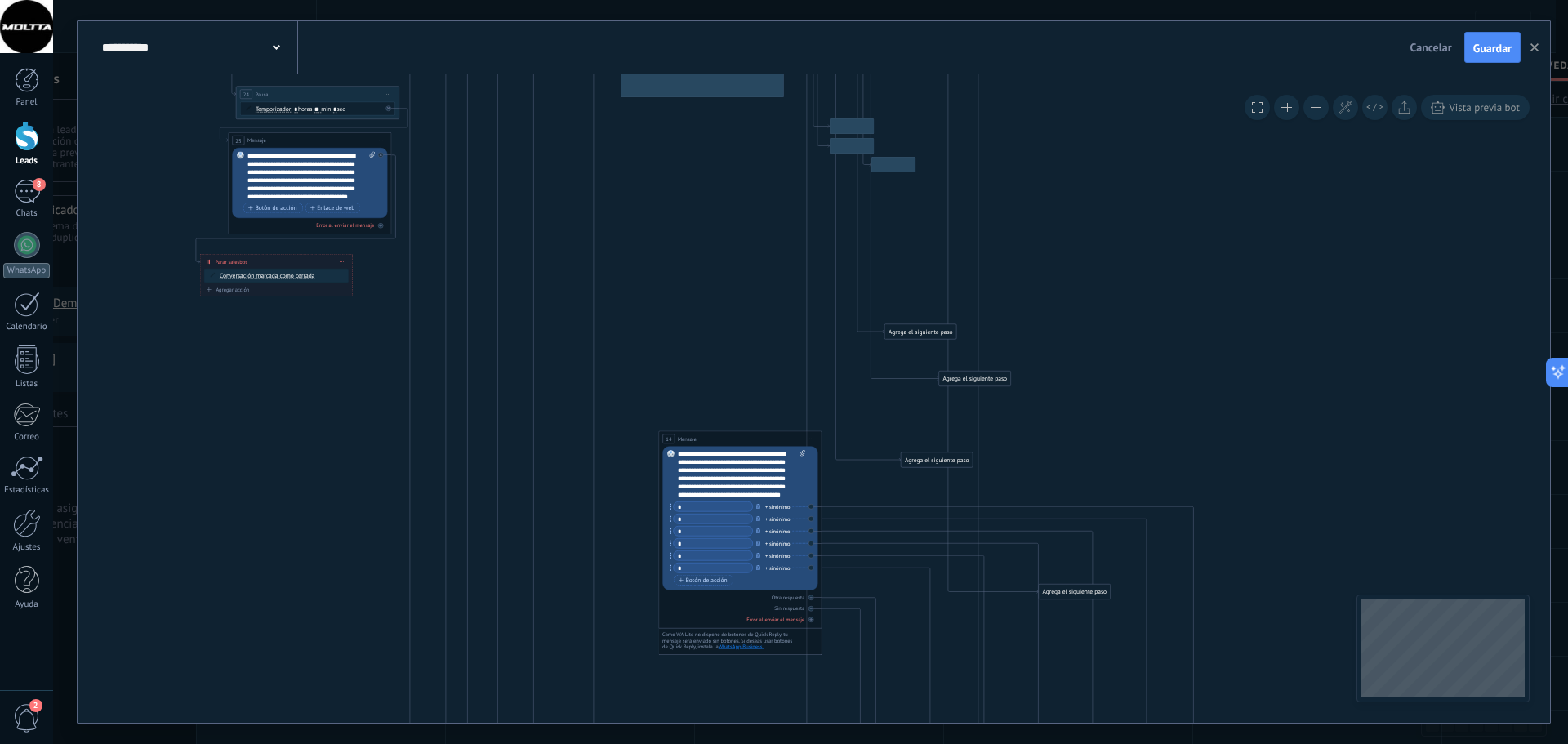 click on "35 Mensaje 30 Mensaje 37 Mensaje" 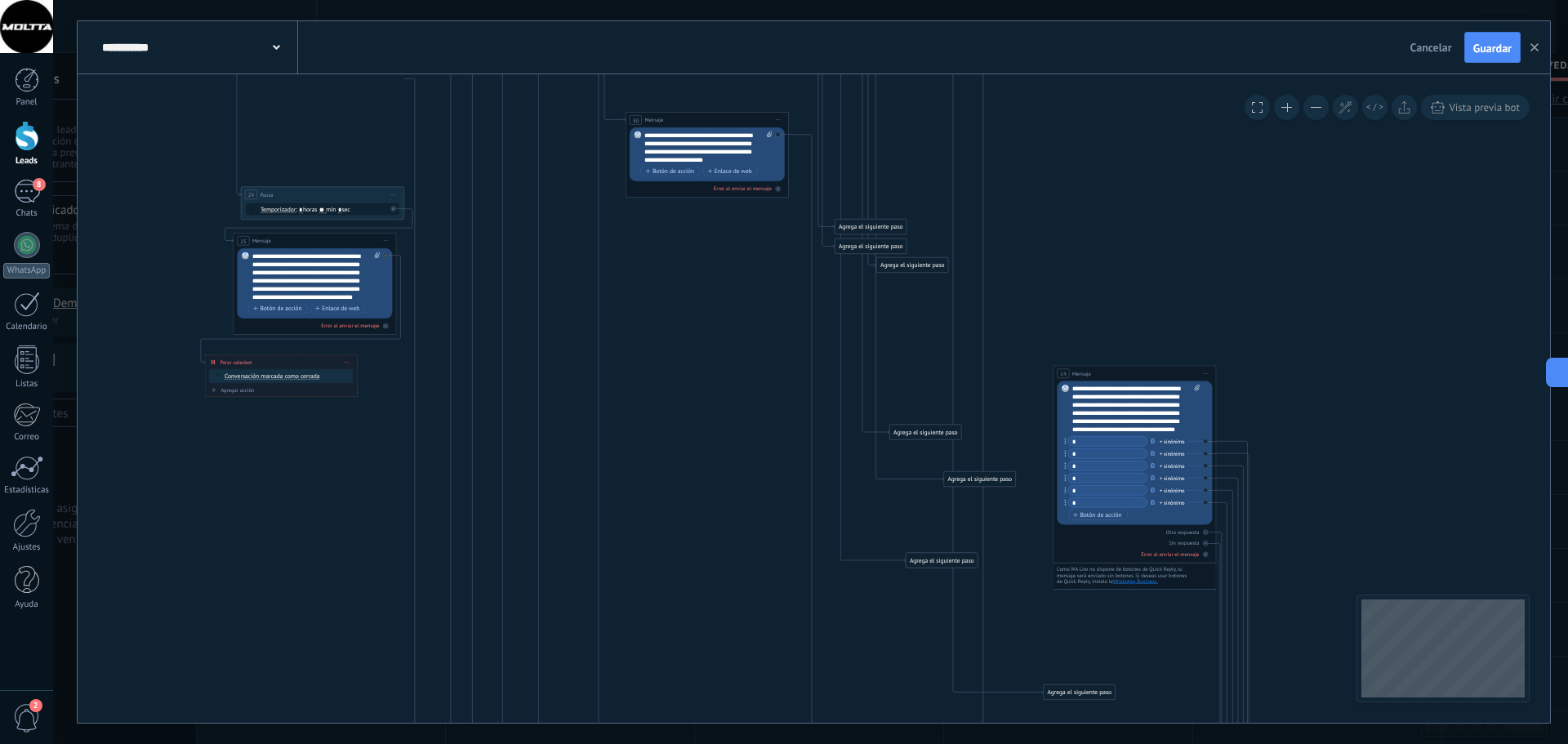 click on "14
Mensaje
*******
(a):
Todos los contactos - canales seleccionados
Todos los contactos - canales seleccionados
Todos los contactos - canal primario
Contacto principal - canales seleccionados
Contacto principal - canal primario
Todos los contactos - canales seleccionados
Todos los contactos - canales seleccionados
Todos los contactos - canal primario
Contacto principal - canales seleccionados" at bounding box center [1134, 373] 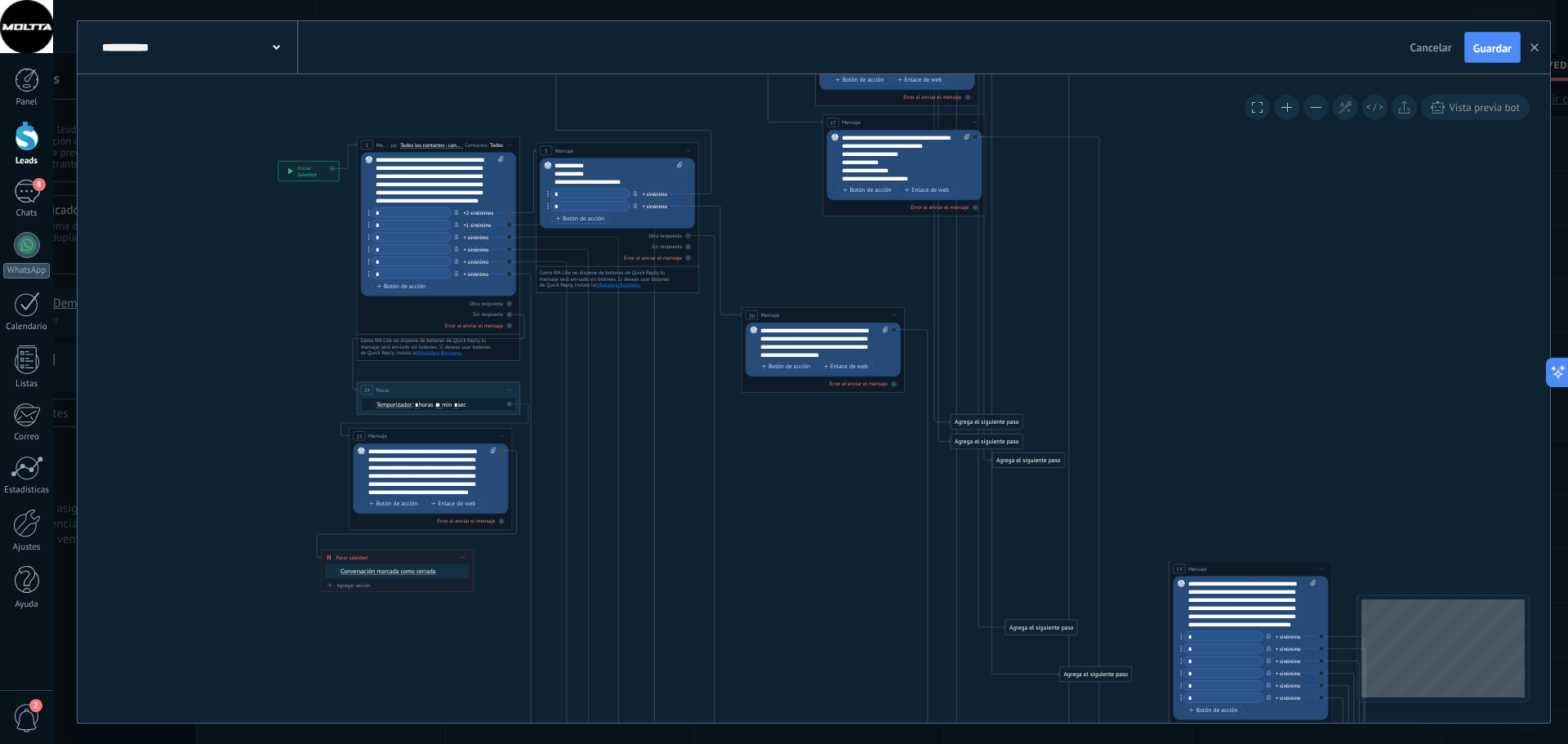 click on "35 Mensaje 30 Mensaje 37 Mensaje" 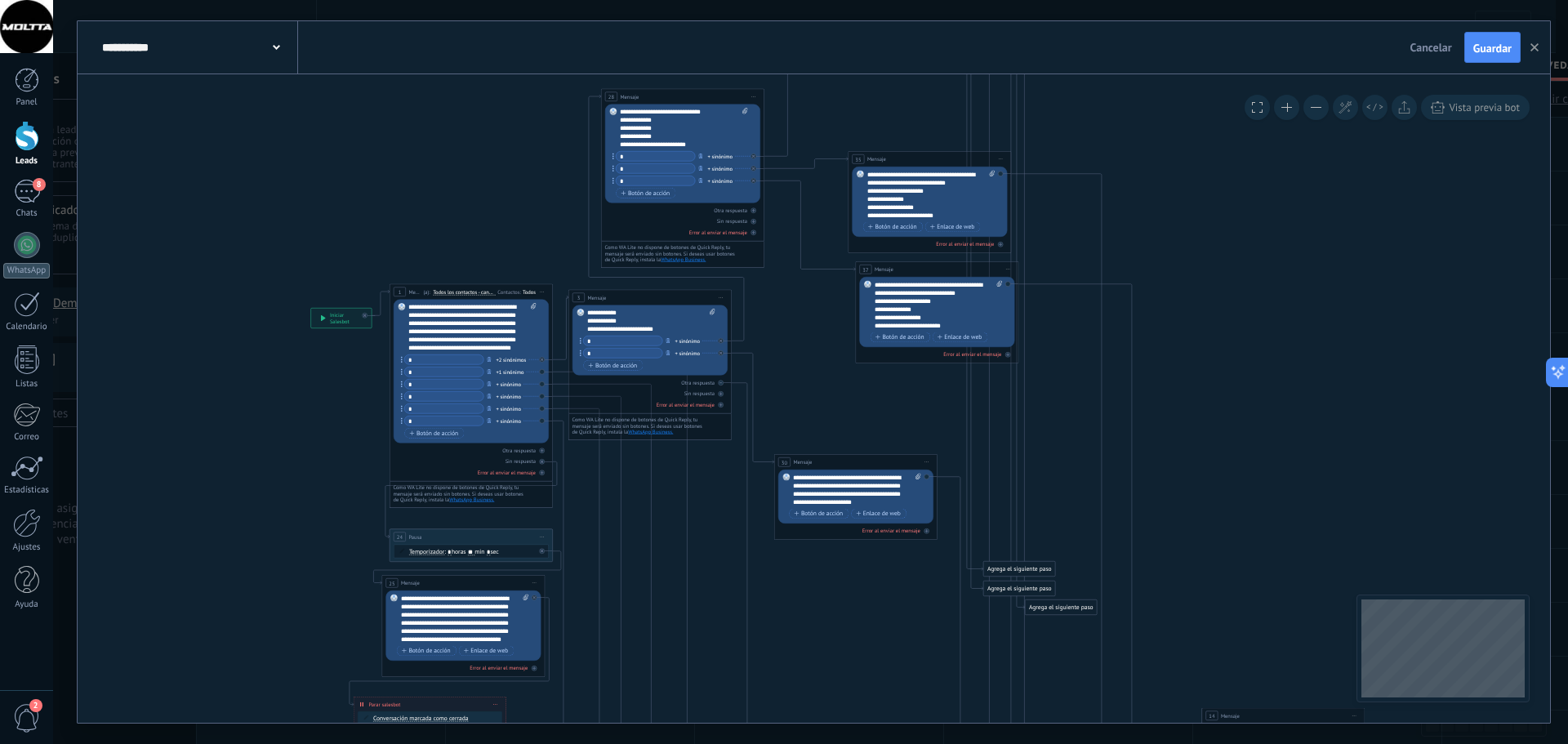 click on "35 Mensaje 30 Mensaje 37 Mensaje" 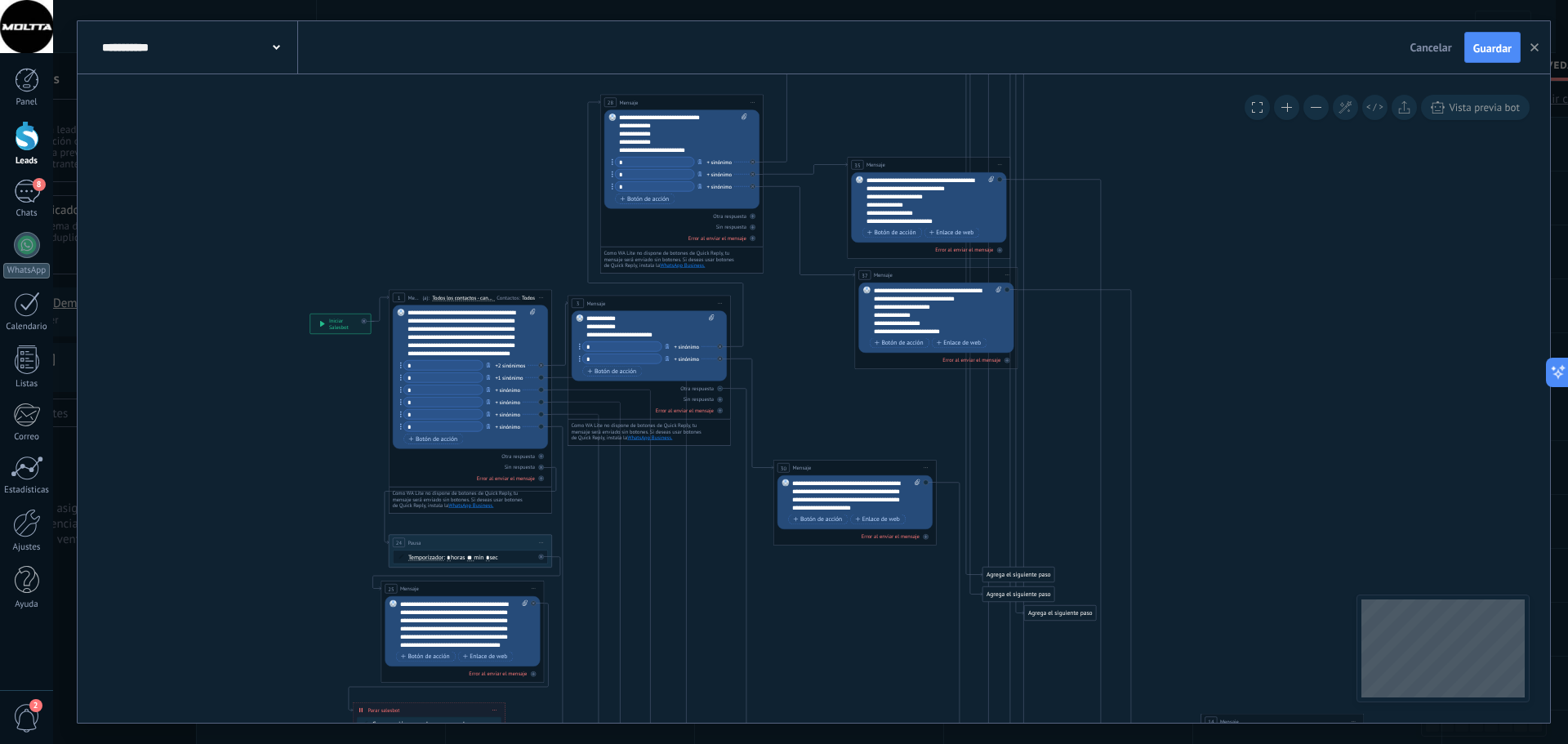 click on "*" at bounding box center [654, 187] 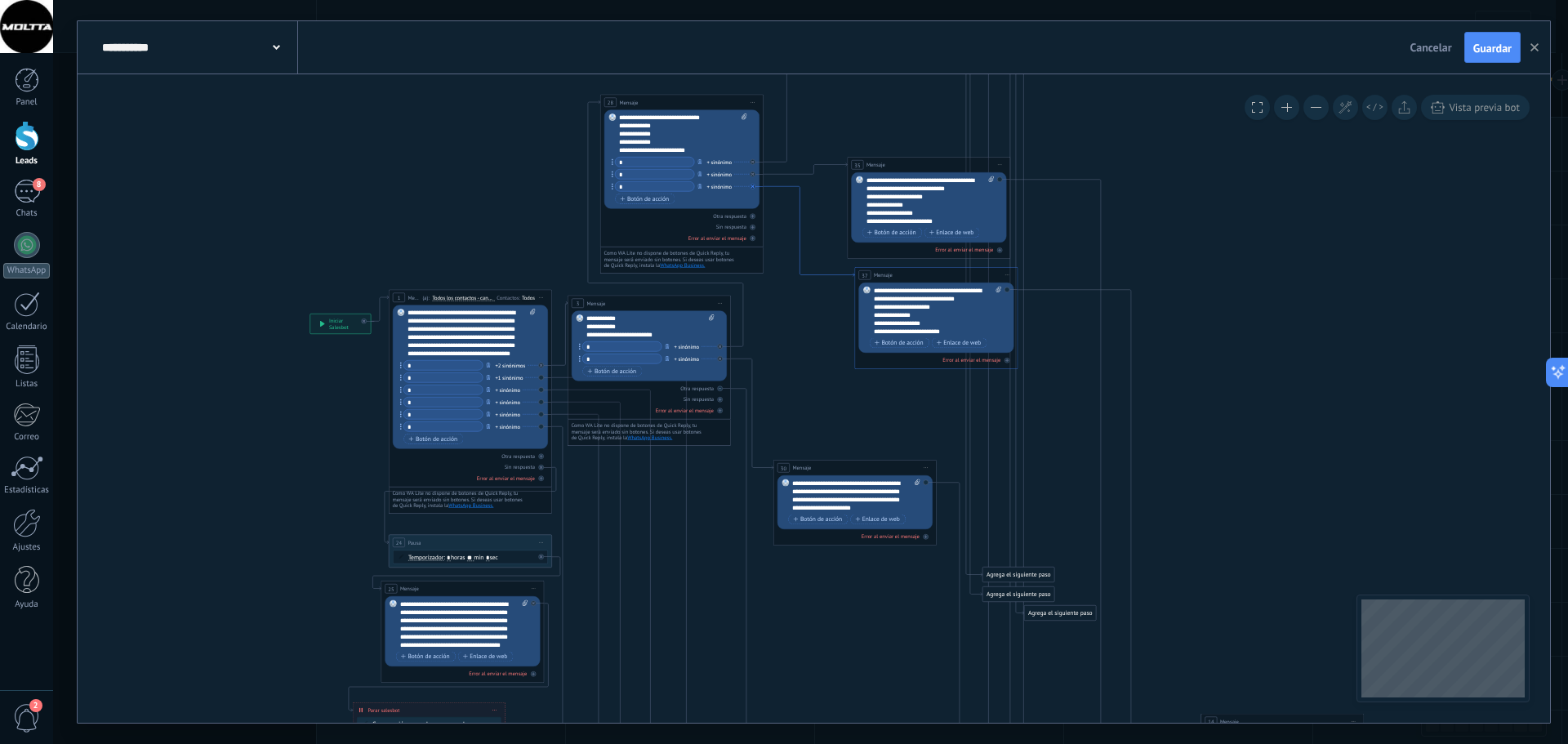 scroll, scrollTop: 0, scrollLeft: 0, axis: both 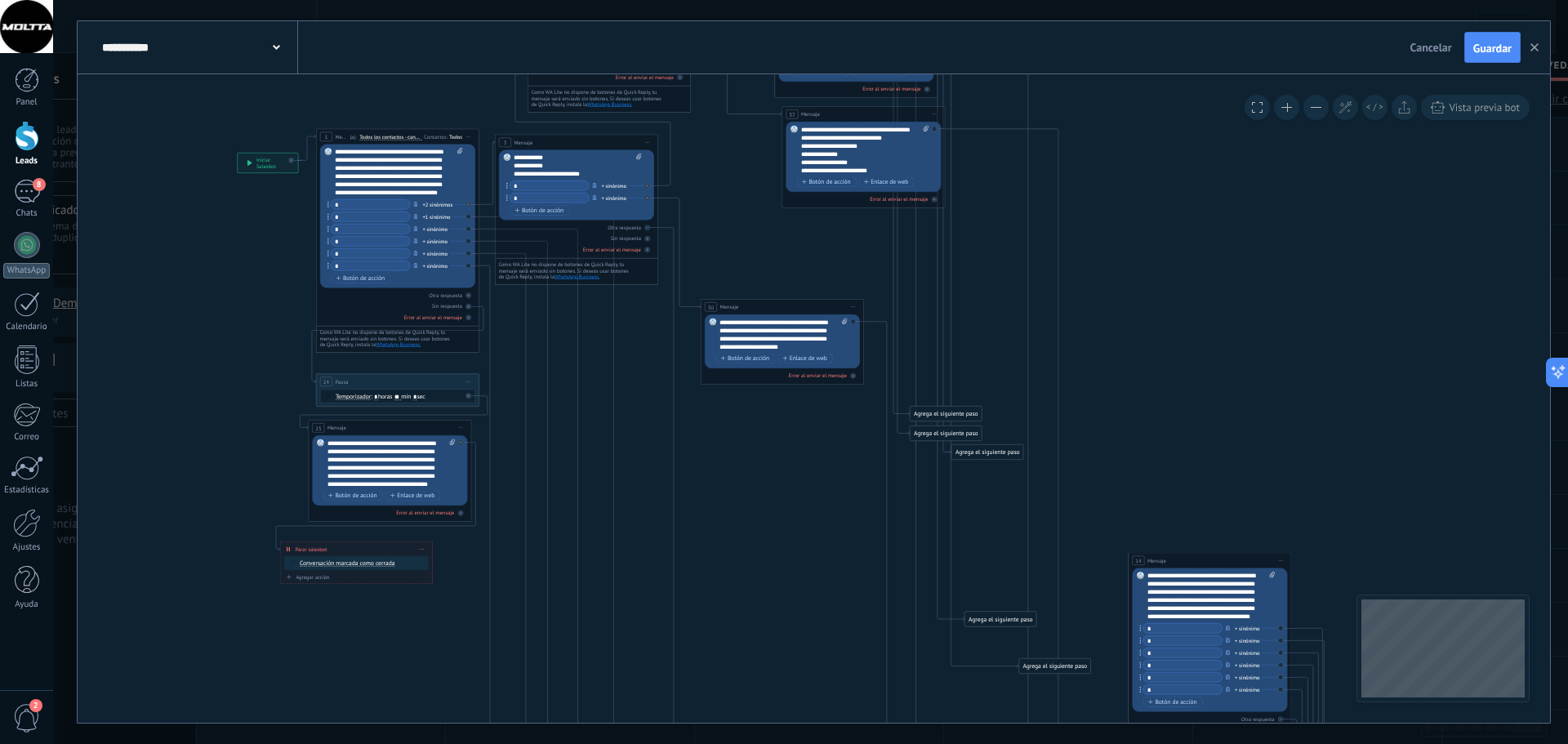 drag, startPoint x: 1227, startPoint y: 513, endPoint x: 1159, endPoint y: 354, distance: 172.93062 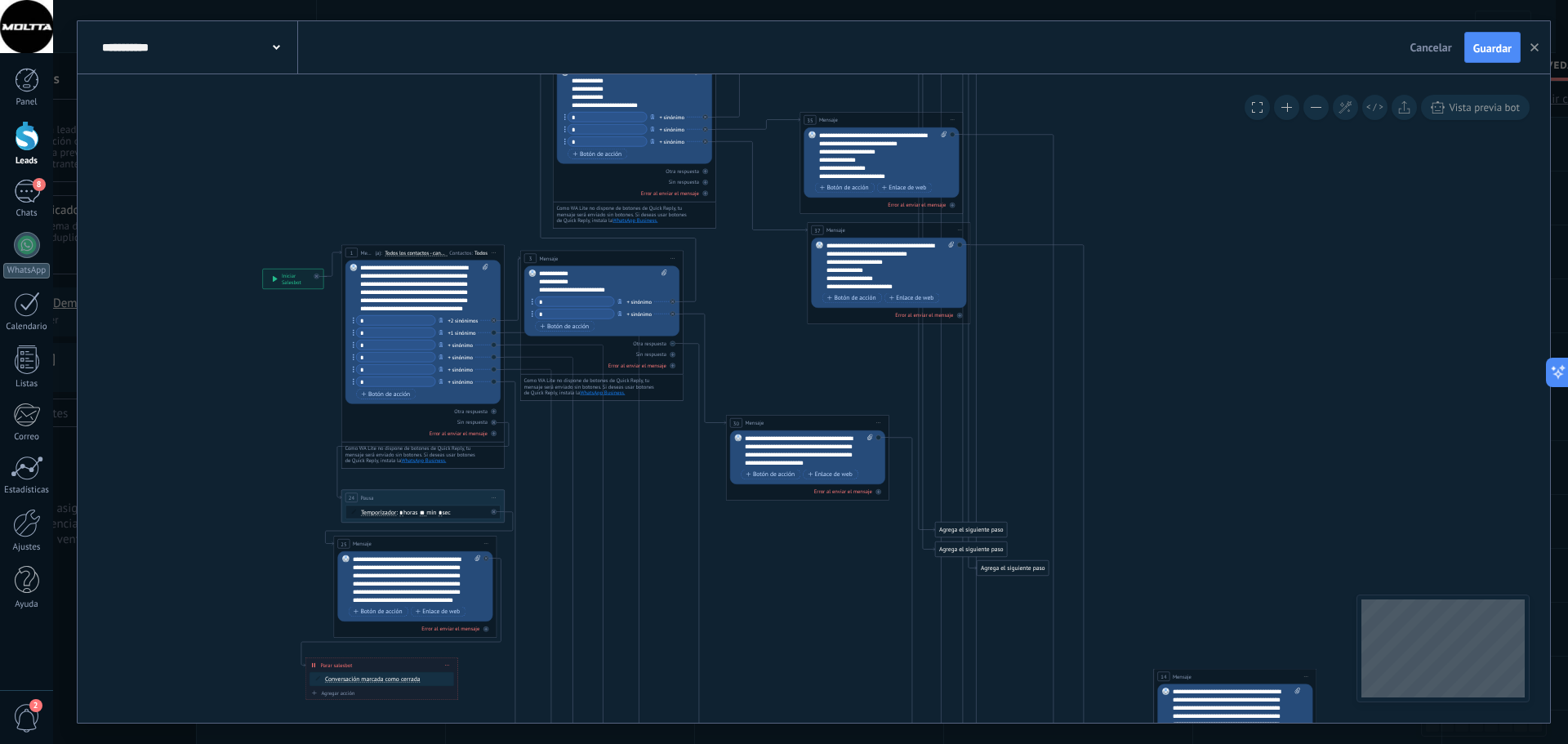 drag, startPoint x: 775, startPoint y: 479, endPoint x: 801, endPoint y: 596, distance: 119.85408 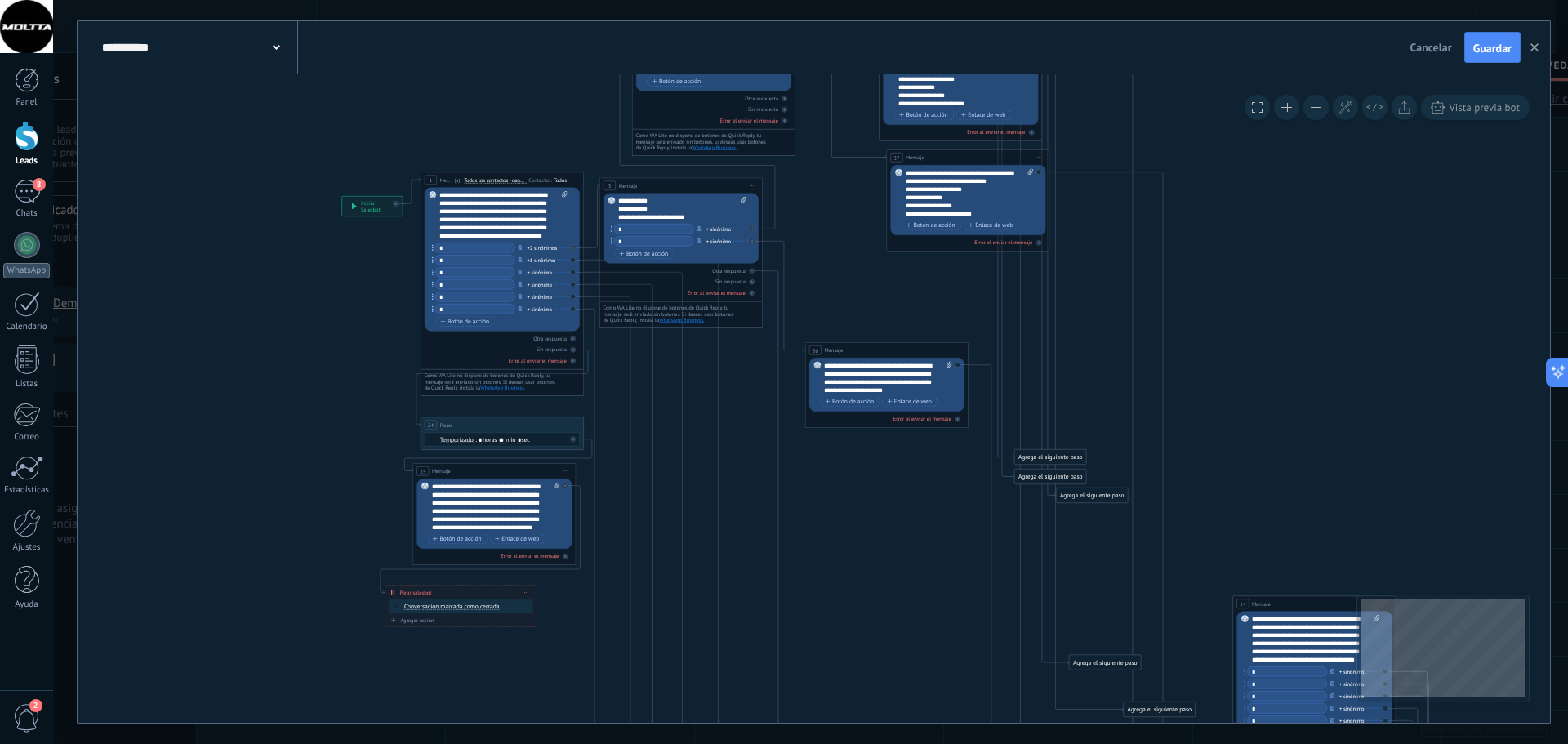 drag, startPoint x: 253, startPoint y: 443, endPoint x: 332, endPoint y: 370, distance: 107.56393 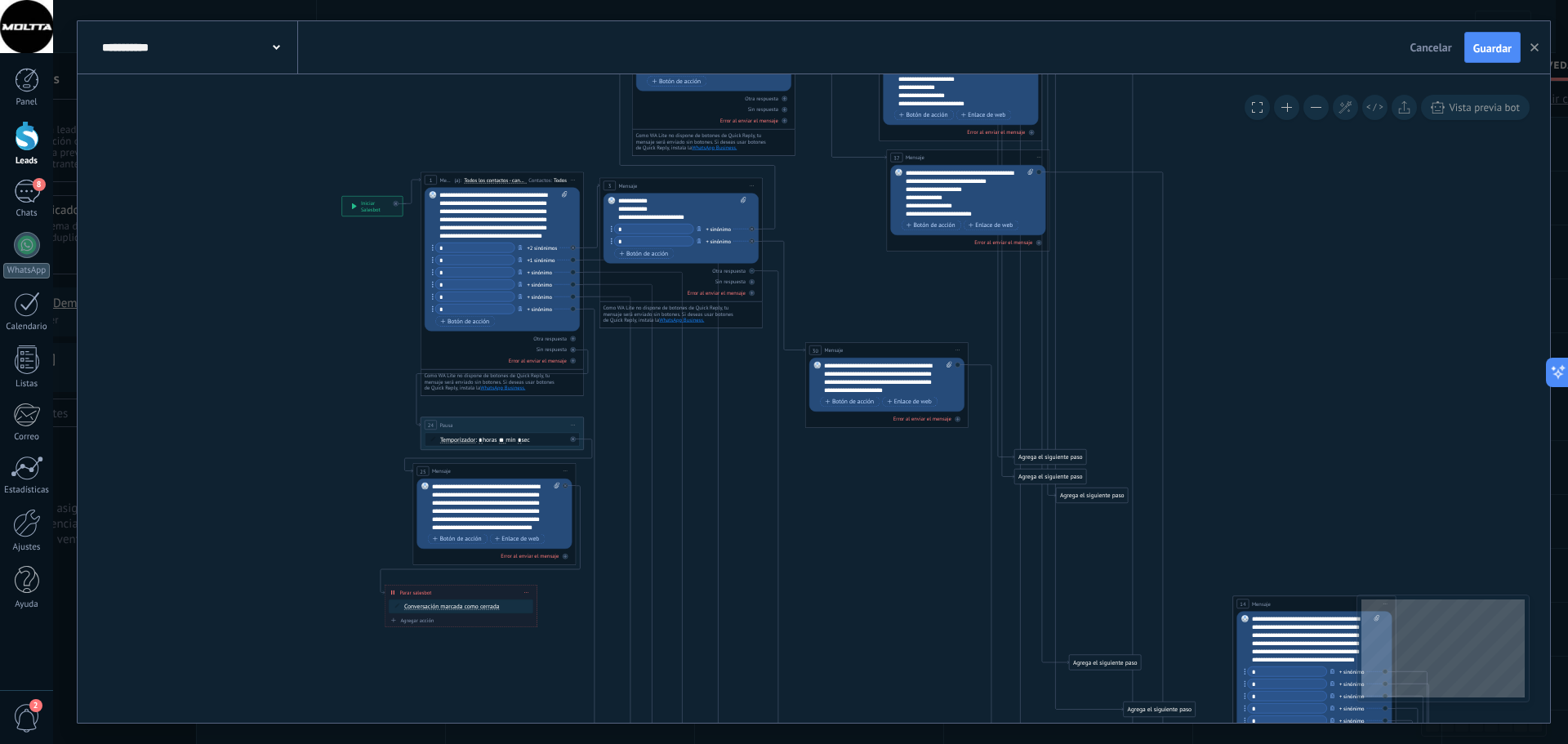 click on "35 Mensaje 30 Mensaje 37 Mensaje" 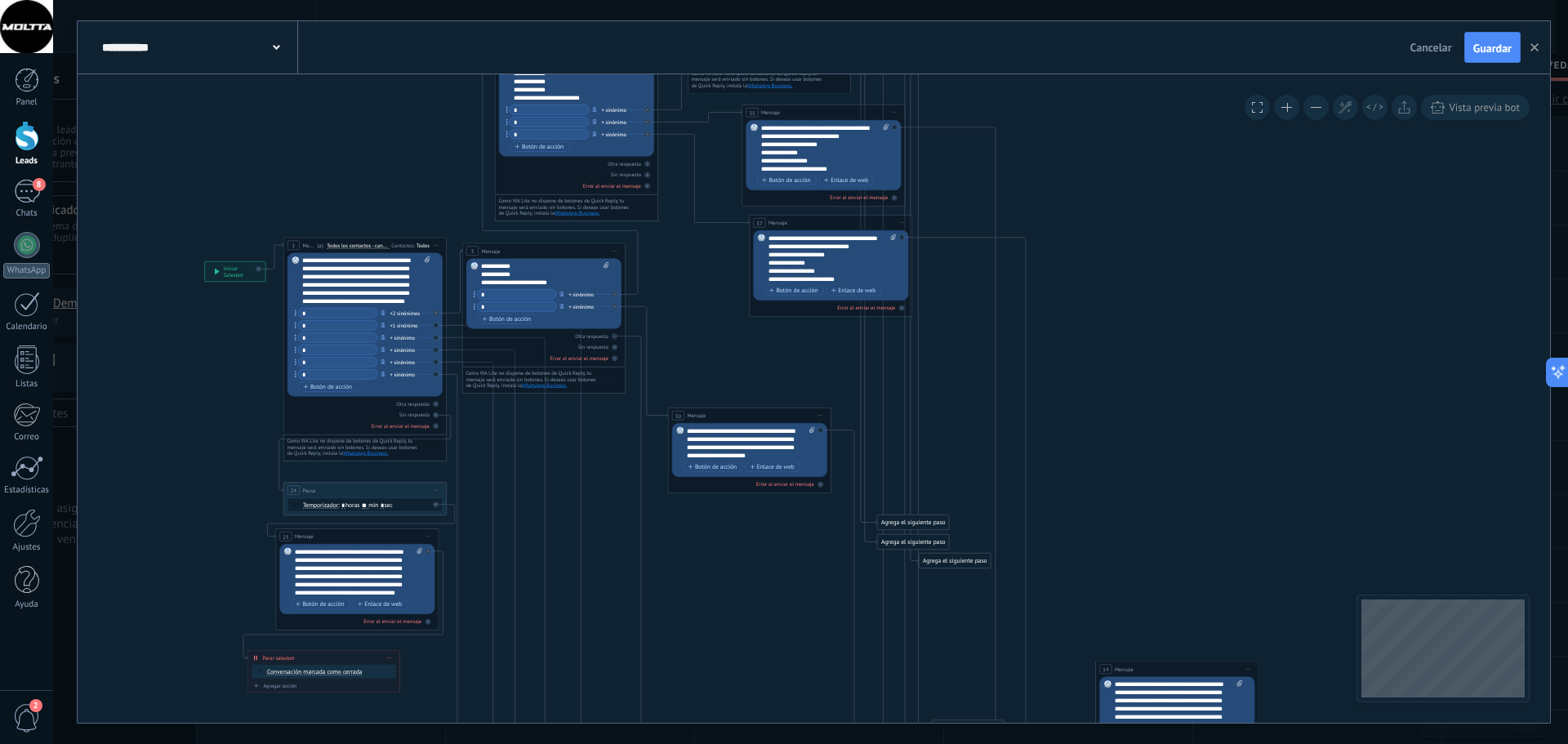 drag, startPoint x: 835, startPoint y: 554, endPoint x: 665, endPoint y: 565, distance: 170.35551 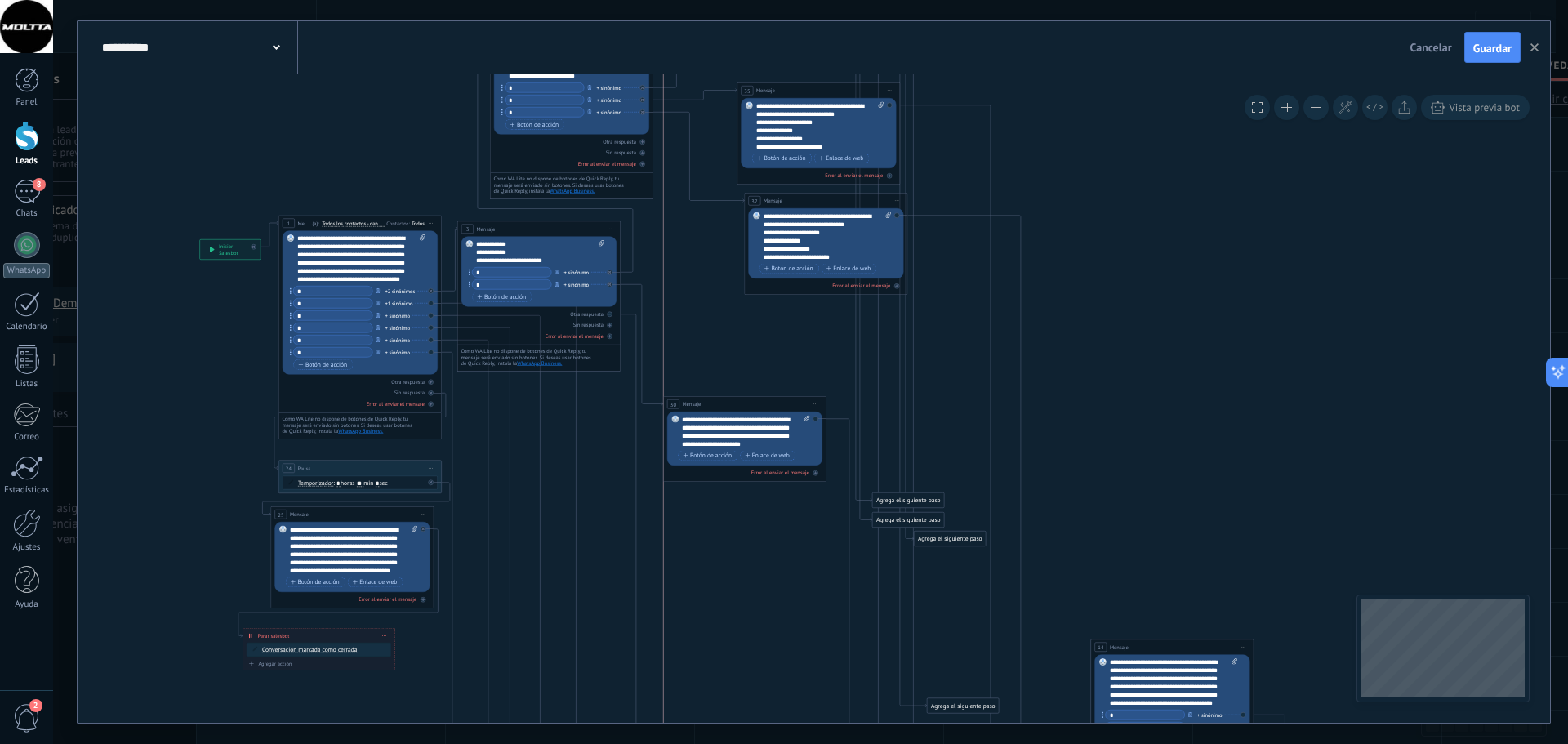 drag, startPoint x: 722, startPoint y: 396, endPoint x: 721, endPoint y: 407, distance: 11.045361 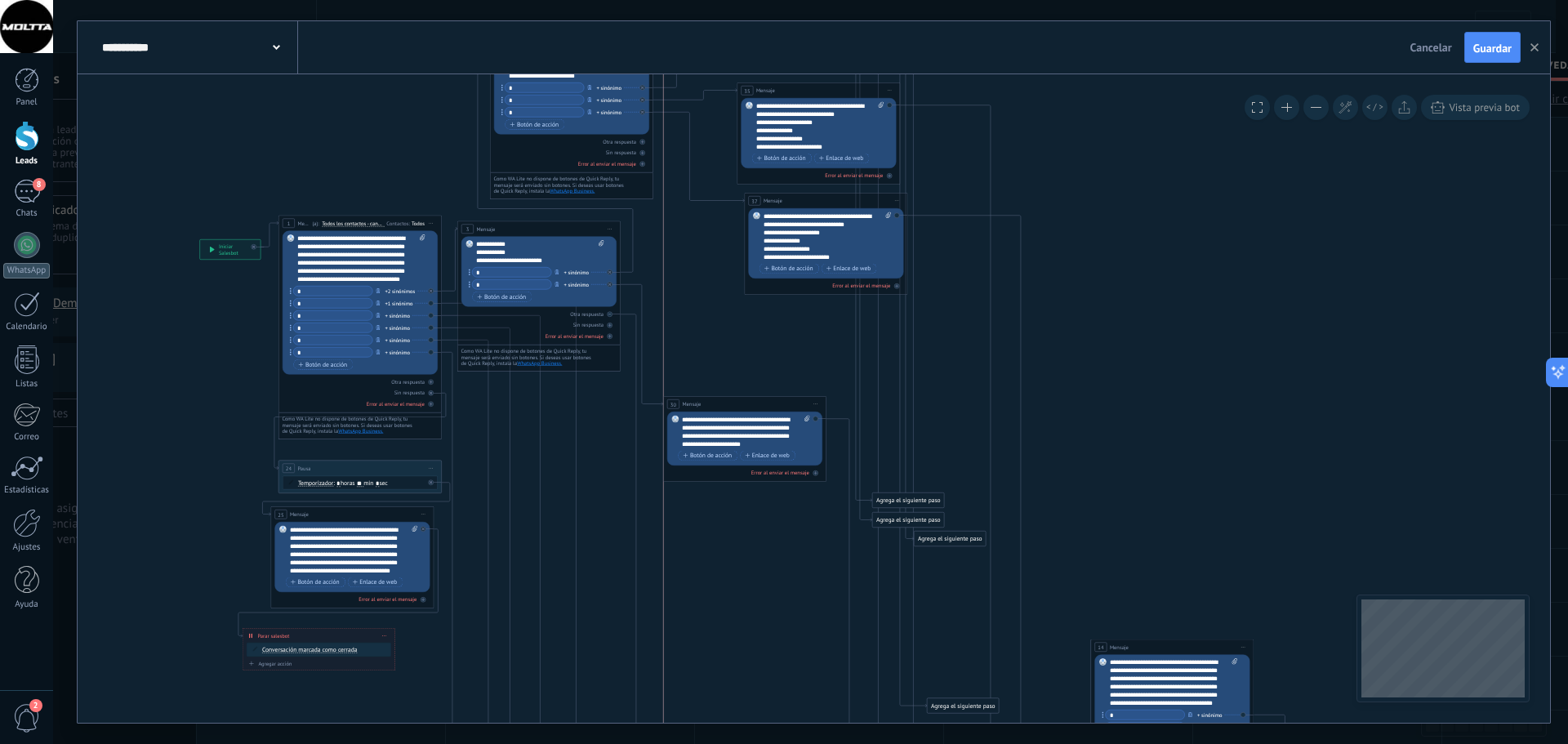 click on "30
Mensaje
*******
(a):
Todos los contactos - canales seleccionados
Todos los contactos - canales seleccionados
Todos los contactos - canal primario
Contacto principal - canales seleccionados
Contacto principal - canal primario
Todos los contactos - canales seleccionados
Todos los contactos - canales seleccionados
Todos los contactos - canal primario
Contacto principal - canales seleccionados" at bounding box center [744, 404] 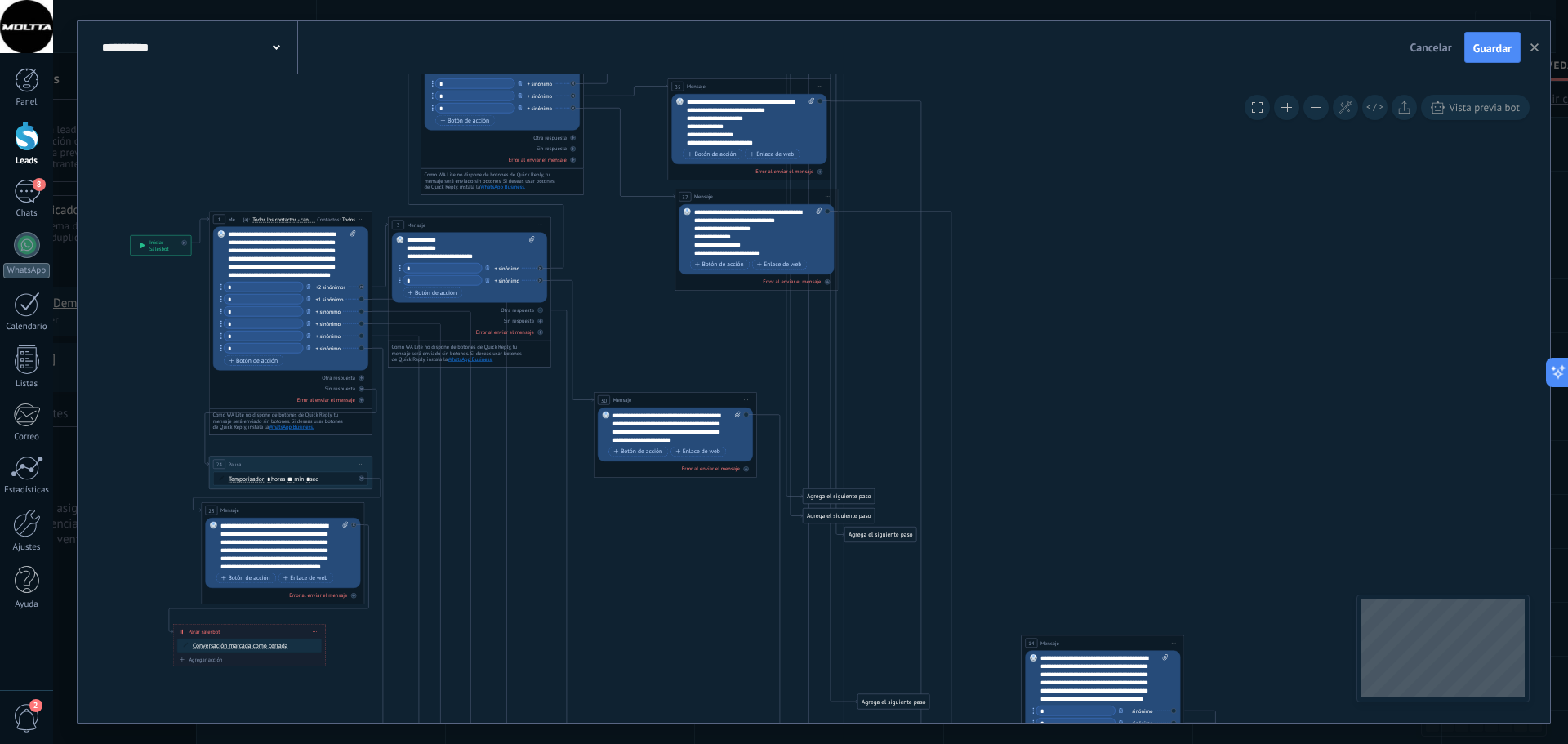 drag, startPoint x: 1194, startPoint y: 429, endPoint x: 1124, endPoint y: 432, distance: 70.06426 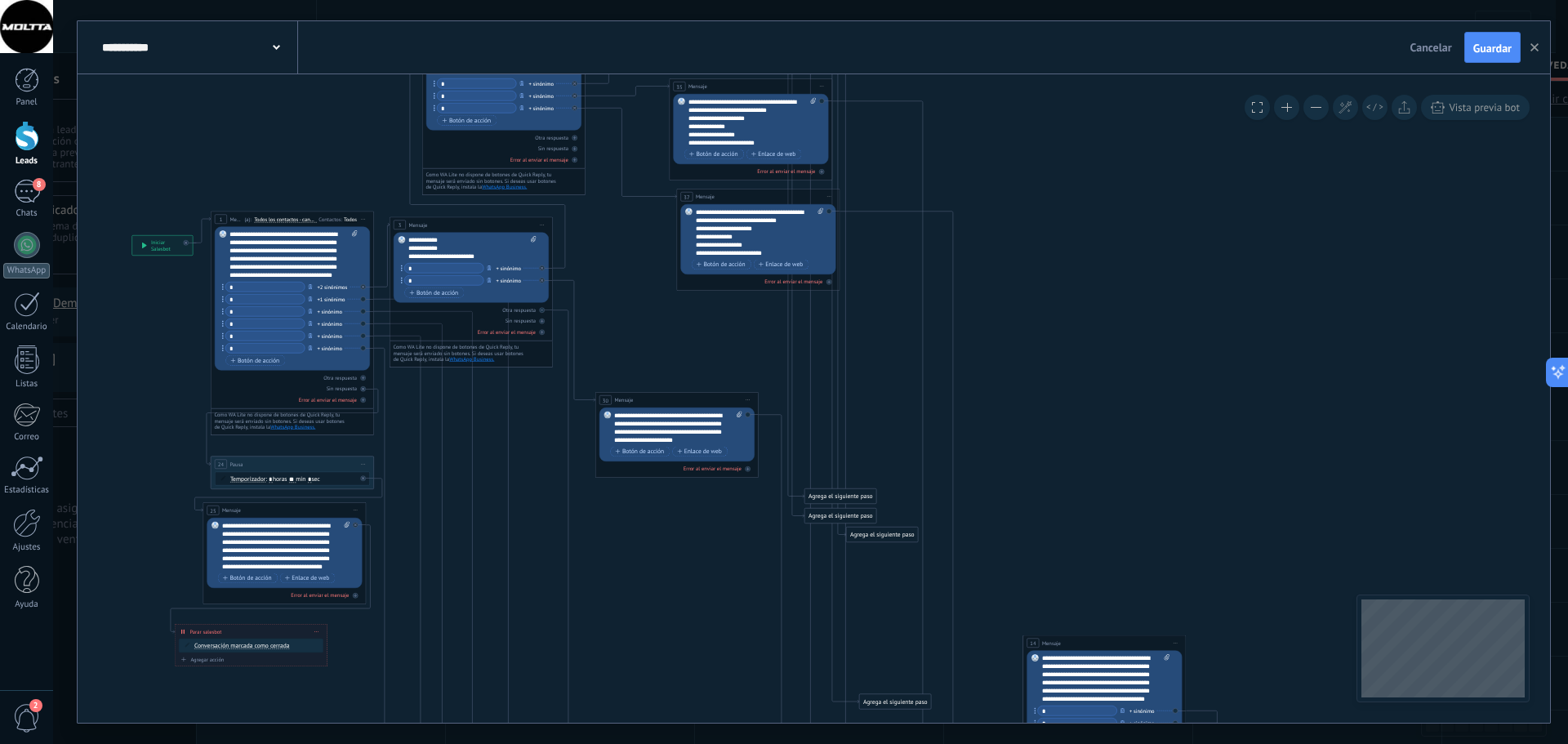 click at bounding box center [738, 428] 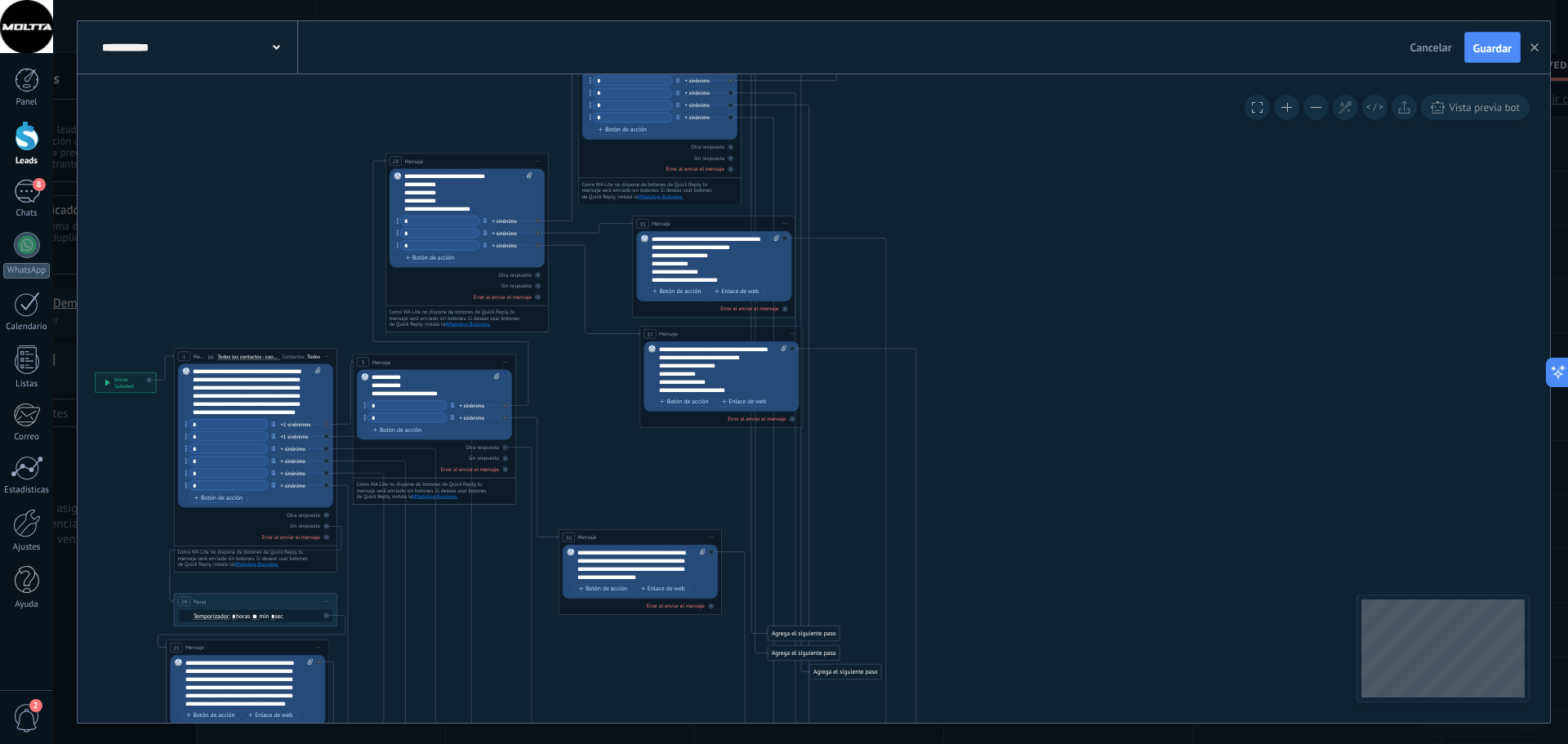 drag, startPoint x: 1105, startPoint y: 403, endPoint x: 1066, endPoint y: 529, distance: 131.89769 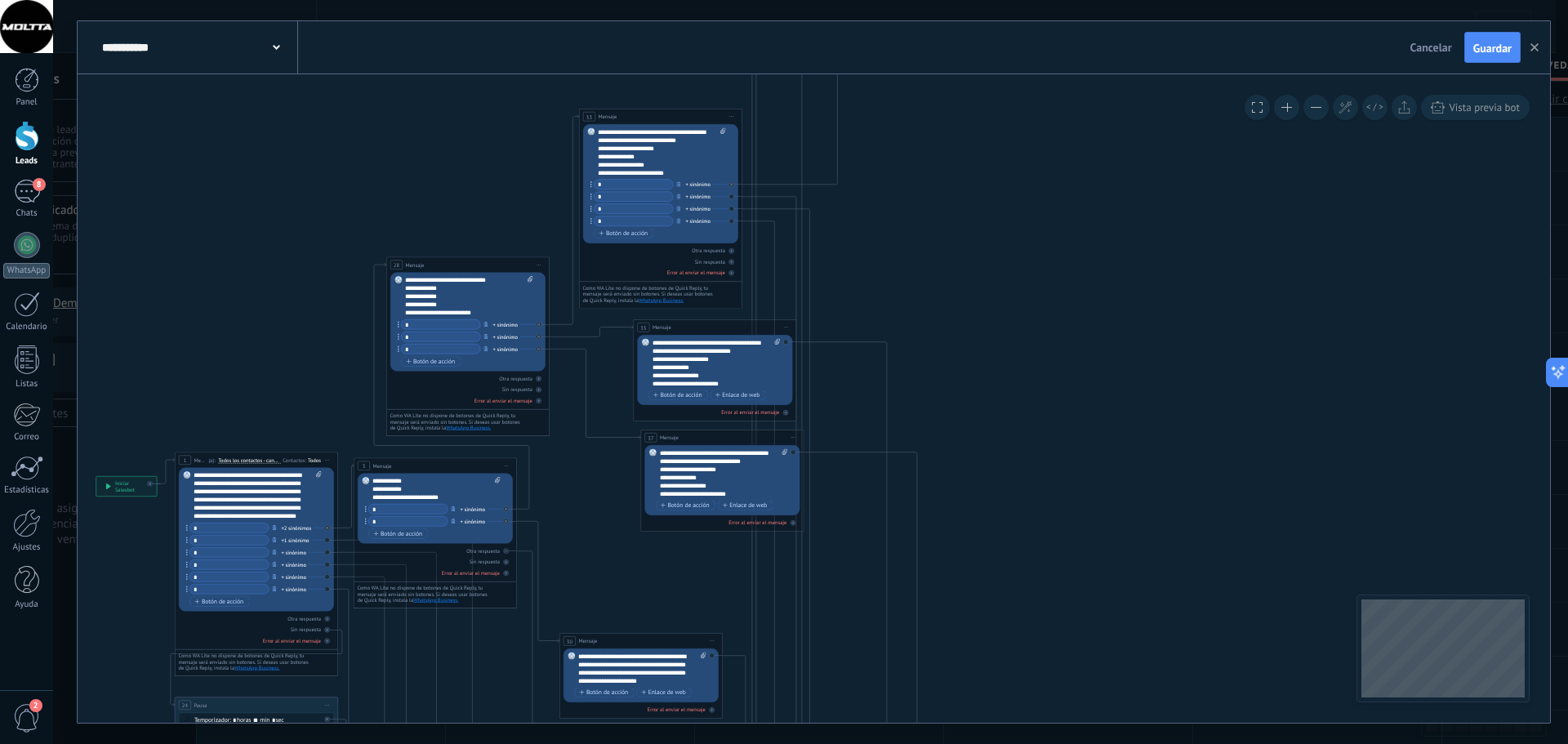 drag, startPoint x: 1039, startPoint y: 356, endPoint x: 1038, endPoint y: 456, distance: 100.005 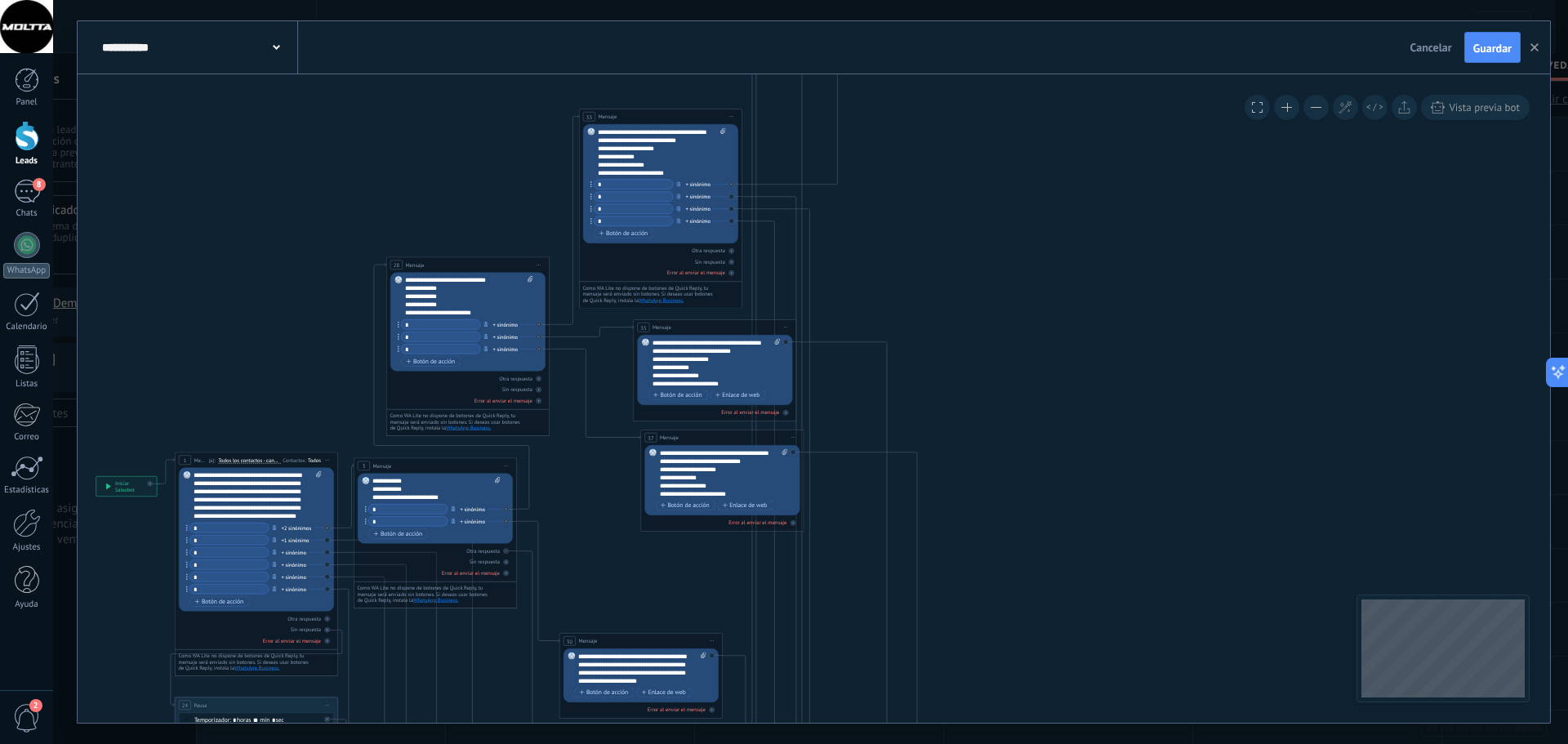 click on "35 Mensaje 30 Mensaje 37 Mensaje" 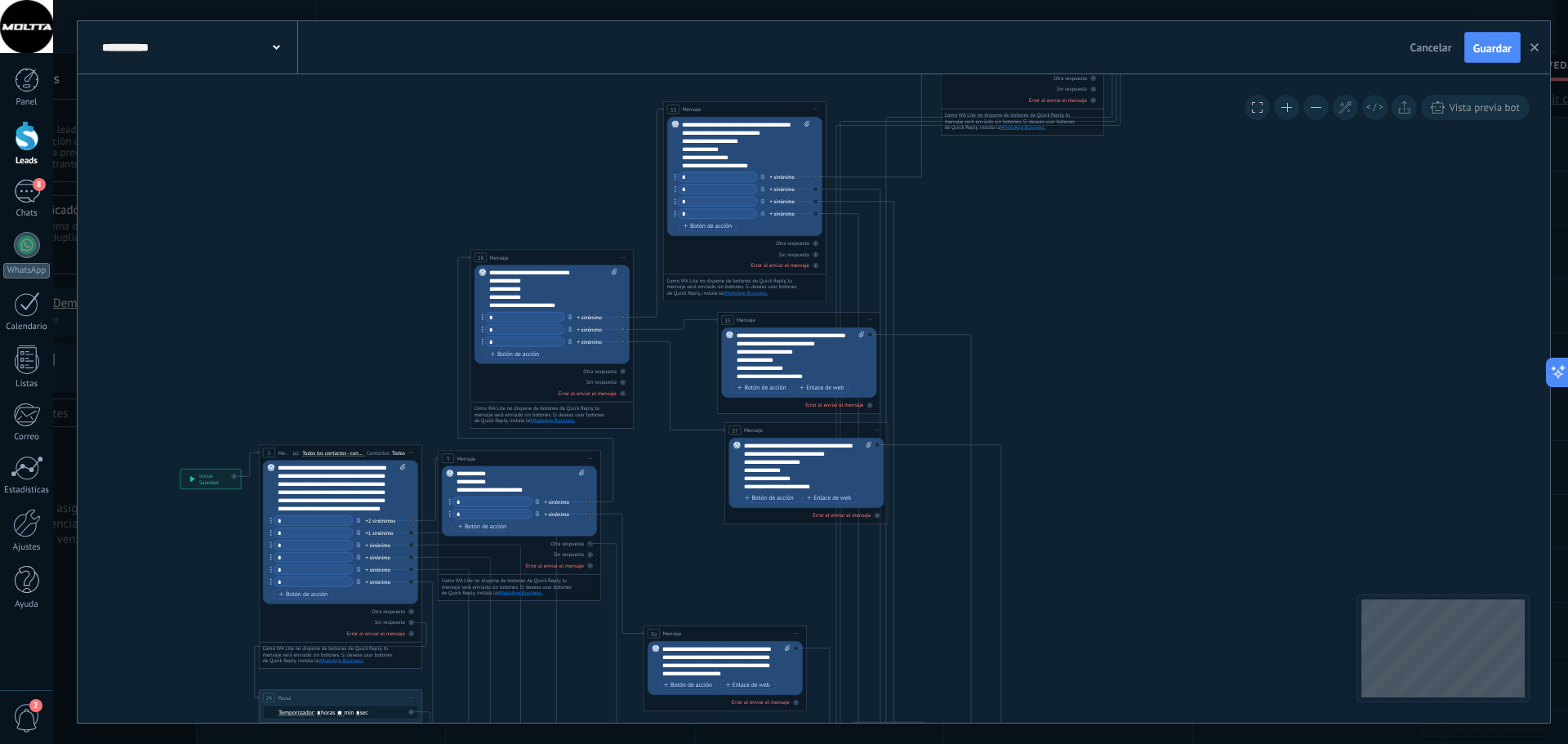 drag, startPoint x: 1006, startPoint y: 380, endPoint x: 1093, endPoint y: 372, distance: 87.367042 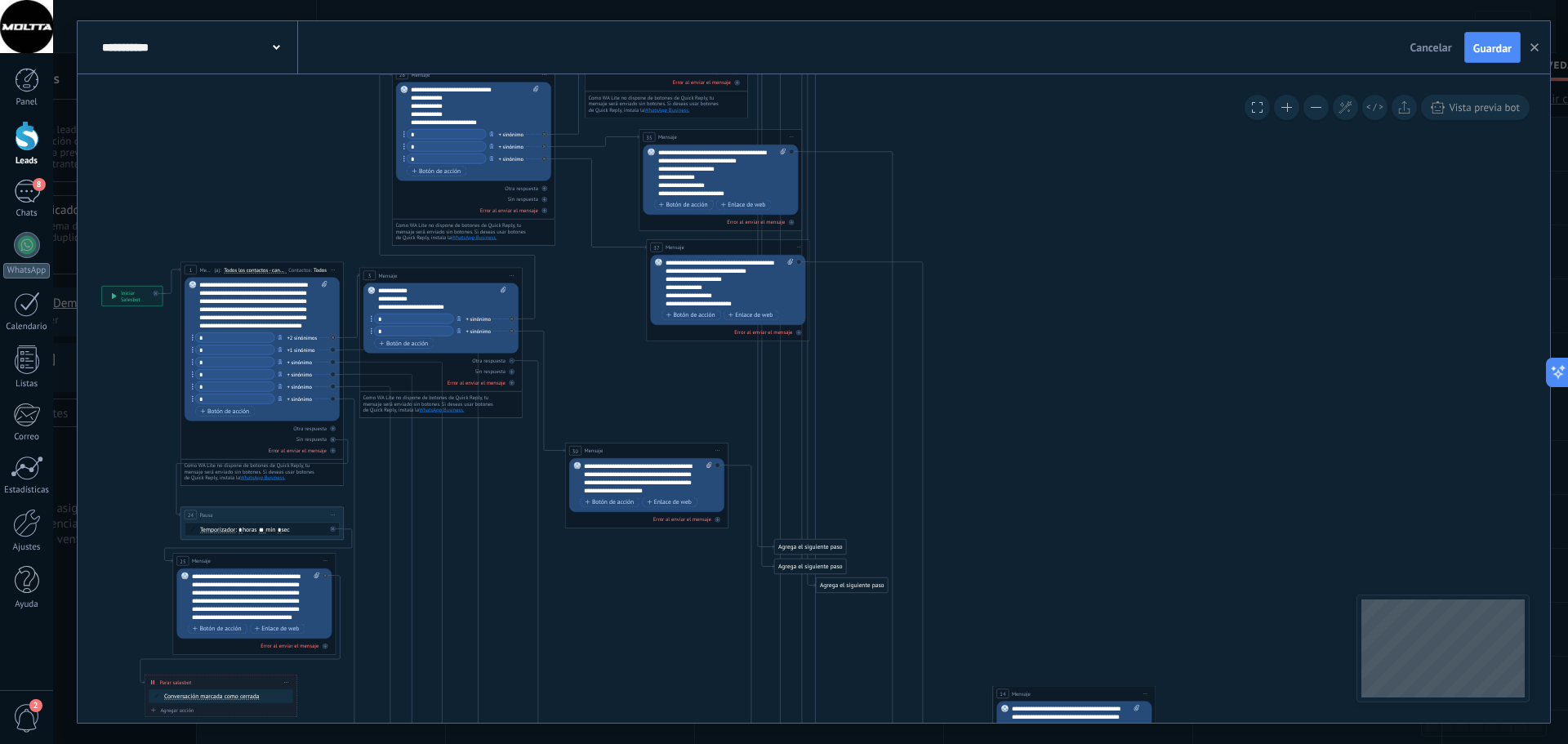 drag, startPoint x: 1116, startPoint y: 502, endPoint x: 1035, endPoint y: 319, distance: 200.12496 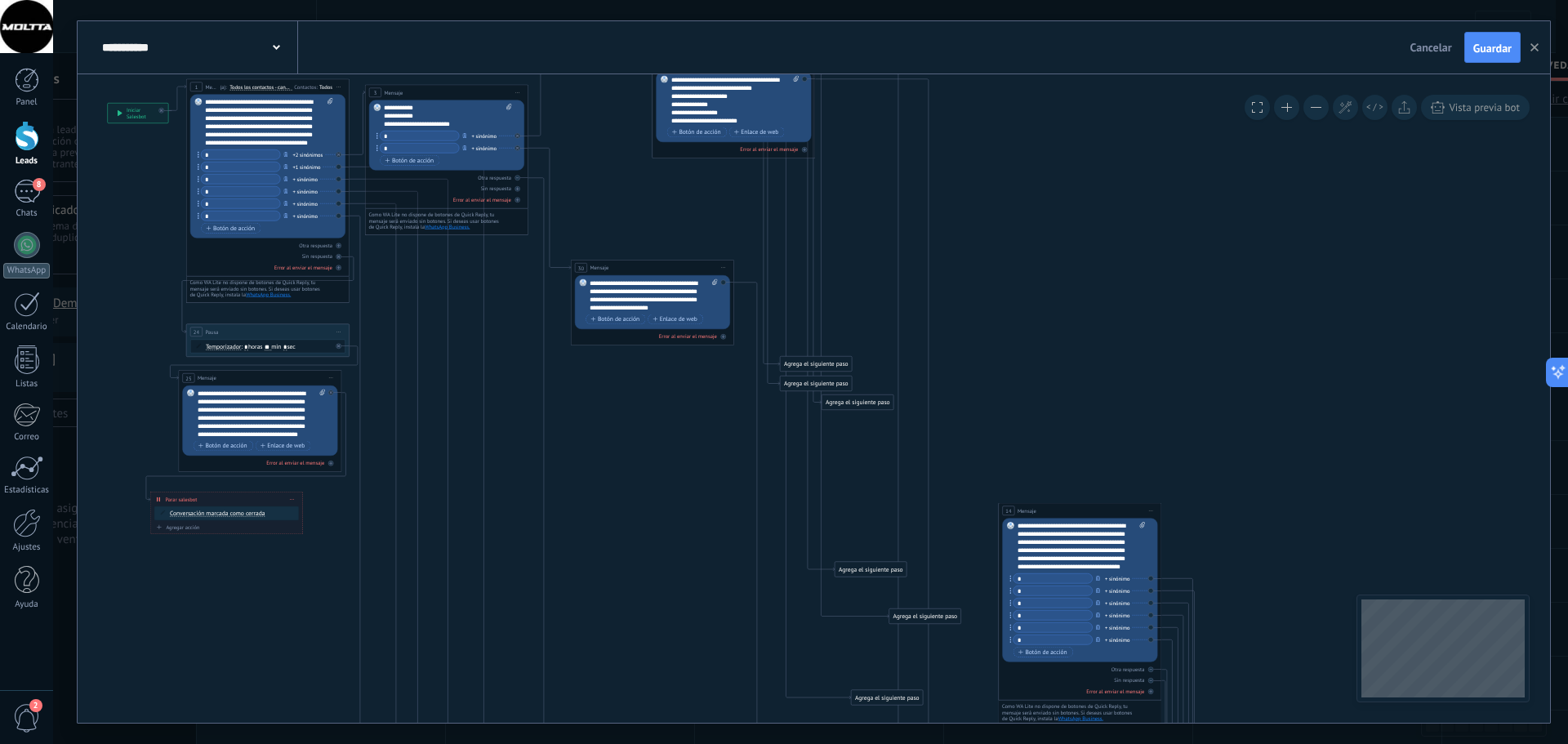 drag, startPoint x: 1058, startPoint y: 543, endPoint x: 1063, endPoint y: 399, distance: 144.08678 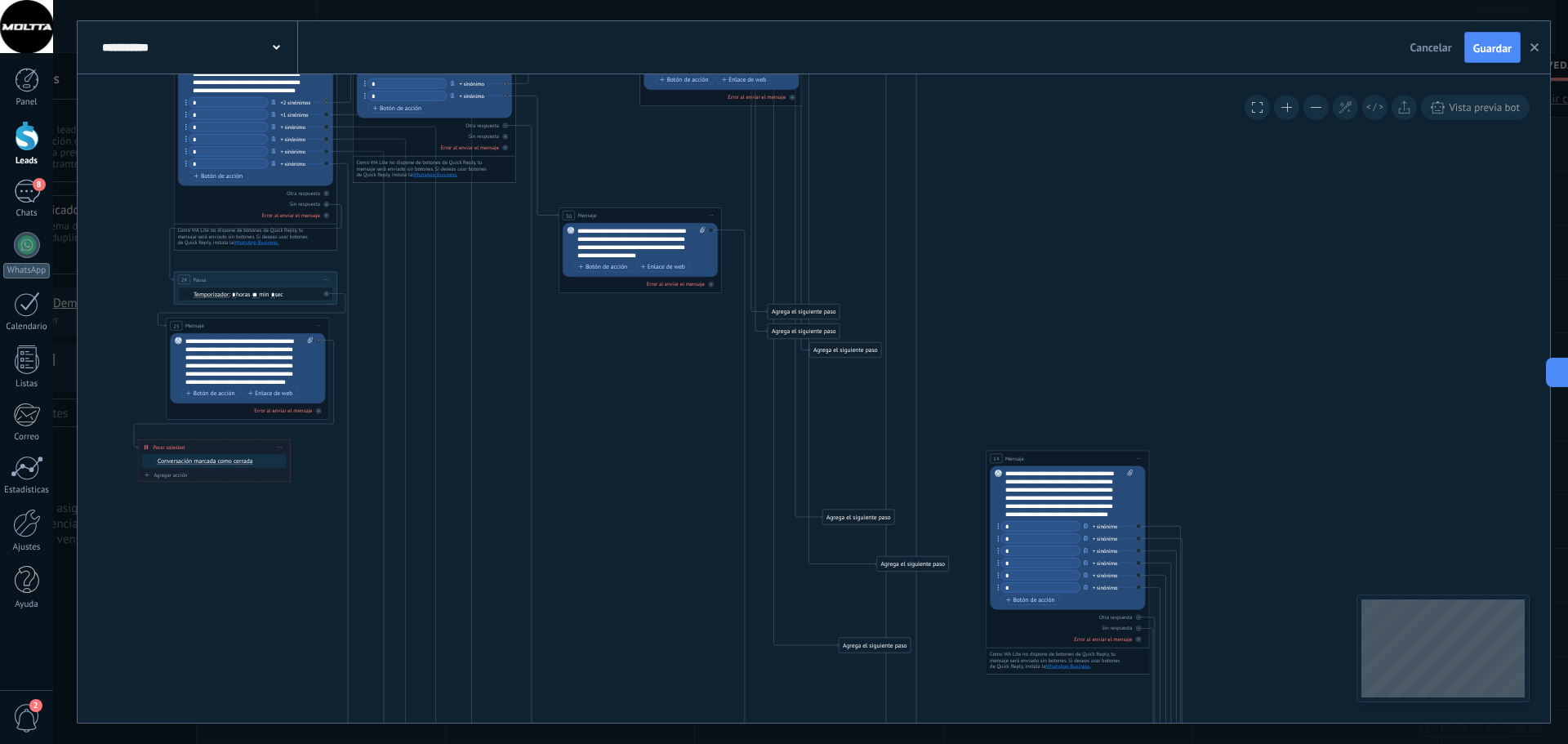 drag, startPoint x: 1080, startPoint y: 448, endPoint x: 1068, endPoint y: 372, distance: 76.941536 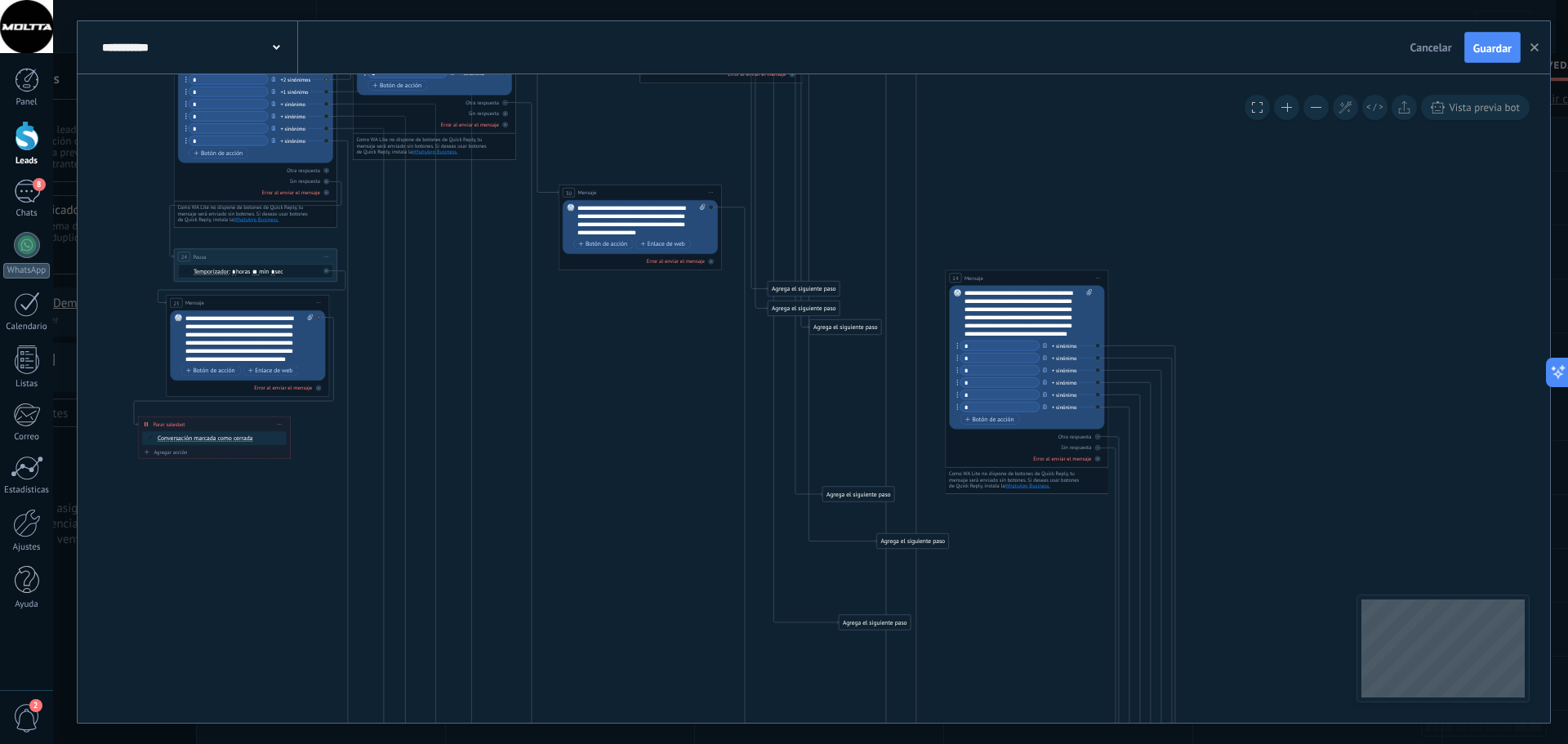 drag, startPoint x: 1036, startPoint y: 432, endPoint x: 984, endPoint y: 239, distance: 199.8825 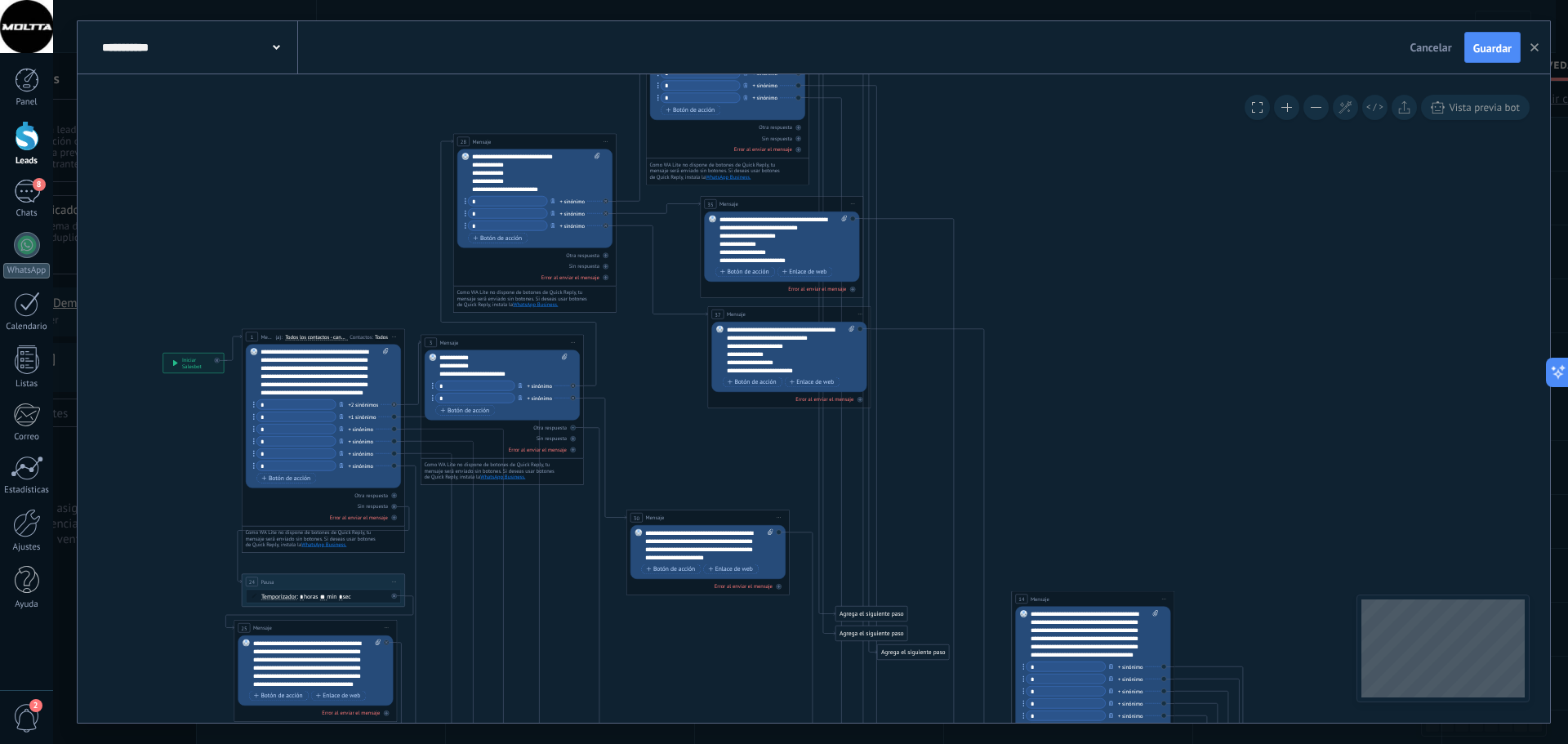 drag, startPoint x: 1027, startPoint y: 314, endPoint x: 987, endPoint y: 501, distance: 191.23023 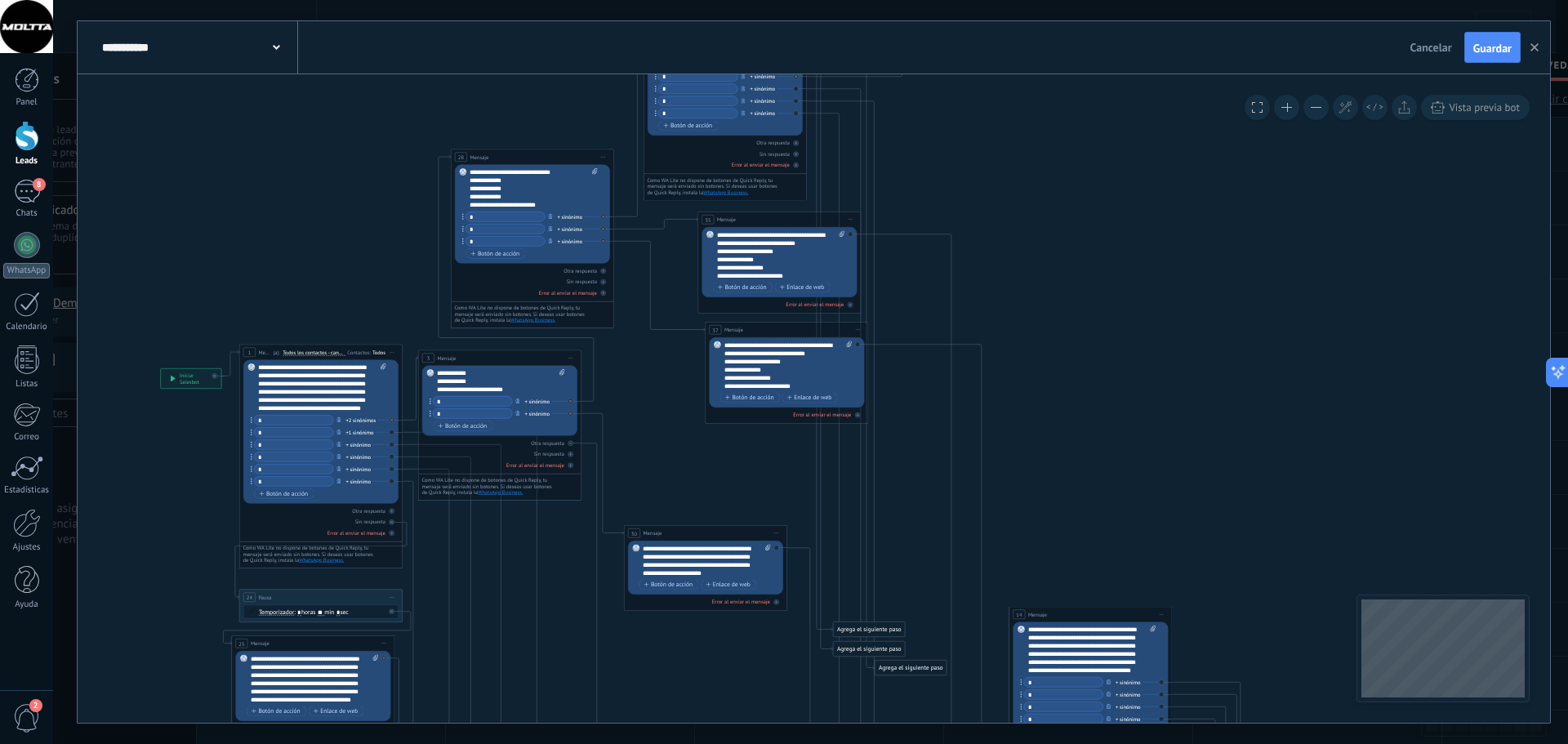 click on "**********" at bounding box center (533, 189) 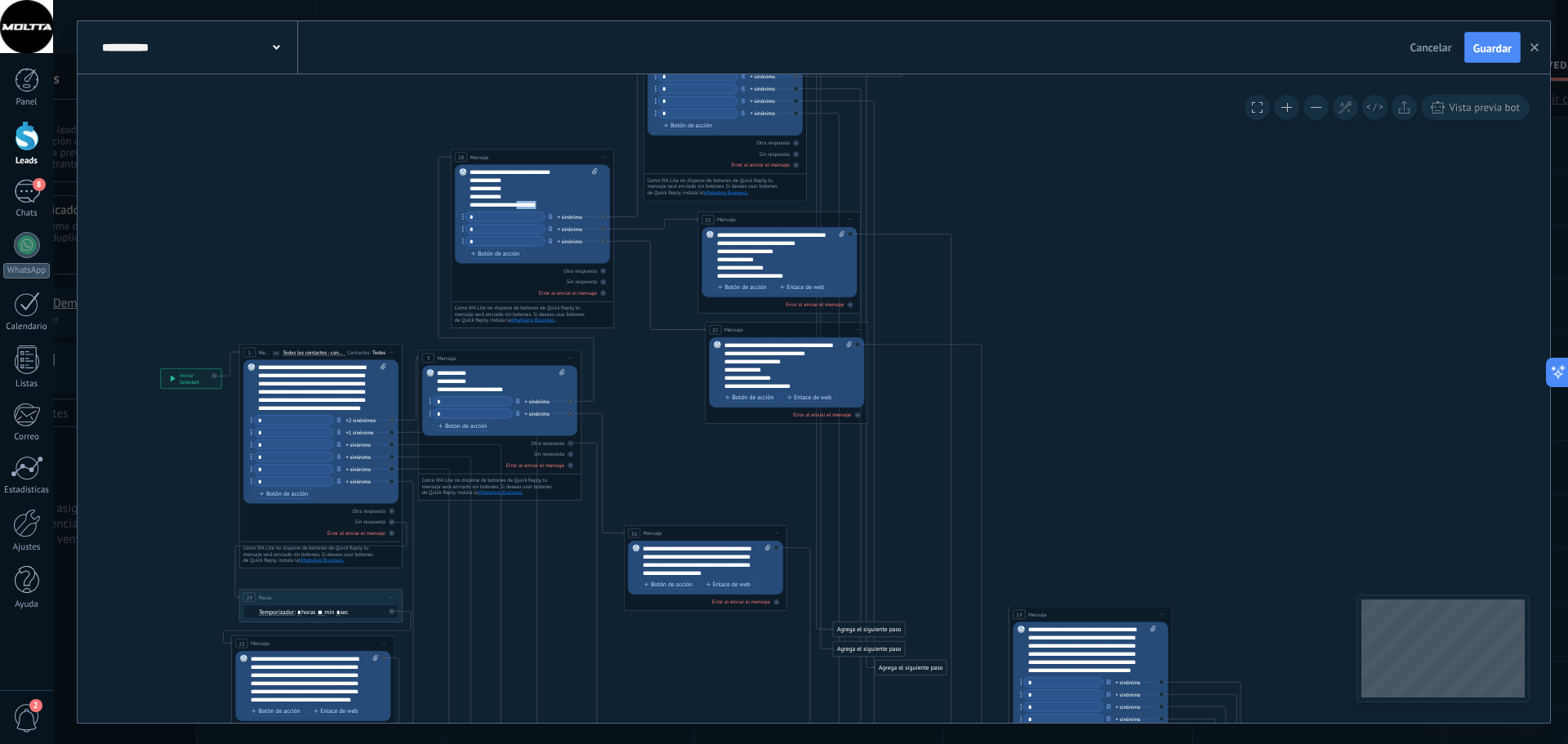 click on "**********" at bounding box center (533, 189) 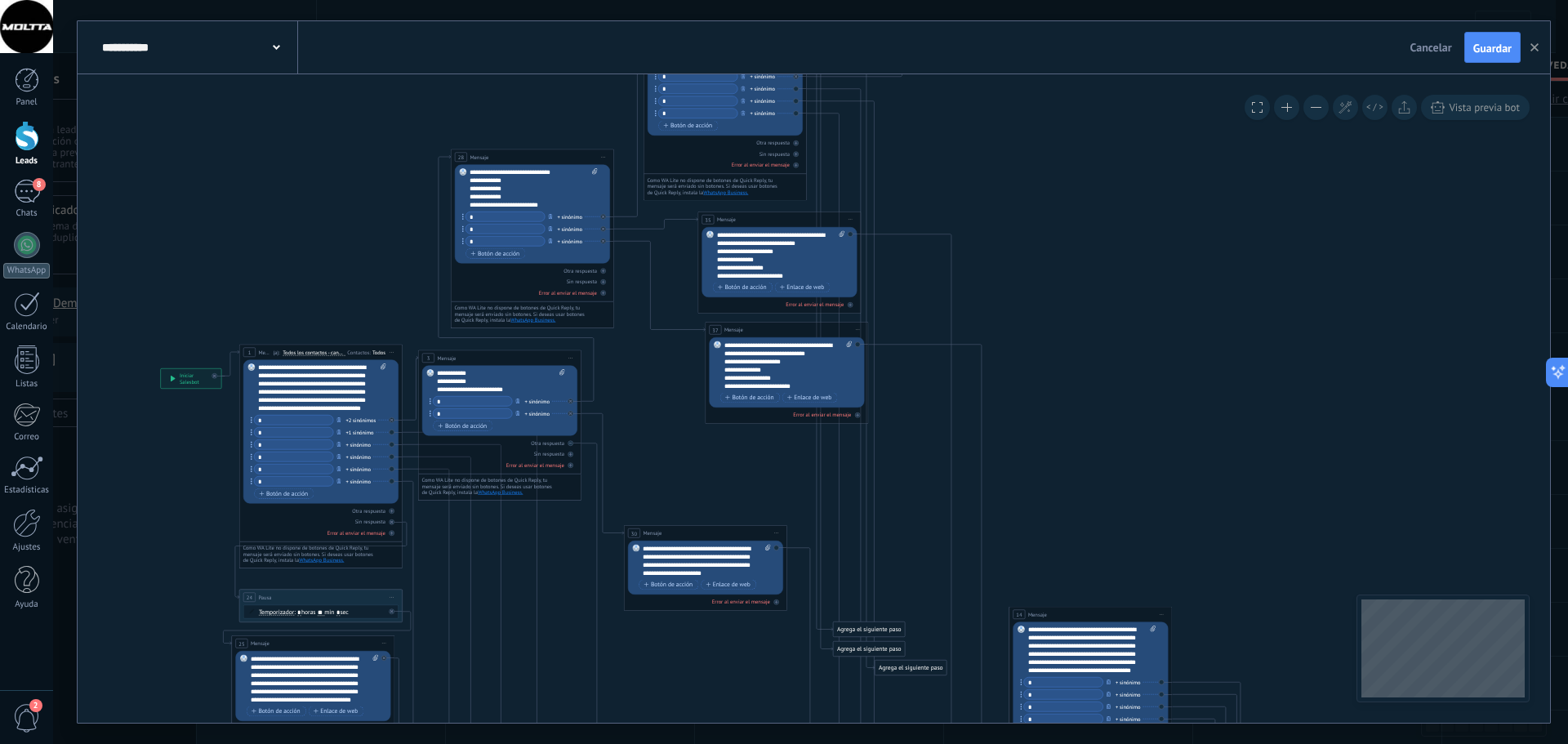 click on "35 Mensaje 30 Mensaje 37 Mensaje" 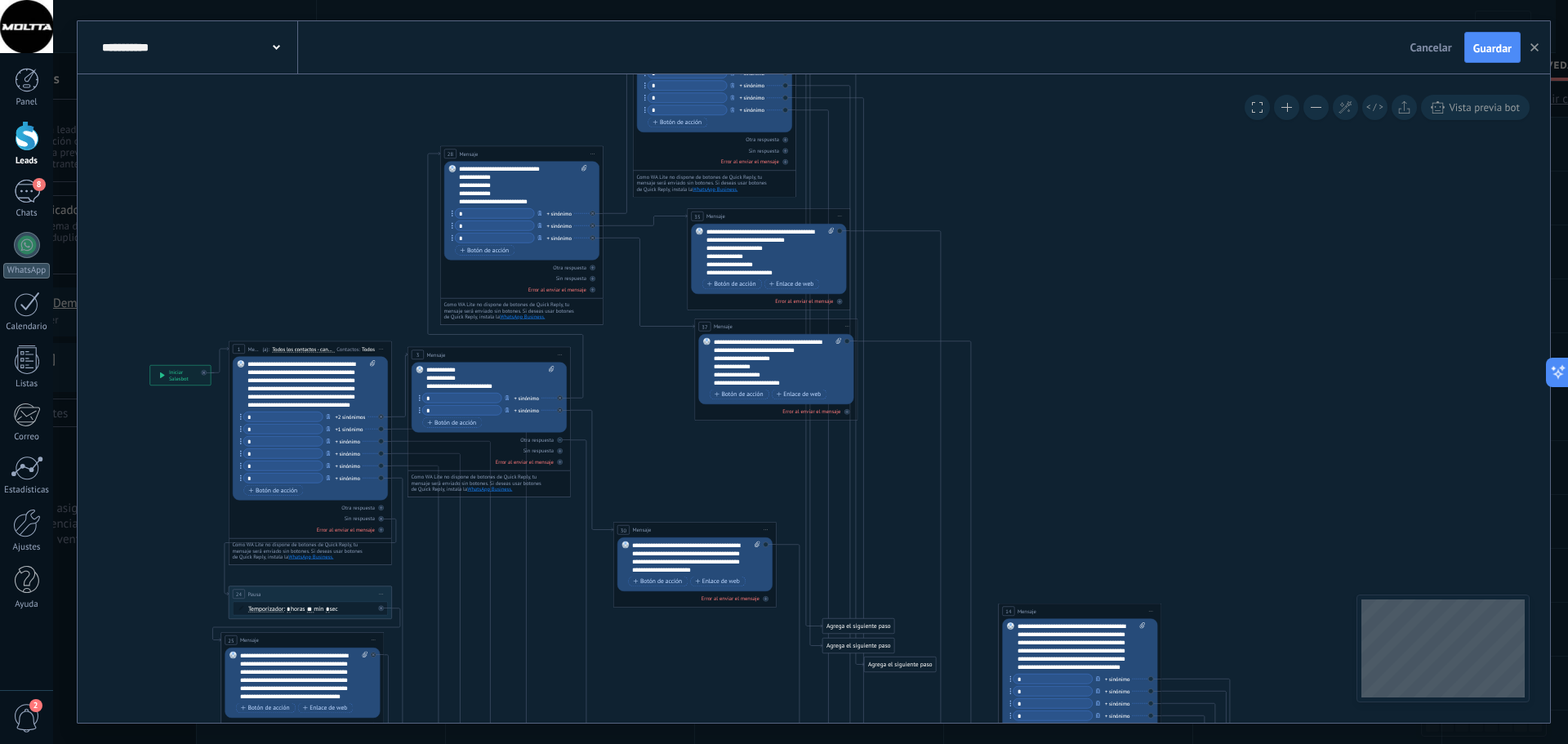 drag, startPoint x: 1129, startPoint y: 405, endPoint x: 1008, endPoint y: 303, distance: 158.25612 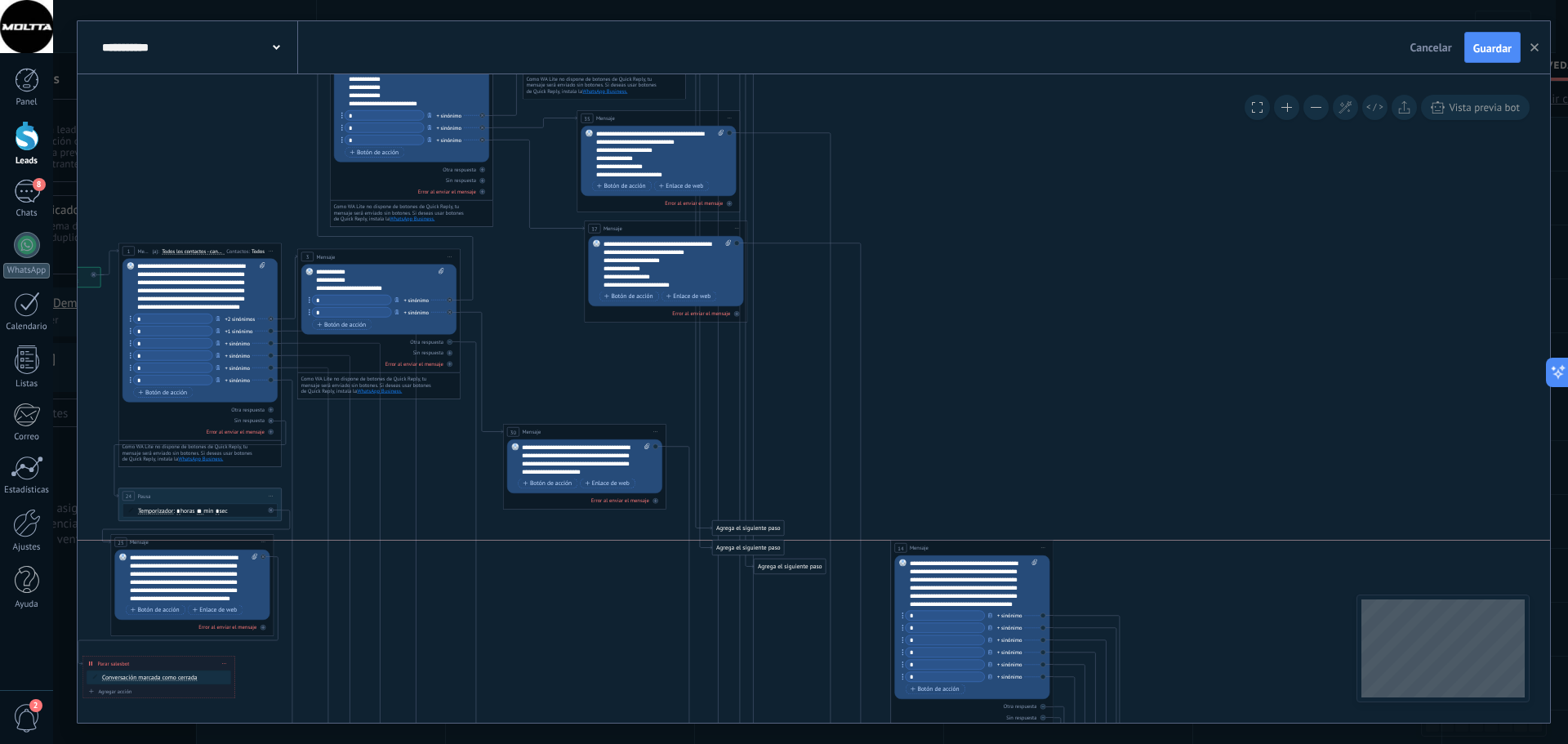 drag, startPoint x: 982, startPoint y: 513, endPoint x: 985, endPoint y: 546, distance: 33.136083 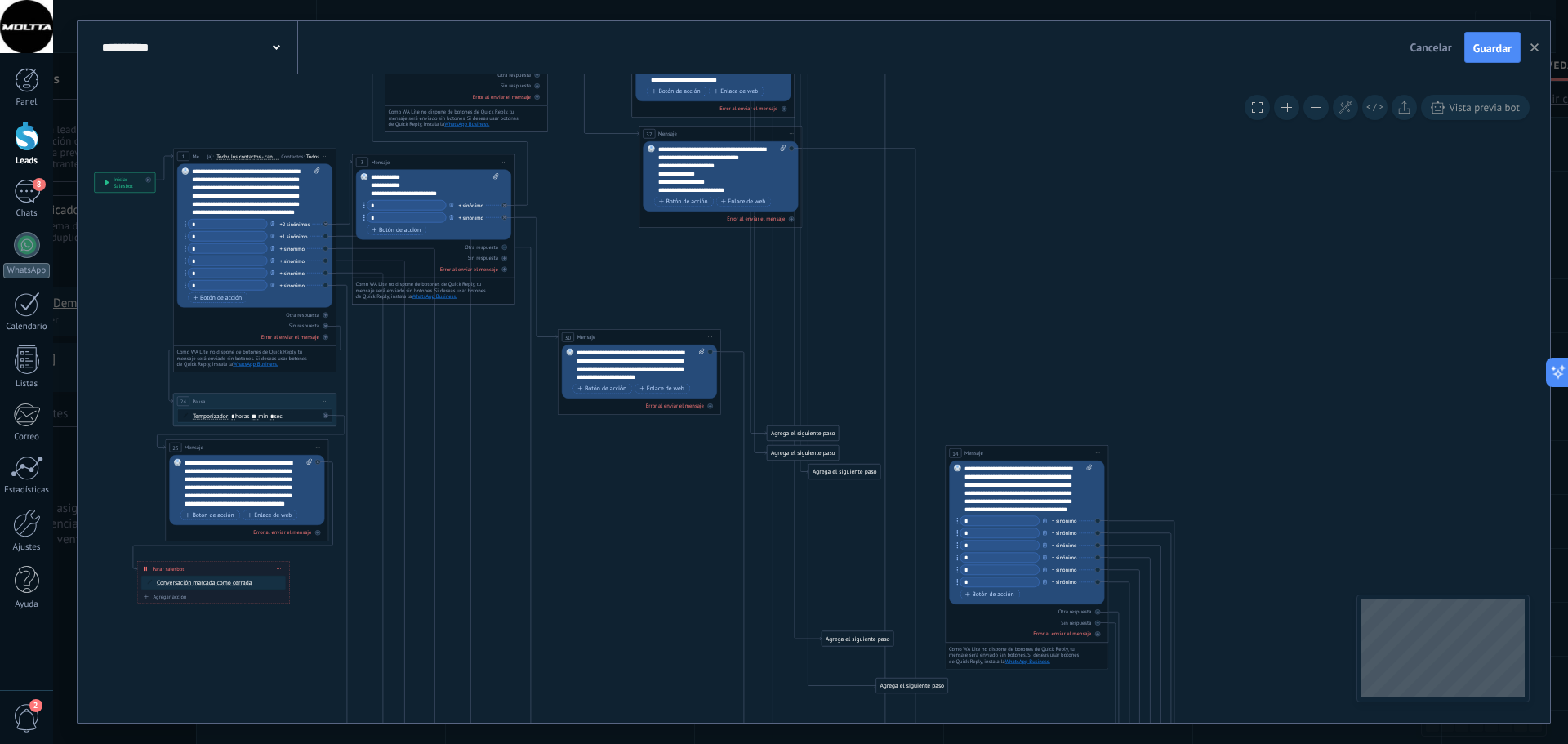 drag, startPoint x: 953, startPoint y: 448, endPoint x: 1005, endPoint y: 356, distance: 105.67876 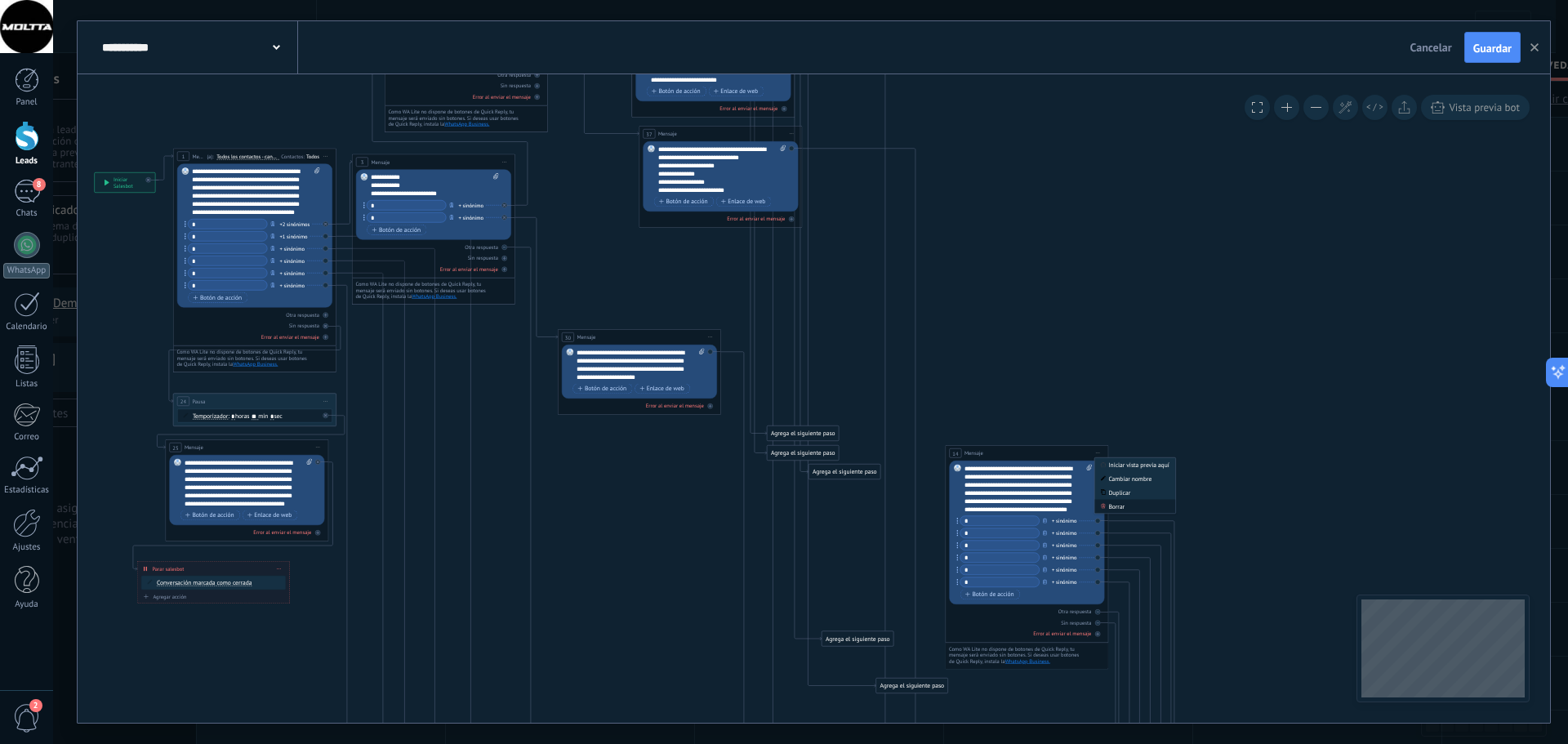 click on "Borrar" at bounding box center (1134, 506) 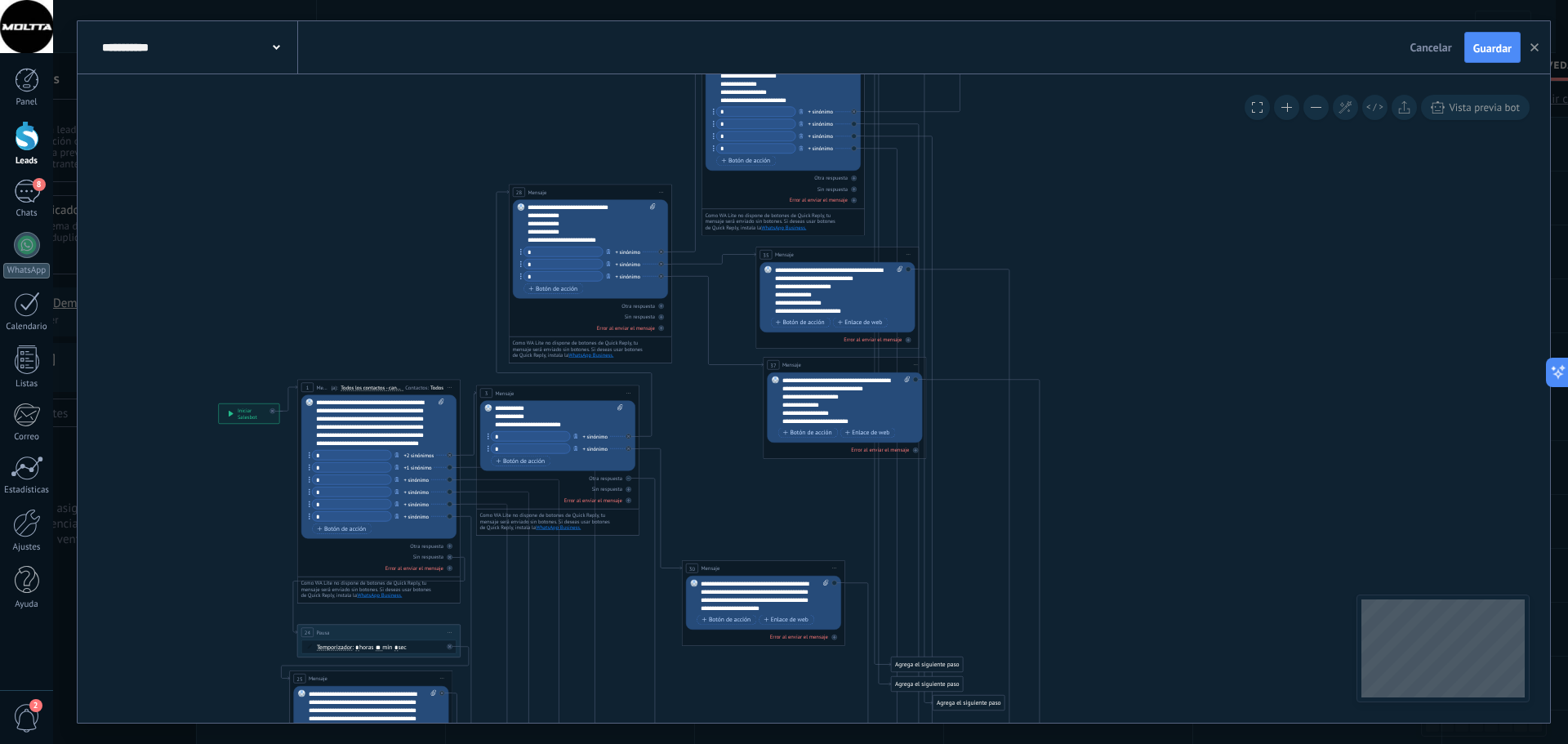 drag, startPoint x: 1142, startPoint y: 519, endPoint x: 1071, endPoint y: 466, distance: 88.60023 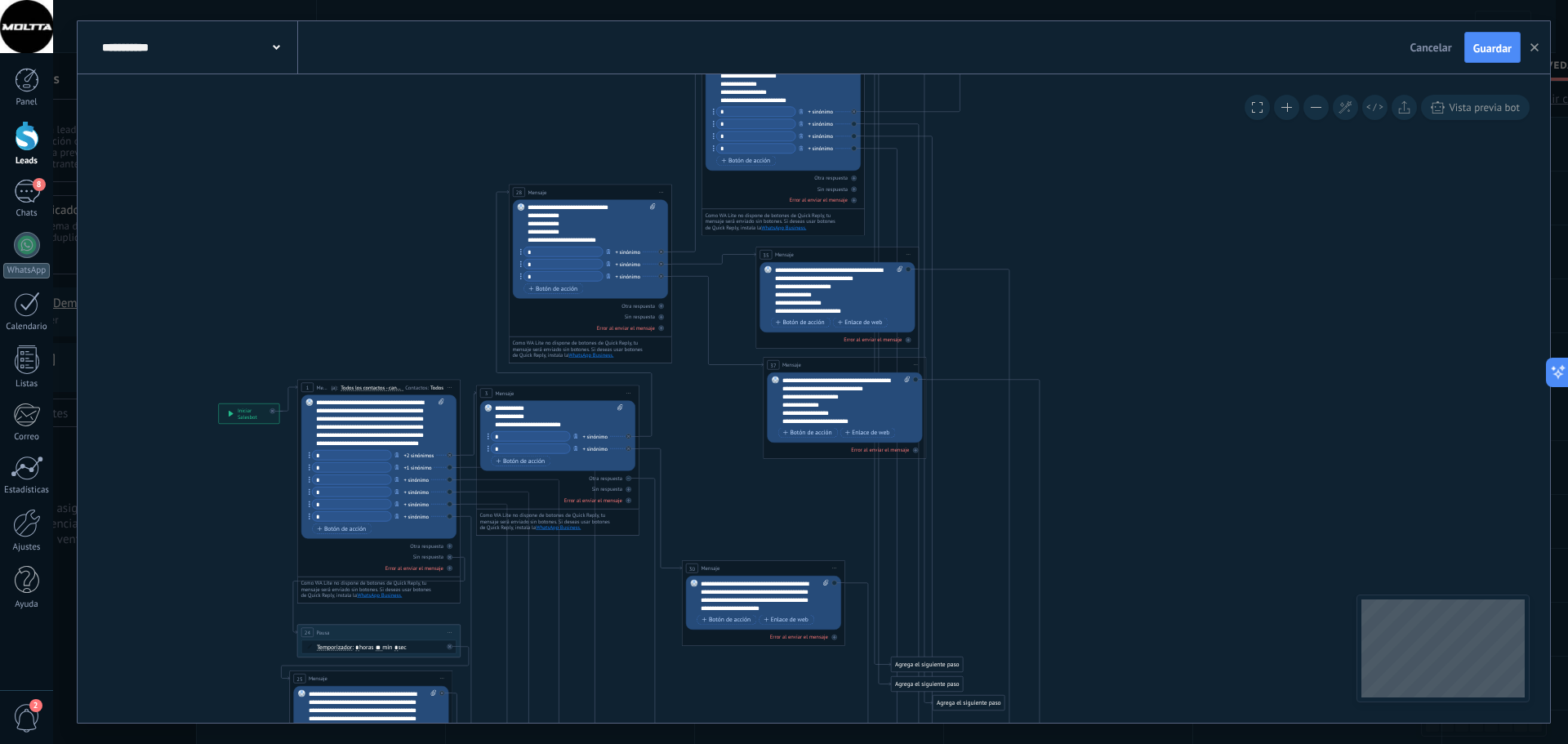 click on "35 Mensaje 30 Mensaje 37 Mensaje" 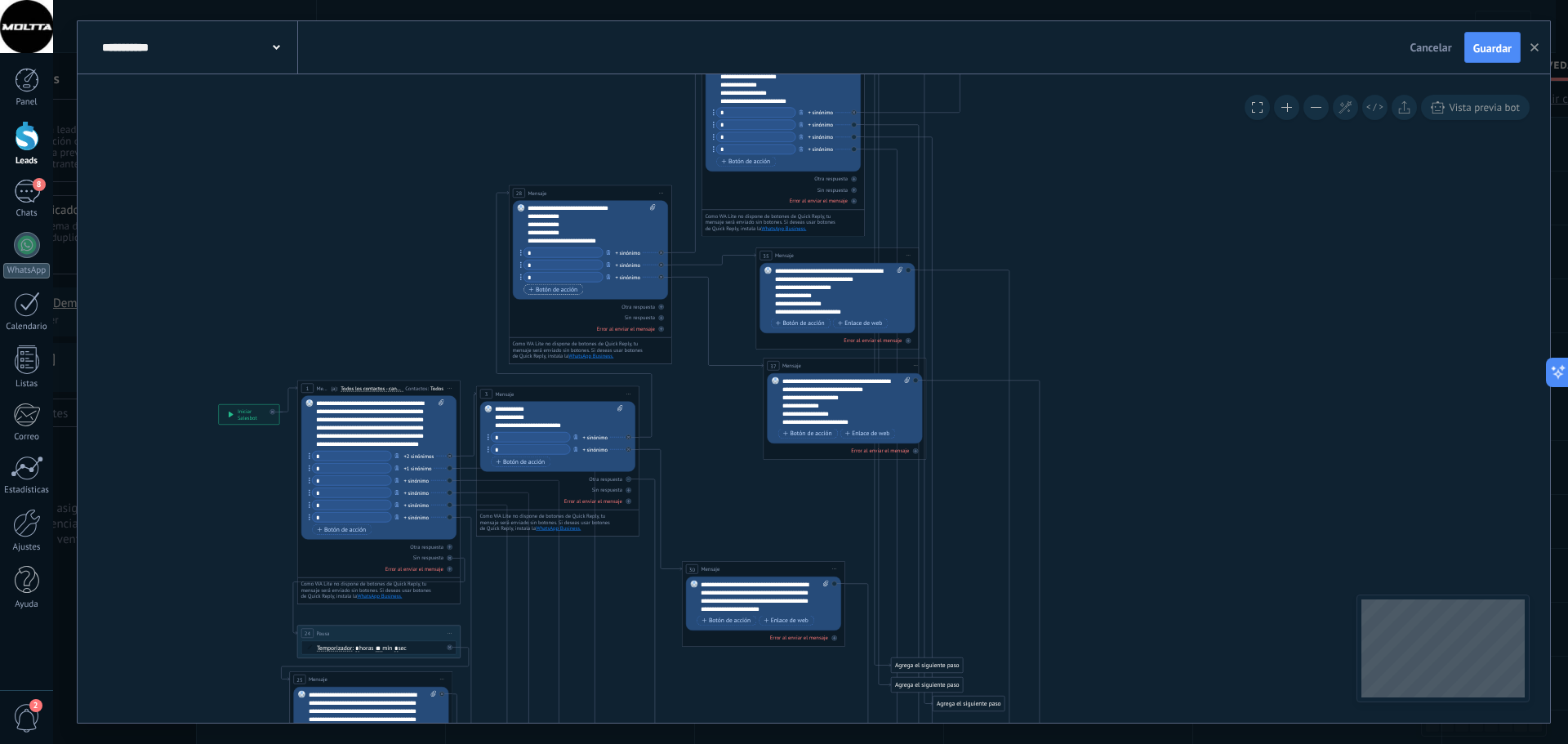 click on "Botón de acción" at bounding box center [553, 289] 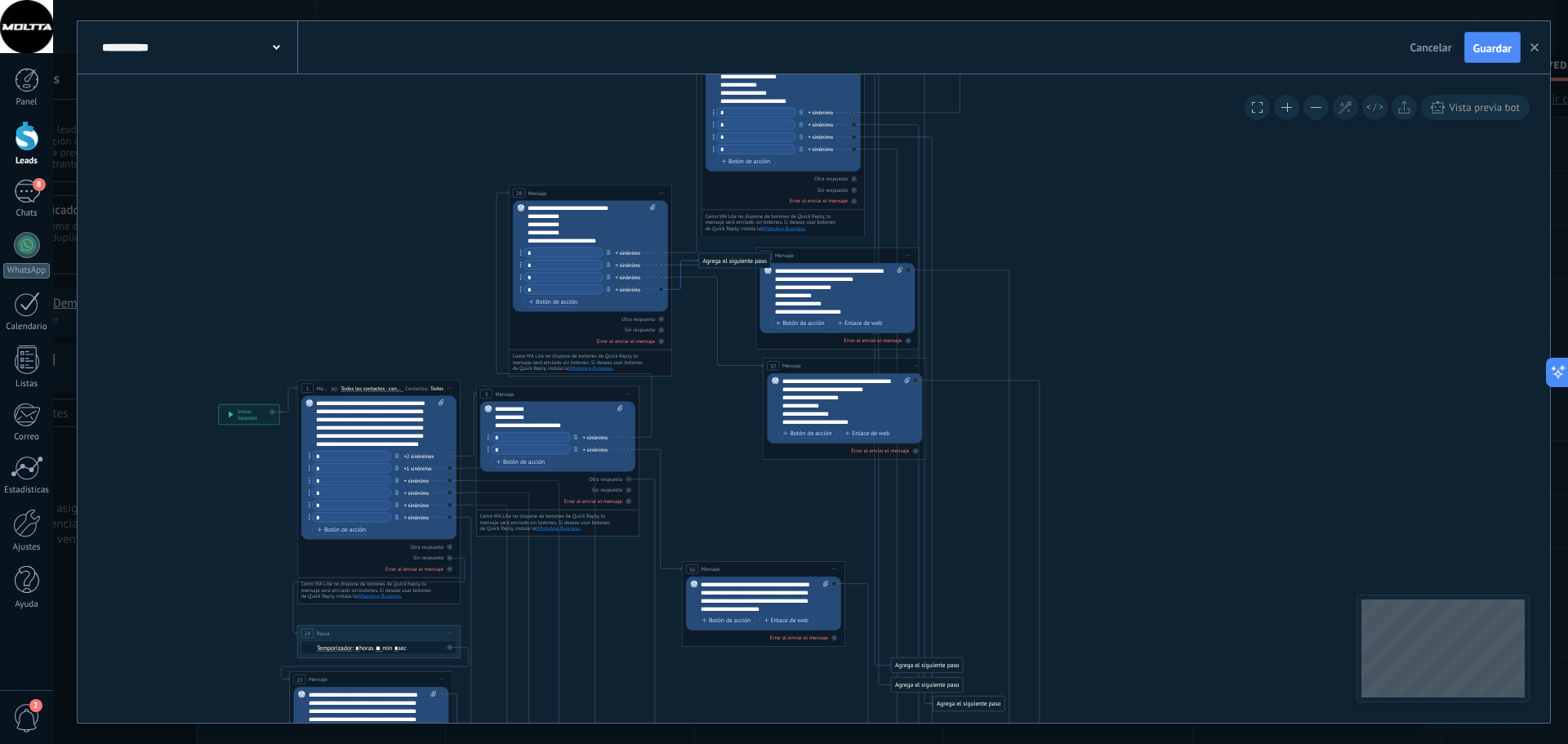 type on "*" 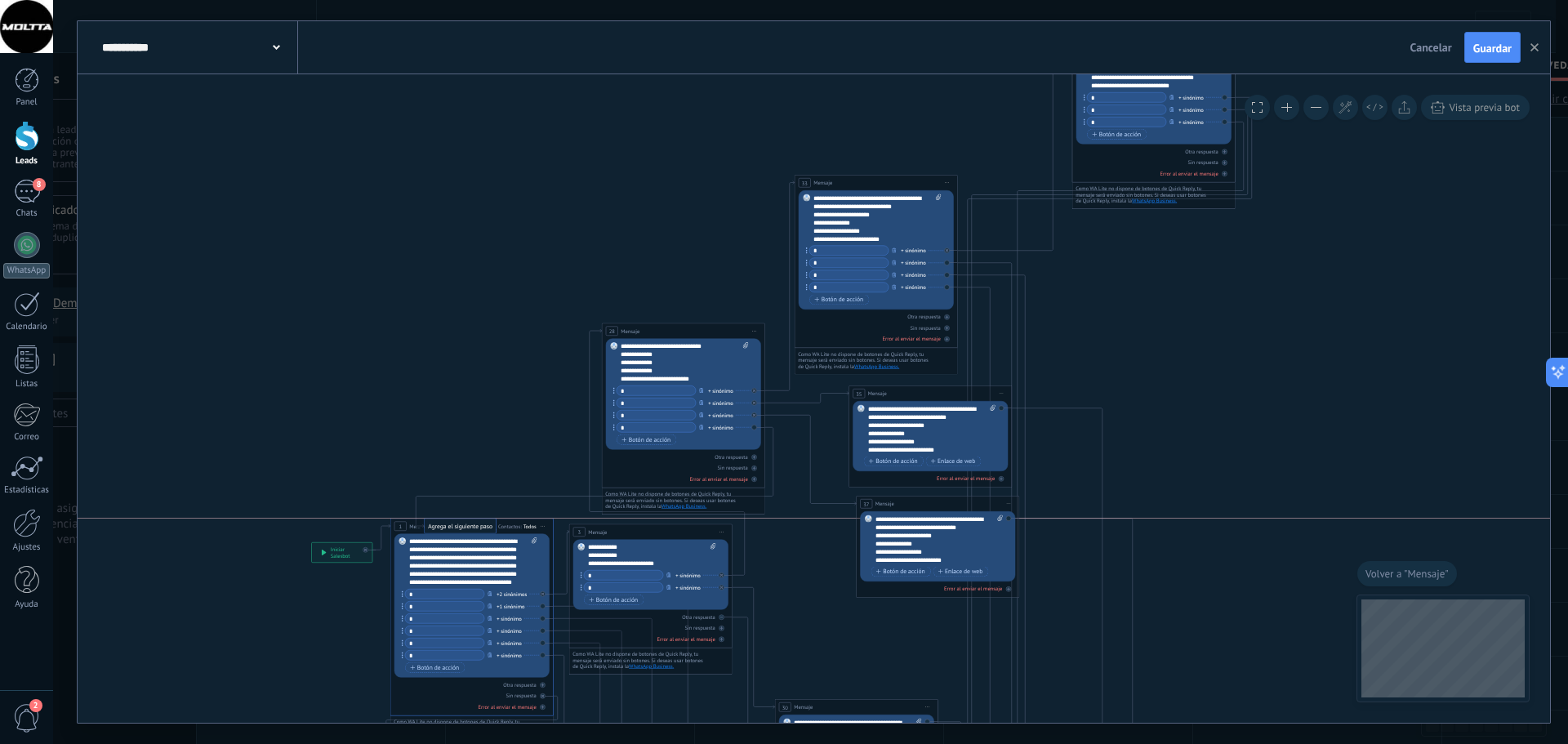 drag, startPoint x: 806, startPoint y: 399, endPoint x: 439, endPoint y: 523, distance: 387.3822 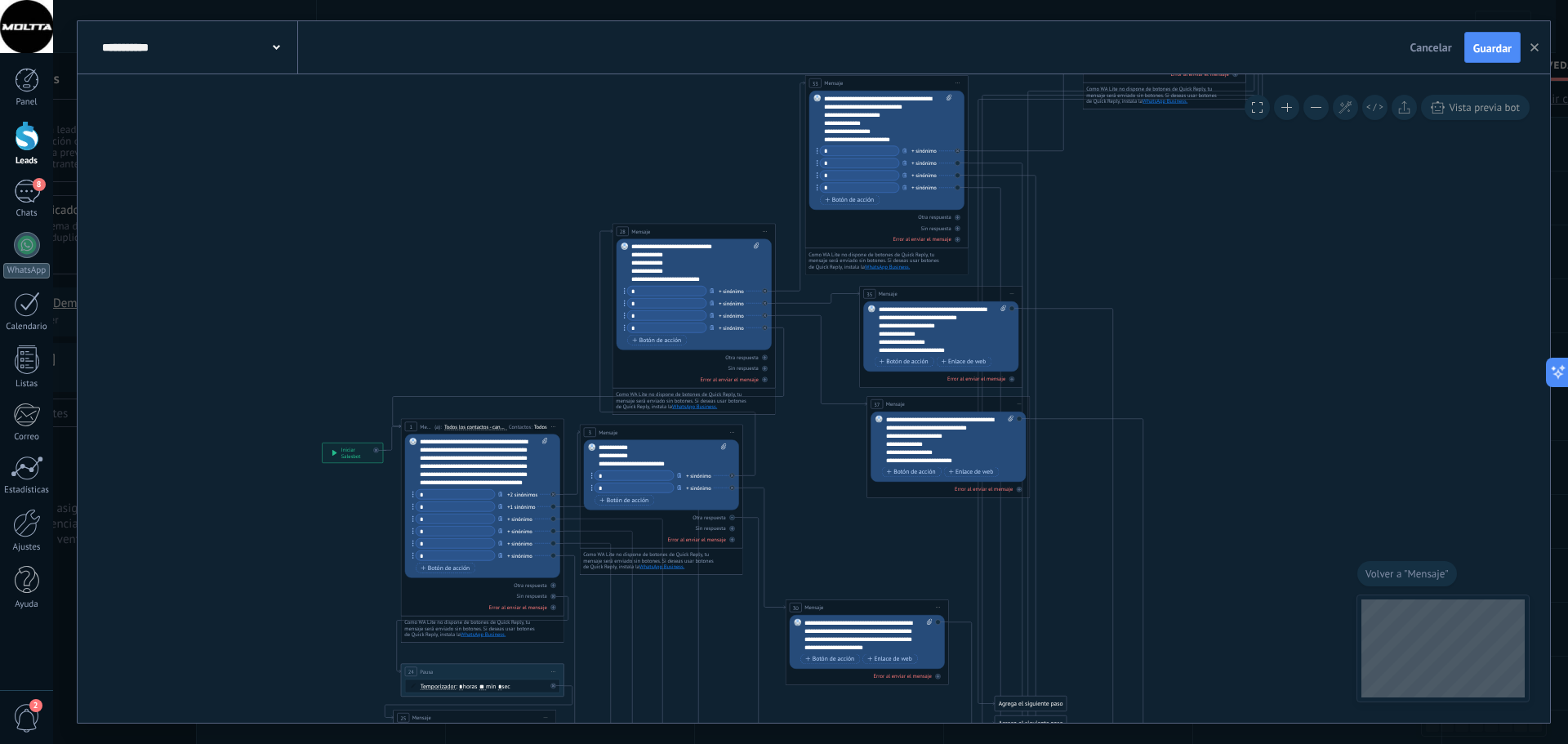 drag, startPoint x: 418, startPoint y: 394, endPoint x: 427, endPoint y: 266, distance: 128.31602 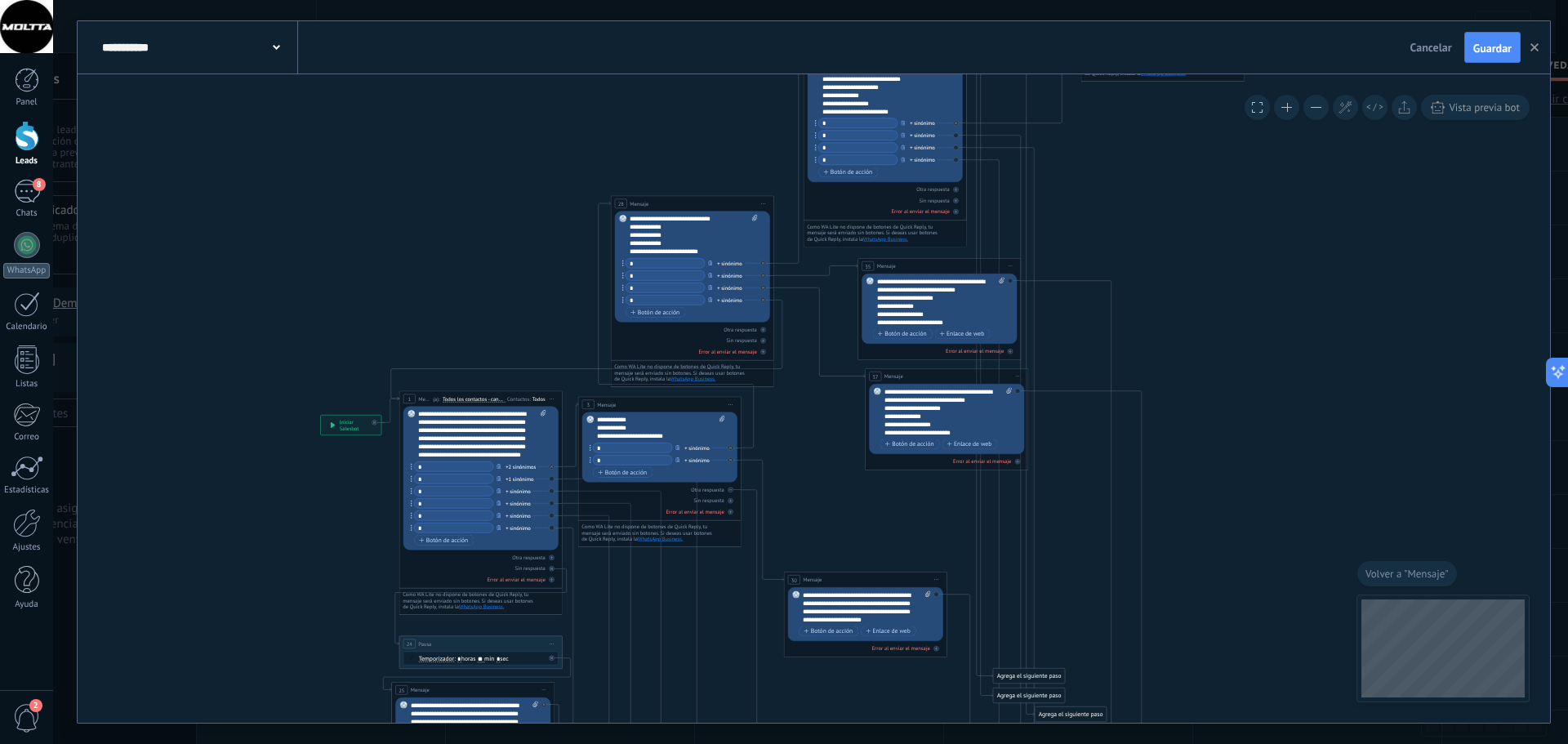 click on "30 Mensaje" 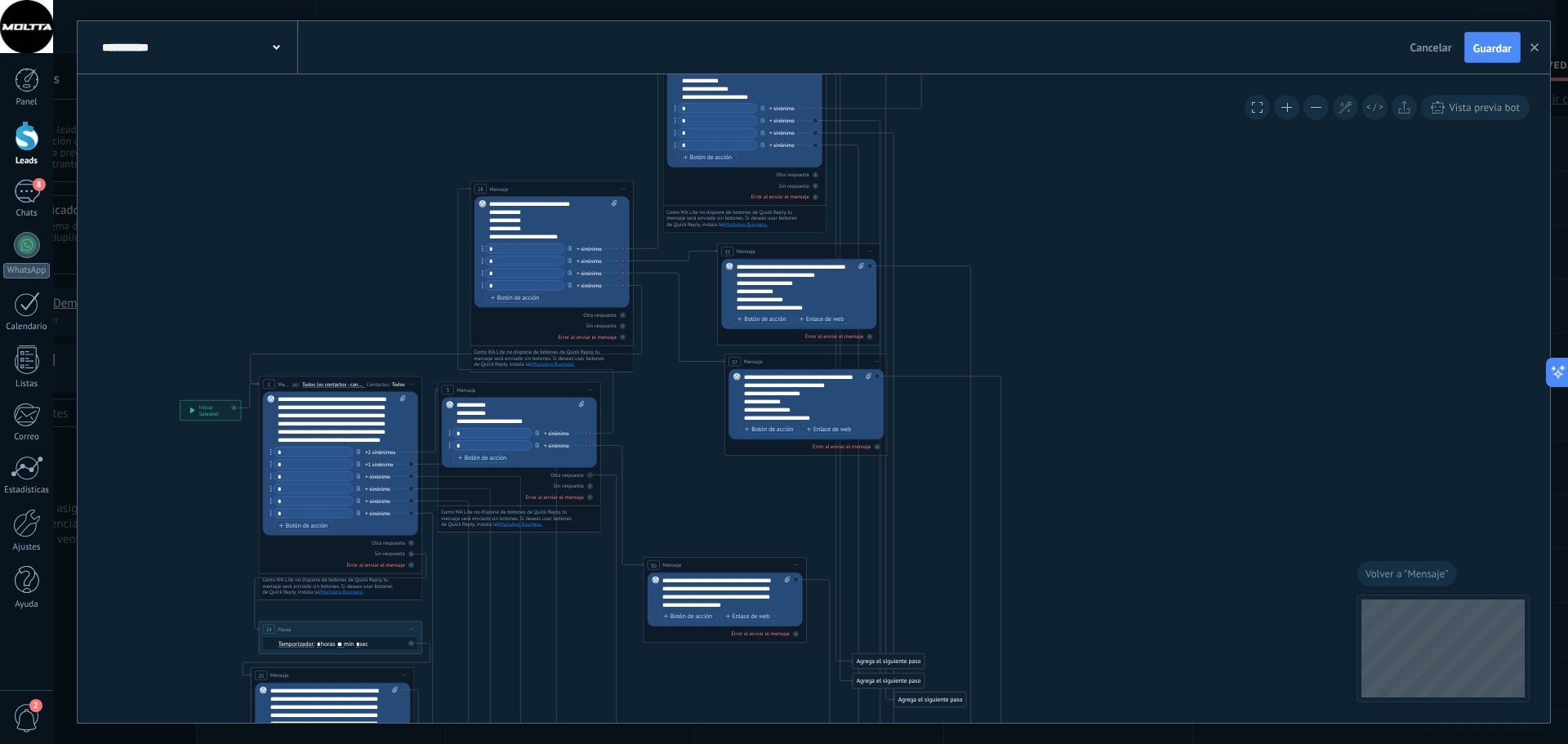 drag, startPoint x: 1186, startPoint y: 351, endPoint x: 1042, endPoint y: 350, distance: 144.00347 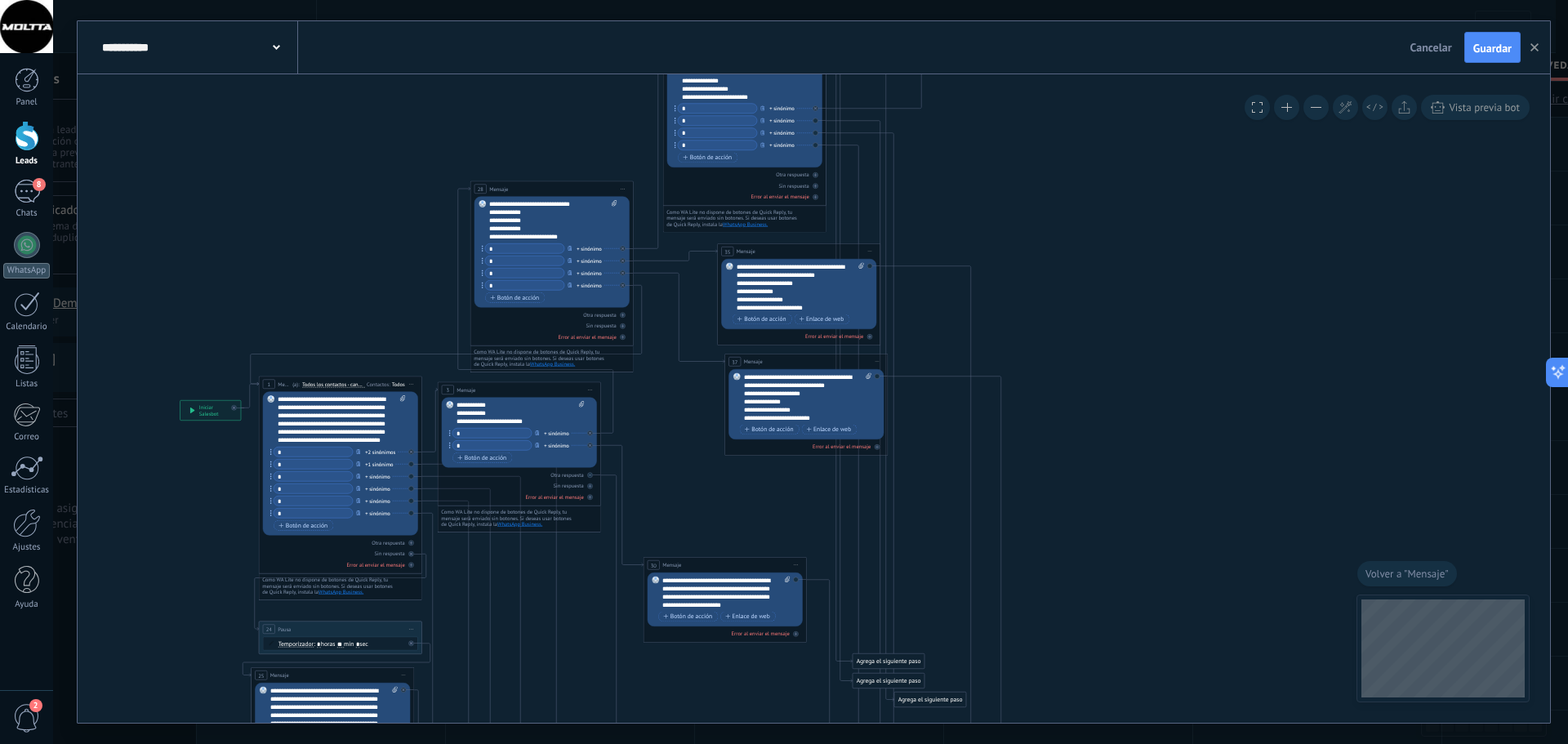click on "30 Mensaje" 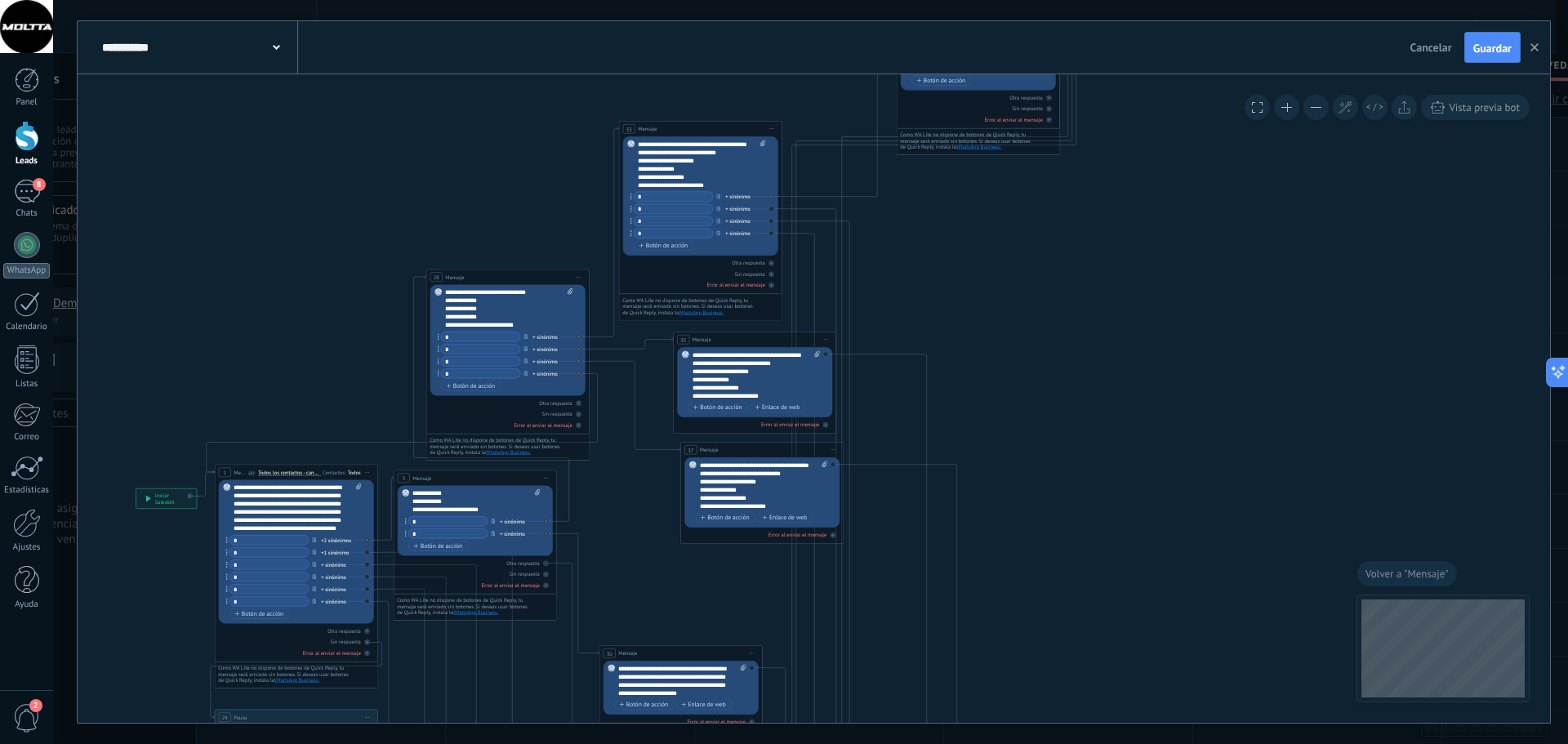 drag, startPoint x: 388, startPoint y: 278, endPoint x: 359, endPoint y: 302, distance: 37.64306 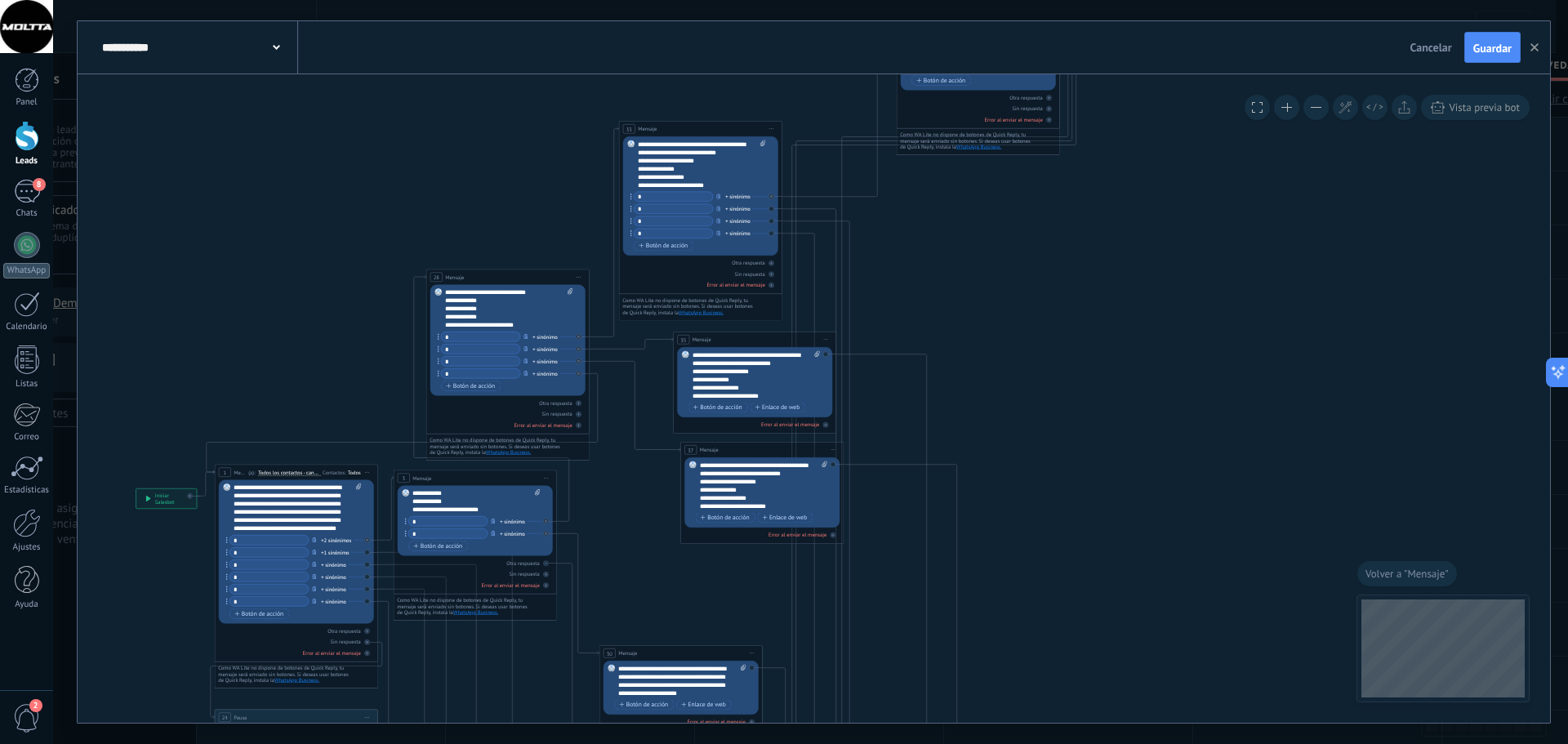 click on "30 Mensaje" 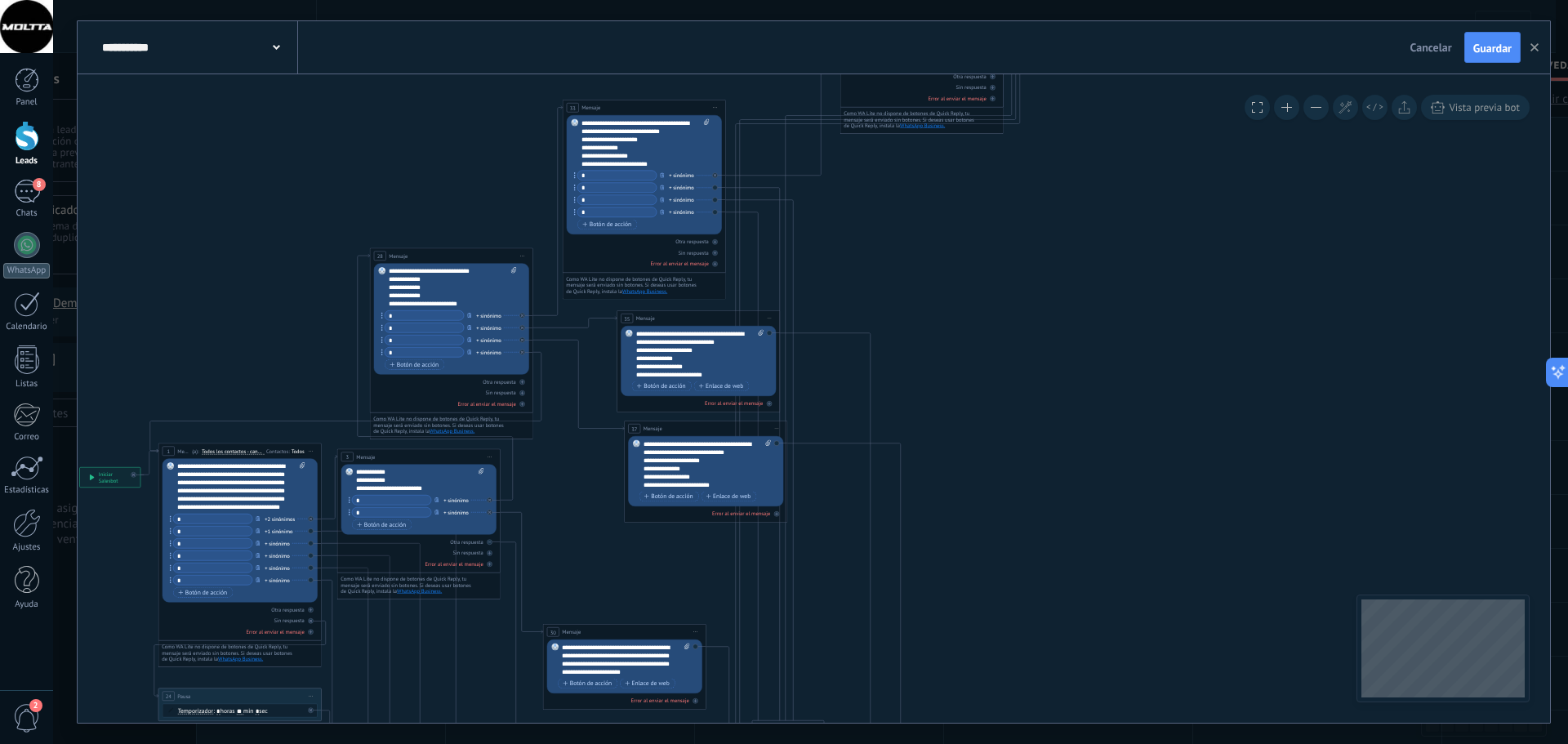 drag, startPoint x: 1019, startPoint y: 246, endPoint x: 962, endPoint y: 225, distance: 60.74537 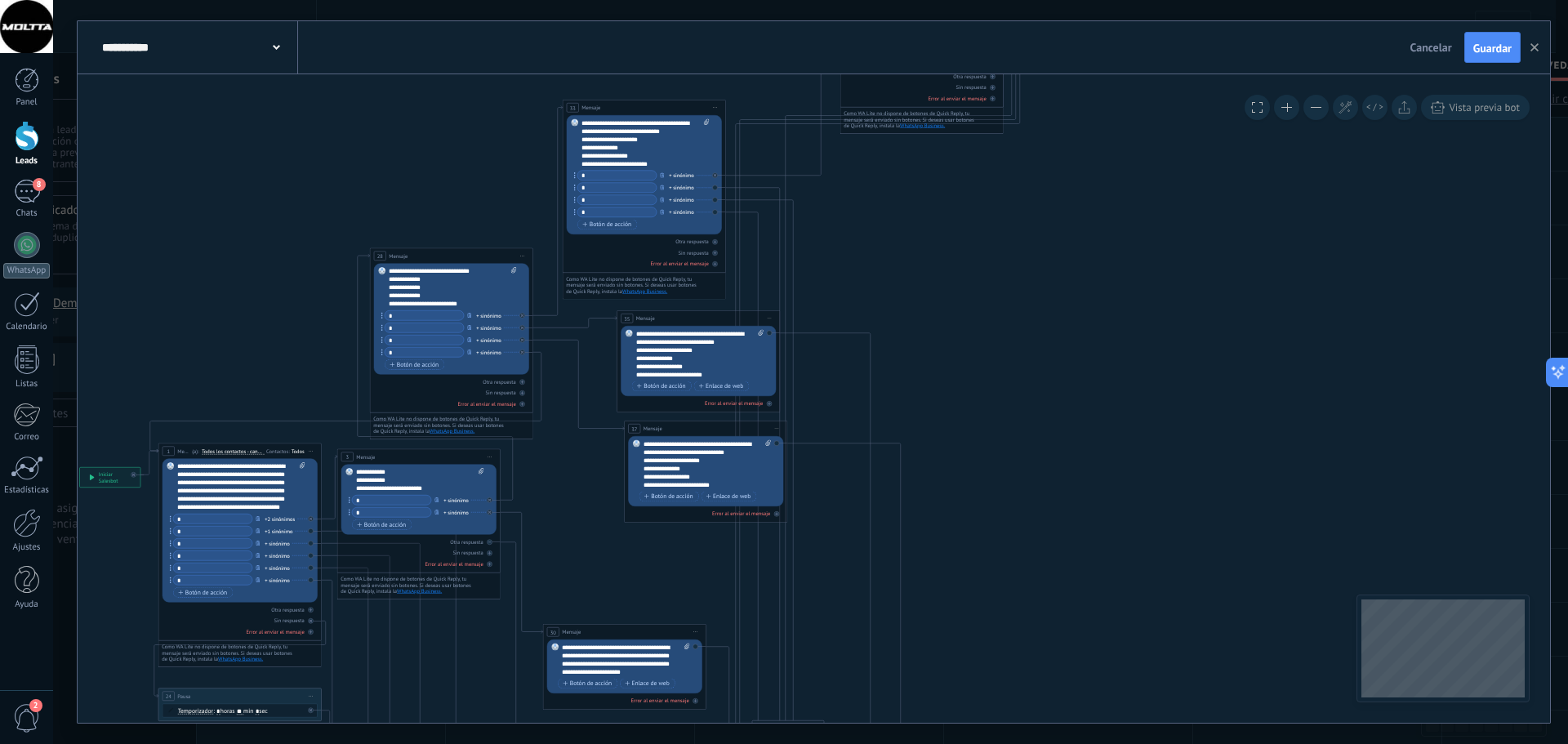 click on "30 Mensaje" 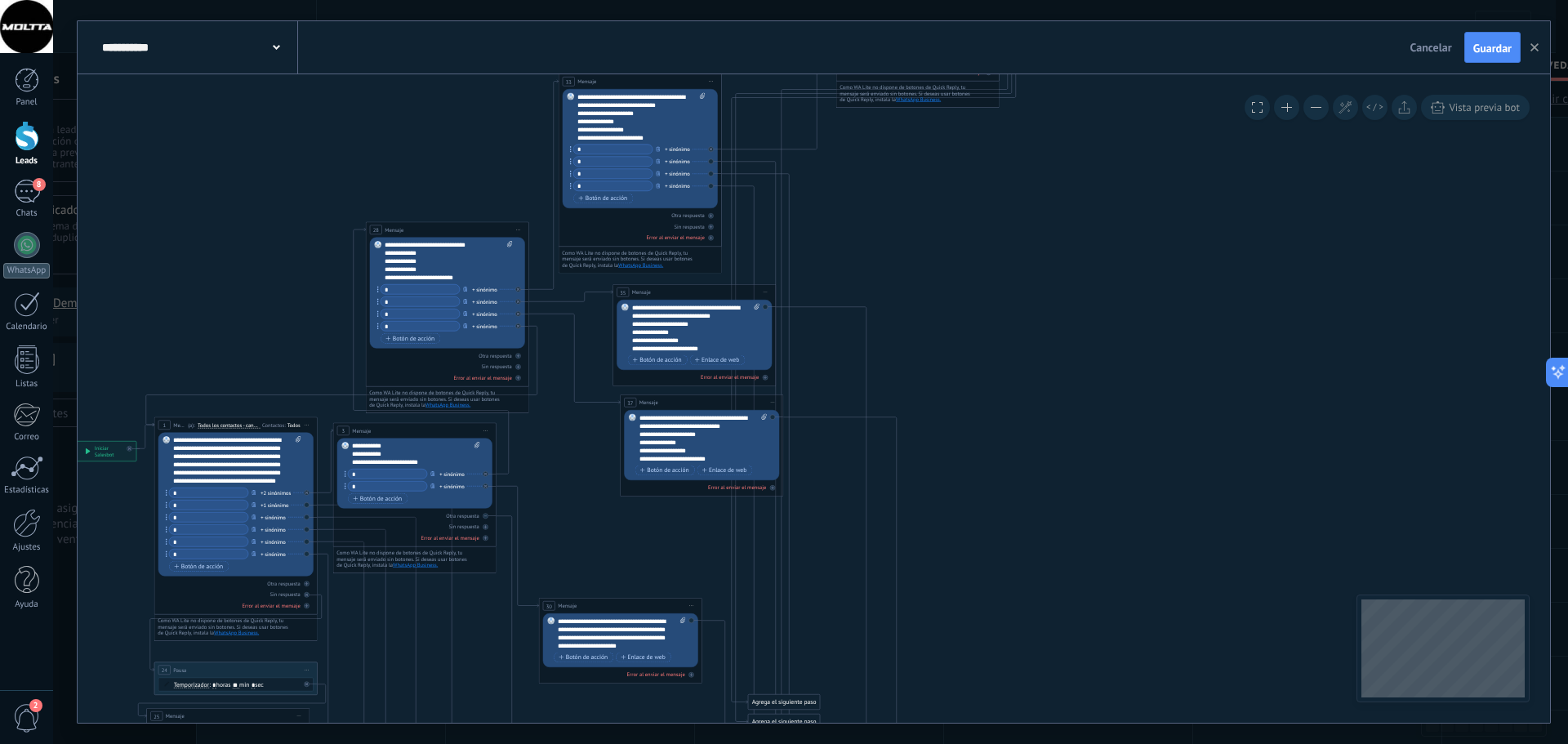 drag, startPoint x: 985, startPoint y: 376, endPoint x: 980, endPoint y: 436, distance: 60.20797 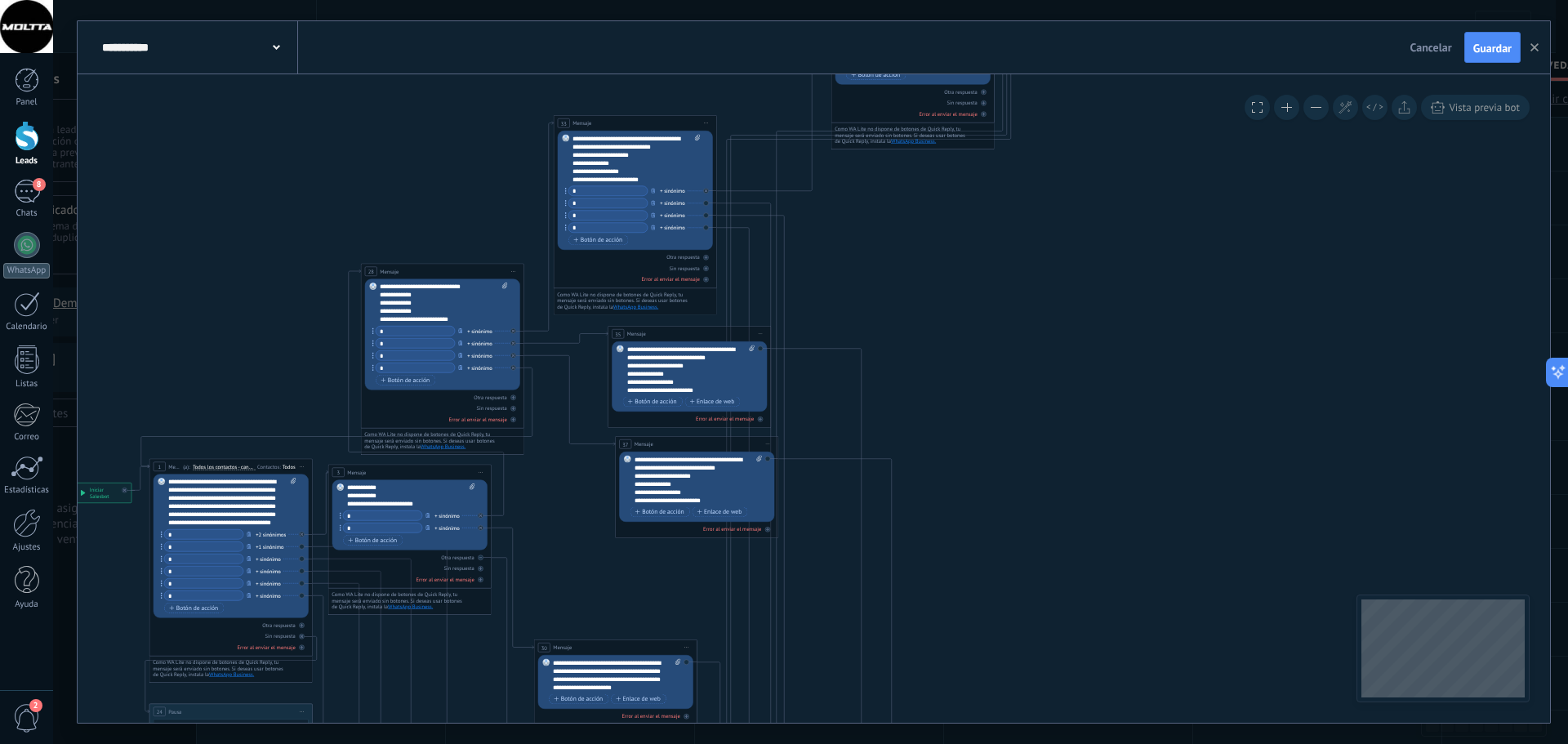 drag, startPoint x: 1018, startPoint y: 303, endPoint x: 1015, endPoint y: 319, distance: 16.278821 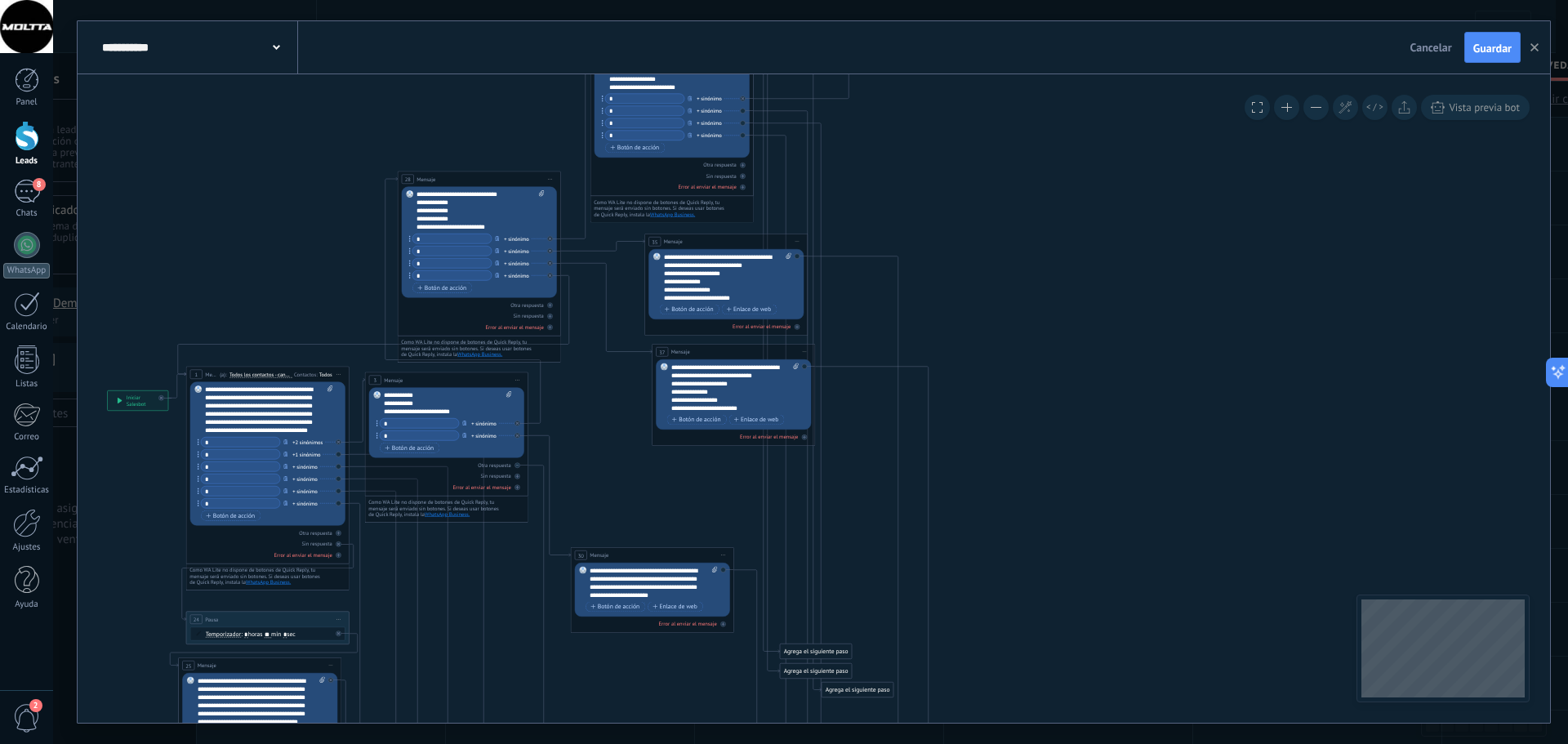 drag, startPoint x: 1082, startPoint y: 376, endPoint x: 1124, endPoint y: 209, distance: 172.20046 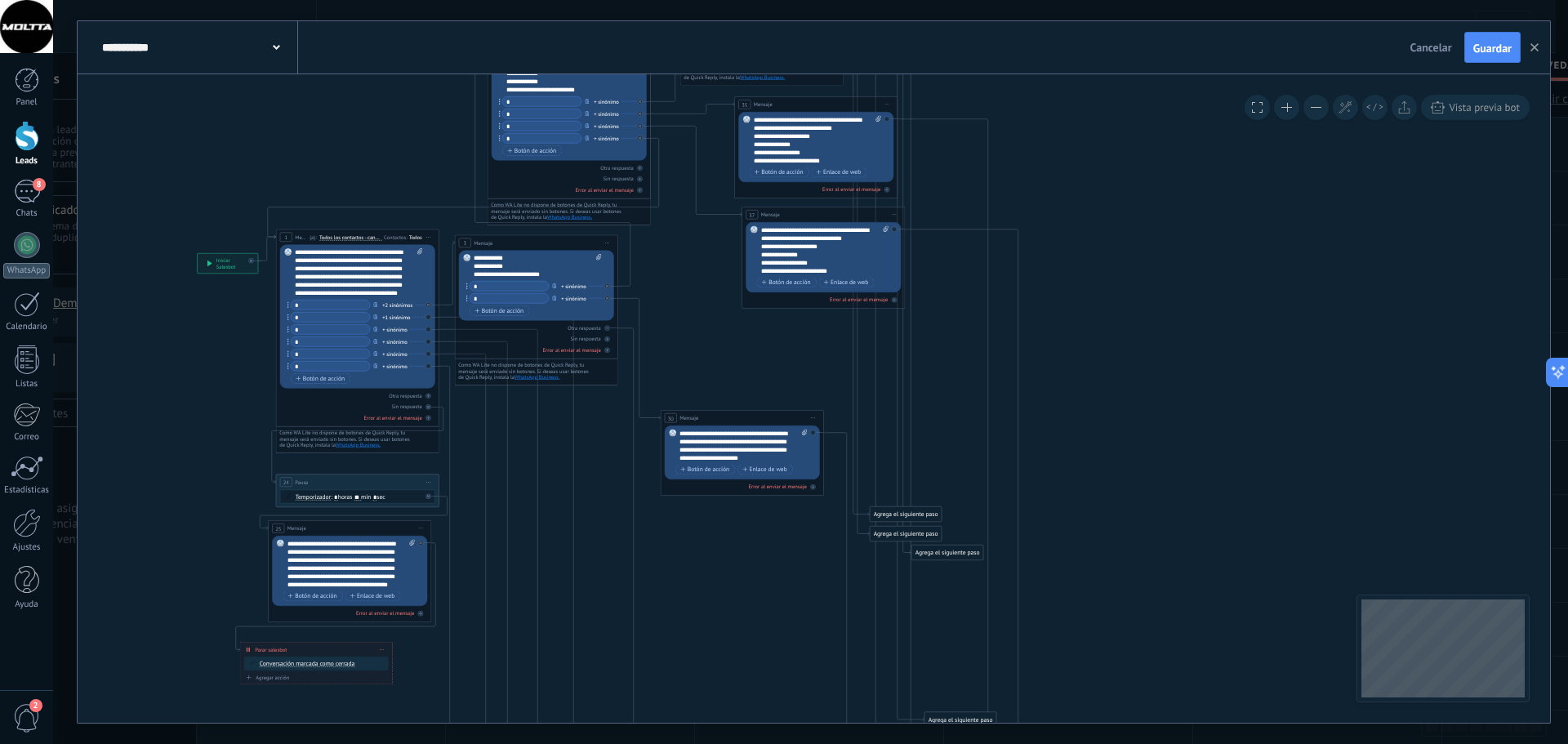 drag, startPoint x: 1074, startPoint y: 363, endPoint x: 1162, endPoint y: 278, distance: 122.34786 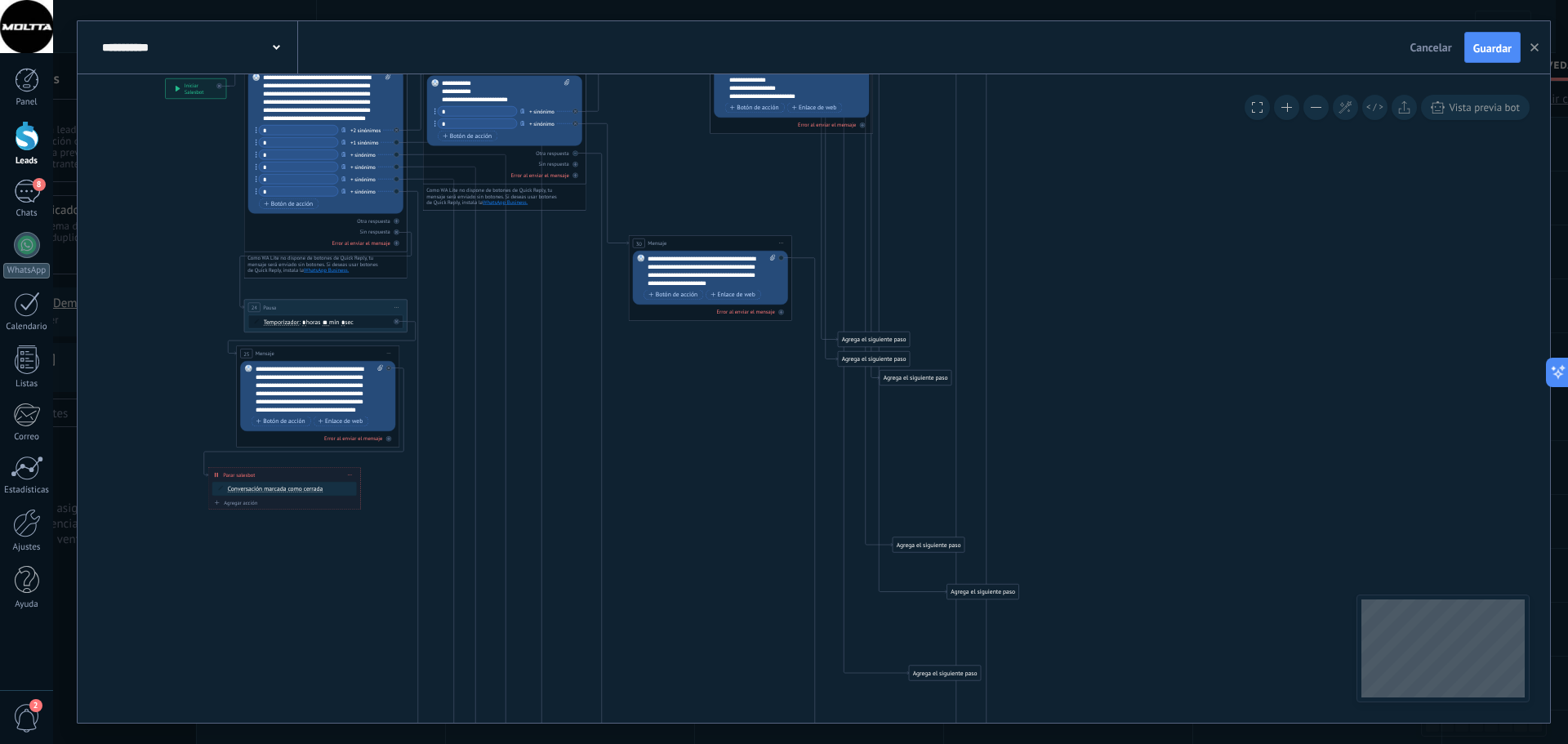 drag, startPoint x: 1143, startPoint y: 399, endPoint x: 1074, endPoint y: 241, distance: 172.4094 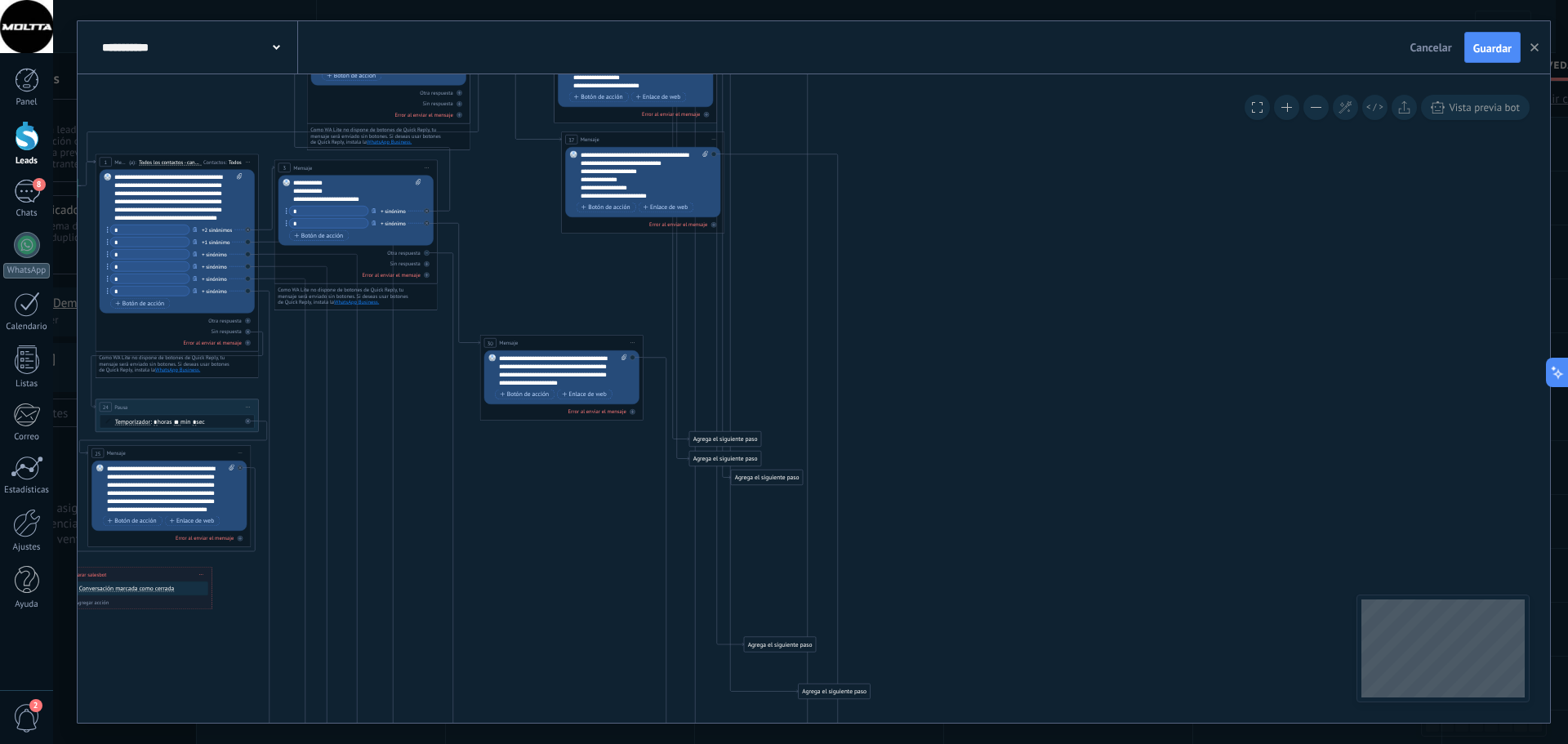 drag, startPoint x: 1216, startPoint y: 303, endPoint x: 1082, endPoint y: 403, distance: 167.20048 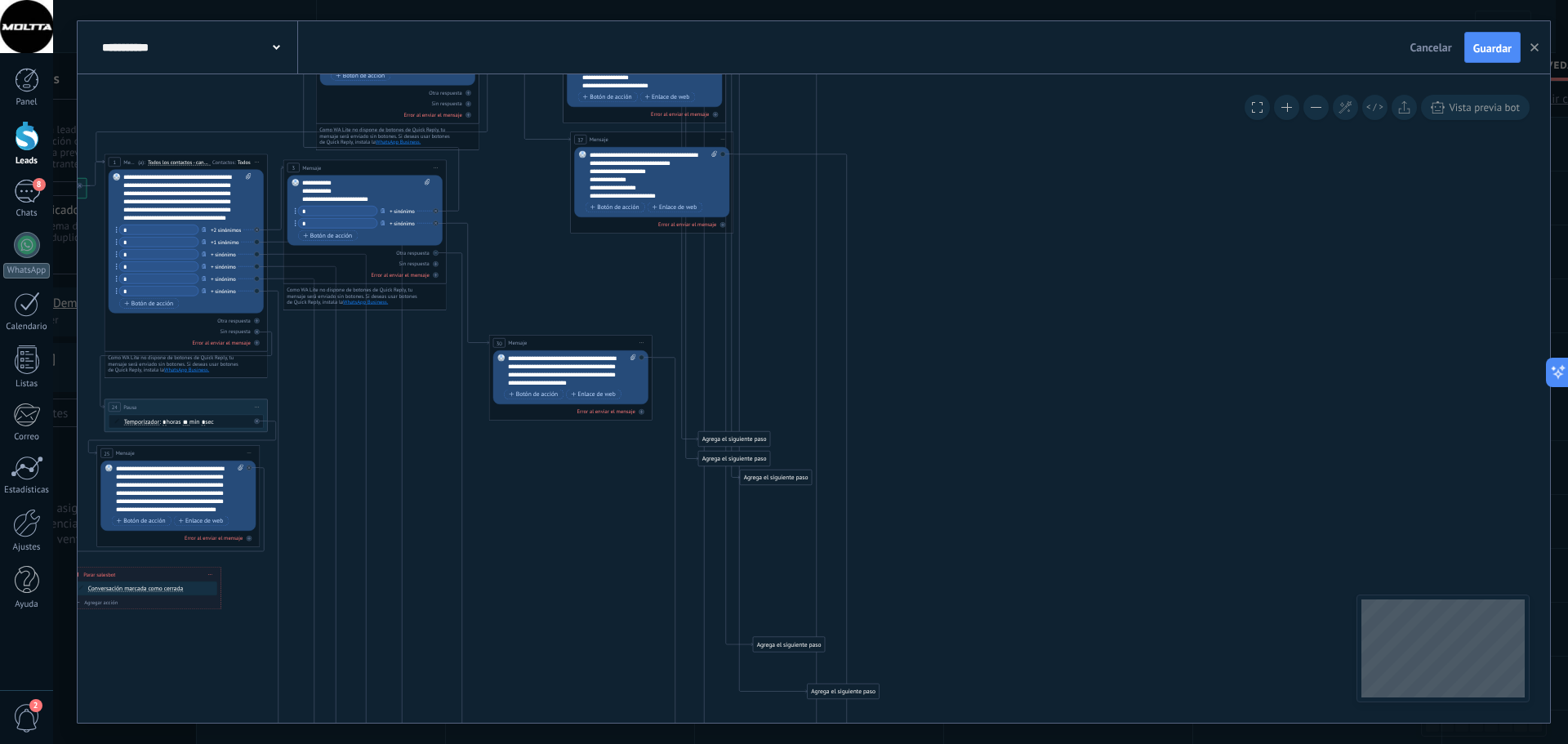 click on "30 Mensaje" 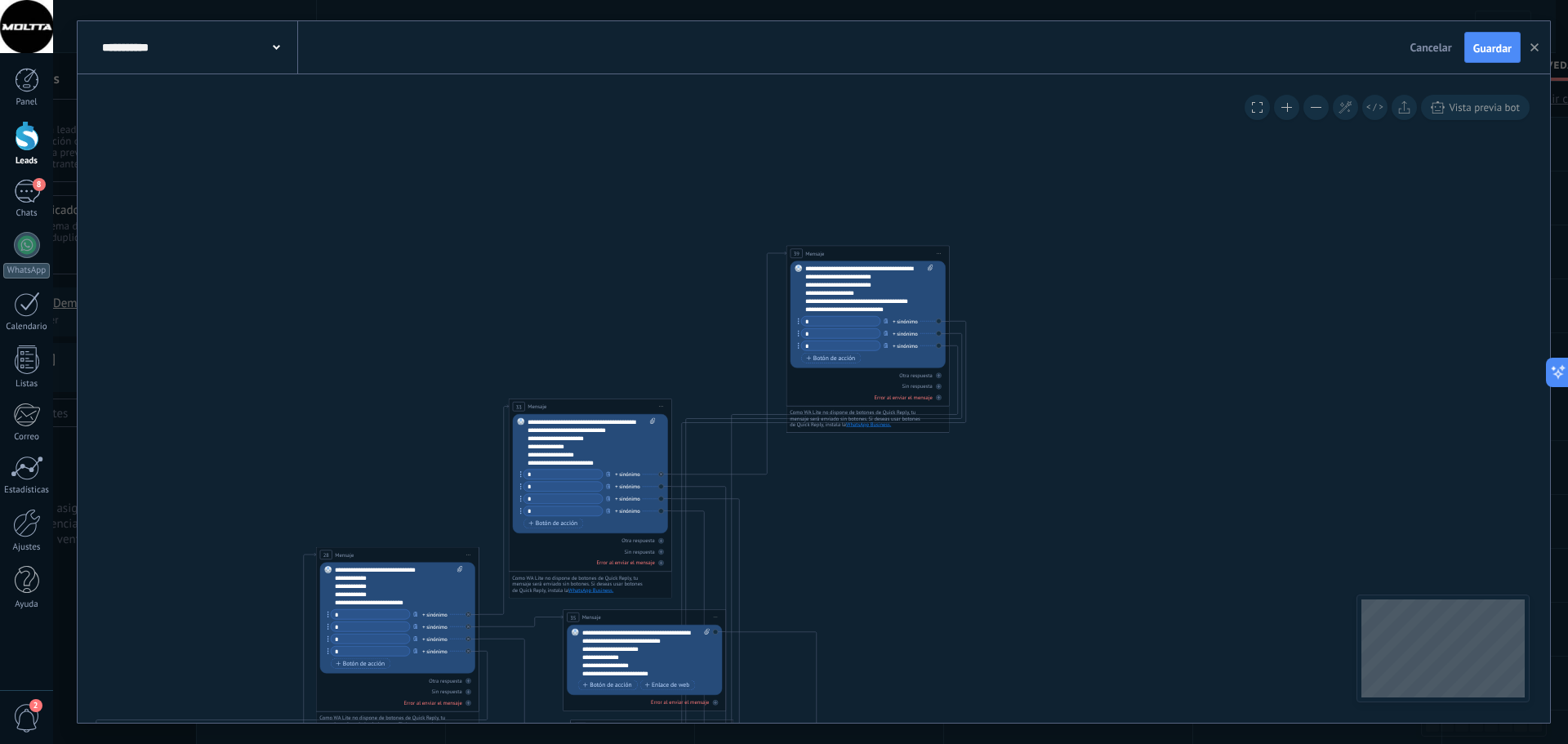 click on "**********" at bounding box center (869, 289) 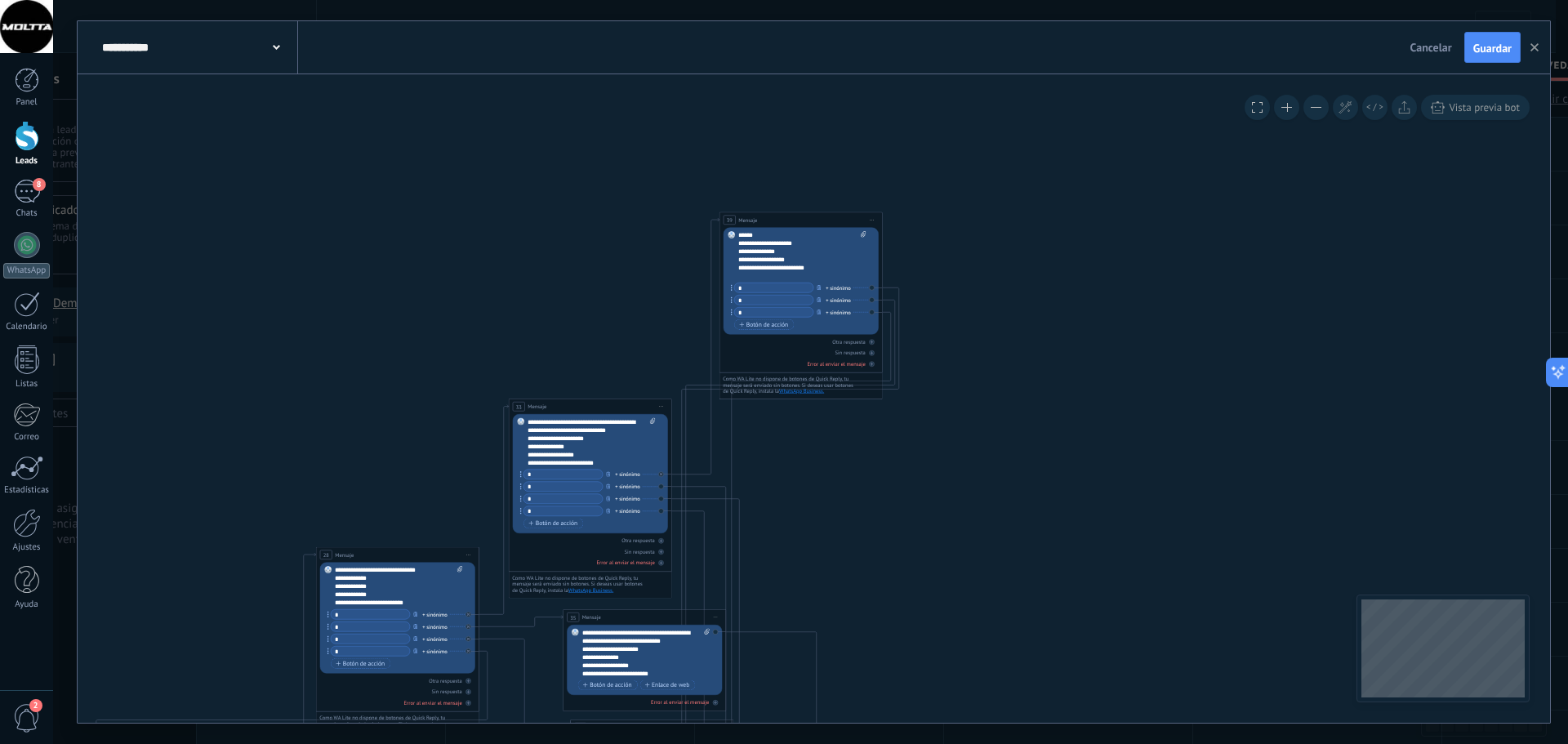 drag, startPoint x: 837, startPoint y: 256, endPoint x: 771, endPoint y: 221, distance: 74.70609 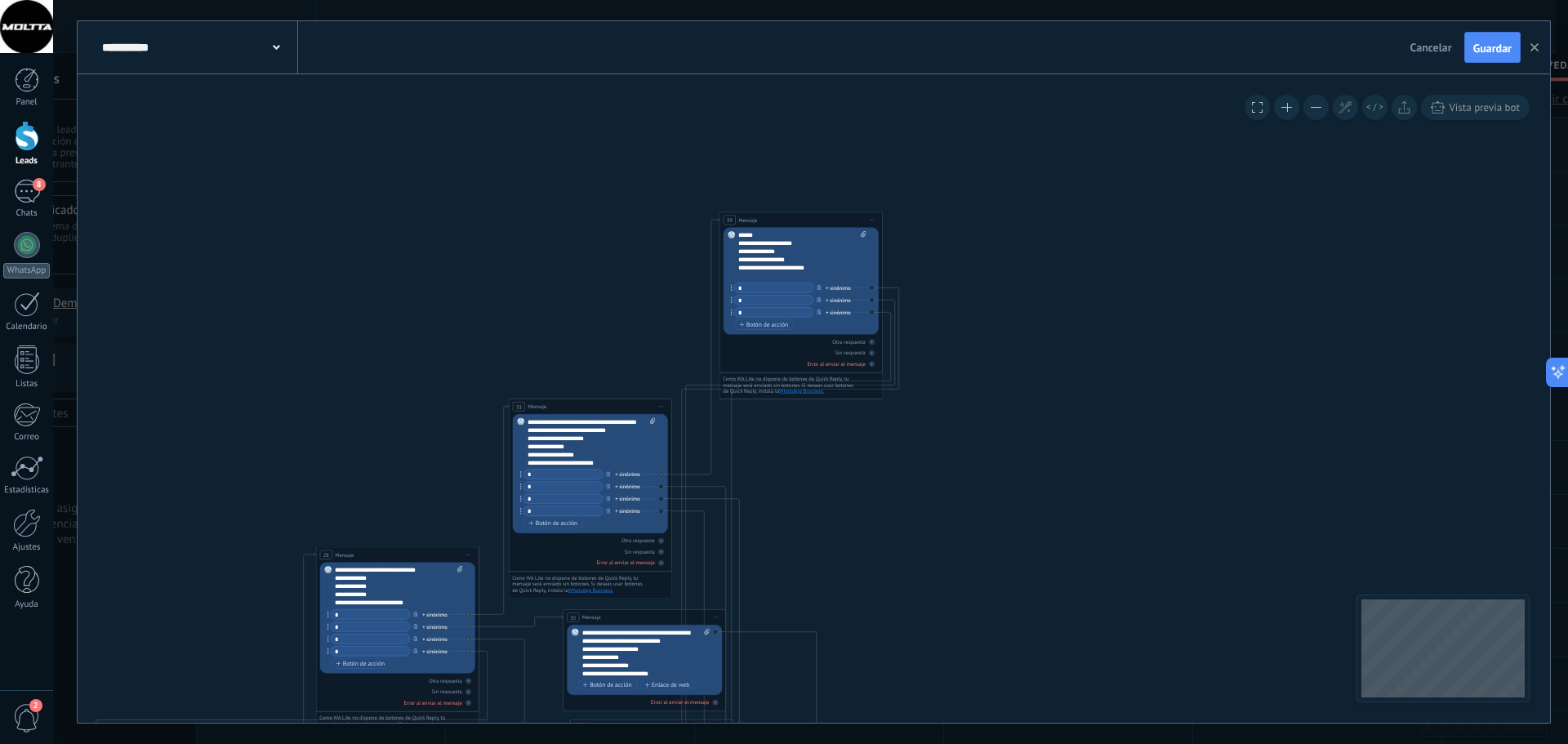 click on "39
Mensaje
*******
(a):
Todos los contactos - canales seleccionados
Todos los contactos - canales seleccionados
Todos los contactos - canal primario
Contacto principal - canales seleccionados
Contacto principal - canal primario
Todos los contactos - canales seleccionados
Todos los contactos - canales seleccionados
Todos los contactos - canal primario
Contacto principal - canales seleccionados" at bounding box center [800, 220] 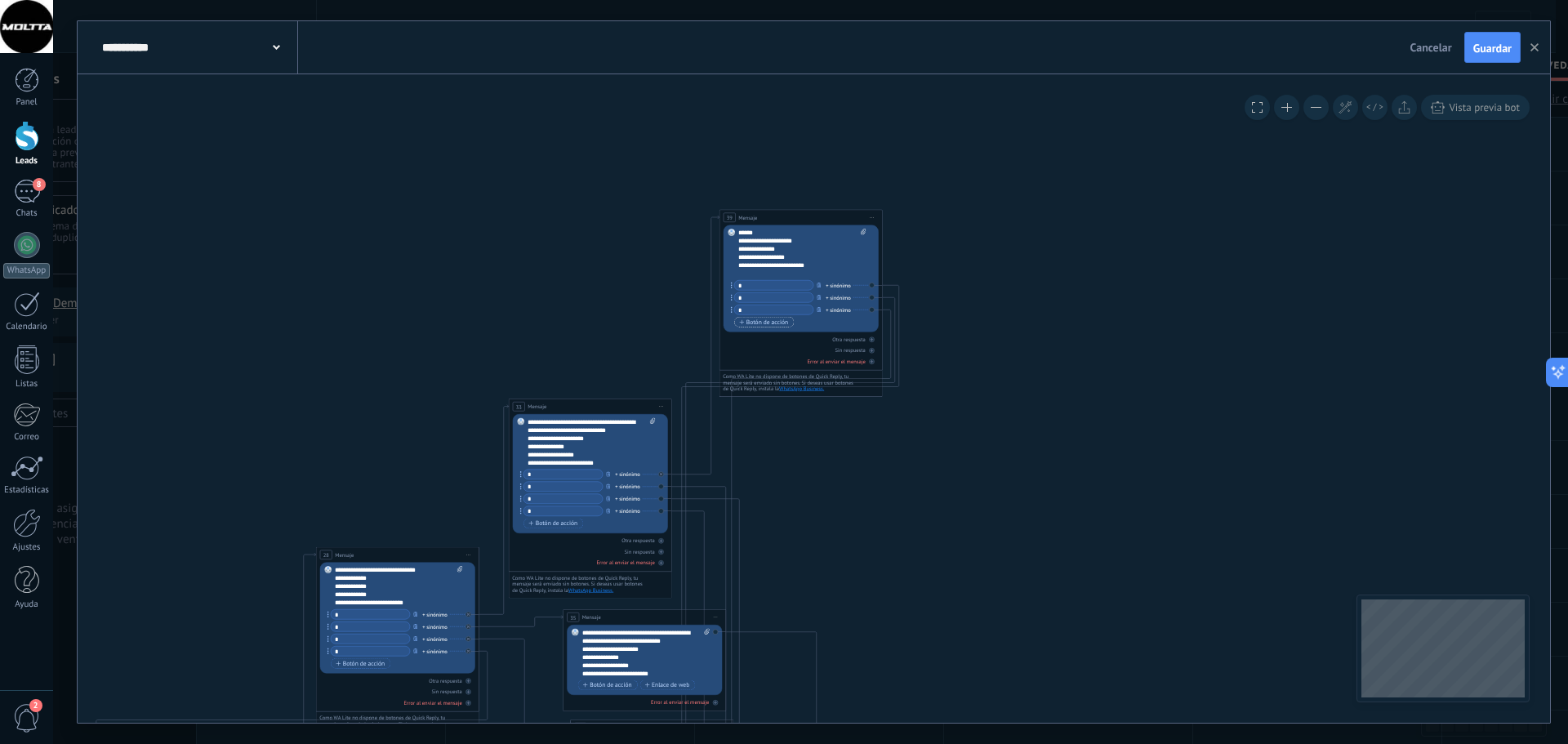 click on "Botón de acción" at bounding box center (764, 322) 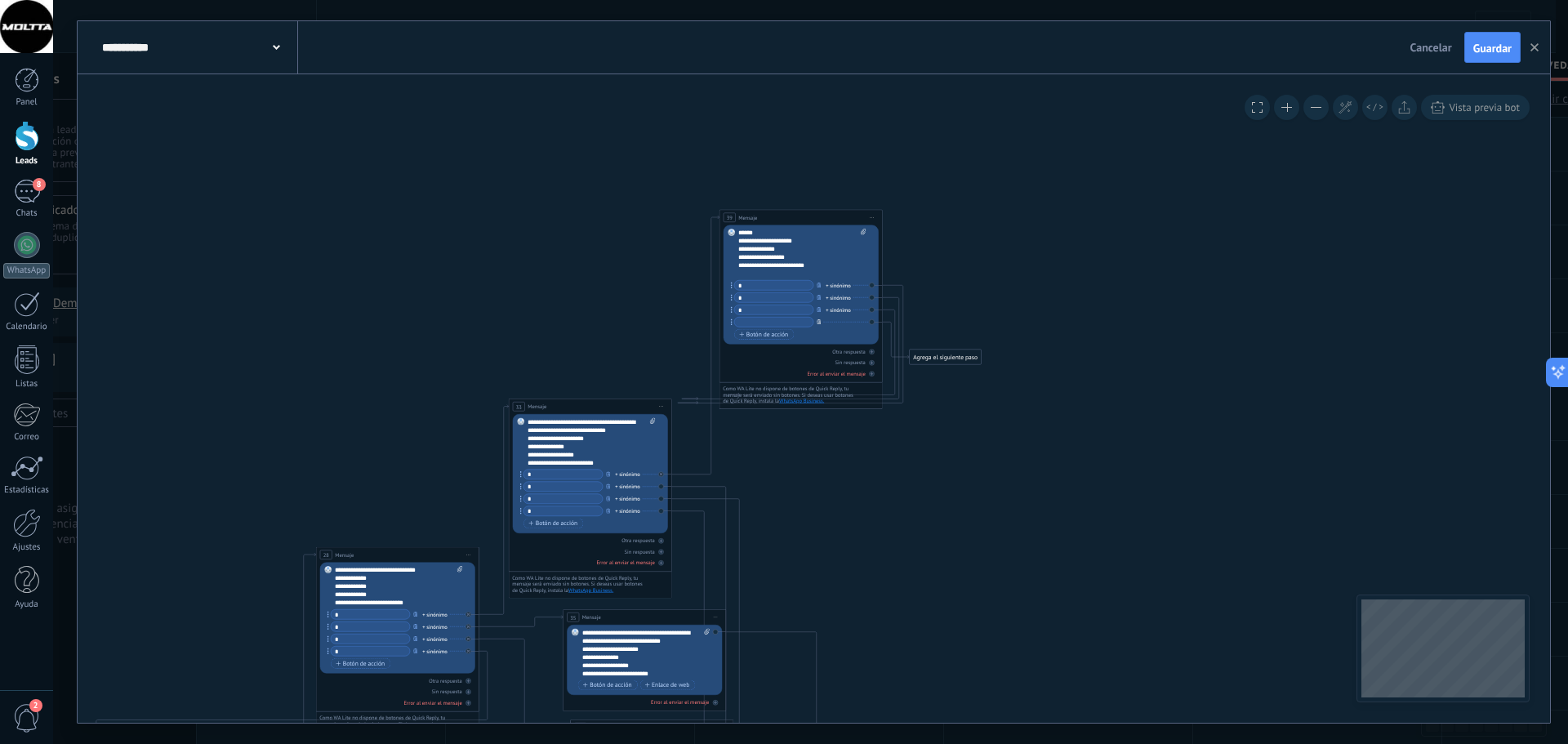 click 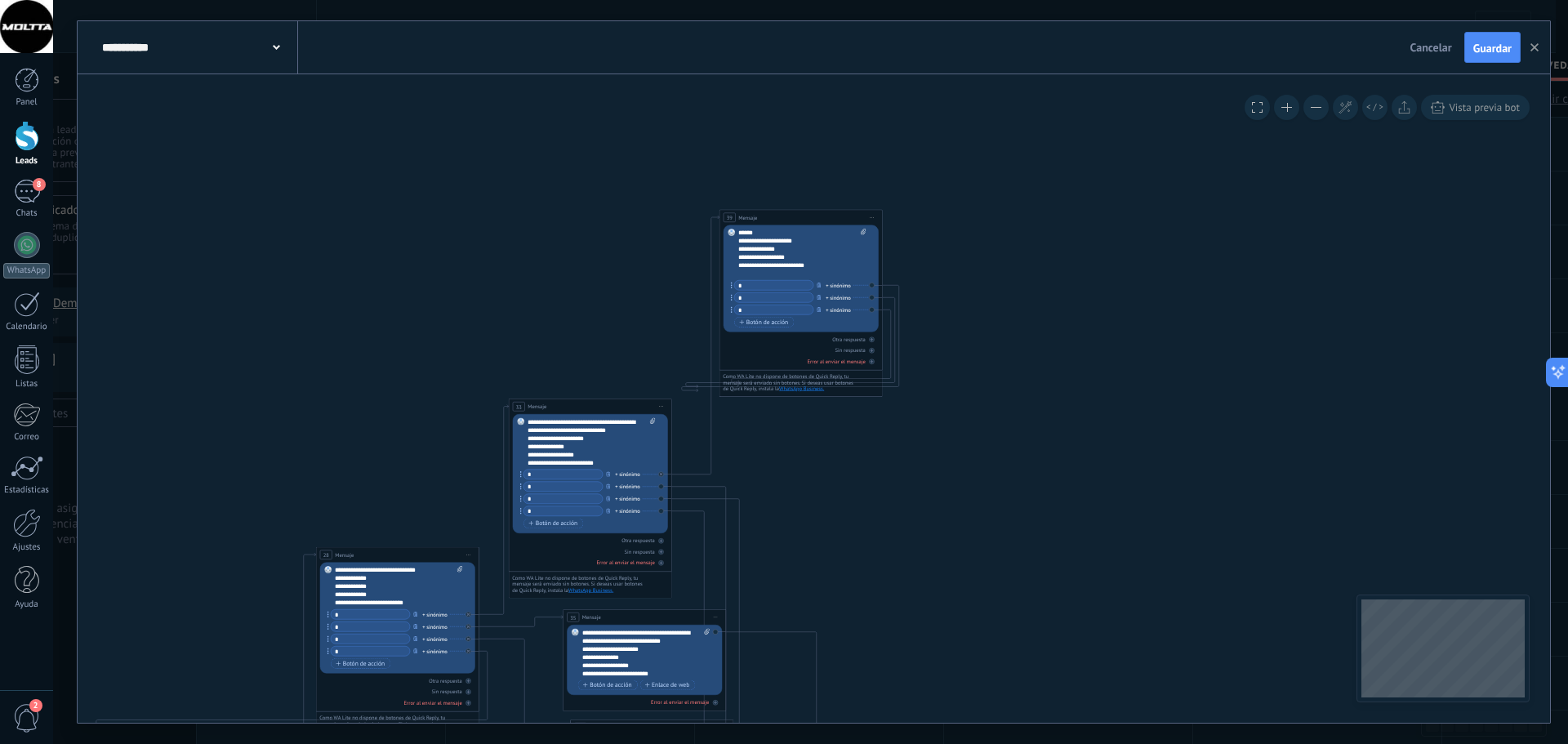 click on "*" at bounding box center (773, 286) 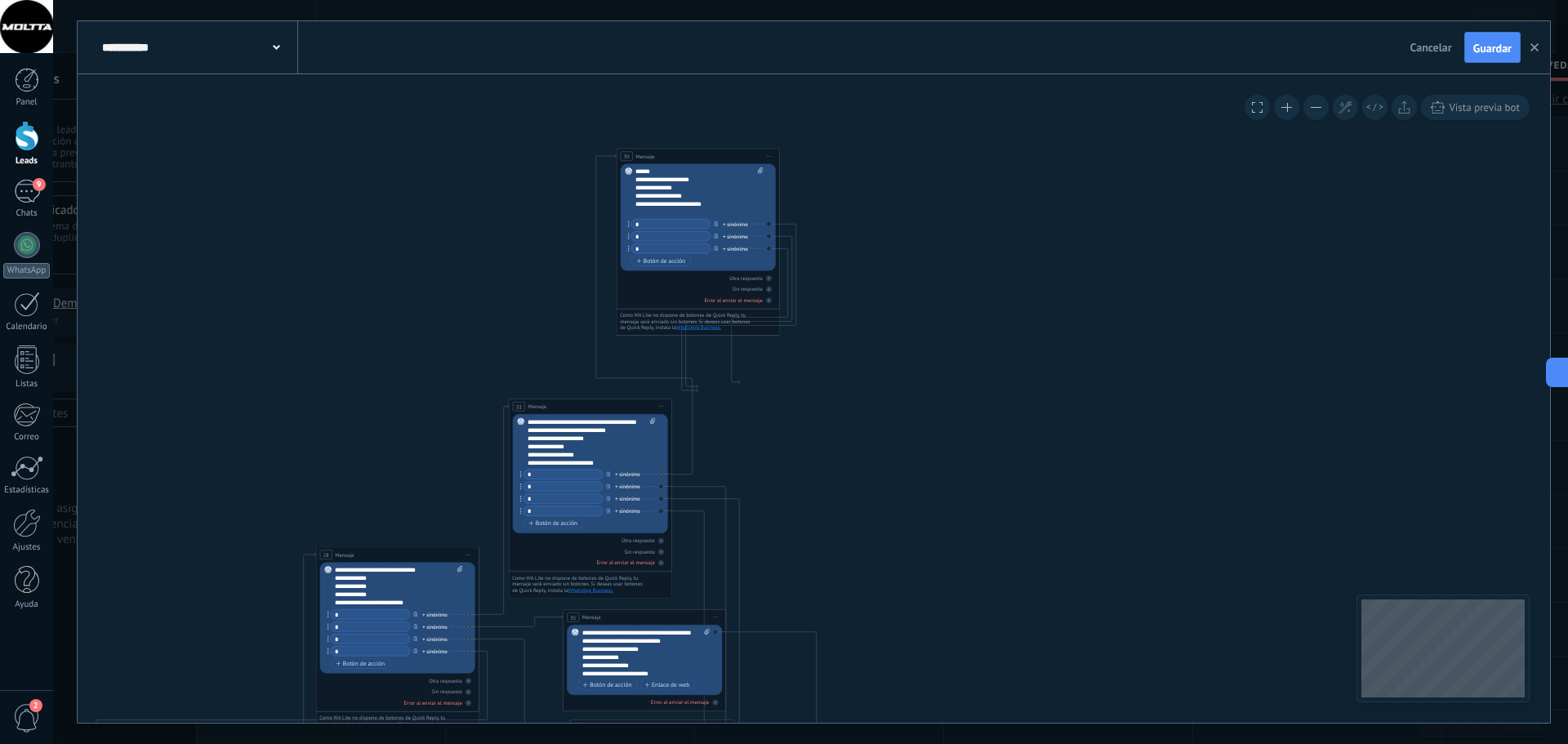 drag, startPoint x: 776, startPoint y: 217, endPoint x: 704, endPoint y: 185, distance: 78.79086 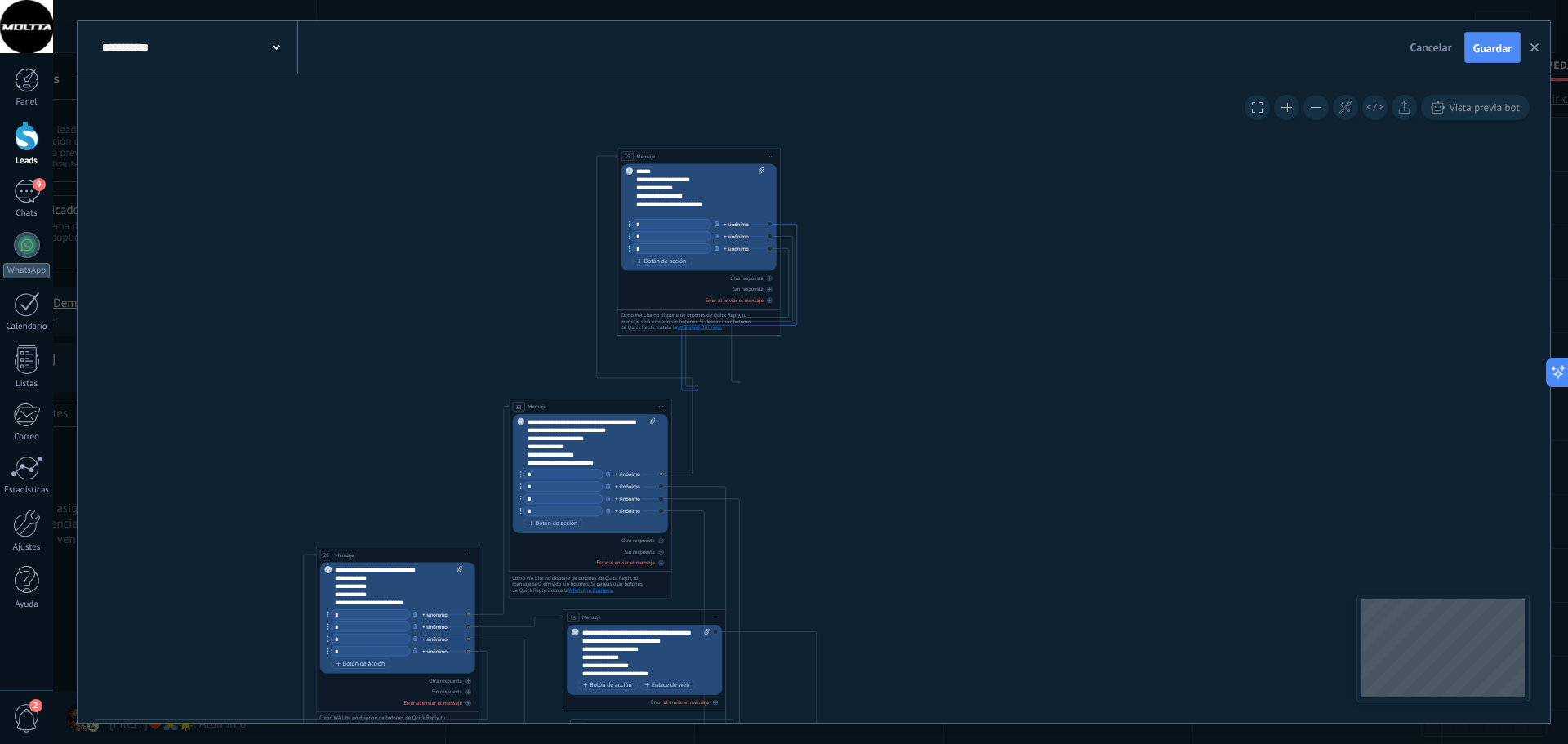 click 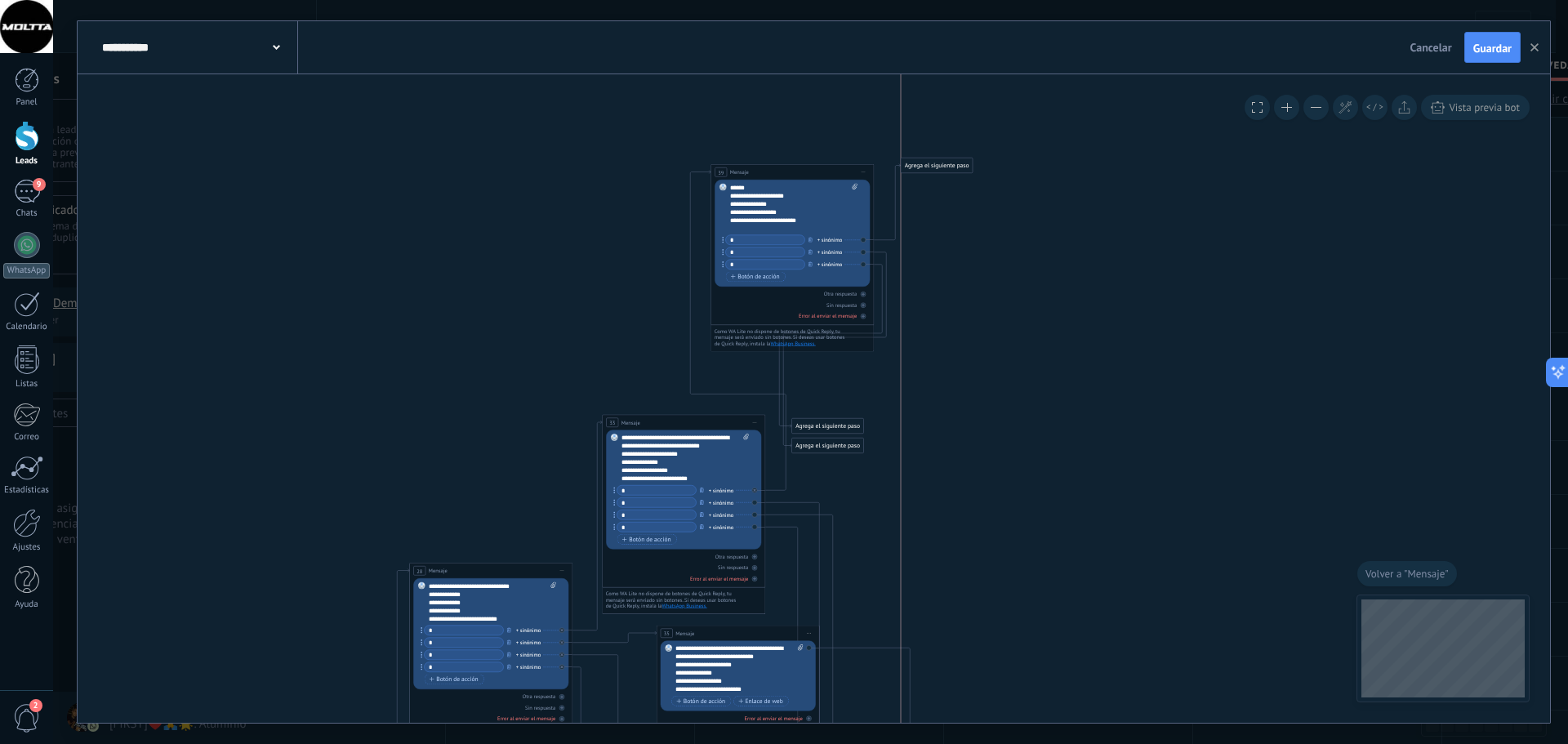 drag, startPoint x: 825, startPoint y: 403, endPoint x: 926, endPoint y: 153, distance: 269.63123 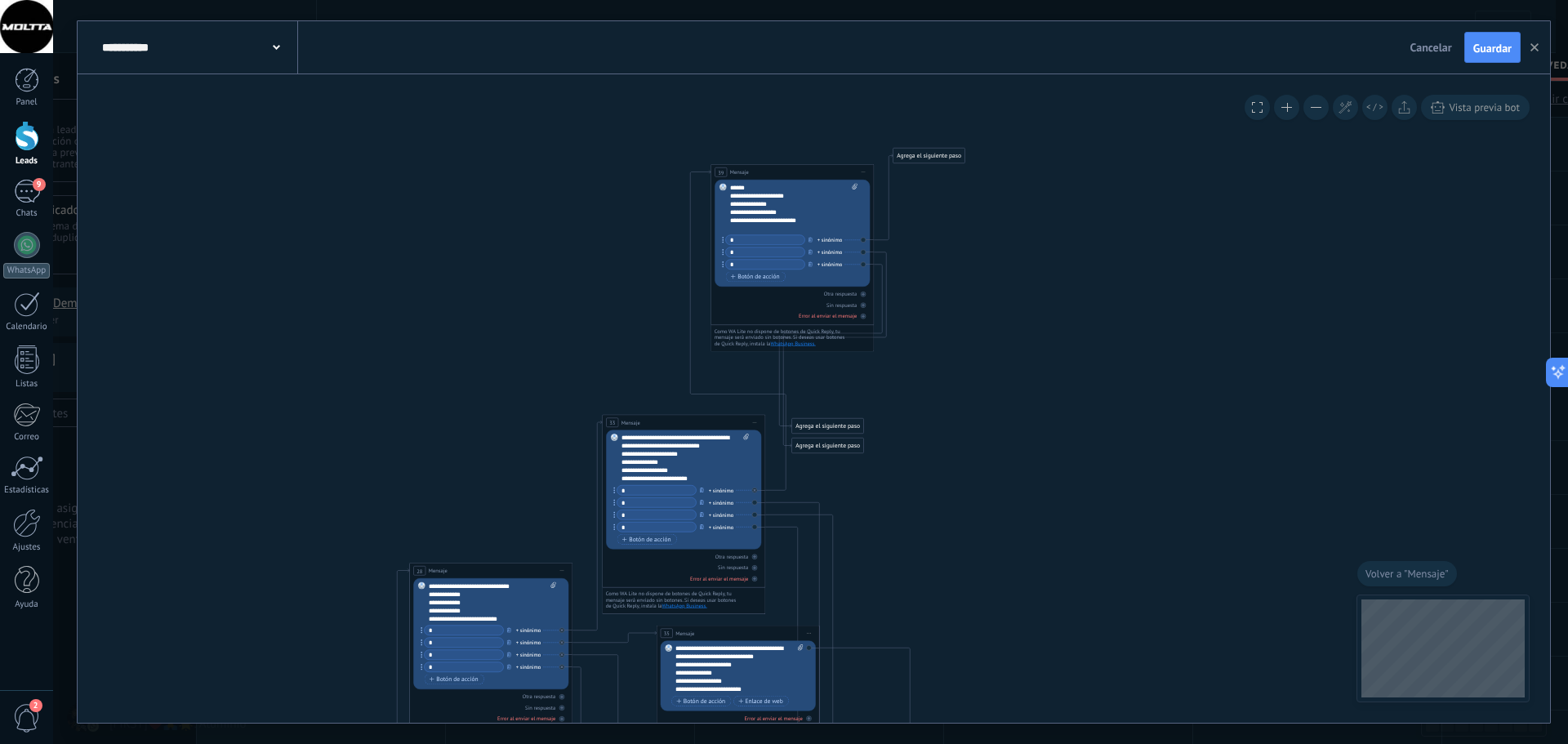 click on "Agrega el siguiente paso" at bounding box center [929, 156] 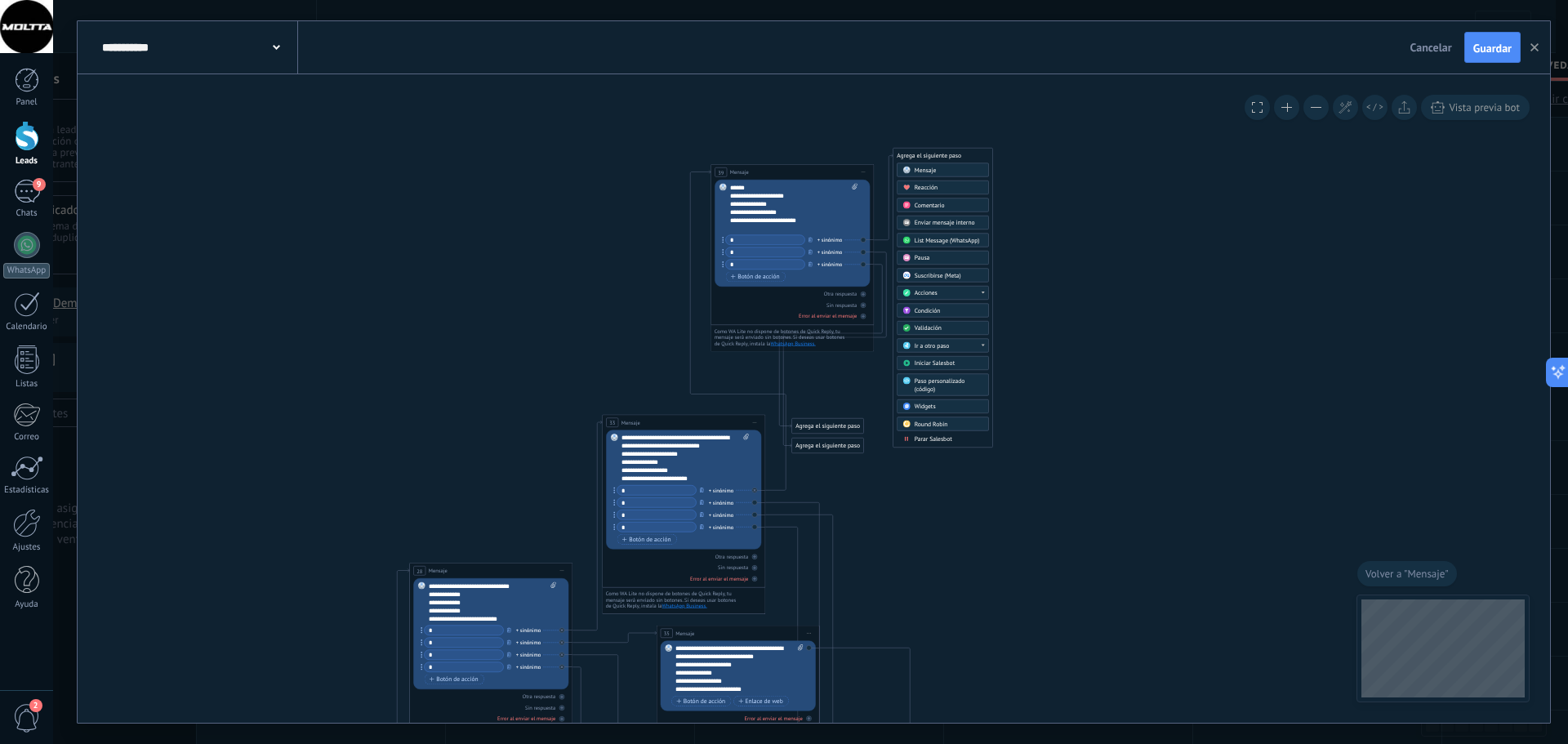click on "Agrega el siguiente paso" at bounding box center [943, 156] 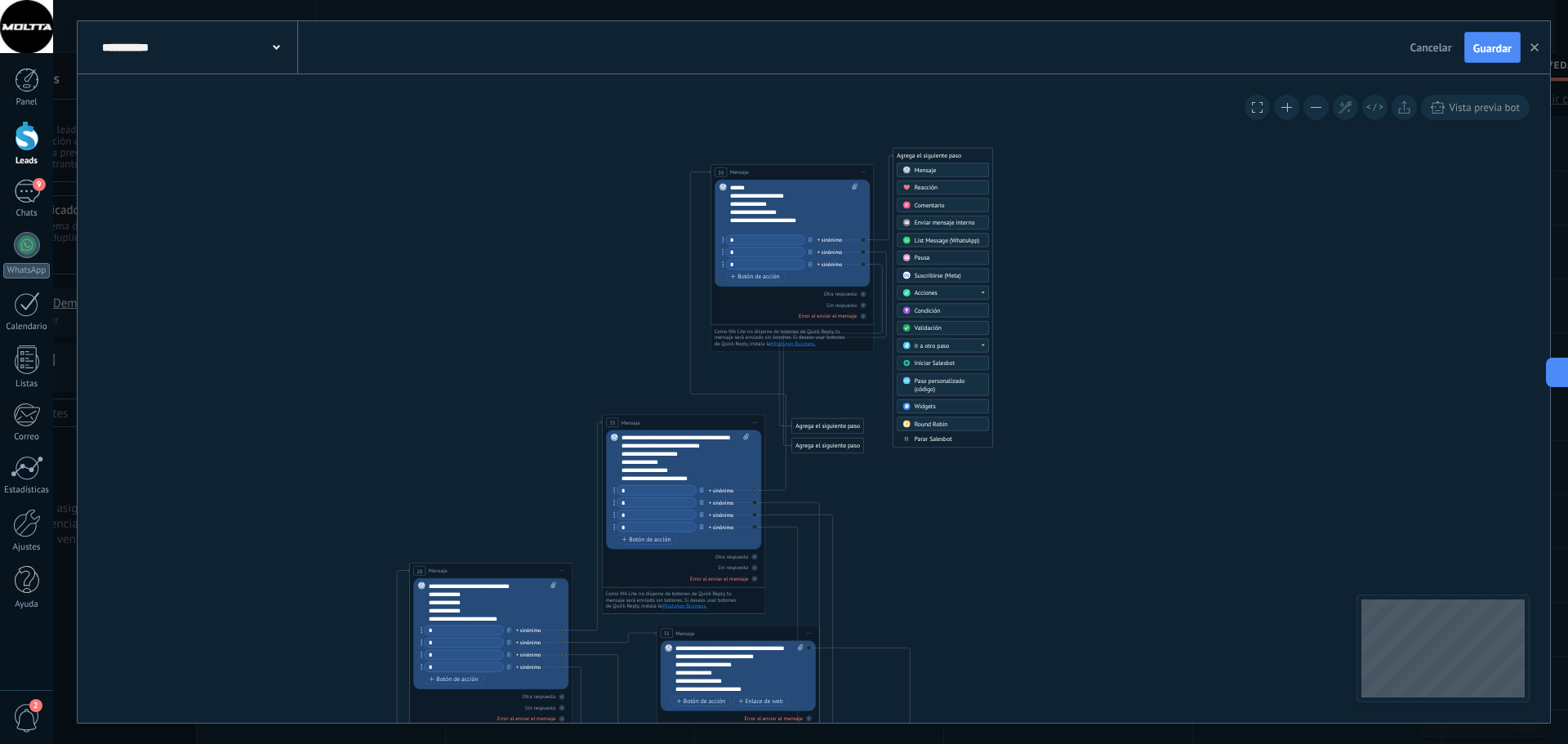click on "**********" at bounding box center [813, 399] 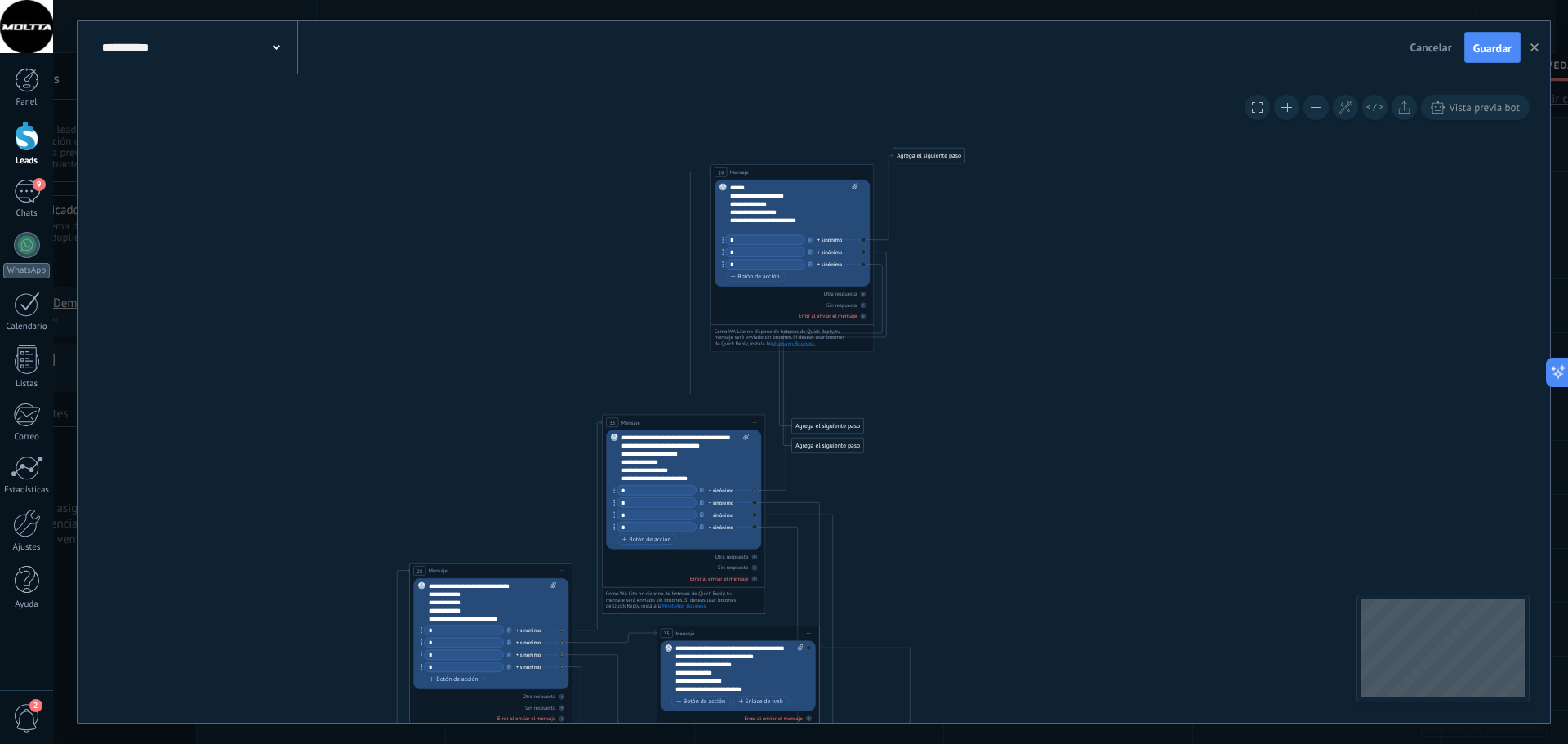 click at bounding box center [1286, 107] 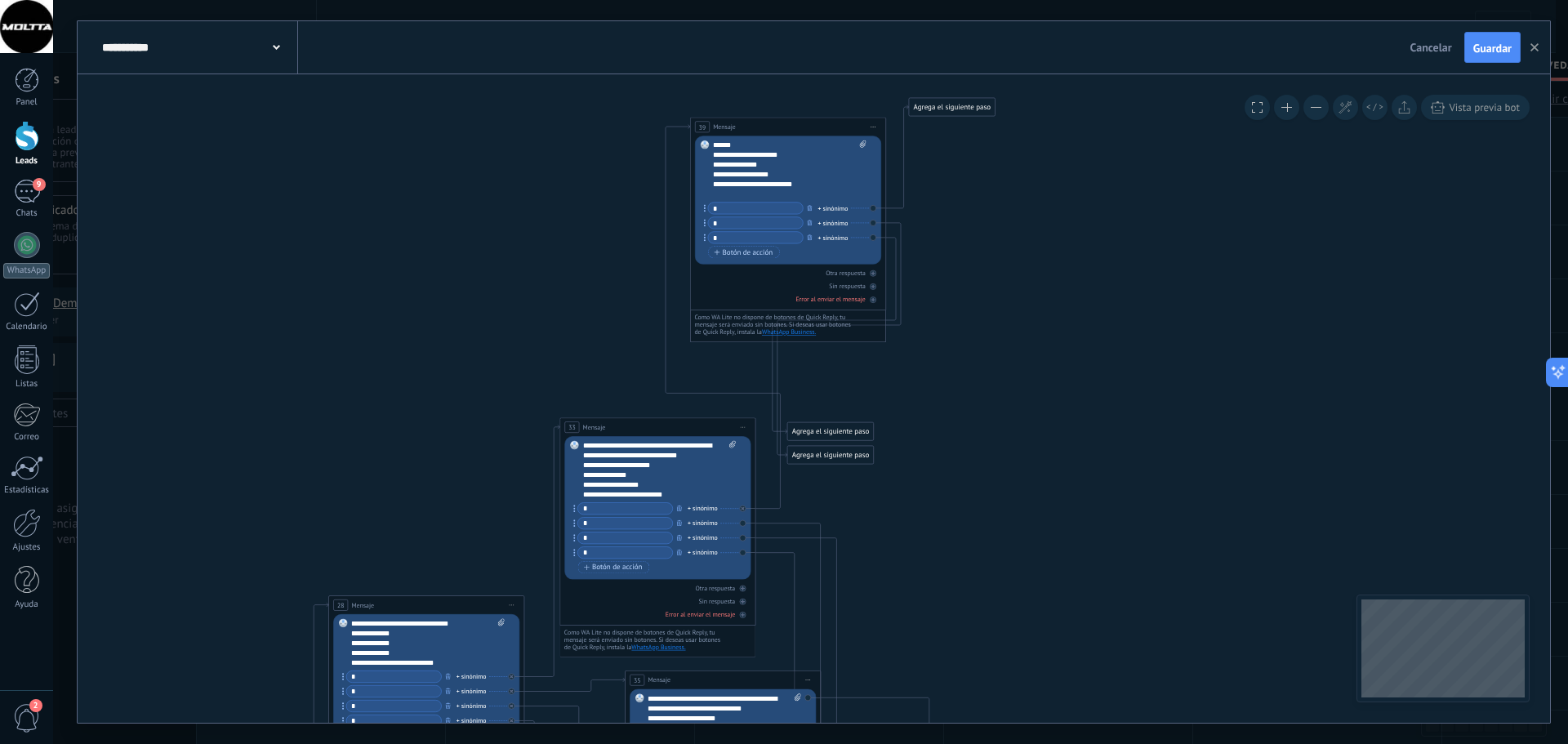 click at bounding box center [1286, 107] 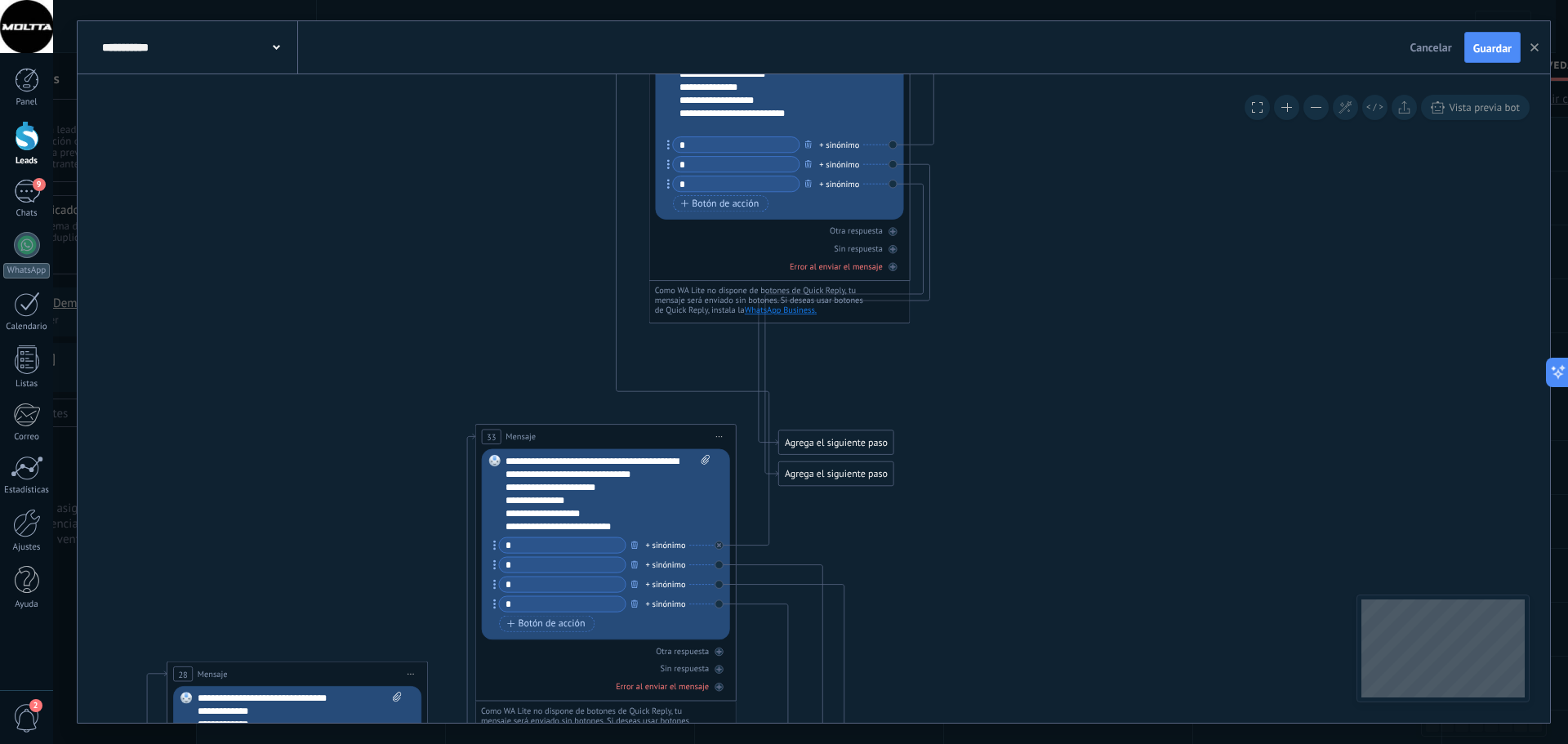 click at bounding box center (1286, 107) 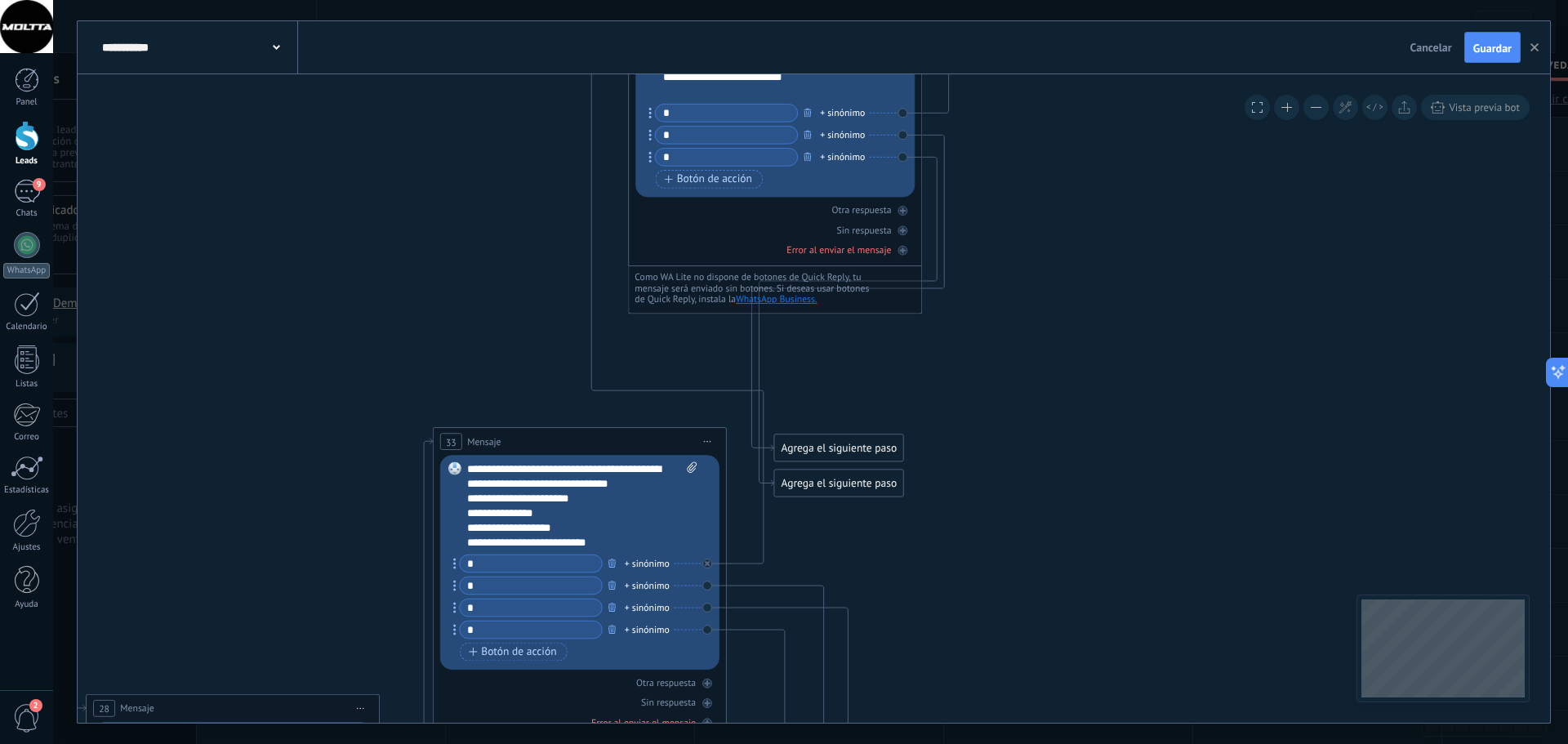 click at bounding box center (1286, 107) 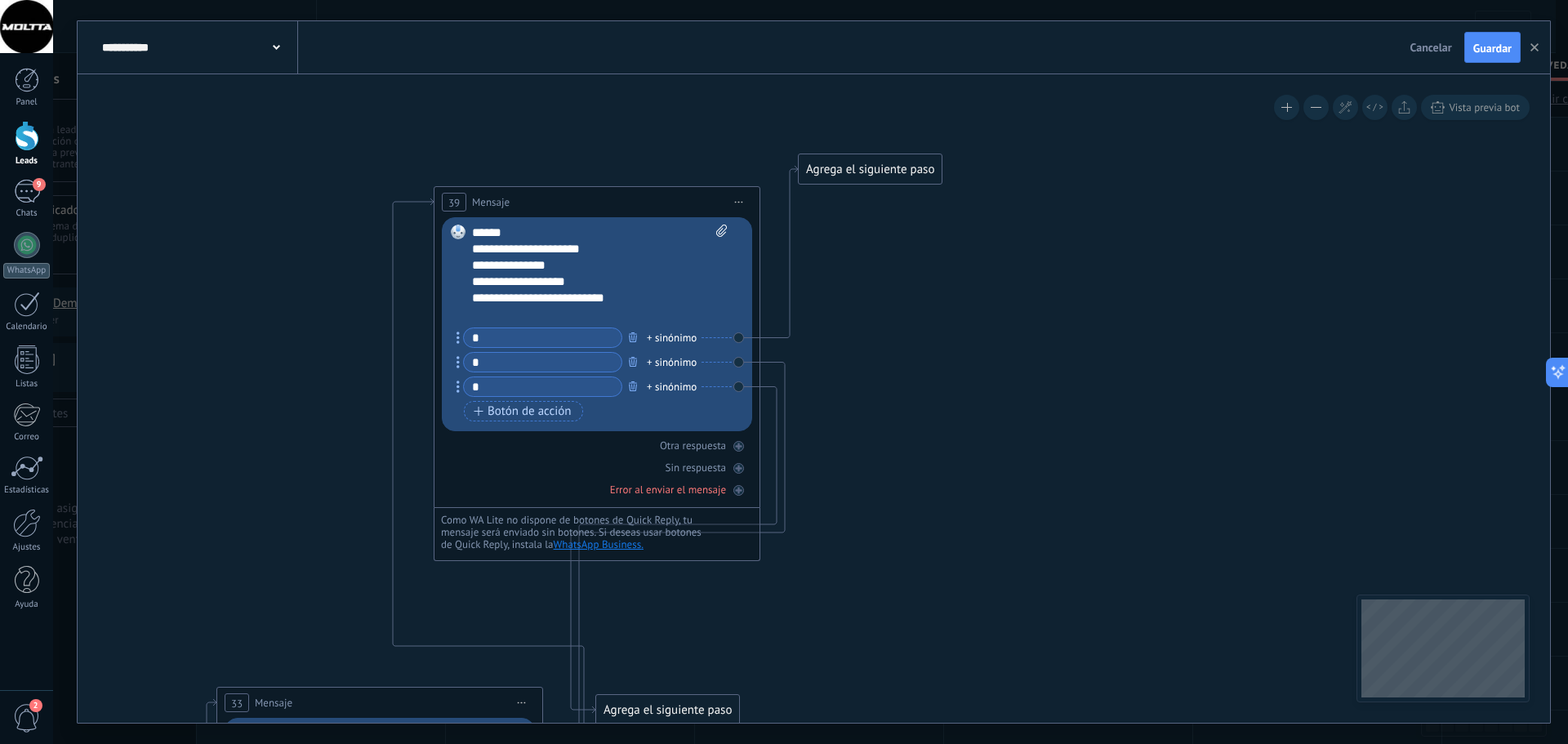 drag, startPoint x: 1231, startPoint y: 231, endPoint x: 1007, endPoint y: 488, distance: 340.9179 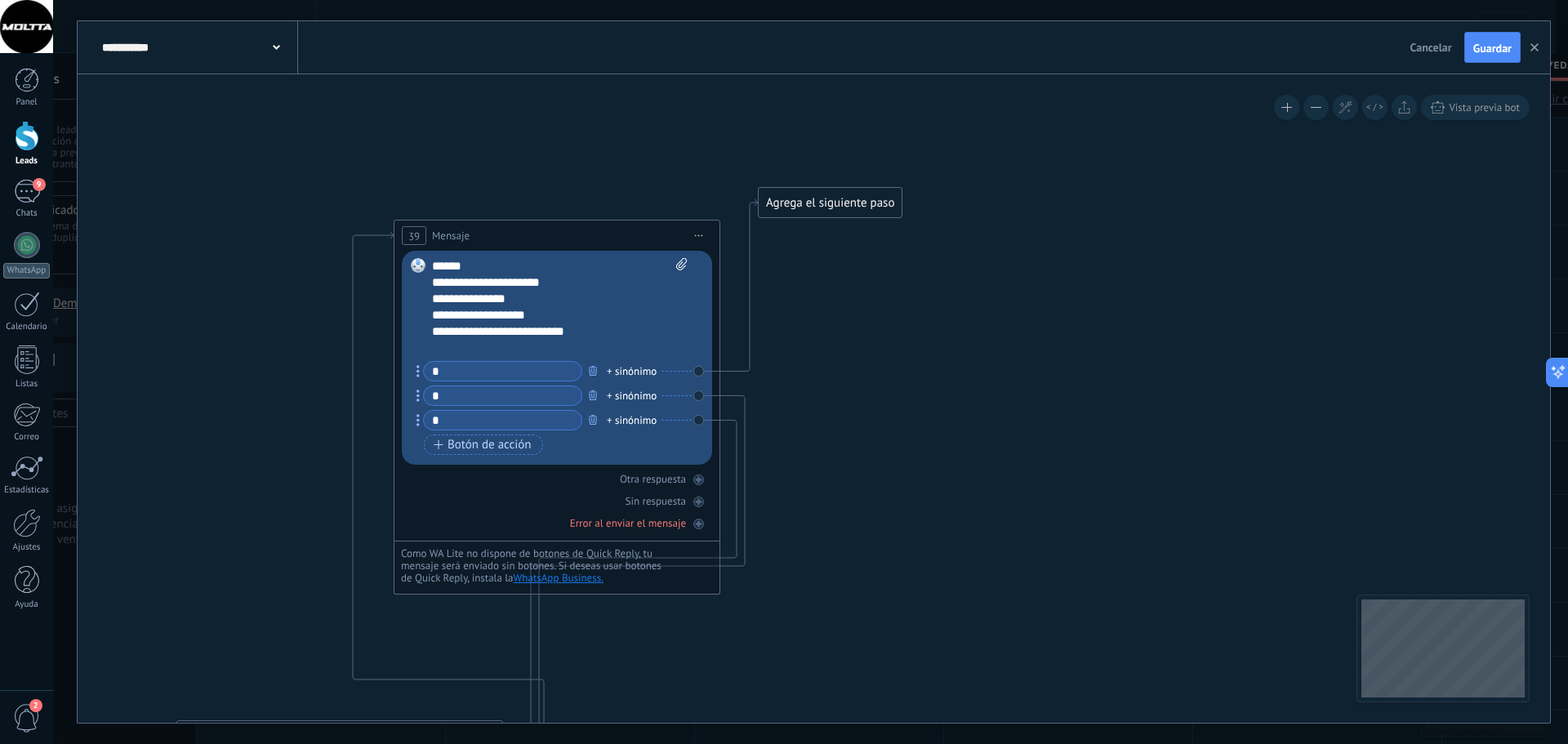 click on "Agrega el siguiente paso" at bounding box center (830, 203) 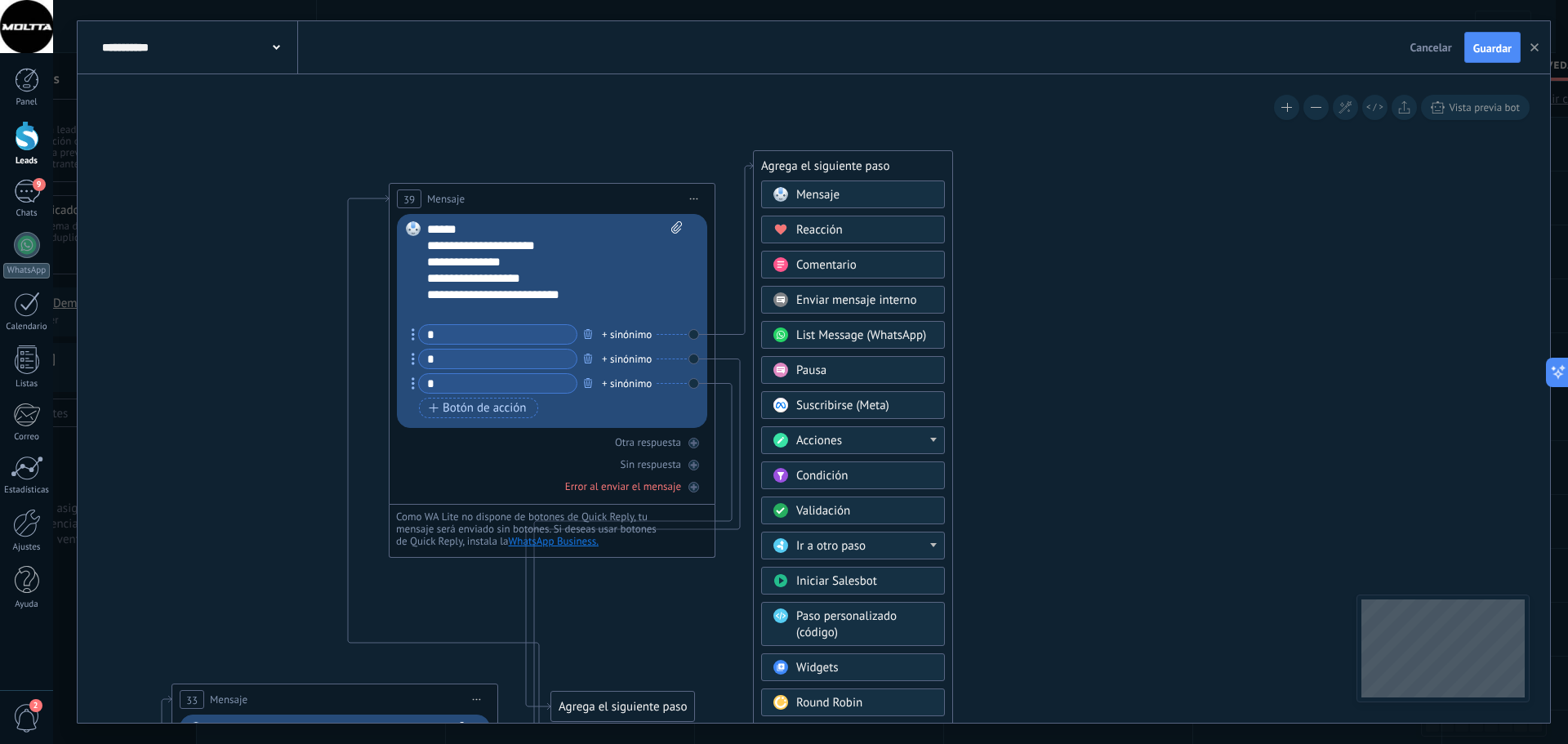drag, startPoint x: 1048, startPoint y: 390, endPoint x: 1043, endPoint y: 350, distance: 40.311289 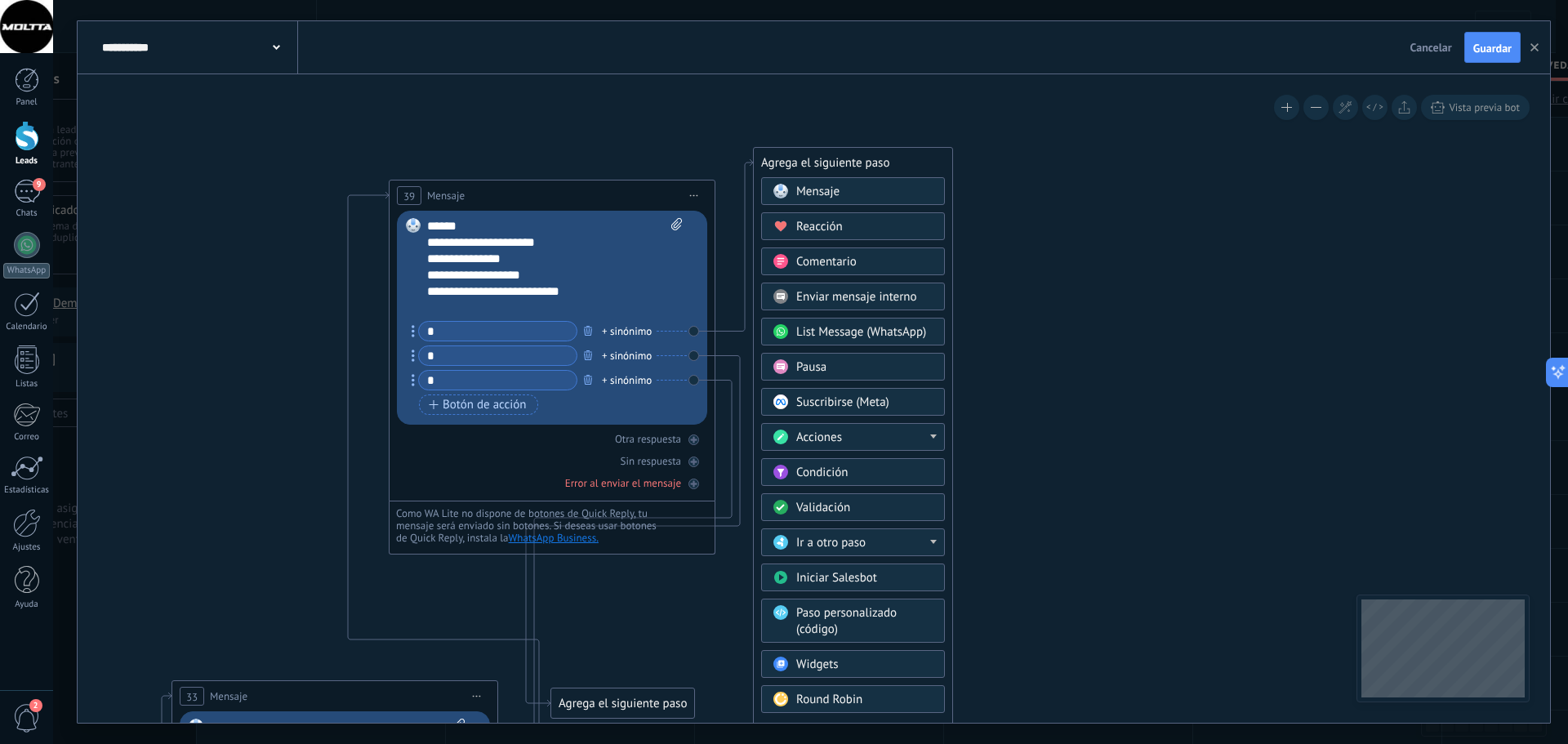 click on "Acciones" at bounding box center (865, 438) 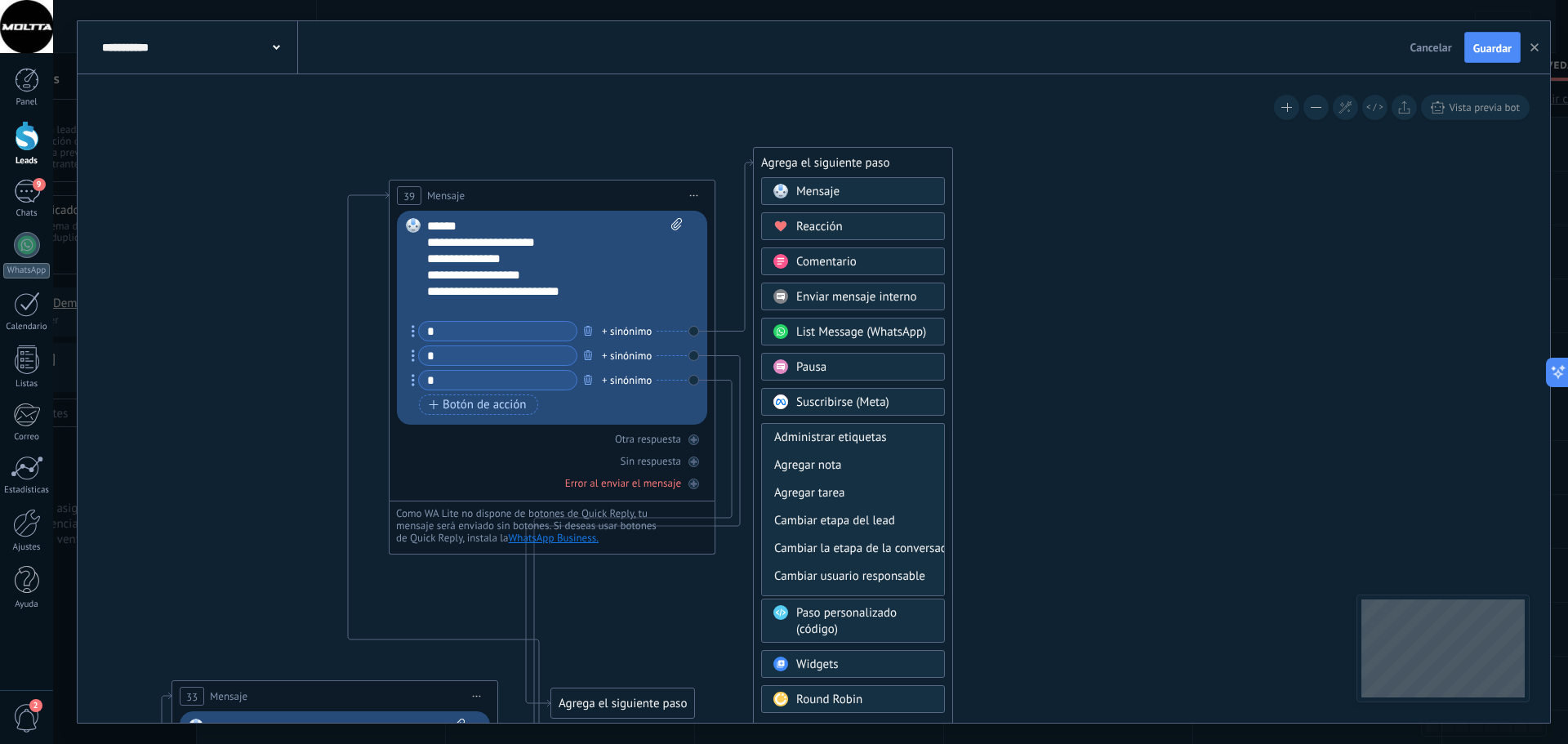 click on "Cambiar la etapa de la conversación" at bounding box center [853, 549] 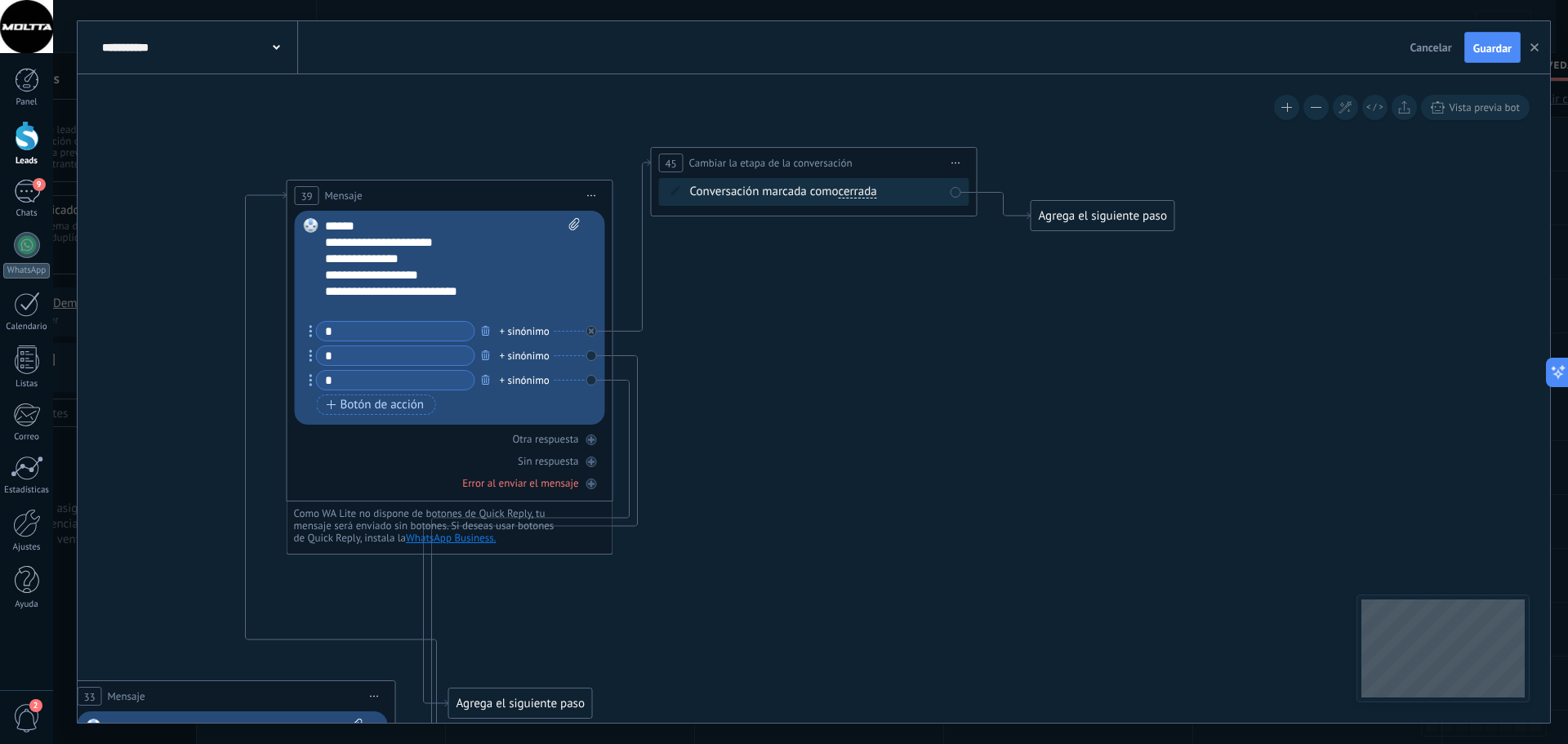 click on "Conversación marcada como
cerrada
cerrada
respondida
cerrada
cerrada
respondida" at bounding box center [817, 192] 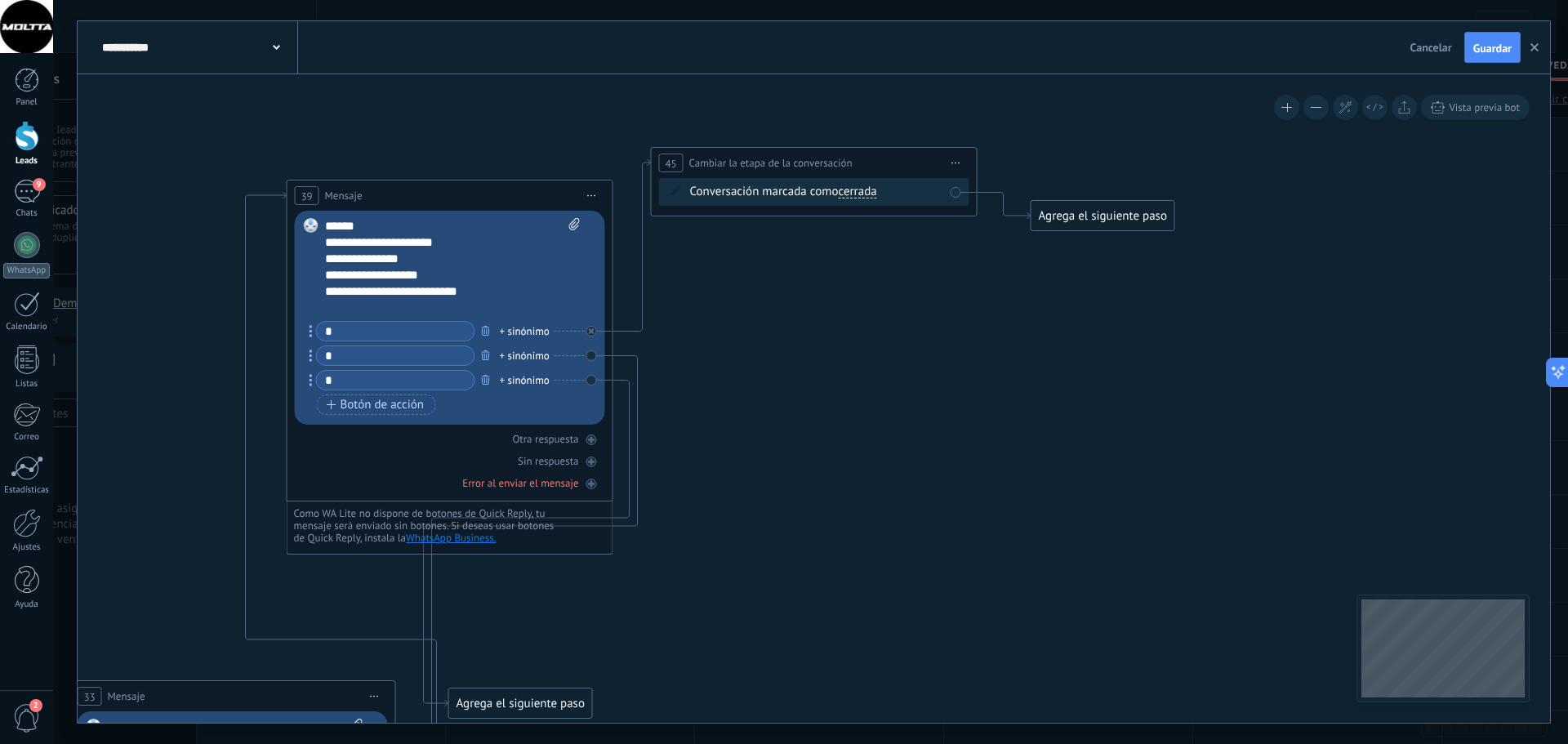 click on "cerrada" at bounding box center [857, 192] 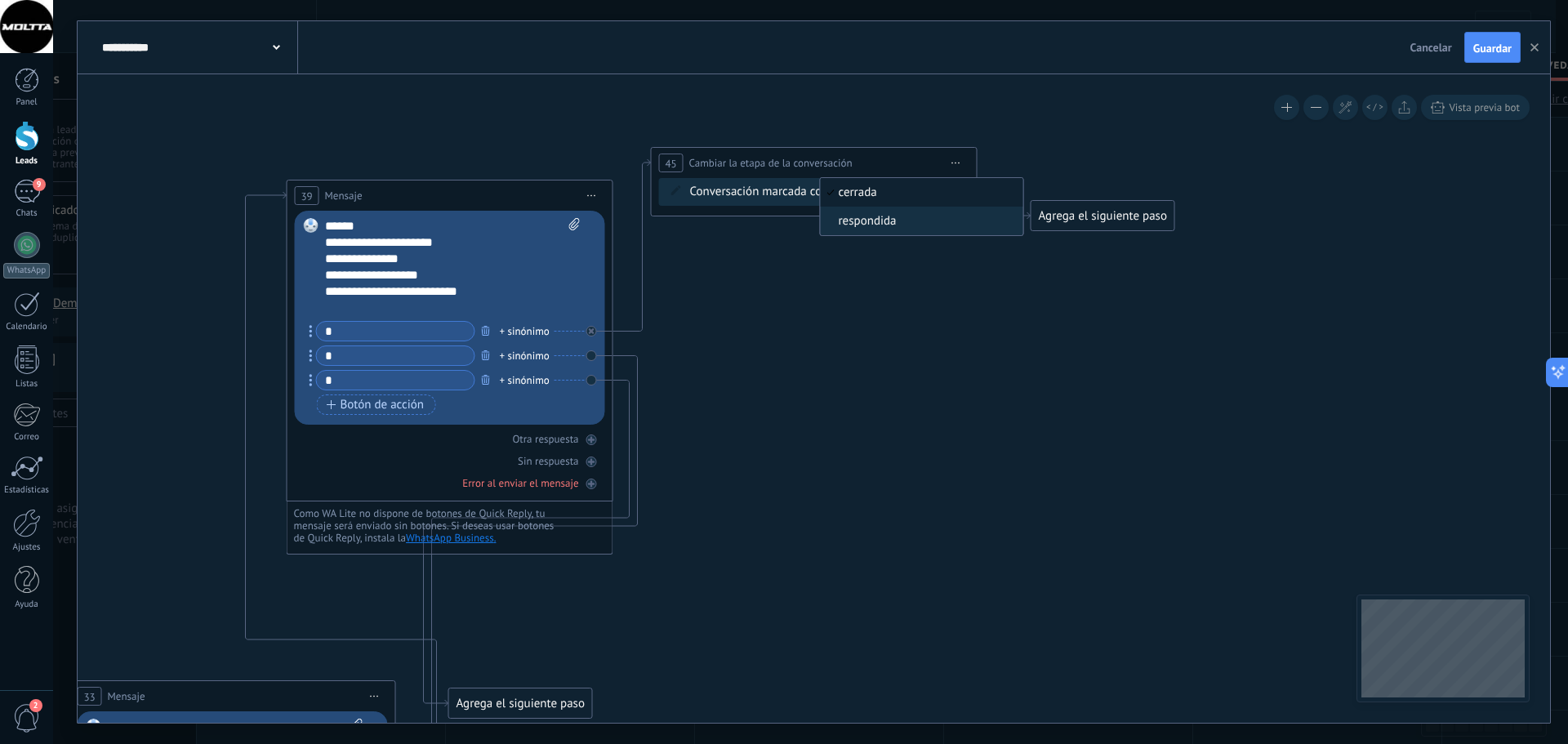 click on "30 Mensaje" 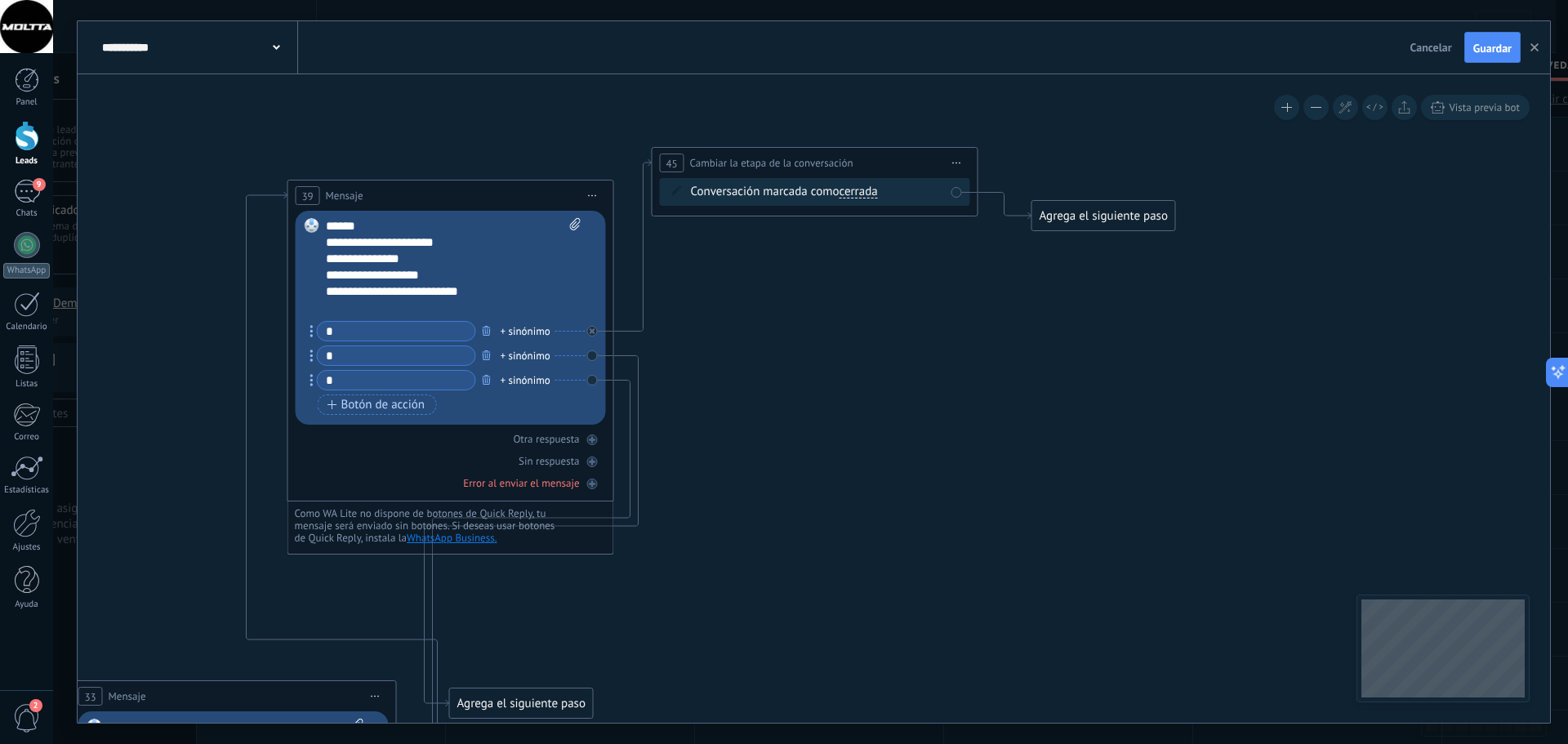 click 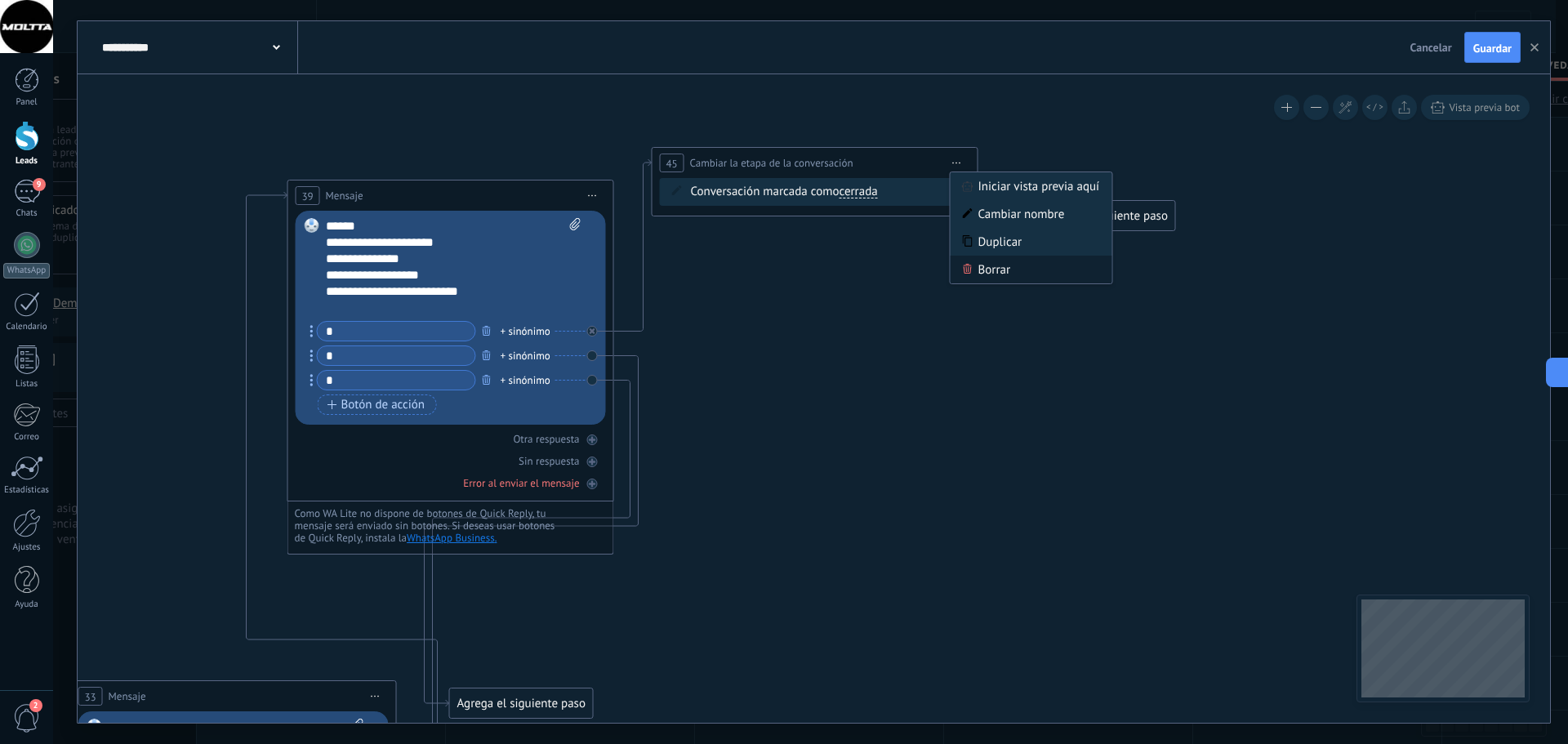 click on "Borrar" at bounding box center [1031, 270] 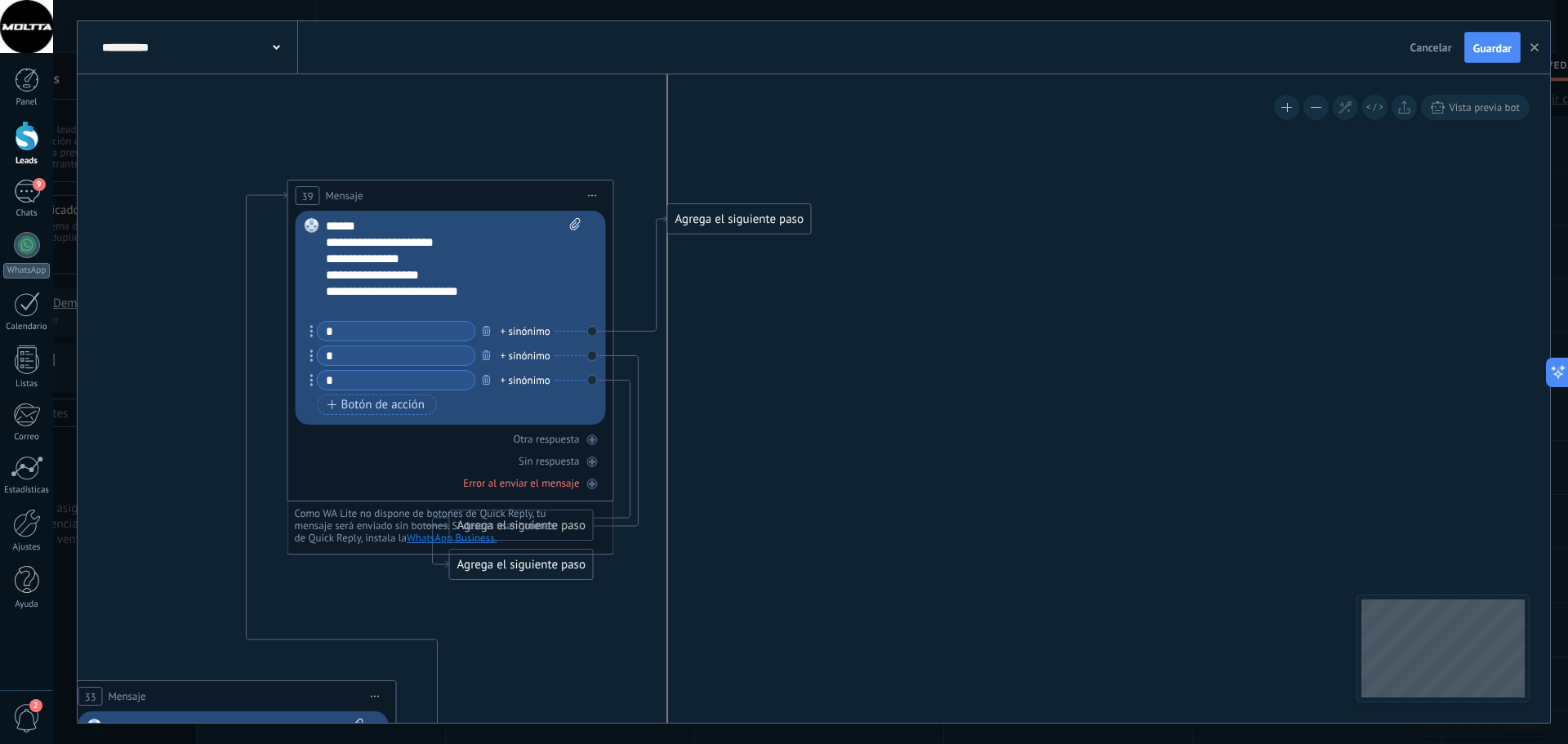 drag, startPoint x: 716, startPoint y: 431, endPoint x: 718, endPoint y: 216, distance: 215.0093 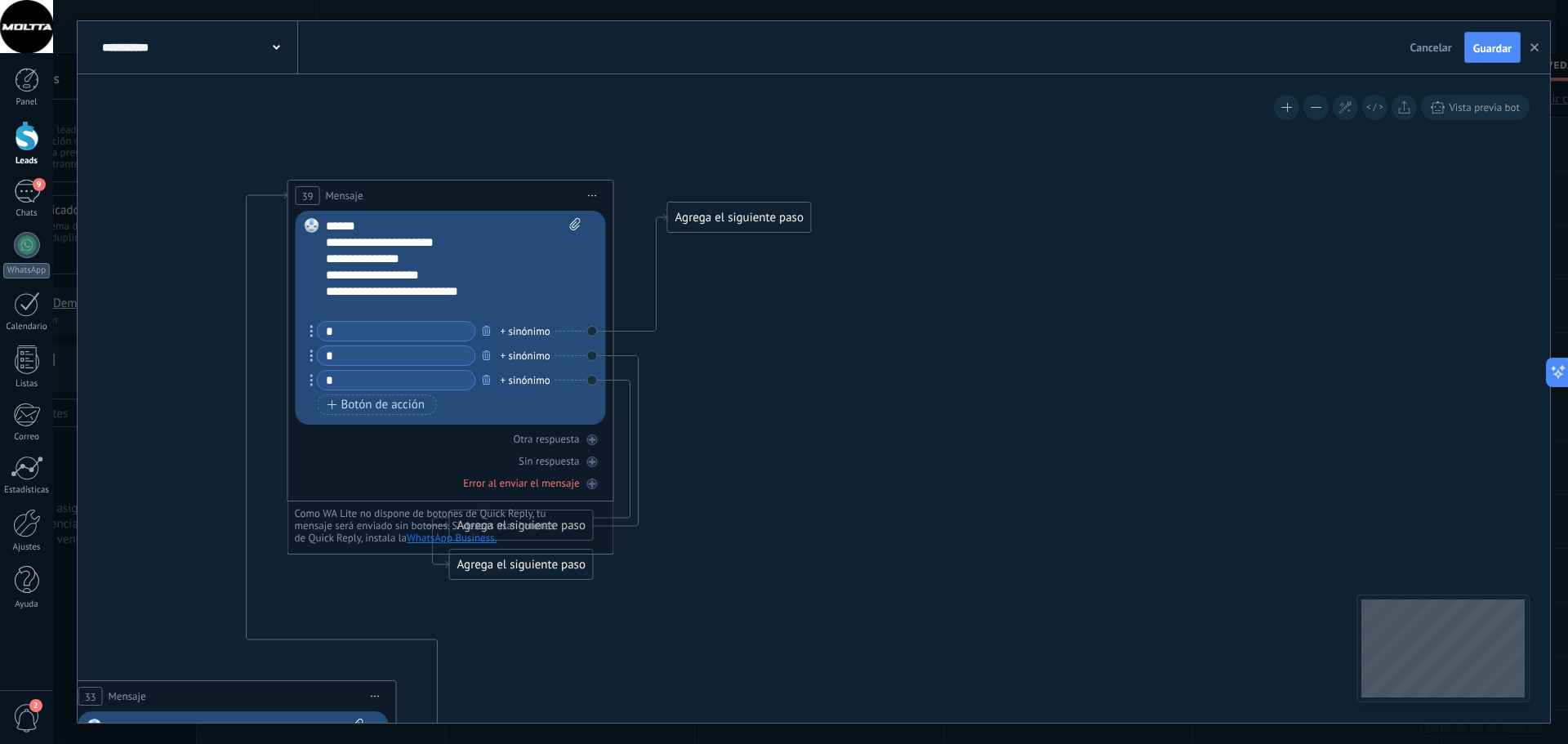 click on "Agrega el siguiente paso" at bounding box center (739, 217) 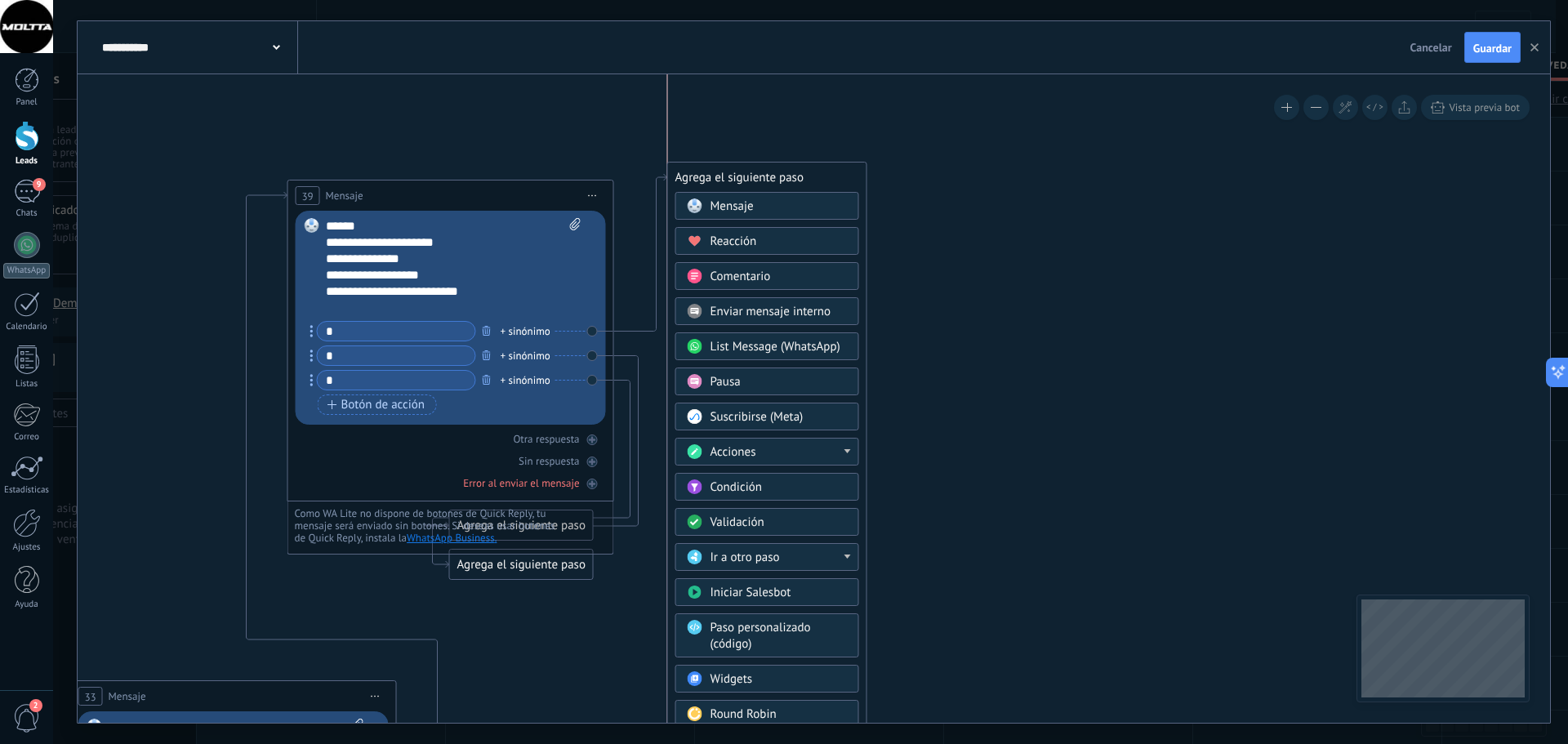 drag, startPoint x: 737, startPoint y: 215, endPoint x: 731, endPoint y: 175, distance: 40.447497 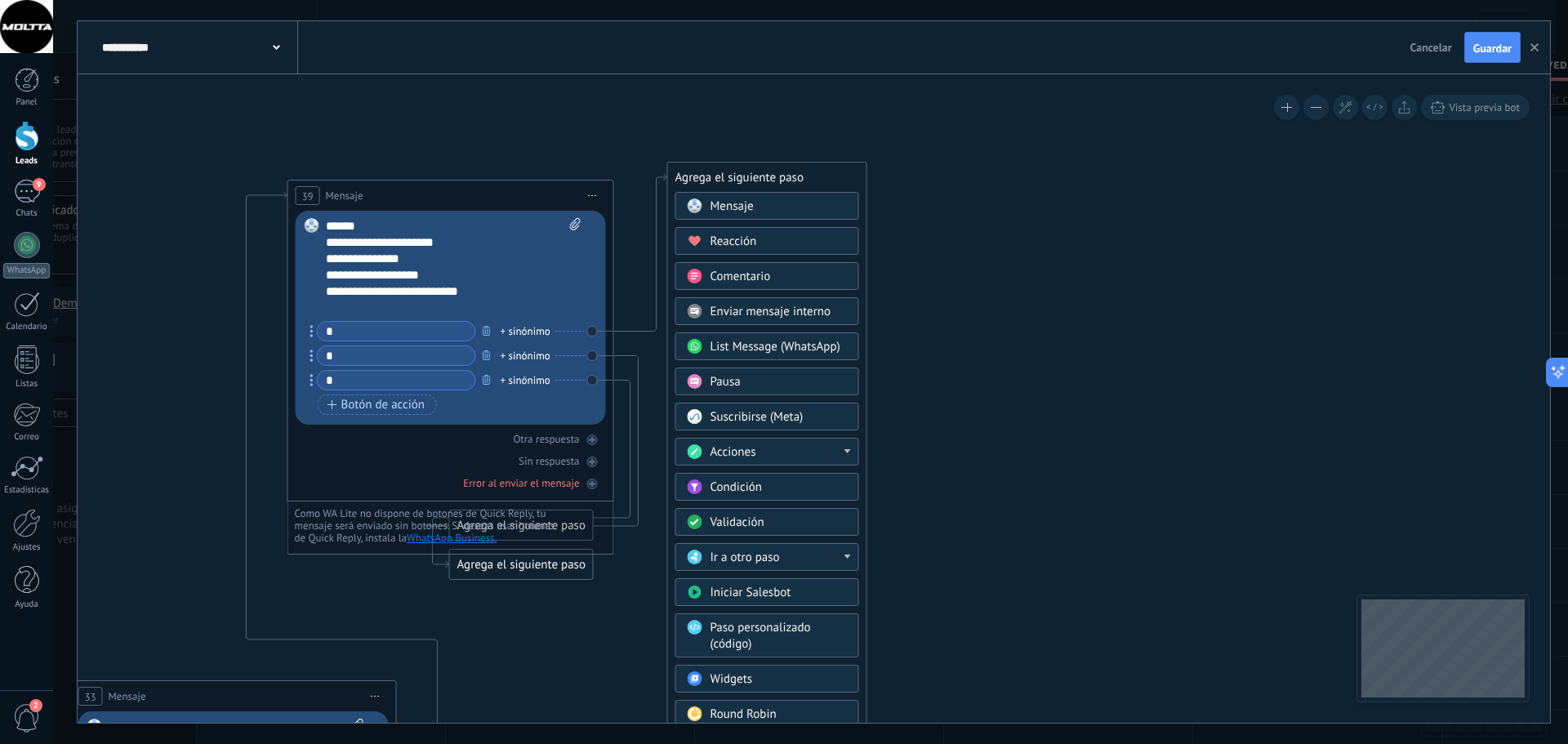 click on "Comentario" at bounding box center [741, 276] 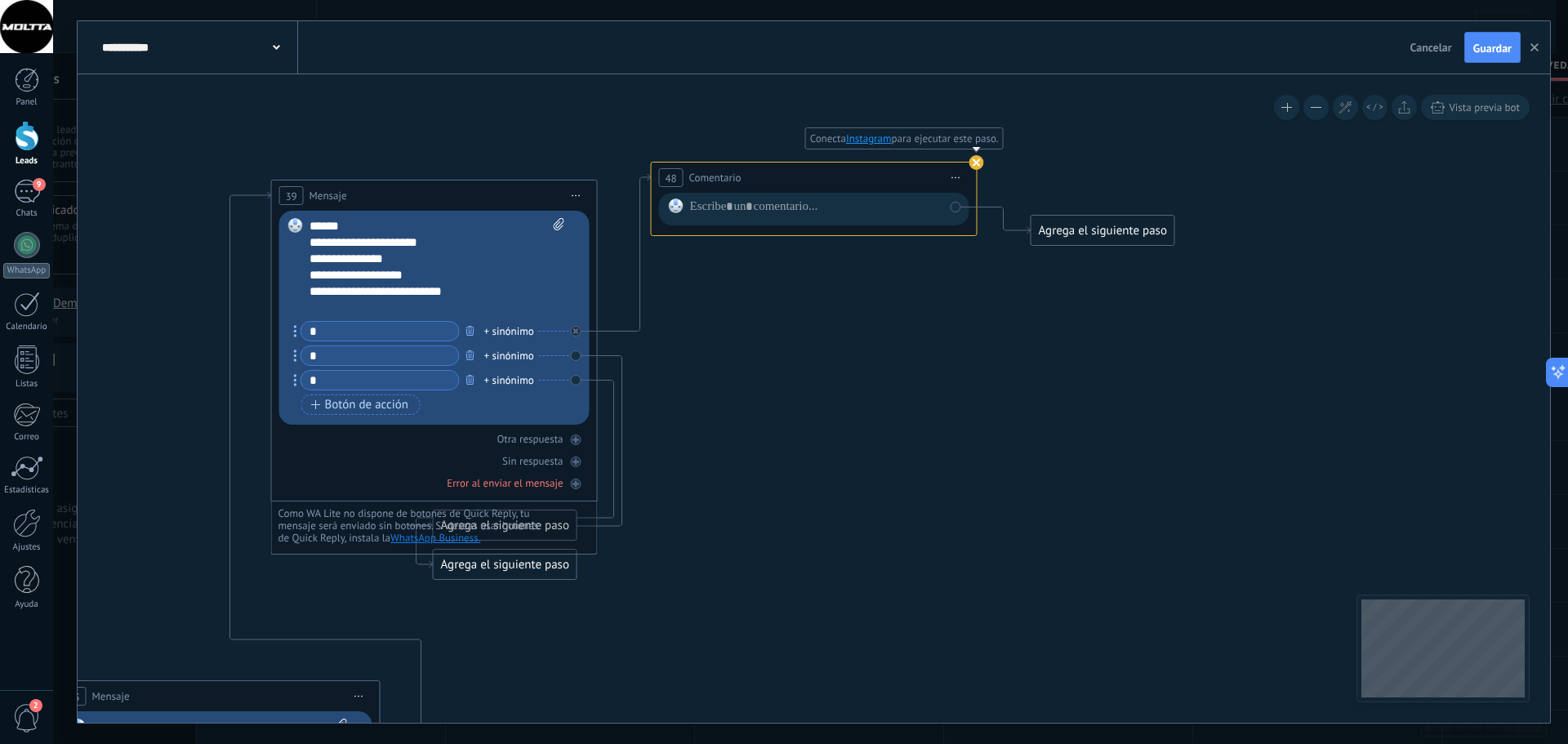 click 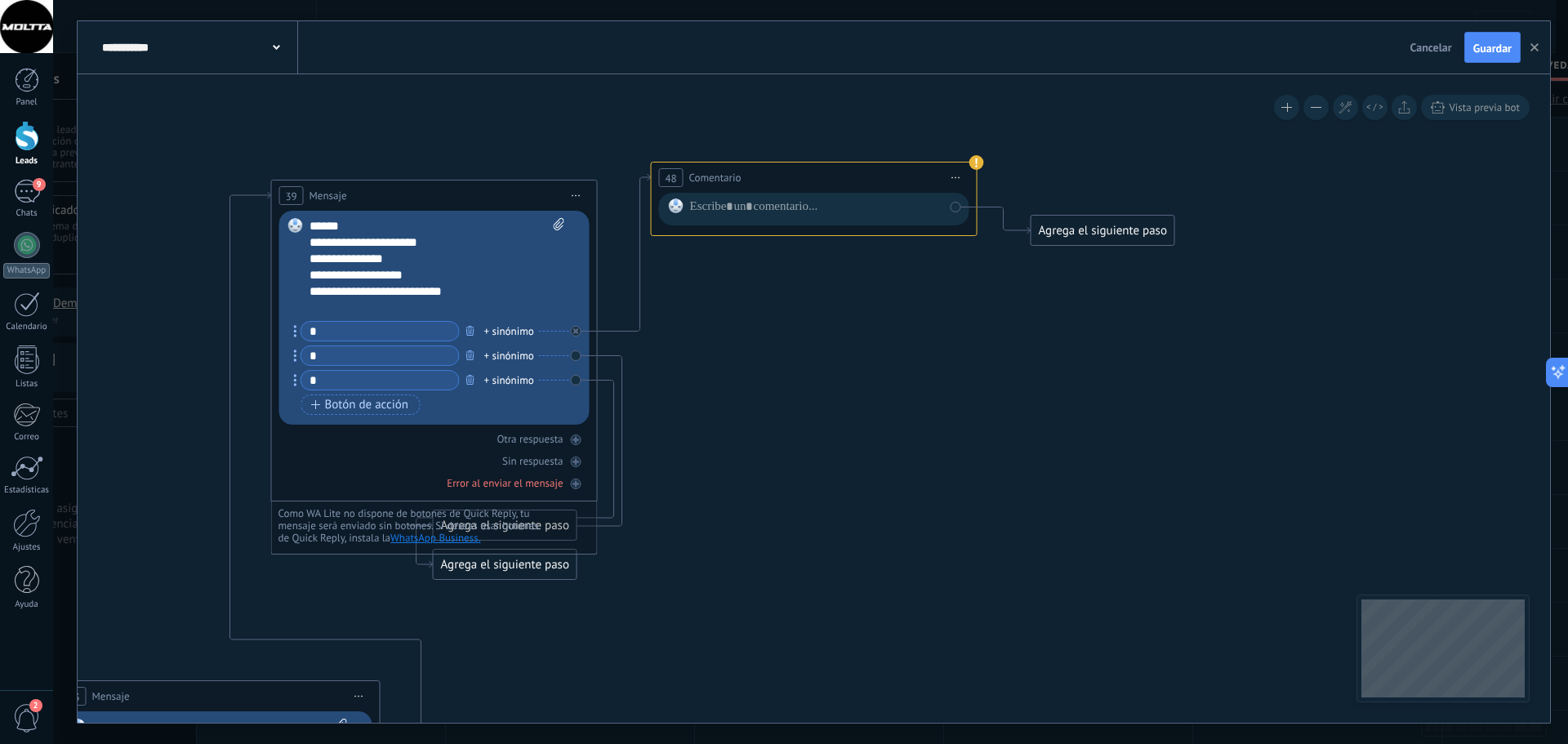 click on "Iniciar vista previa aquí
Cambiar nombre
Duplicar
Borrar" at bounding box center [956, 177] 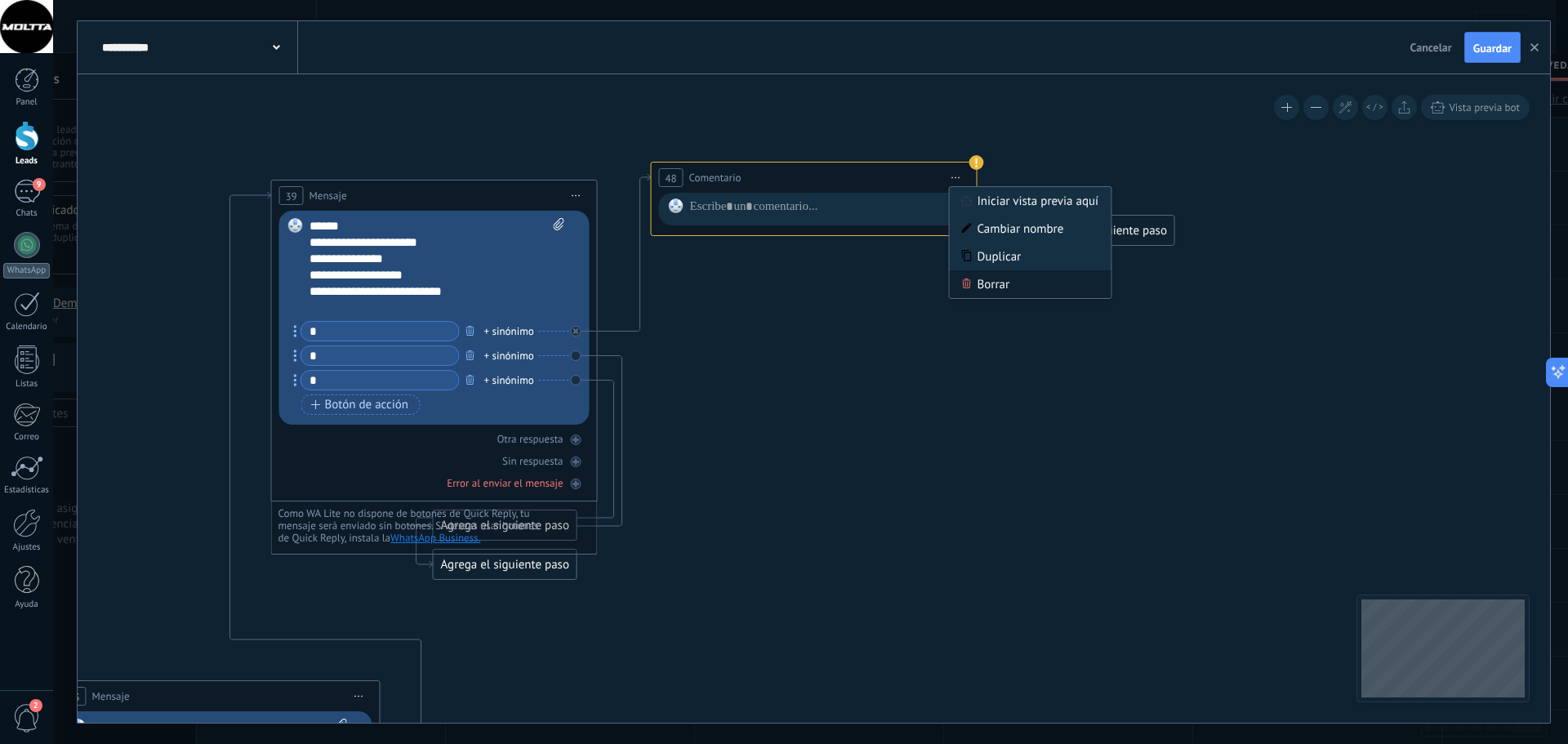 click on "Borrar" at bounding box center (1031, 284) 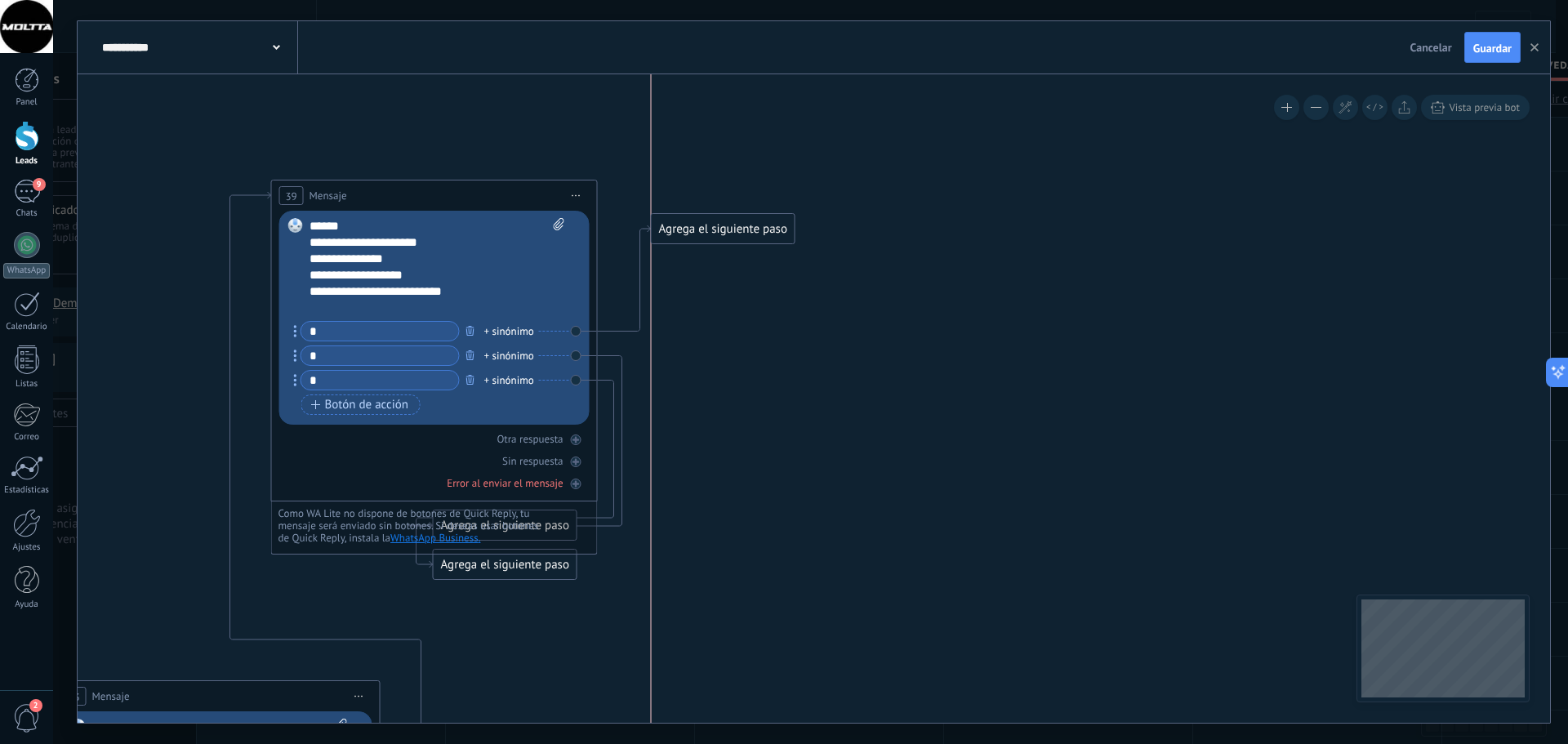 drag, startPoint x: 714, startPoint y: 435, endPoint x: 719, endPoint y: 199, distance: 236.05296 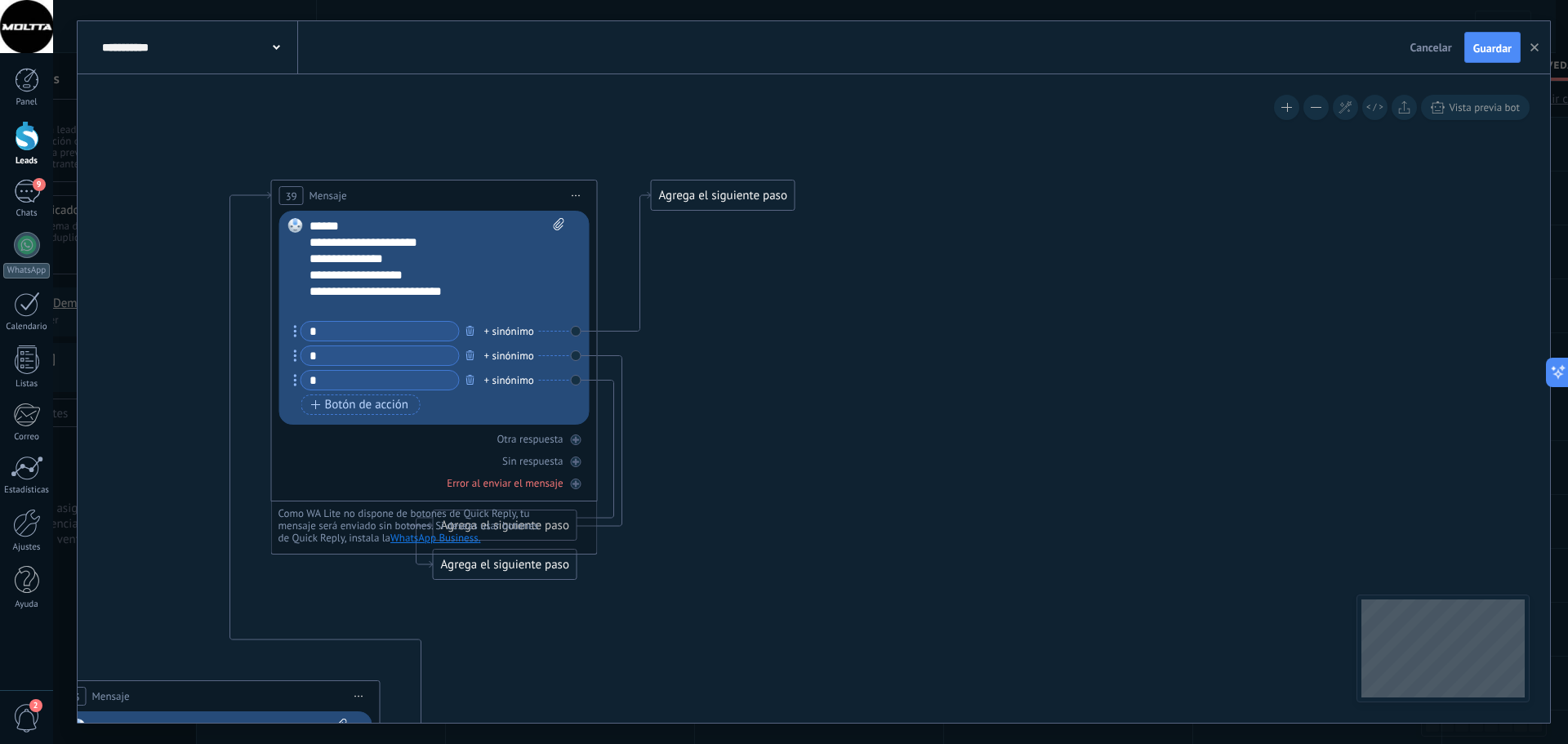 click on "Agrega el siguiente paso" at bounding box center (723, 195) 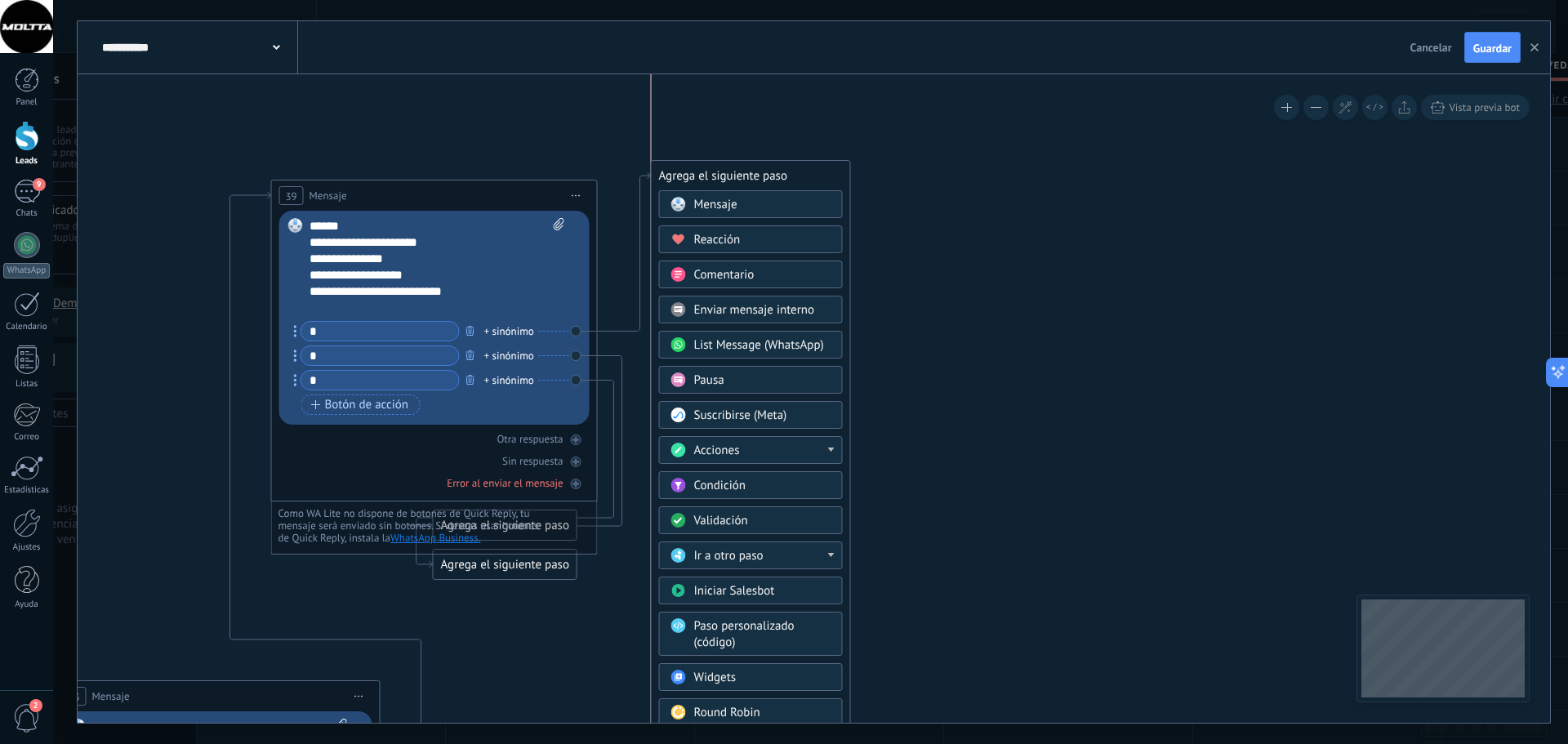 drag, startPoint x: 746, startPoint y: 193, endPoint x: 743, endPoint y: 167, distance: 26.172505 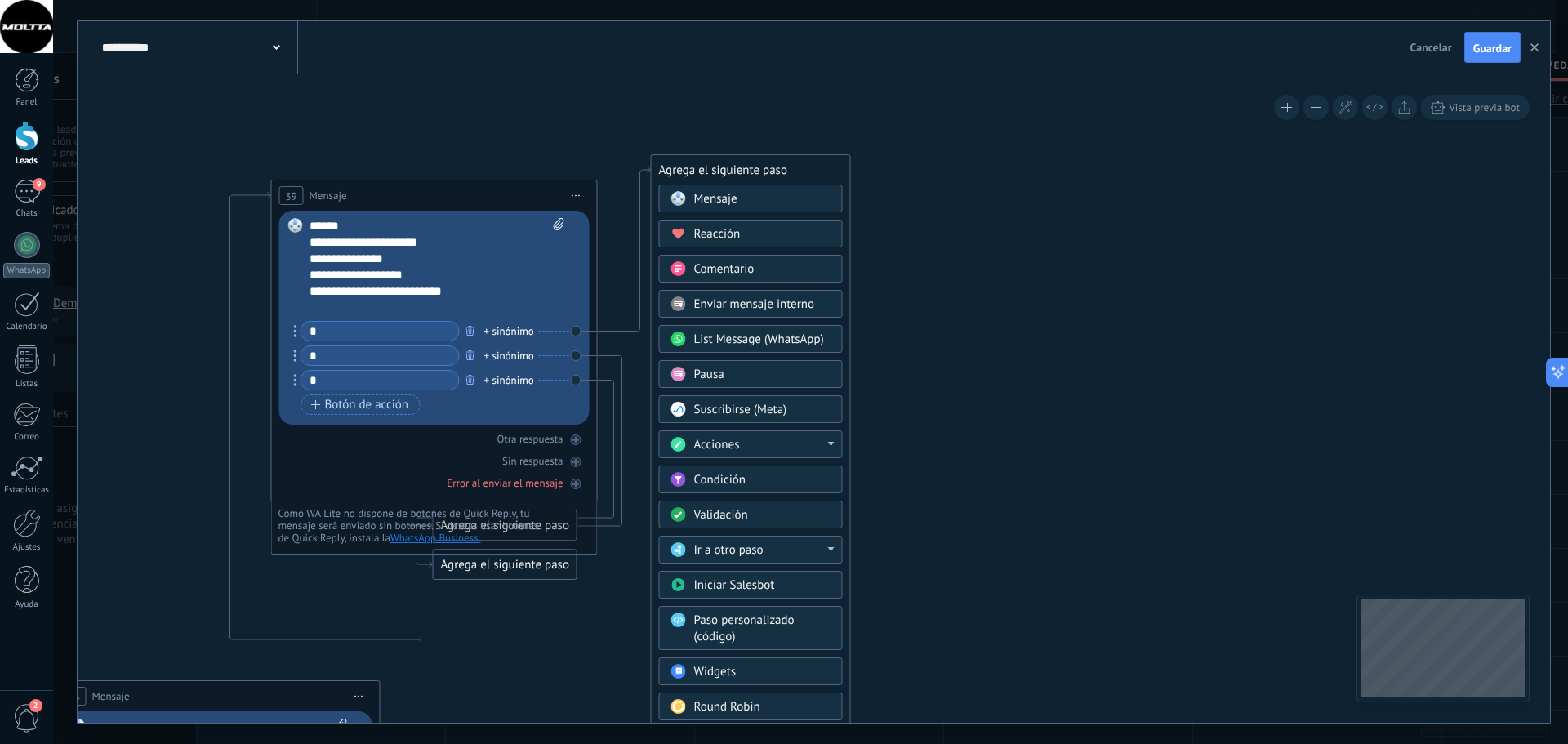 click on "Mensaje" at bounding box center (763, 199) 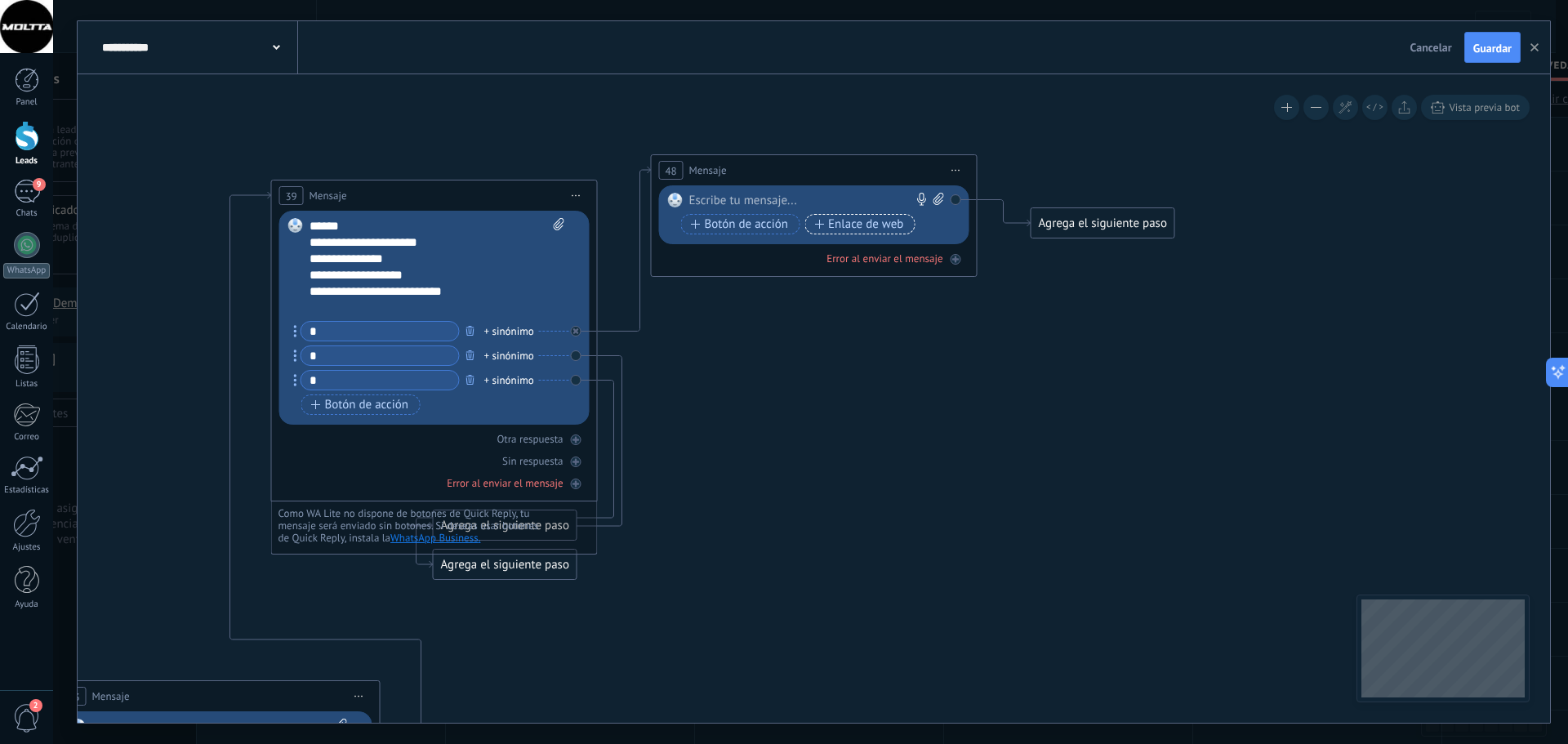 click on "Enlace de web" at bounding box center (858, 225) 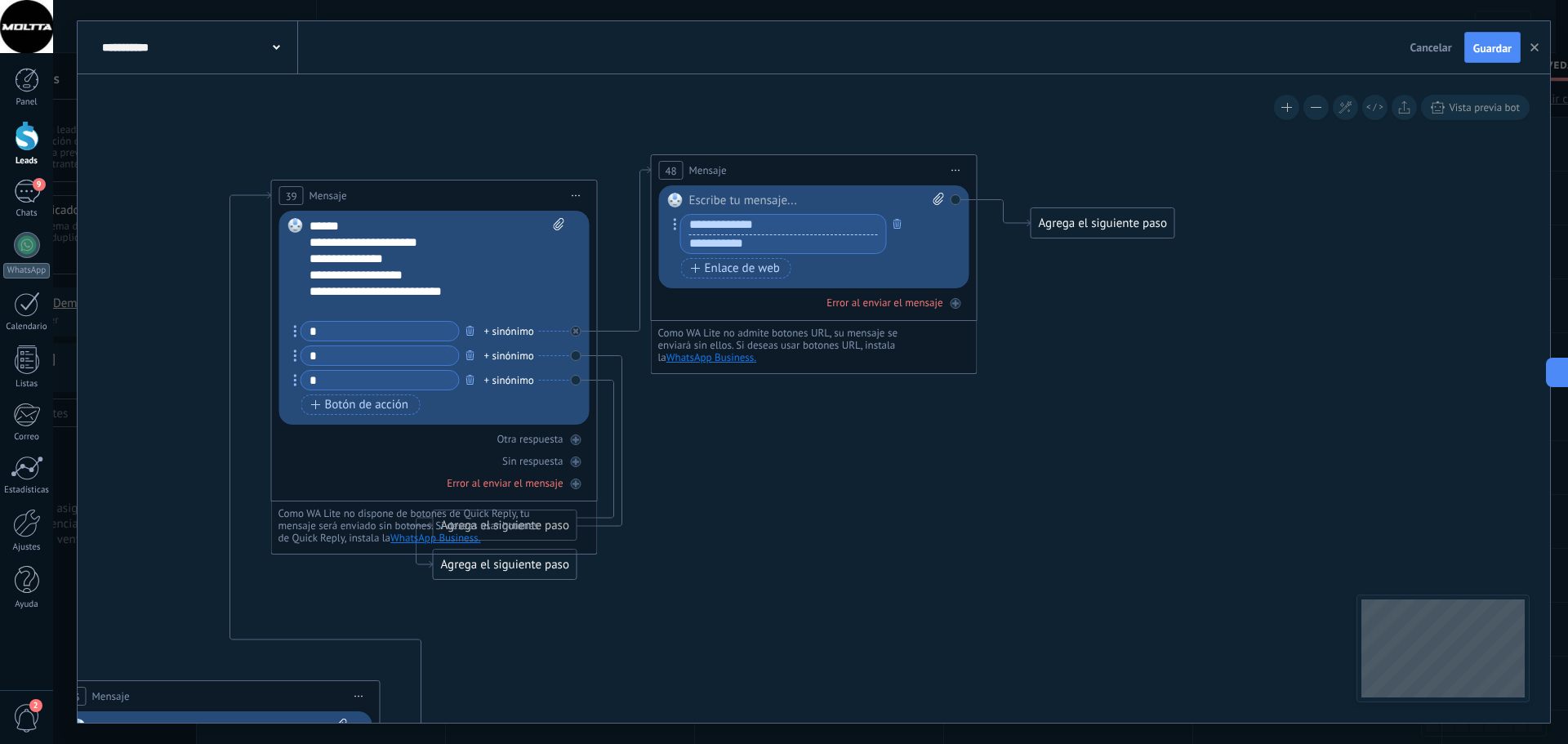 click at bounding box center [783, 244] 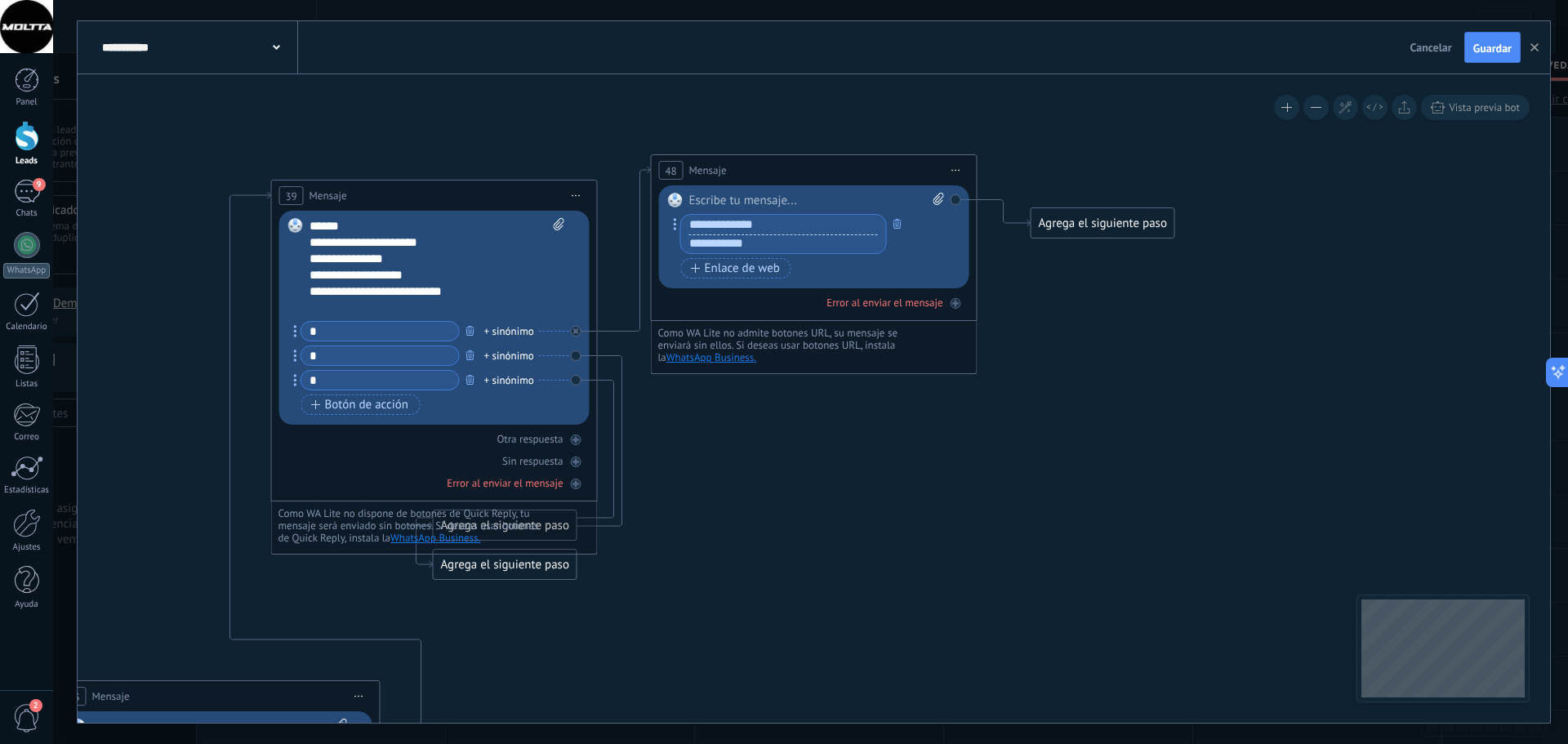 paste on "**********" 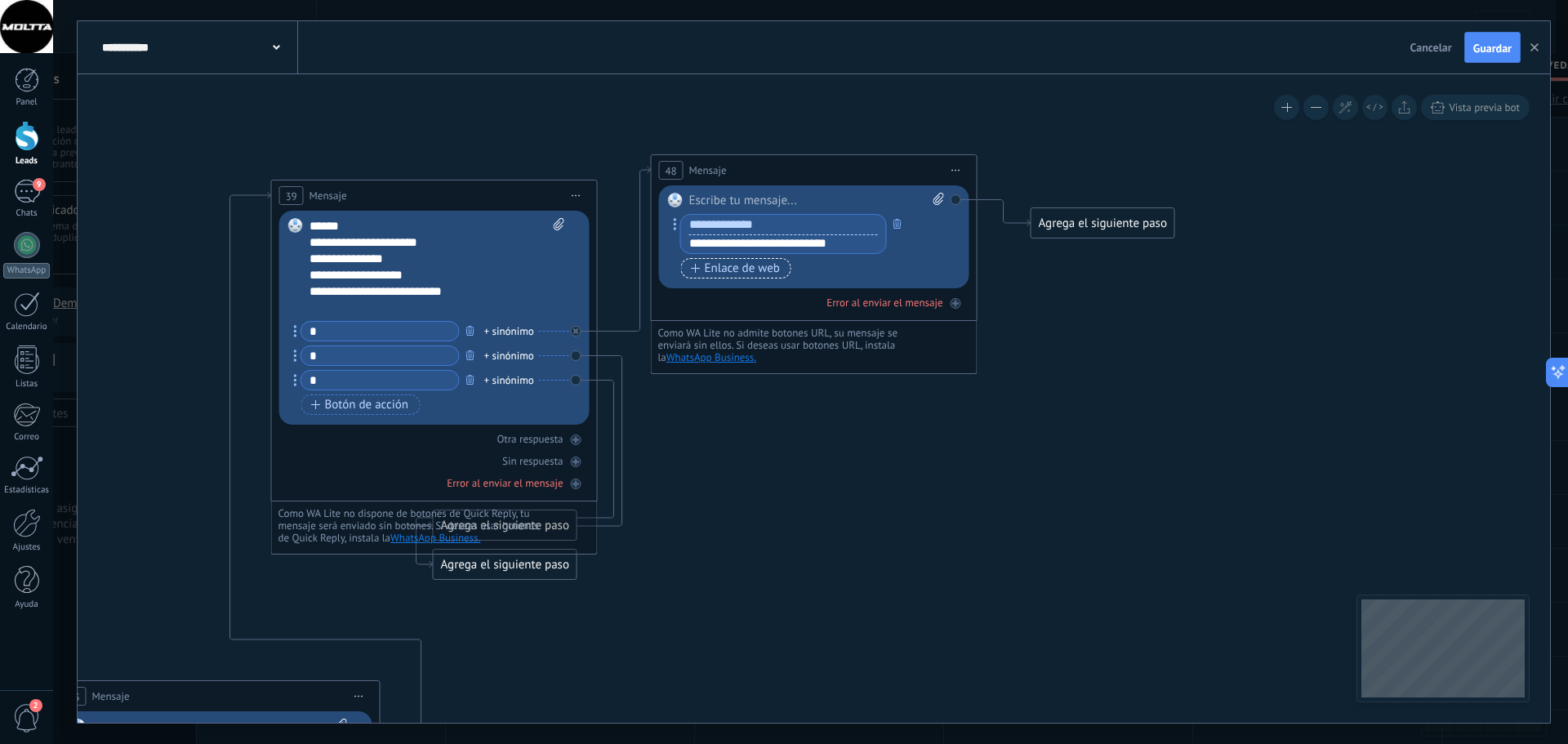 type on "**********" 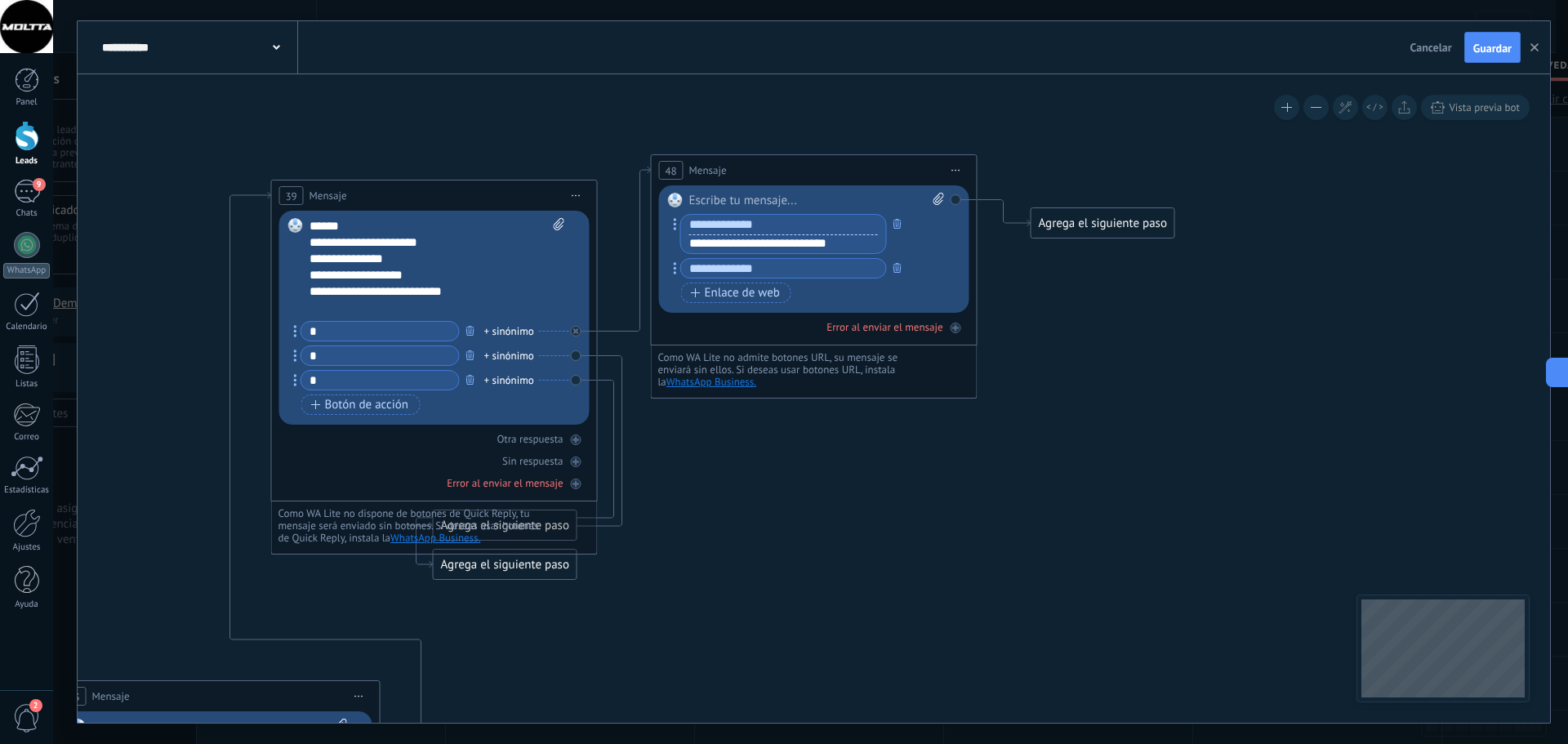 click at bounding box center (783, 225) 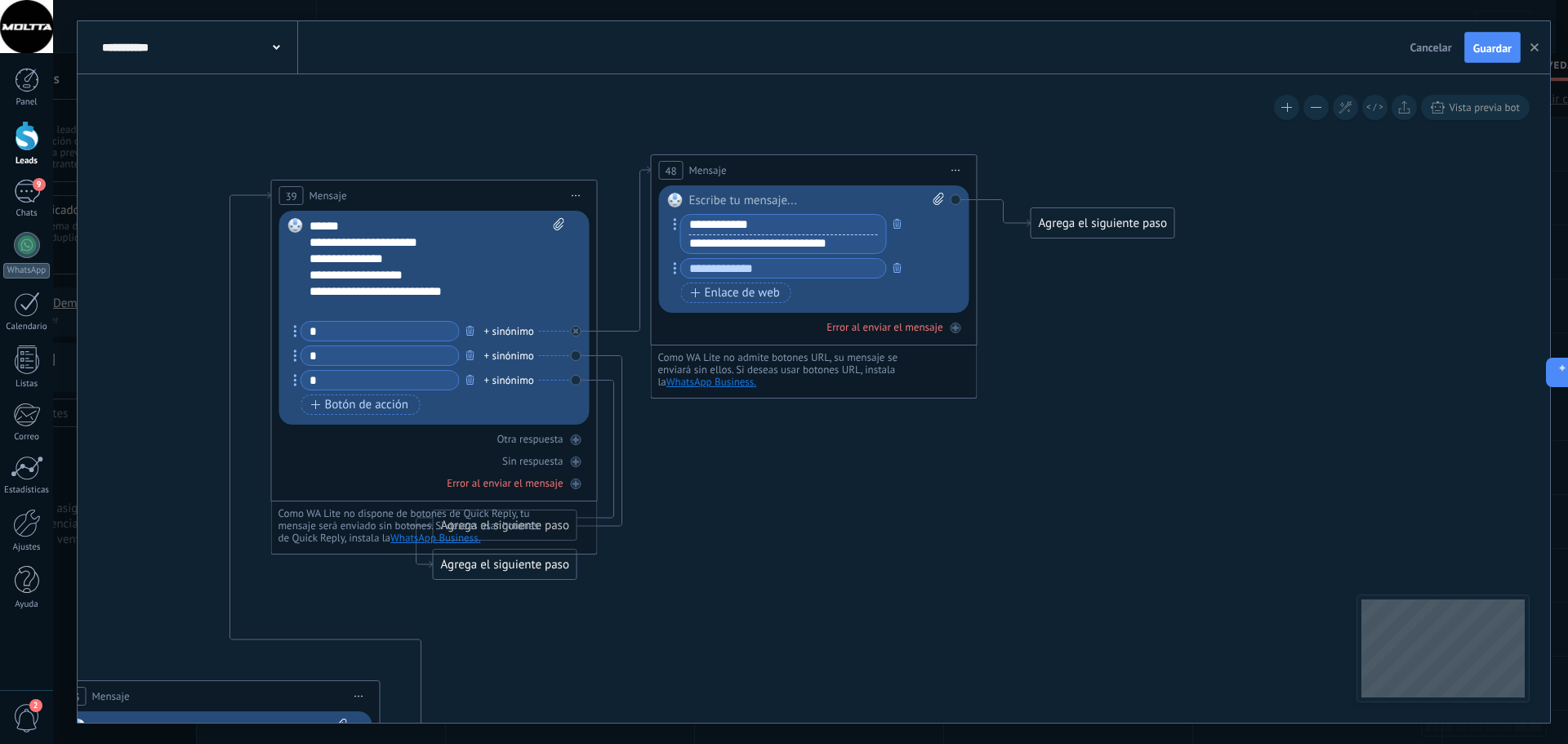 click on "**********" at bounding box center (783, 225) 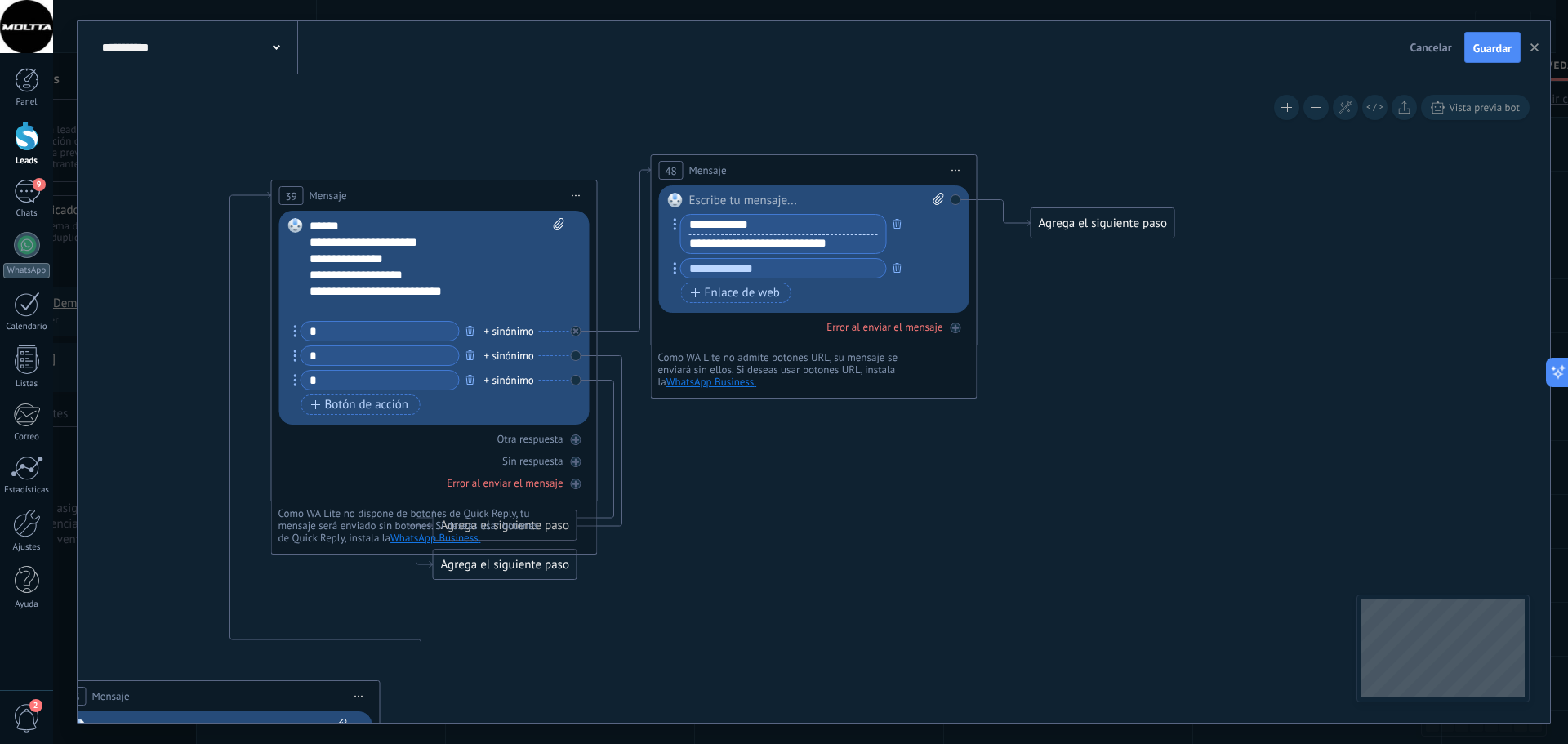 click on "**********" at bounding box center [783, 225] 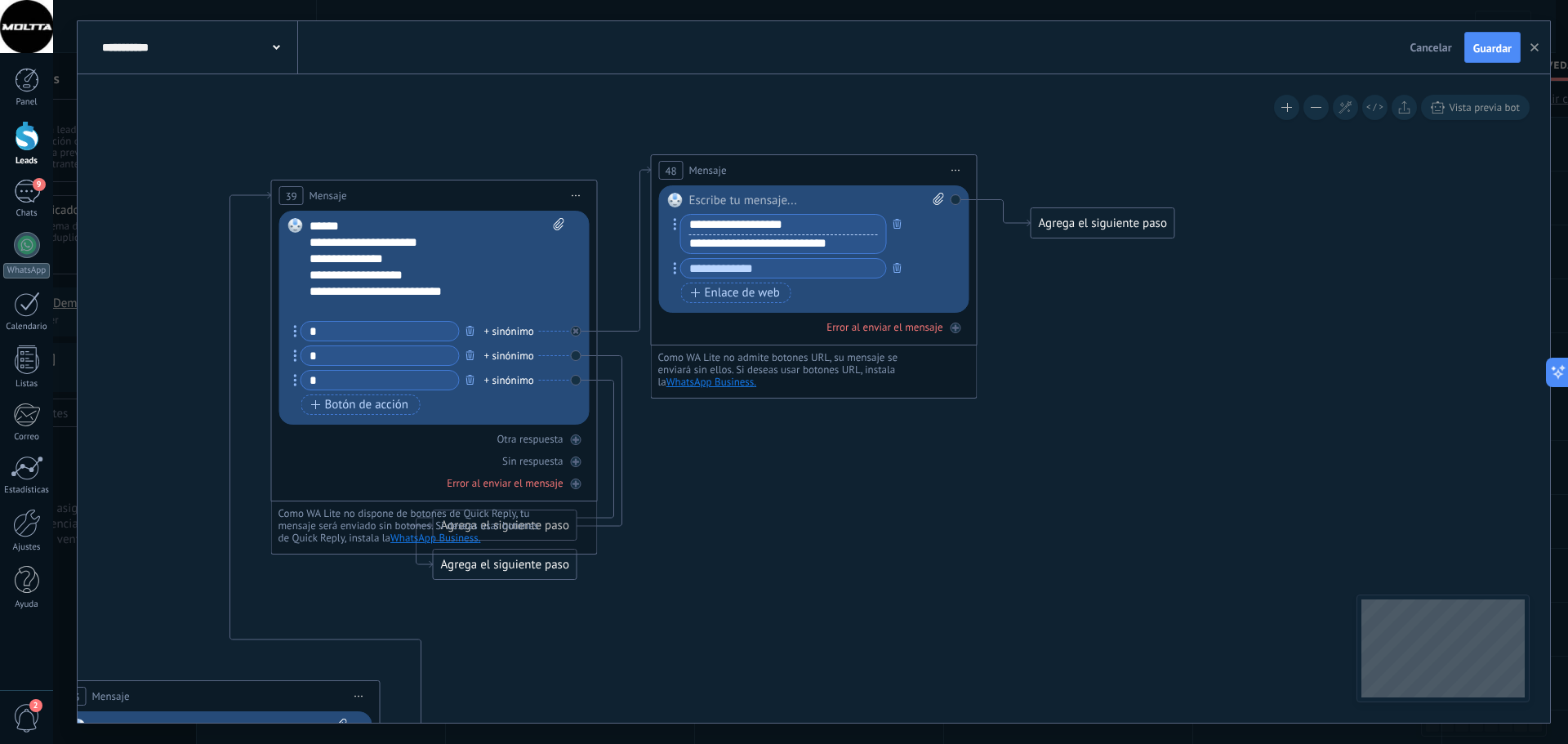type on "**********" 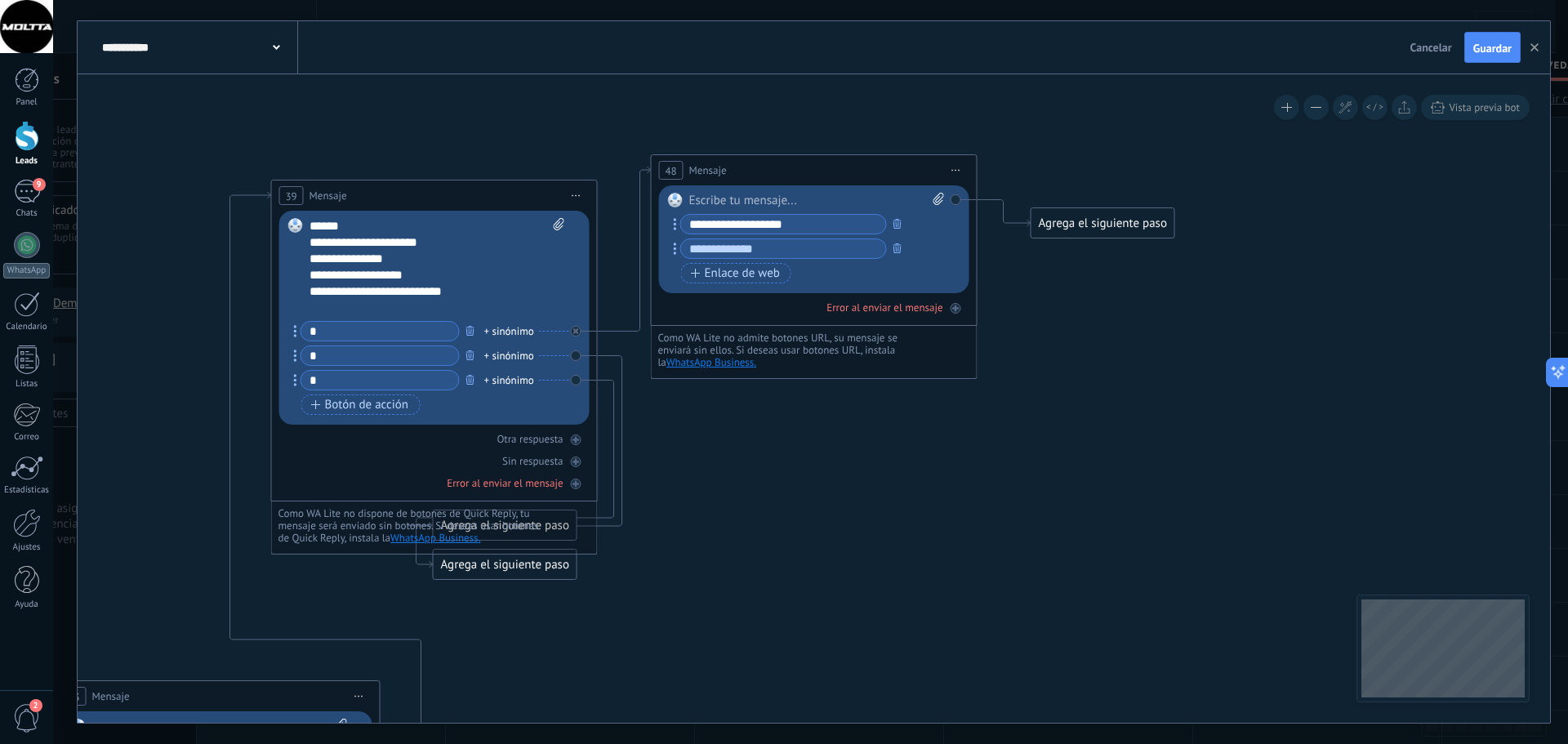 click at bounding box center [783, 248] 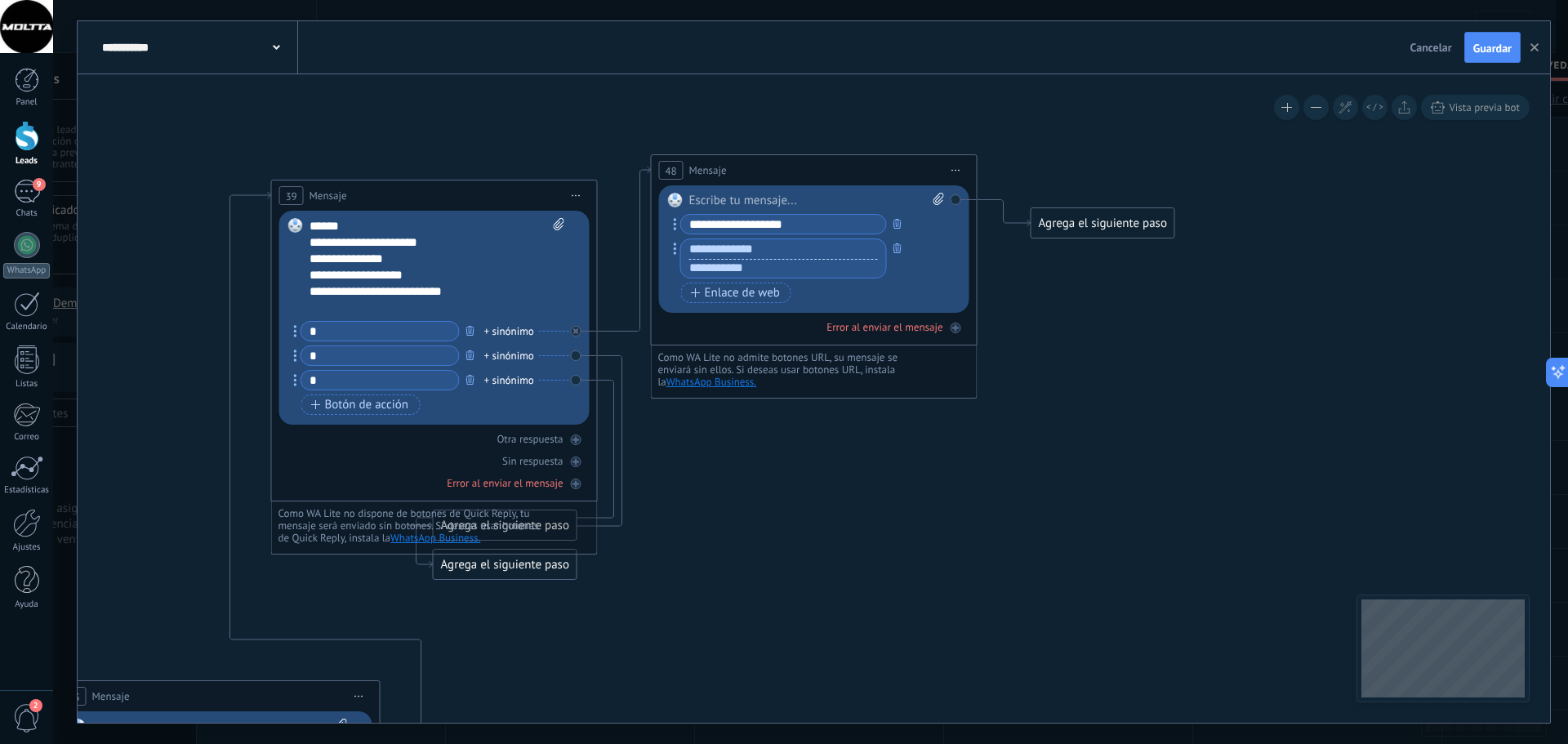 click at bounding box center (783, 269) 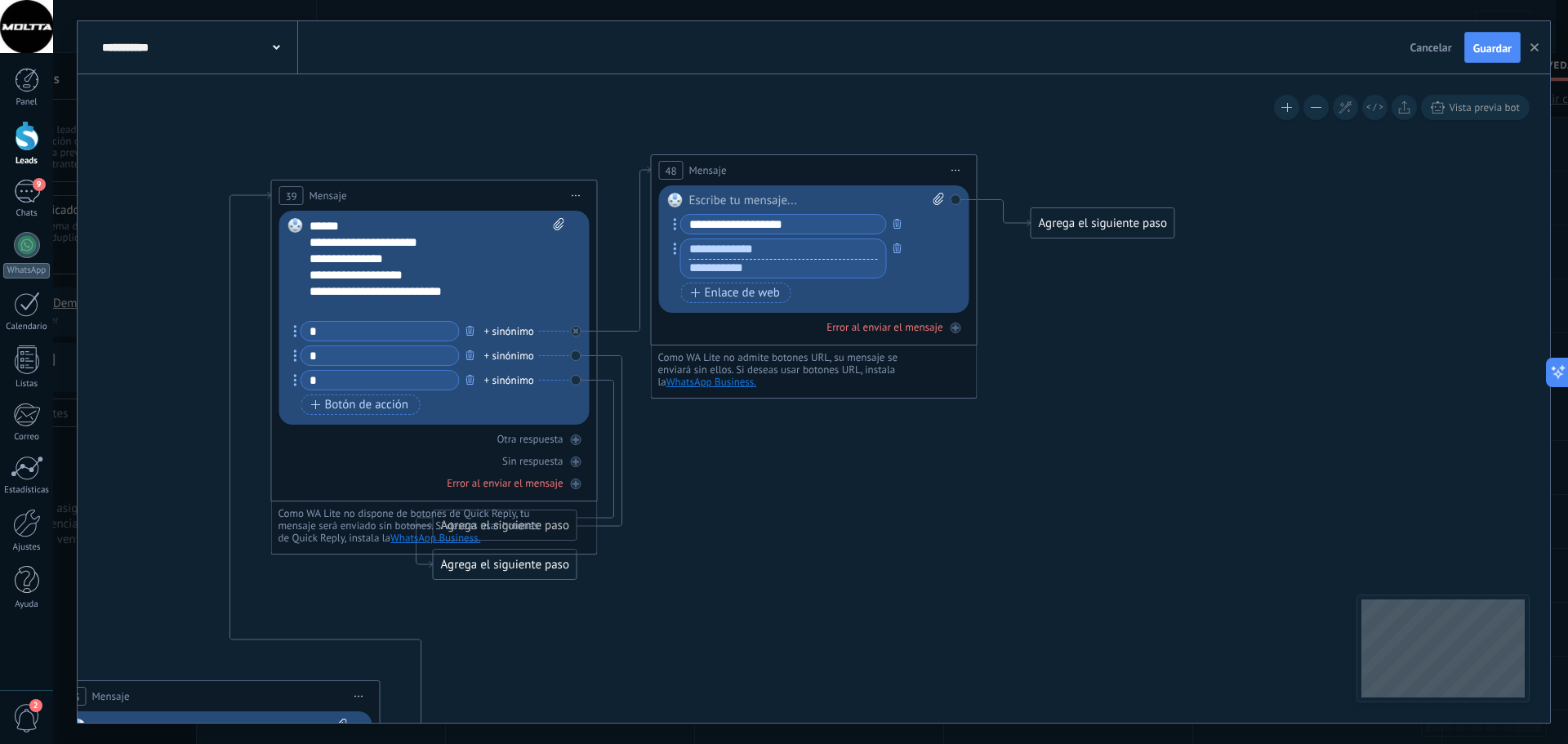 paste on "**********" 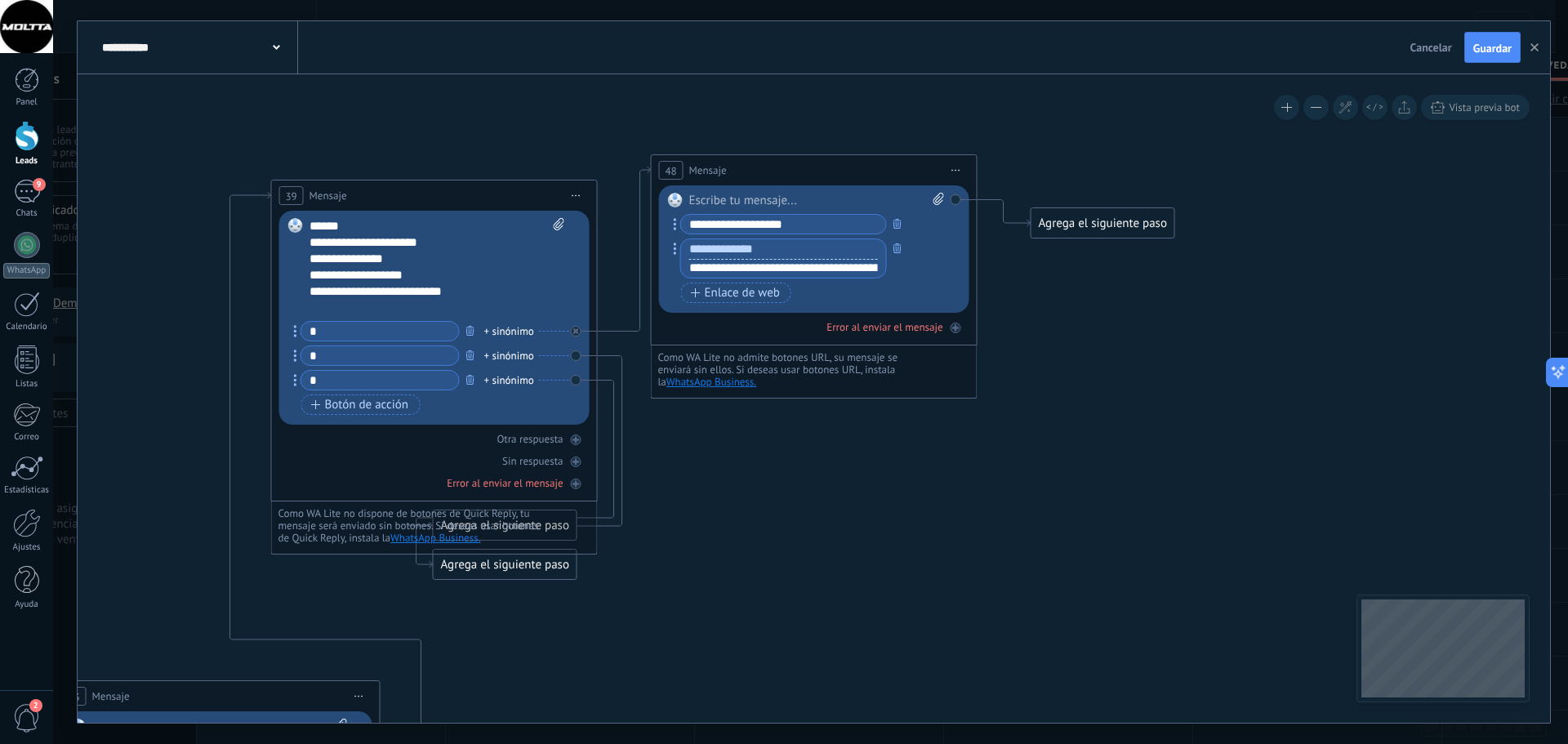 scroll, scrollTop: 0, scrollLeft: 93, axis: horizontal 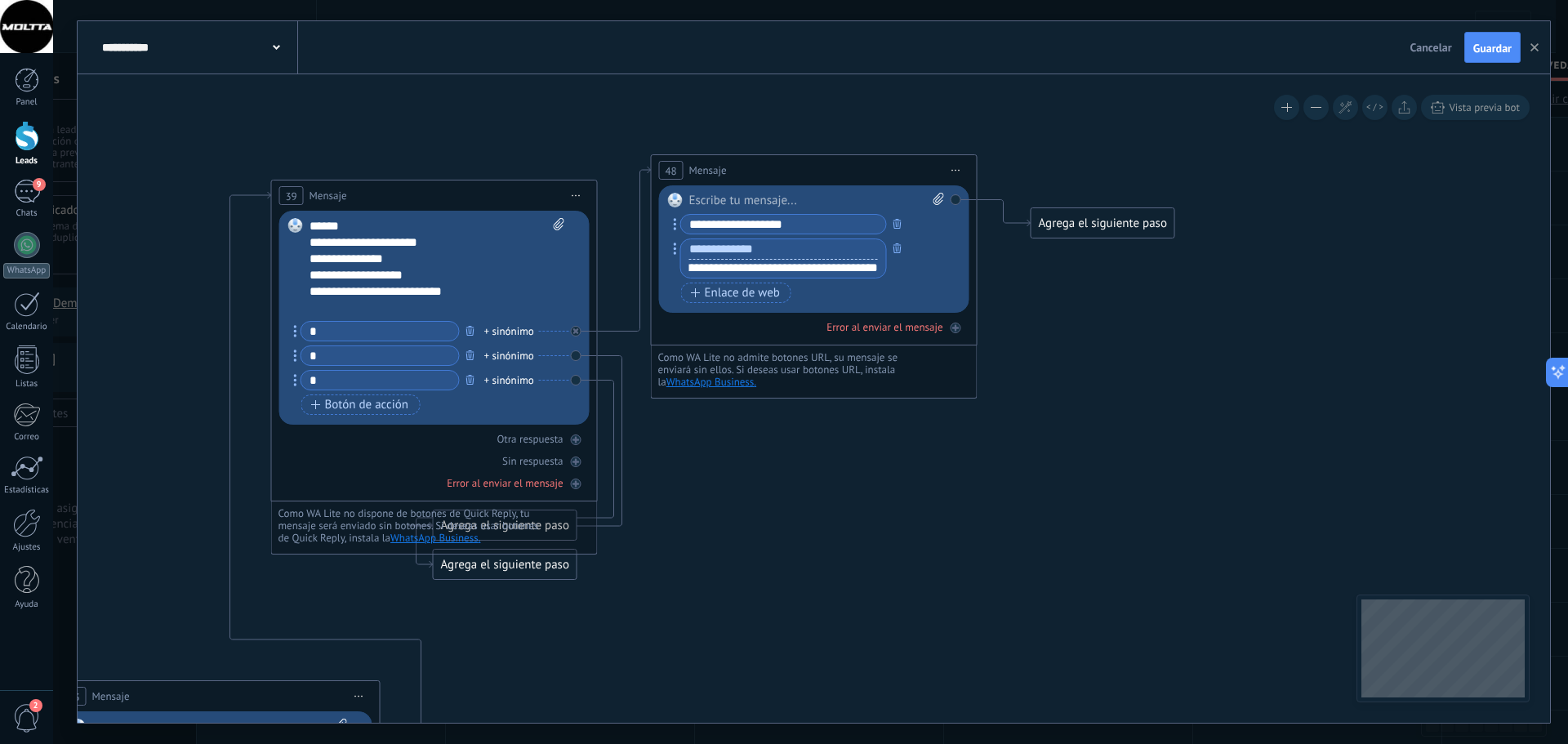 type on "**********" 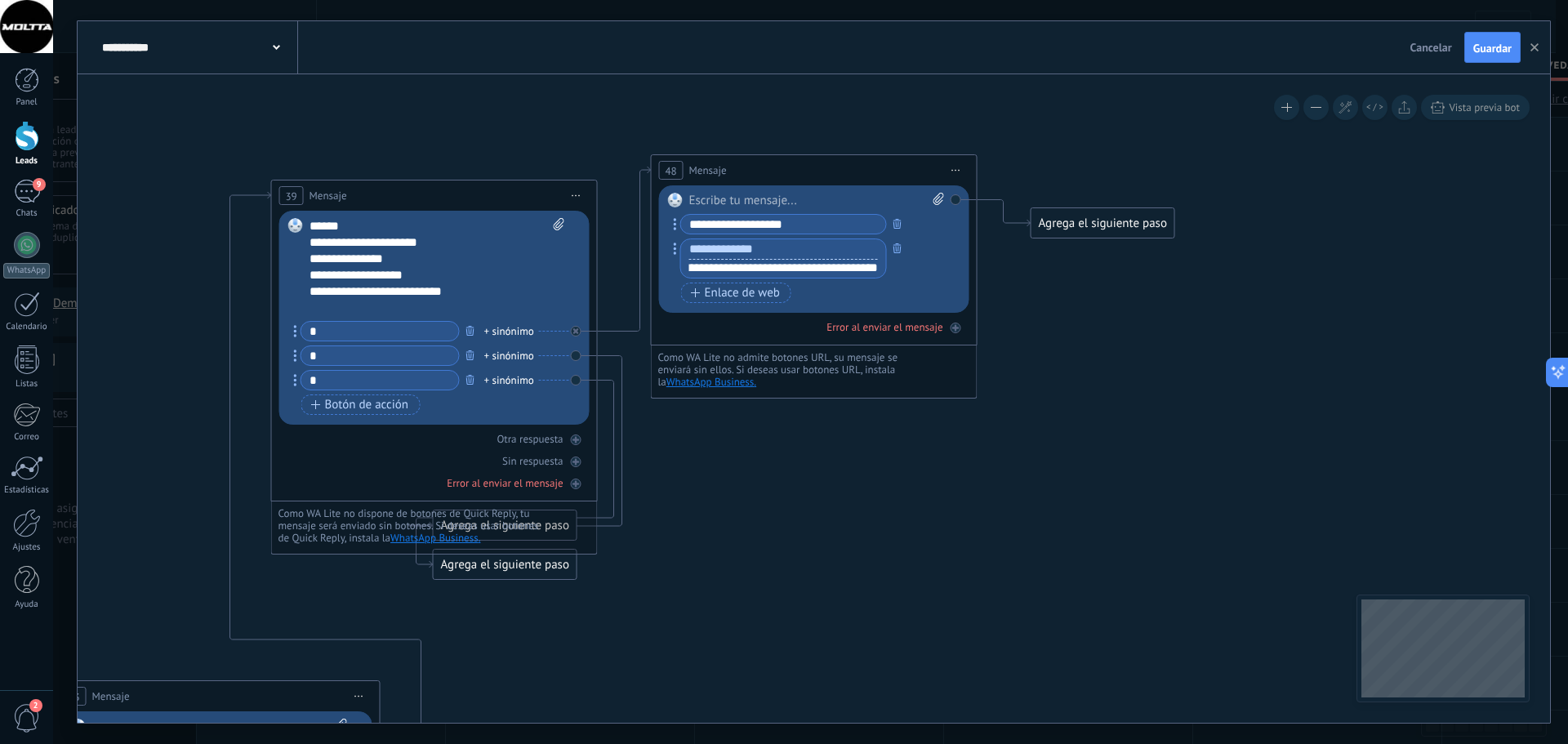 scroll, scrollTop: 0, scrollLeft: 0, axis: both 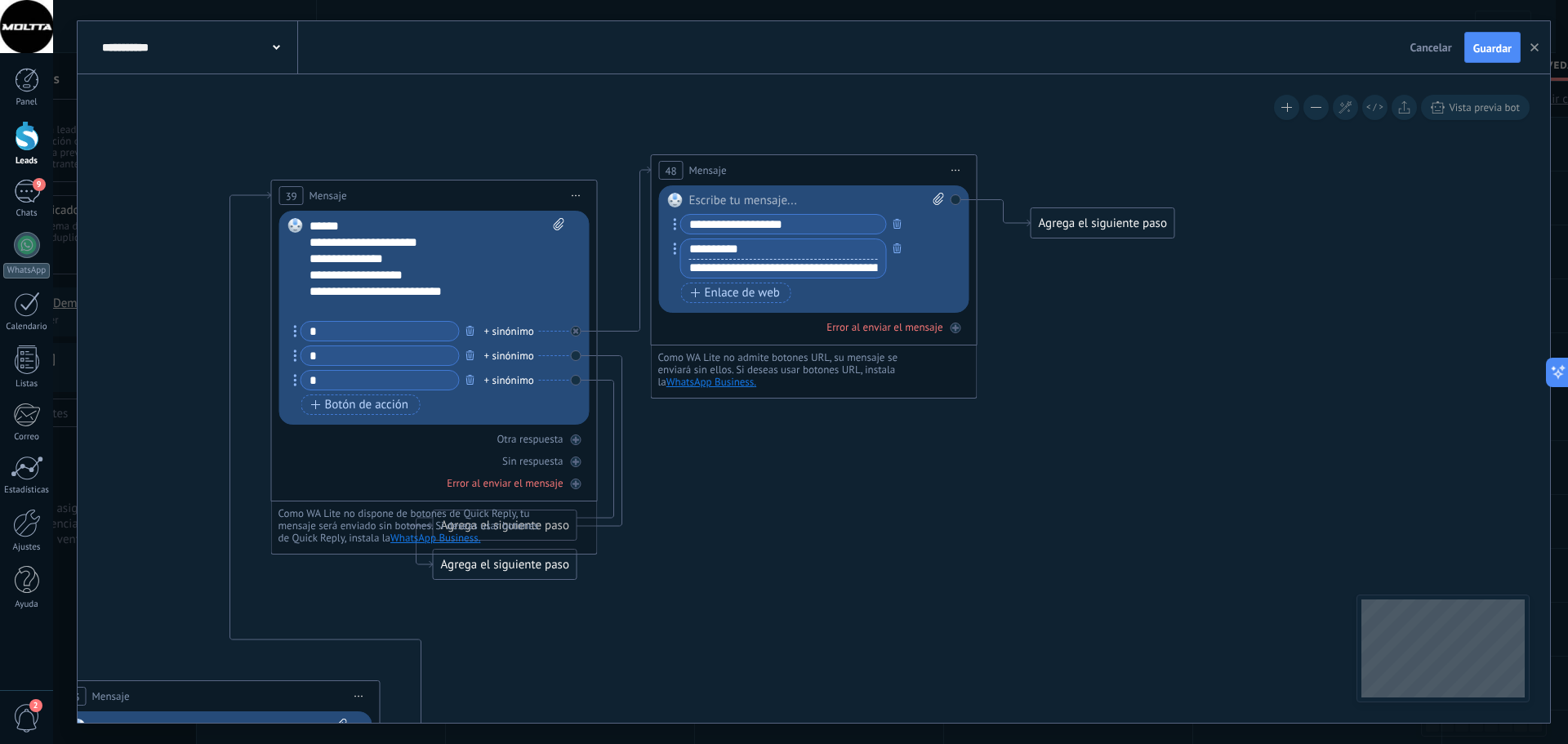 type on "**********" 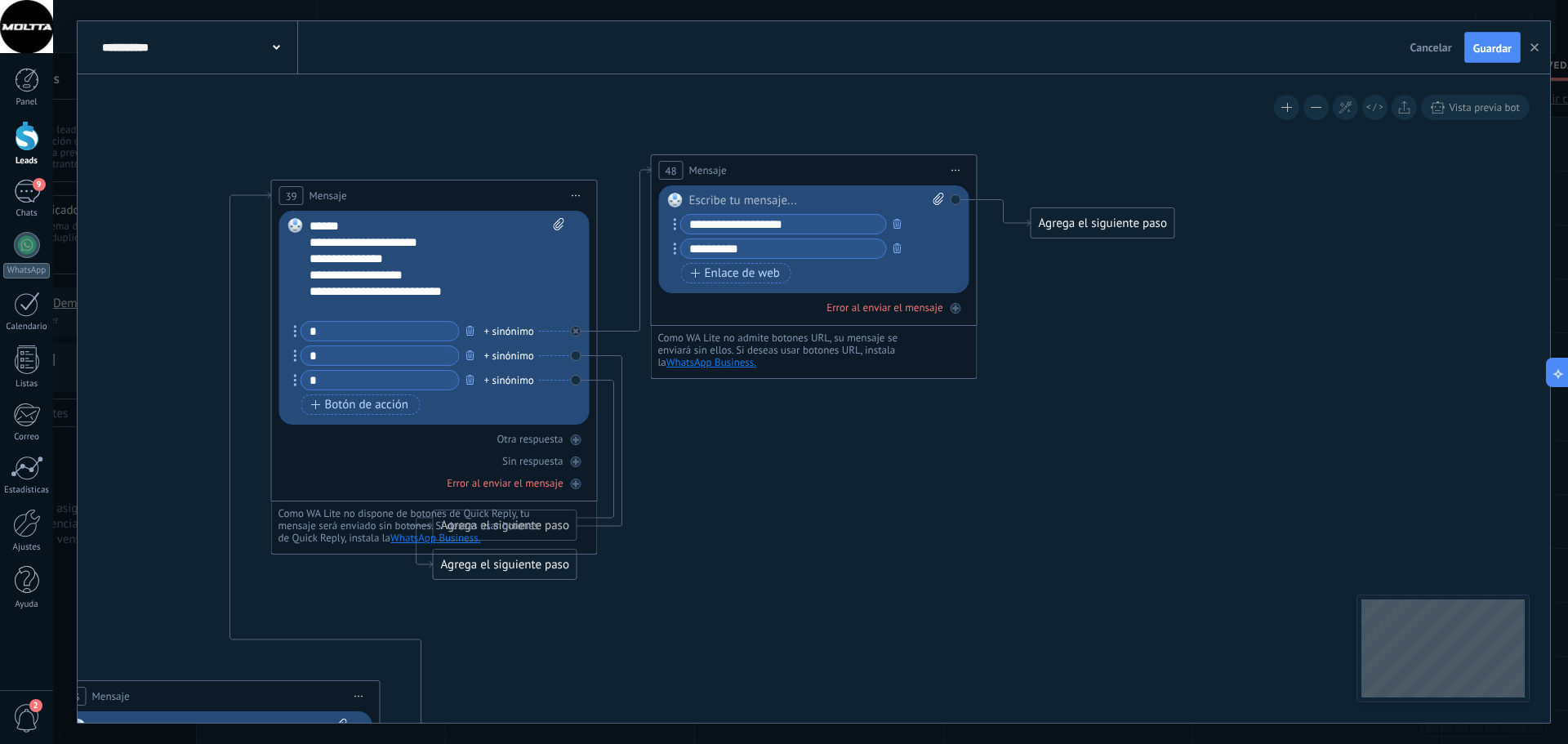 click on "Reemplazar
Quitar
Convertir a mensaje de voz
Arrastre la imagen aquí para adjuntarla.
Añadir imagen
Subir
Arrastrar y soltar
Archivo no encontrado
Escribe tu mensaje..." at bounding box center (434, 318) 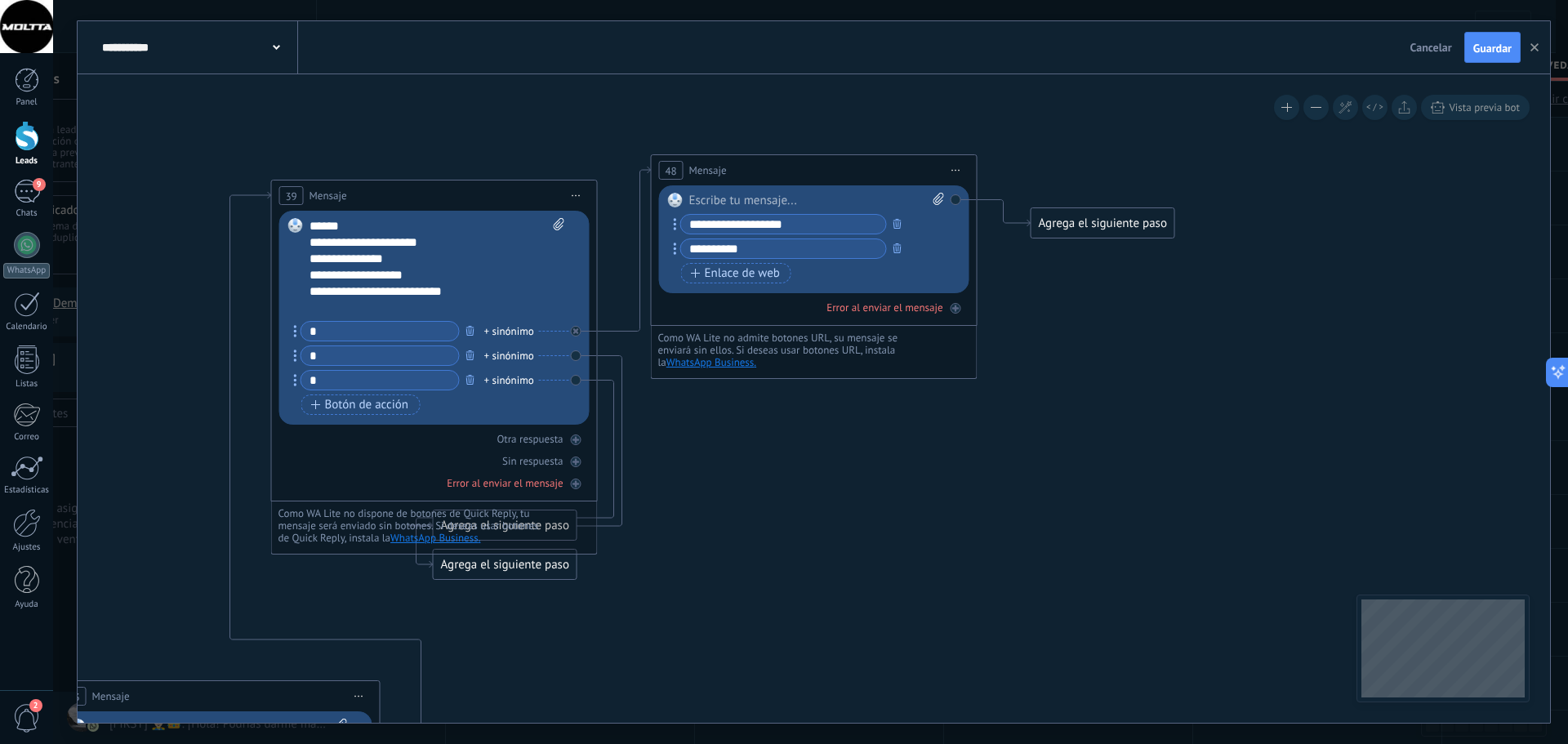 click on "Reemplazar
Quitar
Convertir a mensaje de voz
Arrastre la imagen aquí para adjuntarla.
Añadir imagen
Subir
Arrastrar y soltar
Archivo no encontrado
Escribe tu mensaje..." at bounding box center [434, 318] 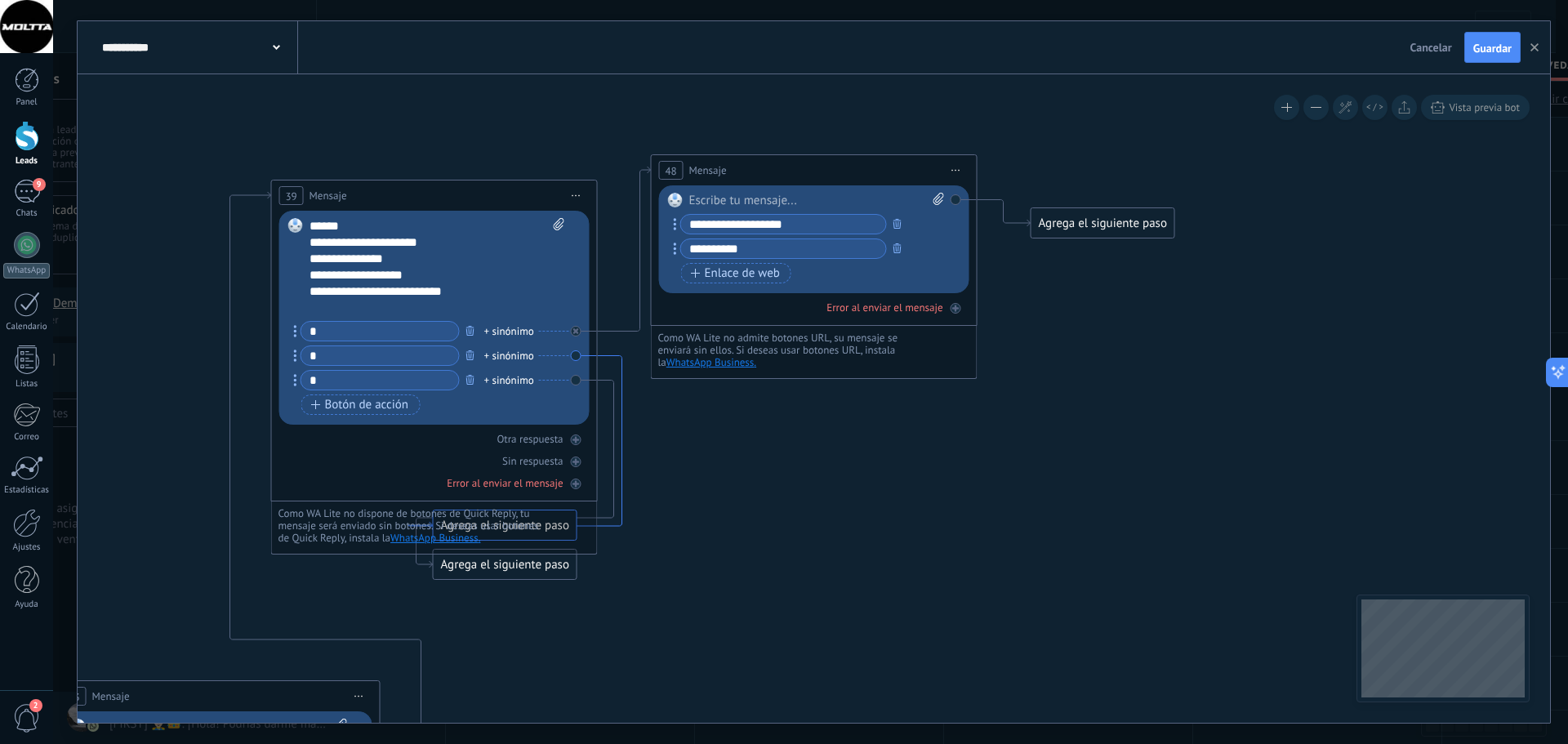 click 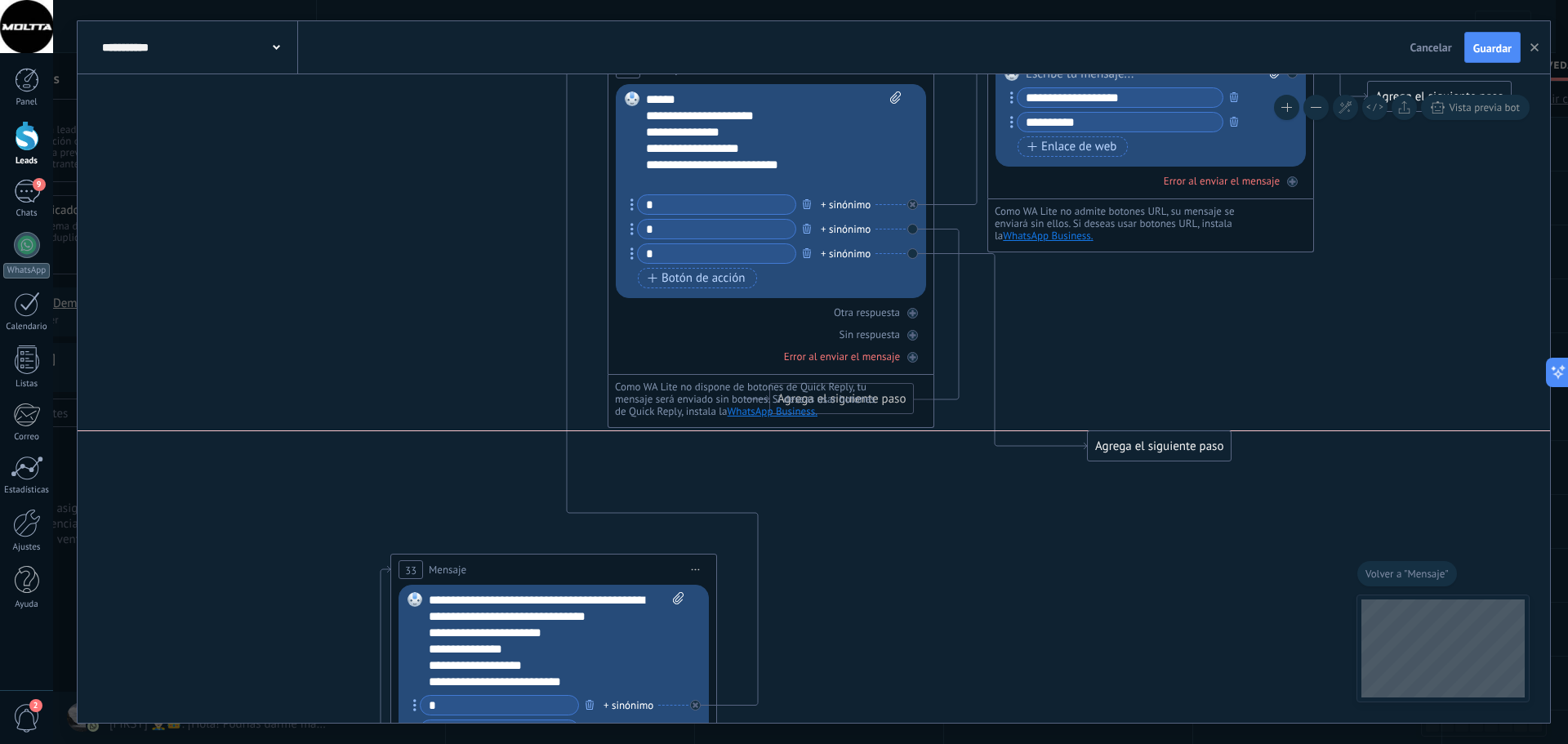 drag, startPoint x: 872, startPoint y: 439, endPoint x: 1210, endPoint y: 456, distance: 338.42724 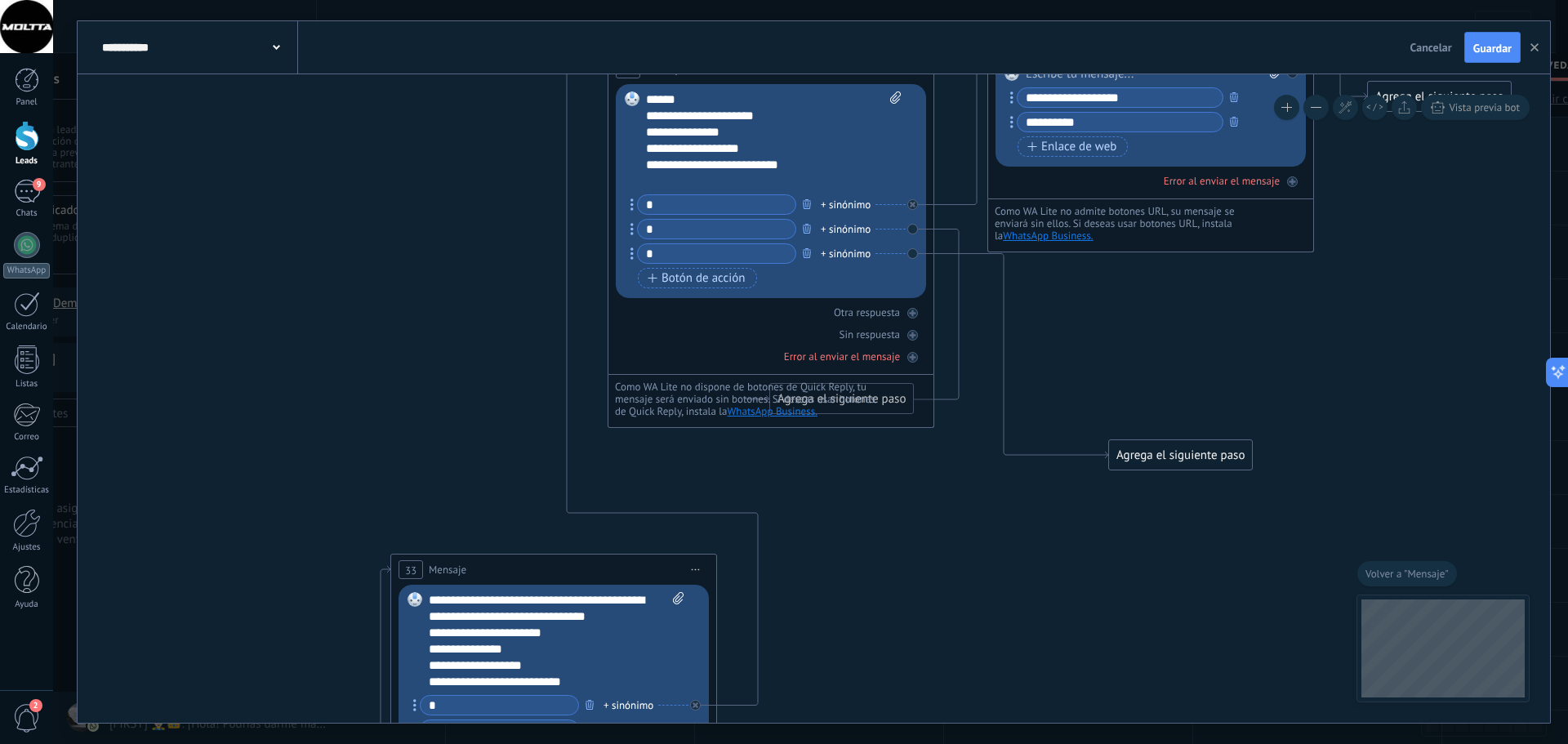 drag, startPoint x: 885, startPoint y: 403, endPoint x: 973, endPoint y: 461, distance: 105.3945 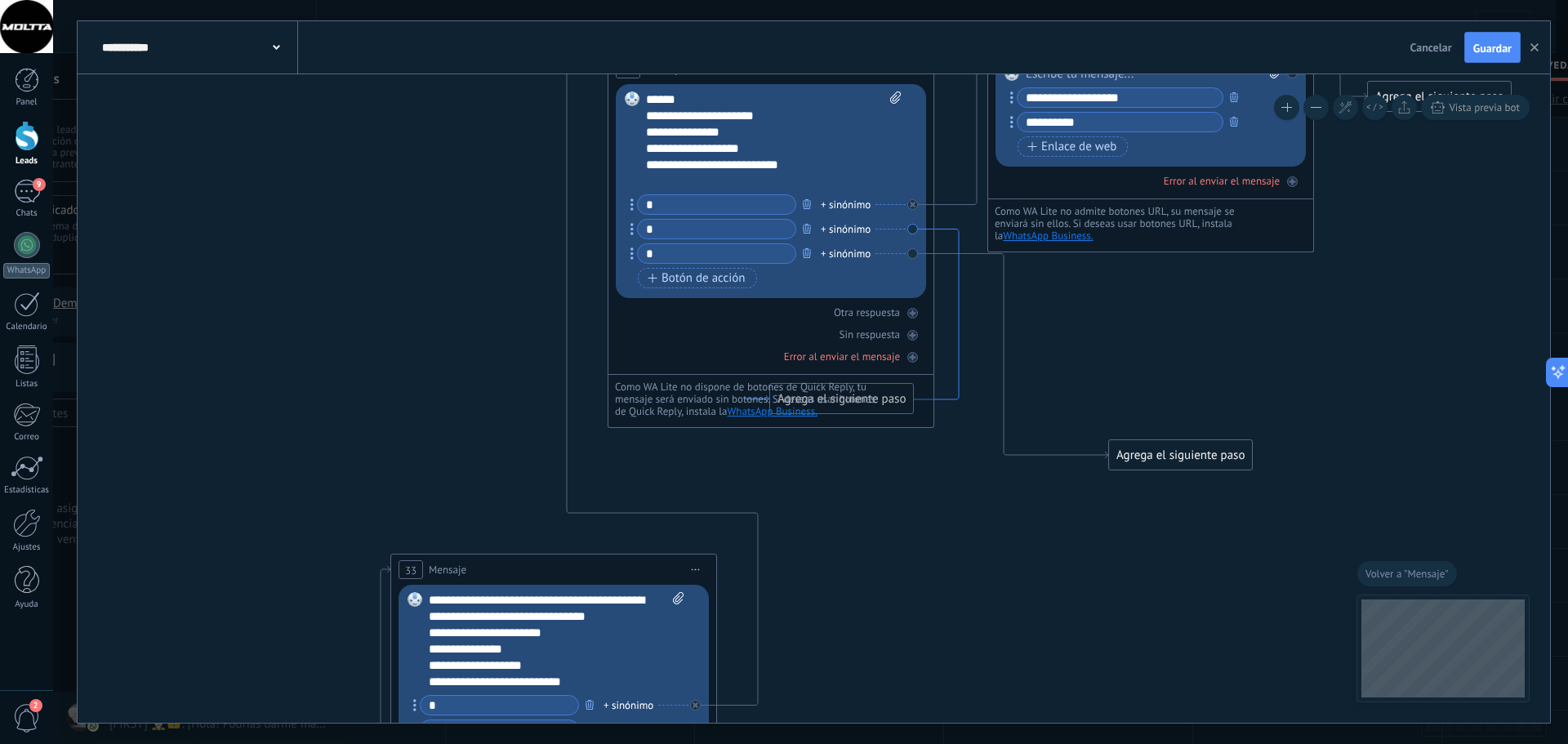 click 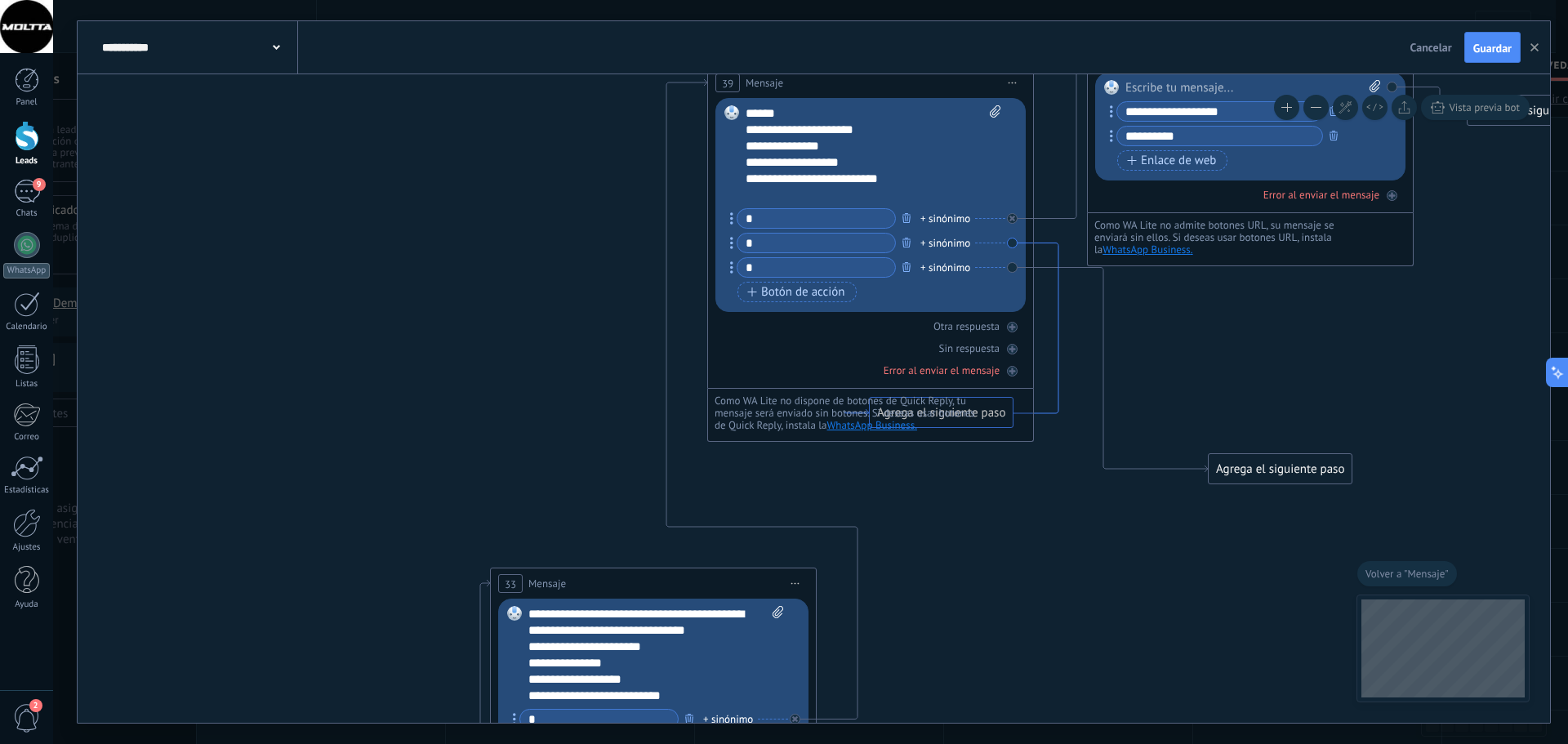 drag, startPoint x: 945, startPoint y: 400, endPoint x: 1052, endPoint y: 416, distance: 108.1896 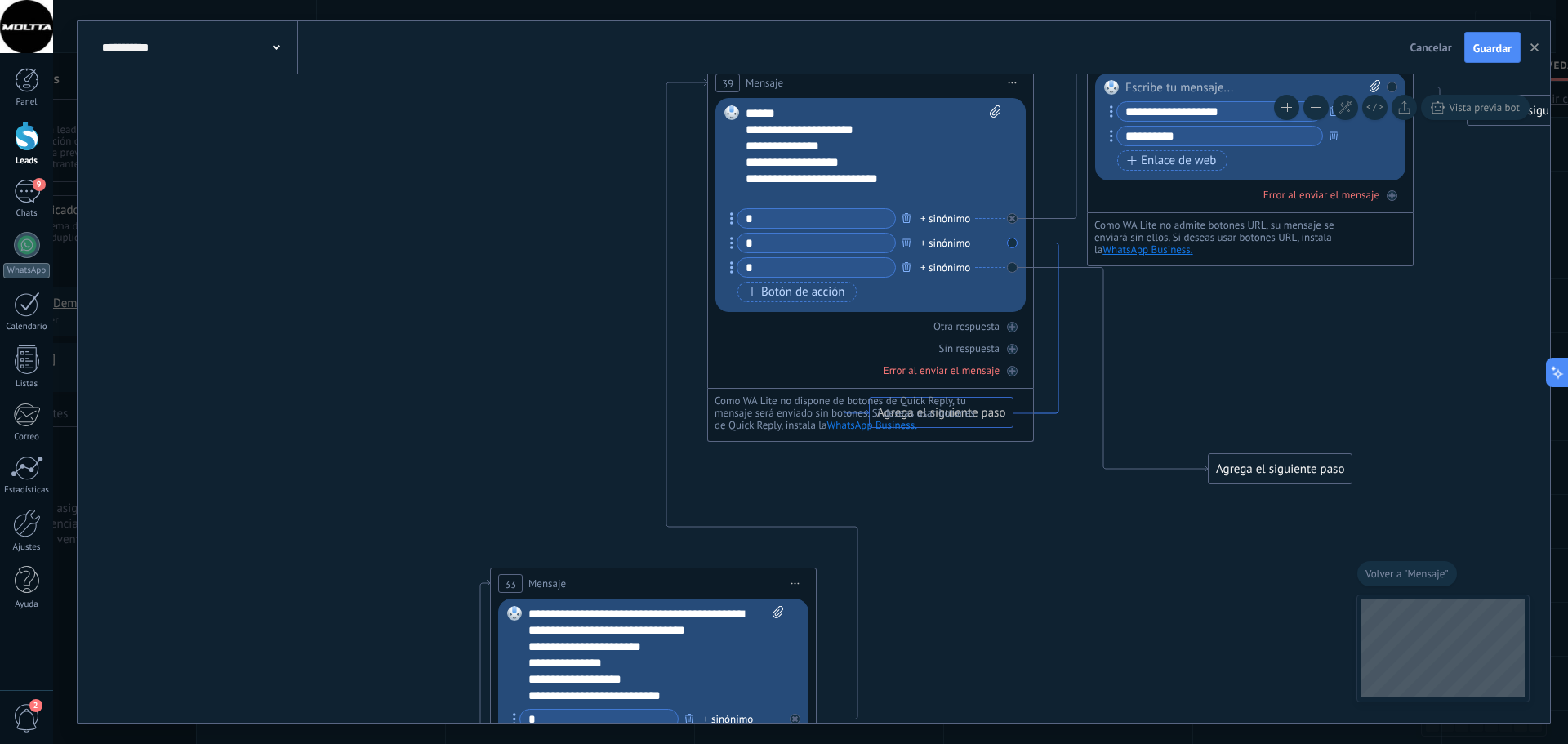 click 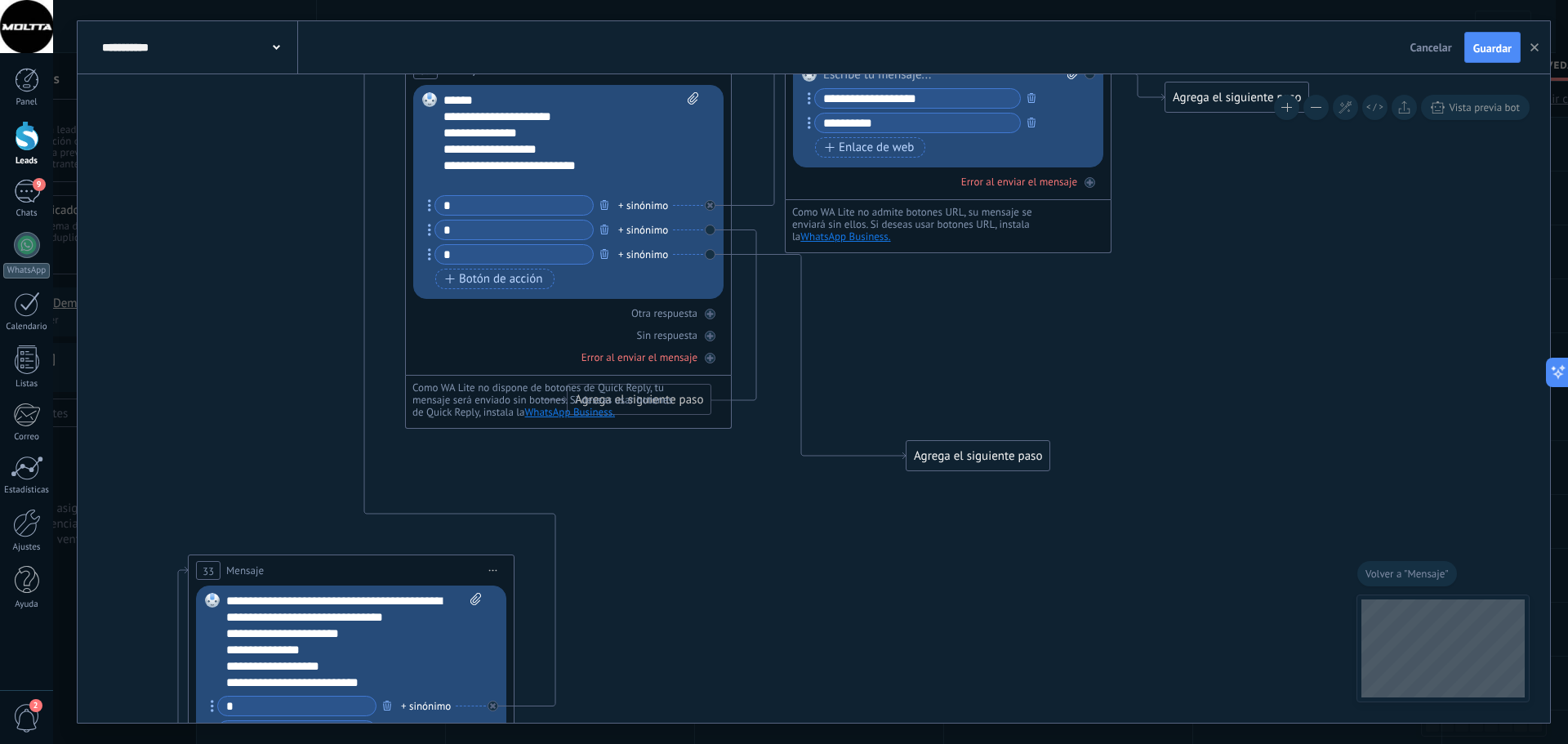 drag, startPoint x: 938, startPoint y: 470, endPoint x: 791, endPoint y: 451, distance: 148.2228 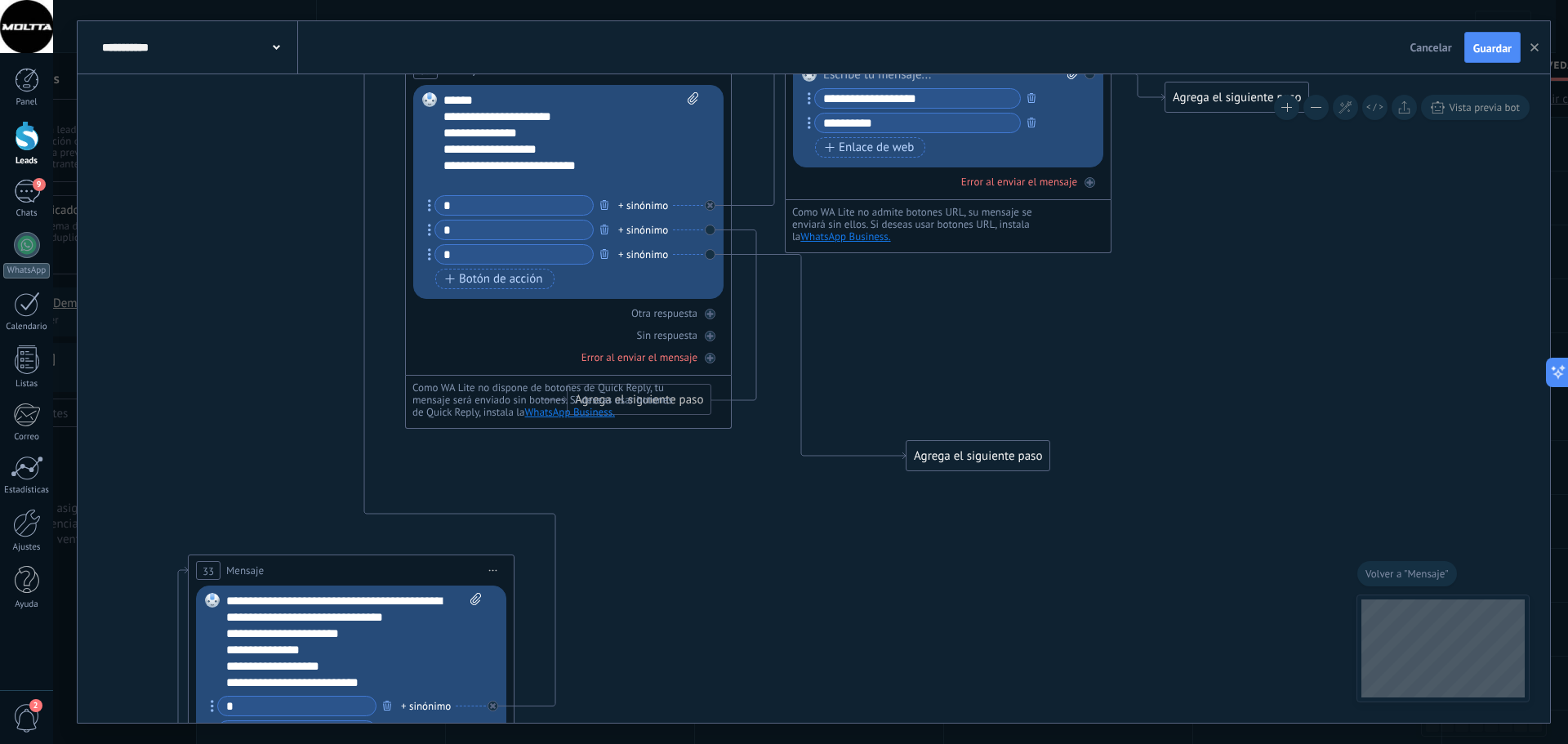 click on "30 Mensaje" 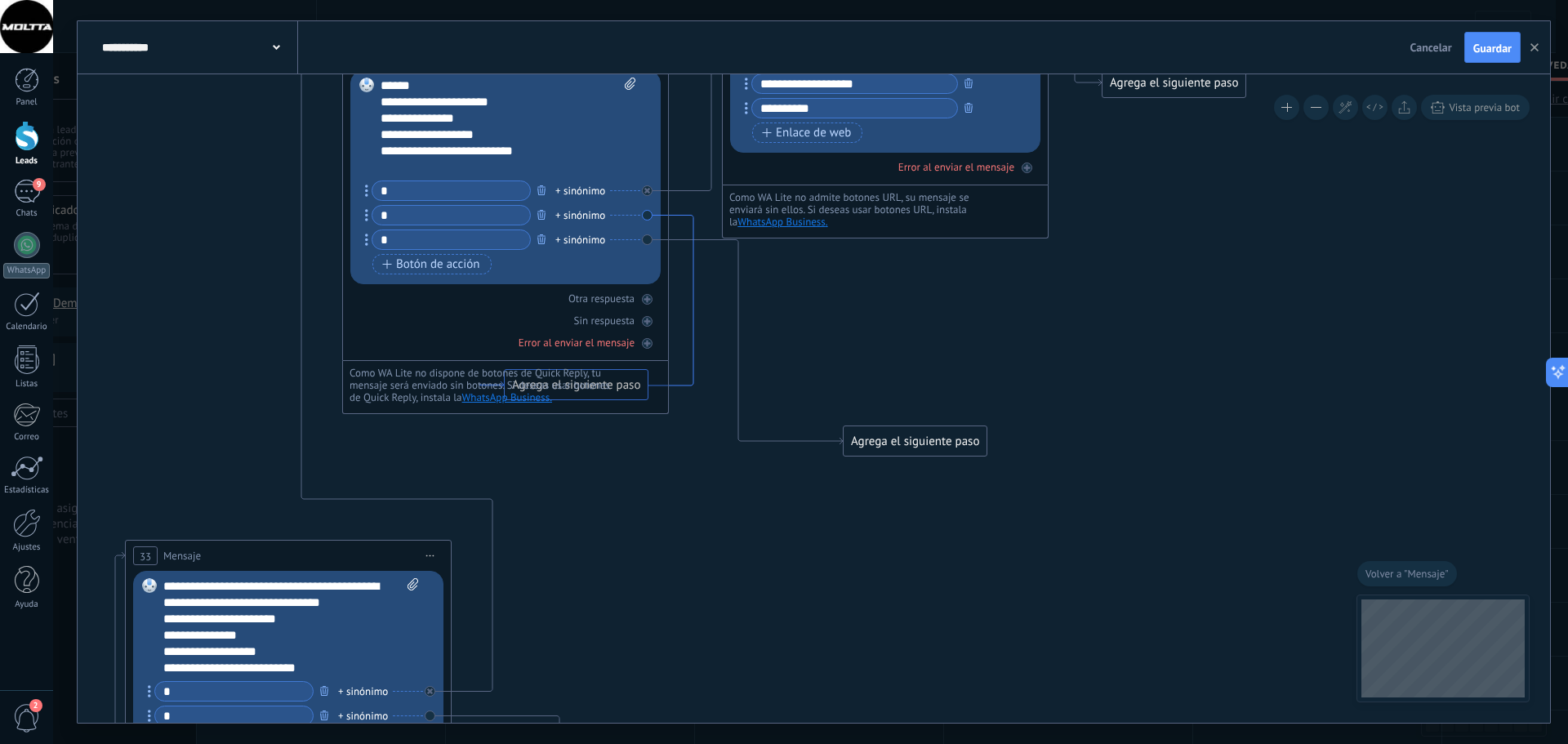 click 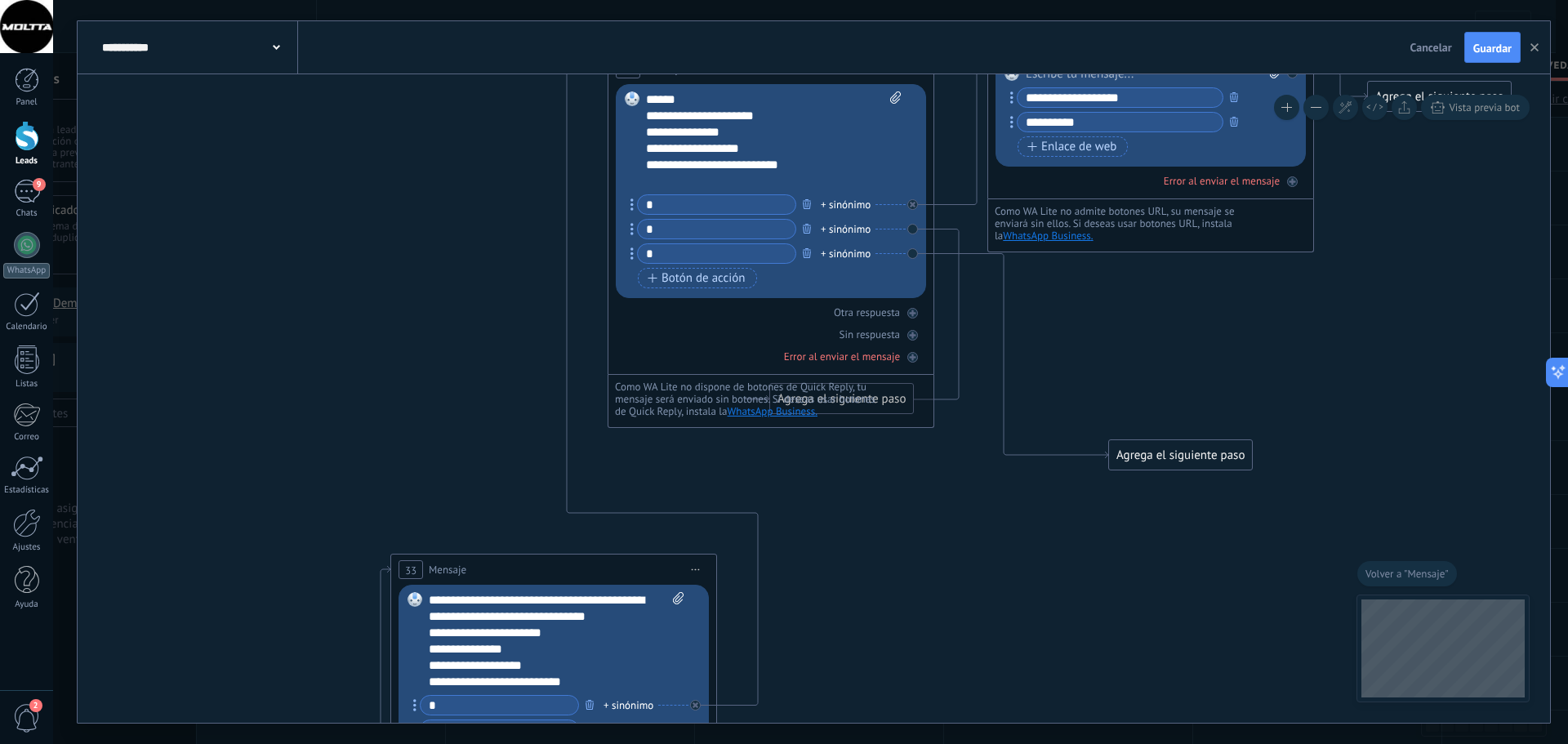 click on "Como WA Lite no dispone de botones de Quick Reply, tu mensaje será enviado sin botones. Si deseas usar botones de Quick Reply, instala la  WhatsApp Business ." at bounding box center (771, 399) 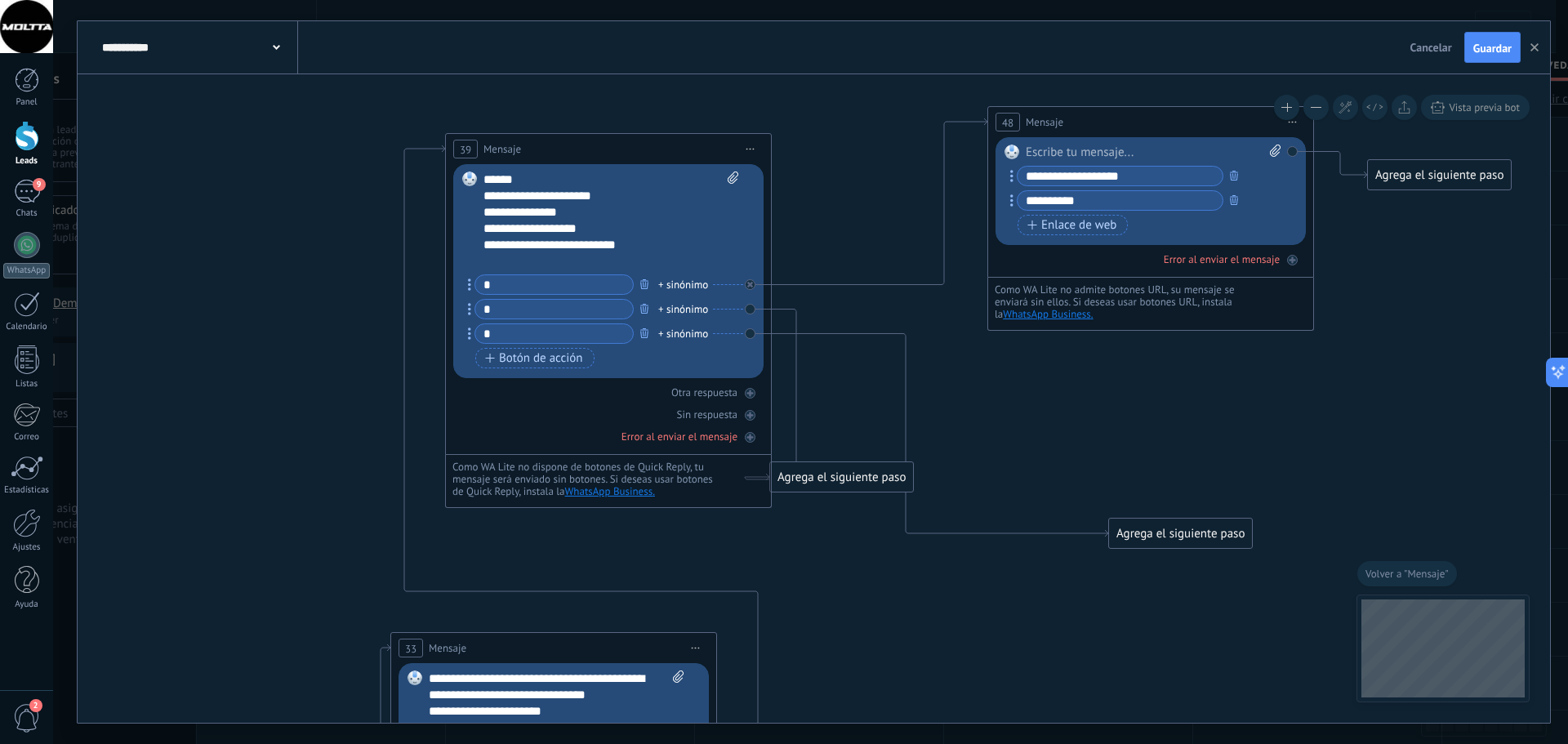 drag, startPoint x: 772, startPoint y: 140, endPoint x: 591, endPoint y: 139, distance: 181.00276 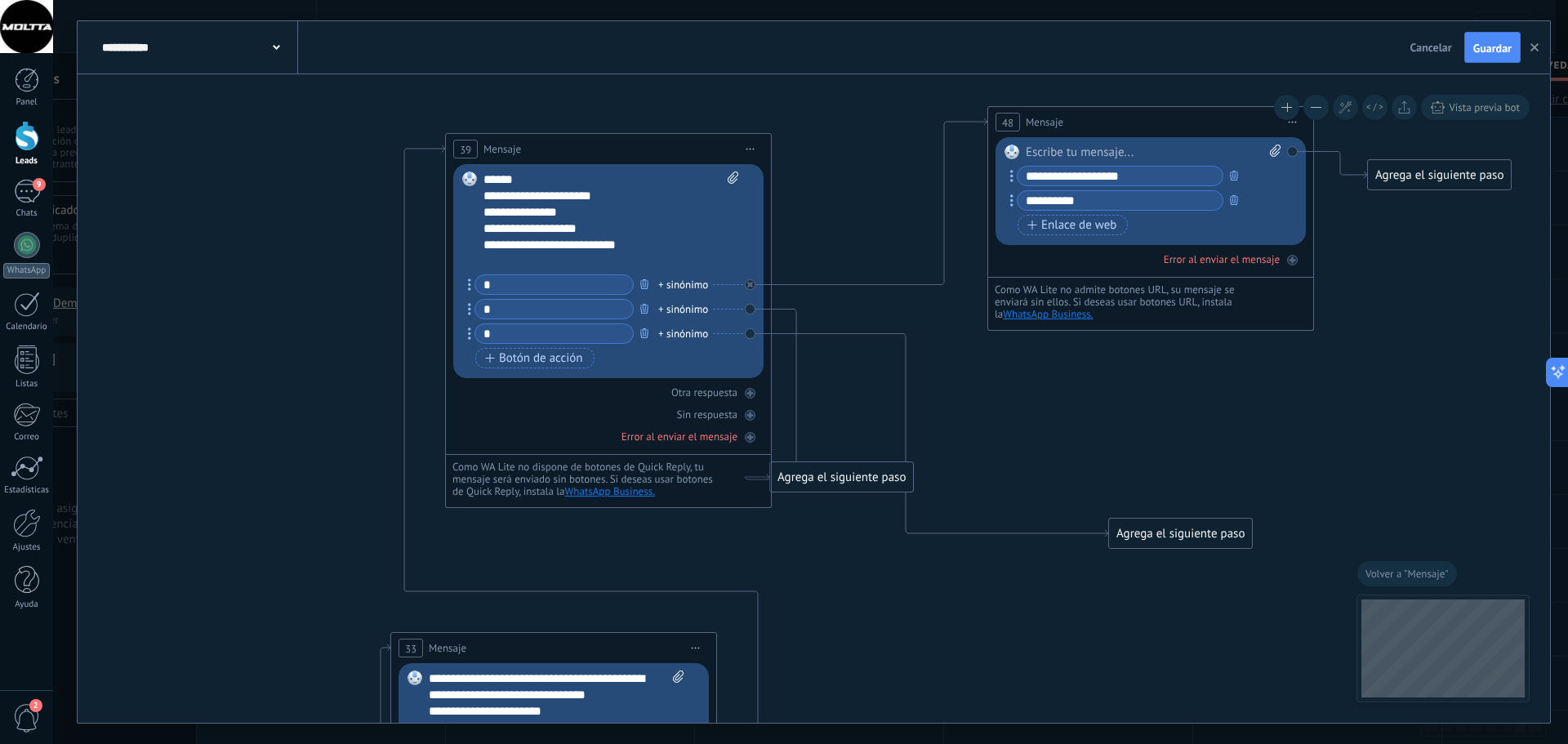 click on "39
Mensaje
*******
(a):
Todos los contactos - canales seleccionados
Todos los contactos - canales seleccionados
Todos los contactos - canal primario
Contacto principal - canales seleccionados
Contacto principal - canal primario
Todos los contactos - canales seleccionados
Todos los contactos - canales seleccionados
Todos los contactos - canal primario
Contacto principal - canales seleccionados" at bounding box center (608, 149) 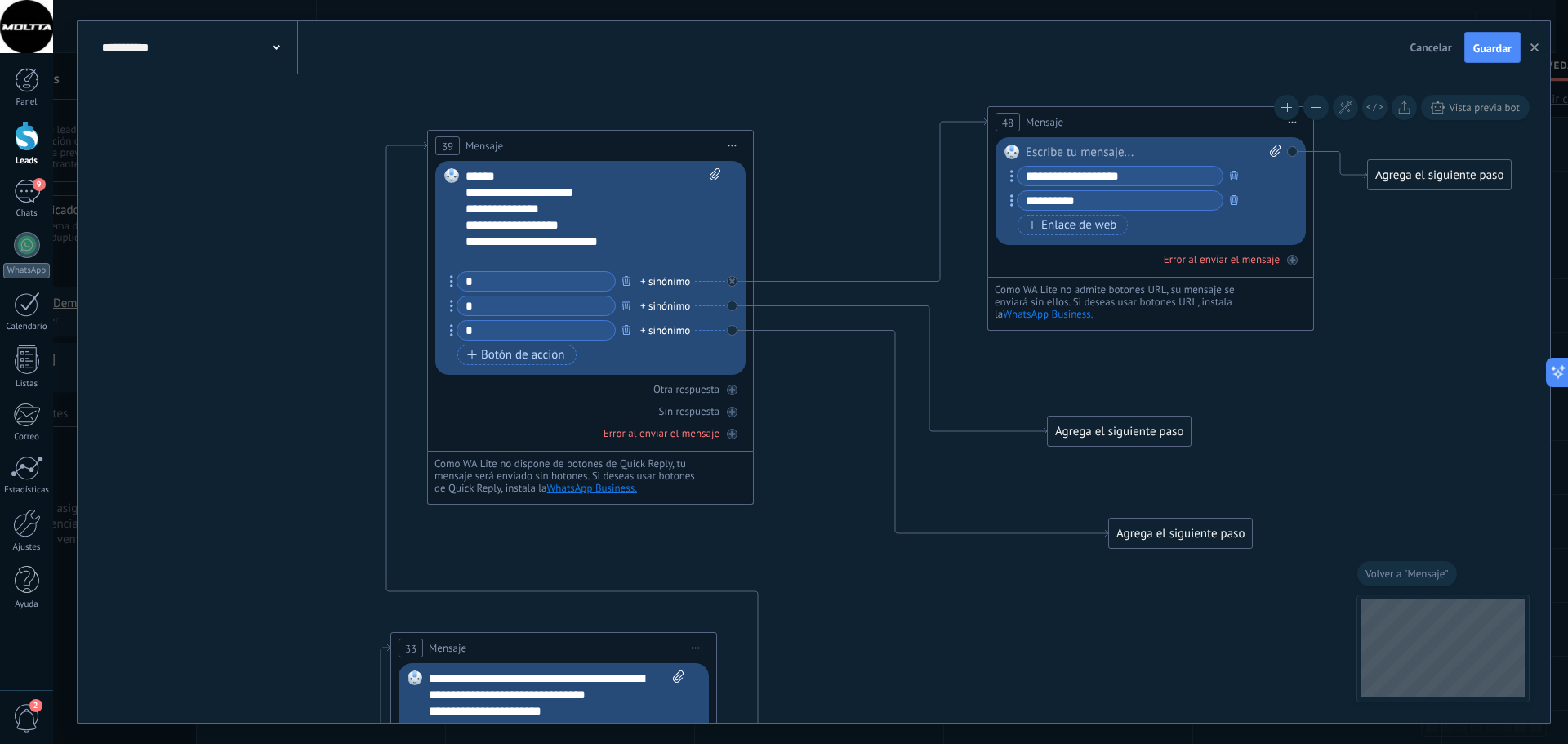 drag, startPoint x: 892, startPoint y: 478, endPoint x: 1171, endPoint y: 437, distance: 281.99645 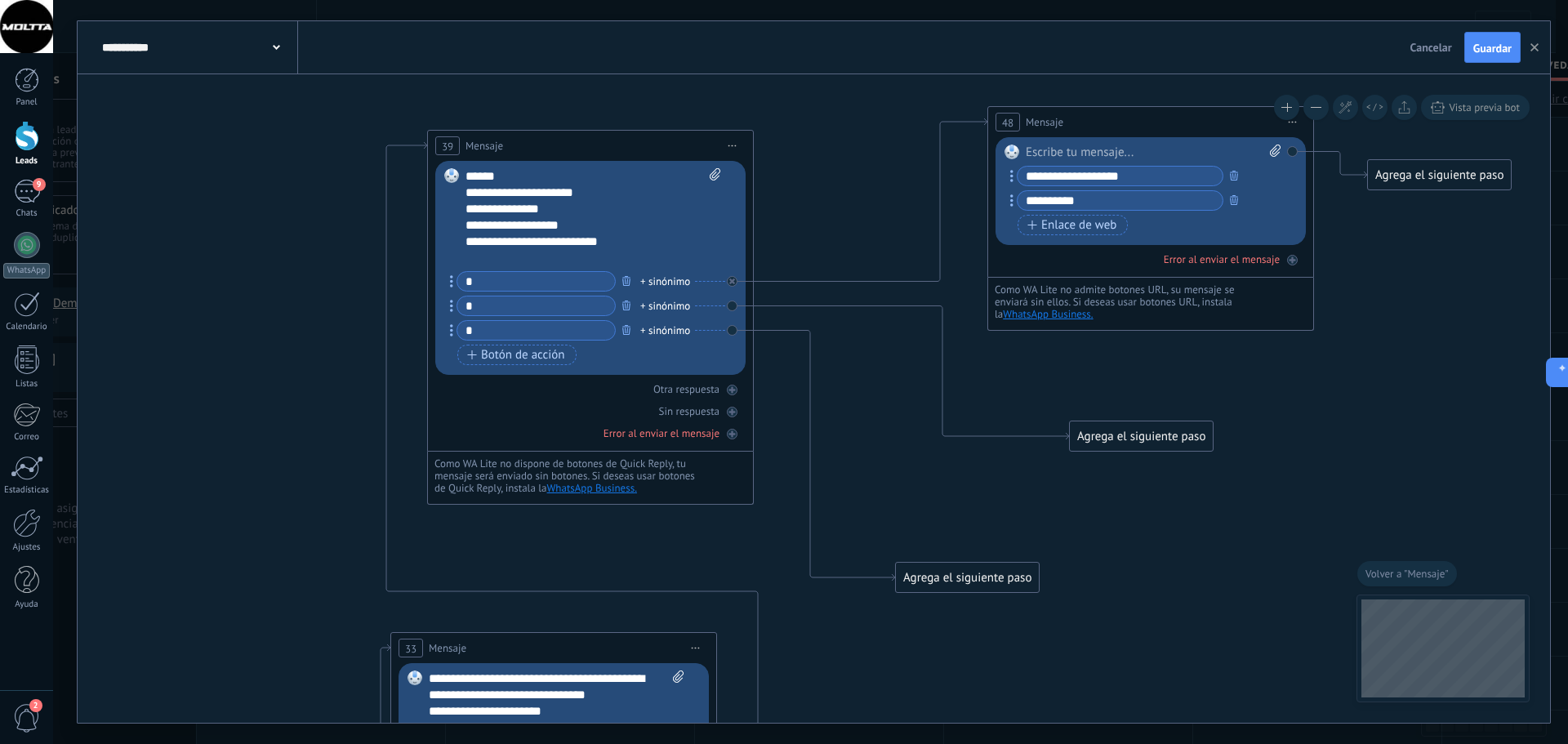 drag, startPoint x: 1174, startPoint y: 529, endPoint x: 960, endPoint y: 576, distance: 219.10043 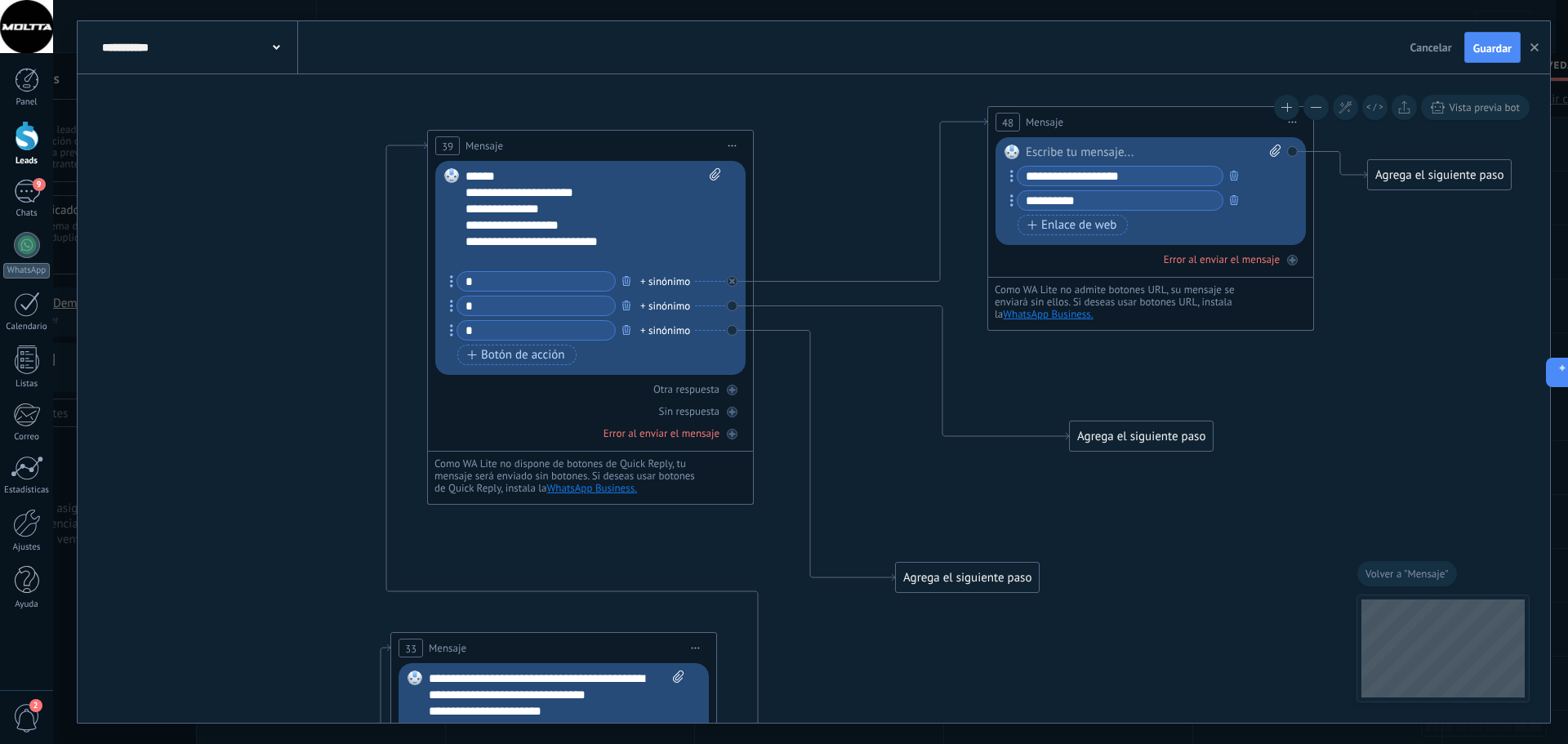 click on "Agrega el siguiente paso" at bounding box center [967, 577] 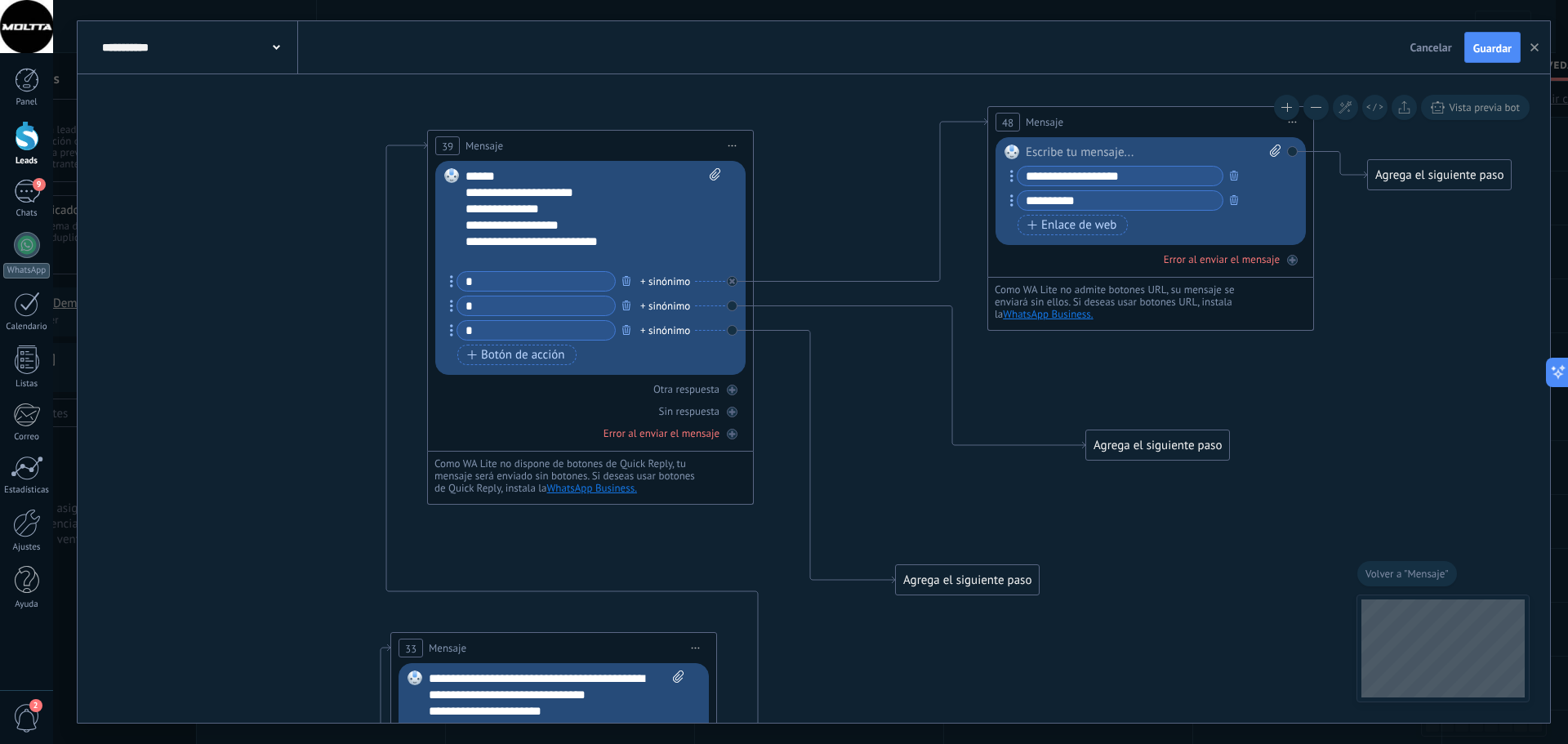 drag, startPoint x: 1122, startPoint y: 432, endPoint x: 1138, endPoint y: 441, distance: 18.35756 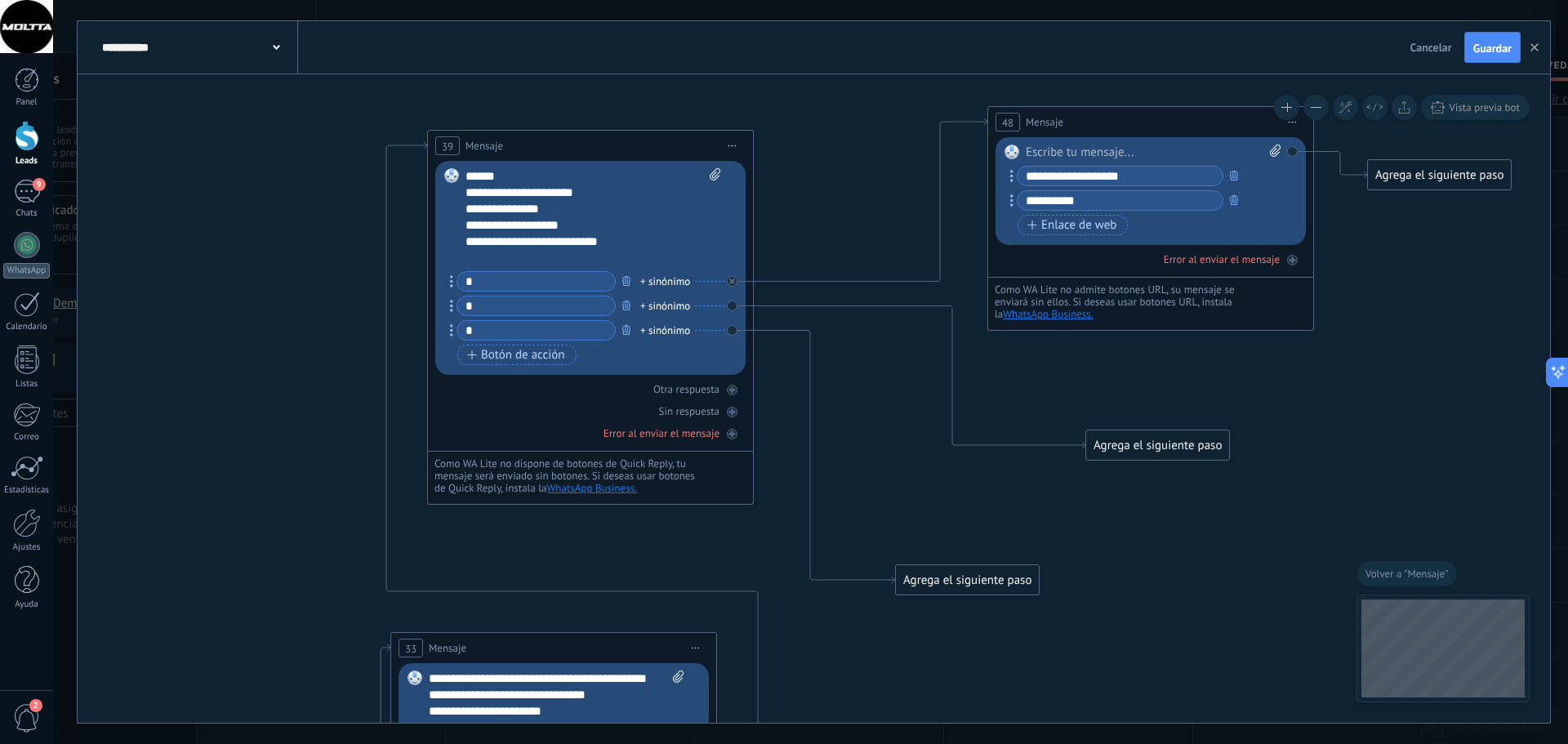 click on "Agrega el siguiente paso" at bounding box center [1157, 445] 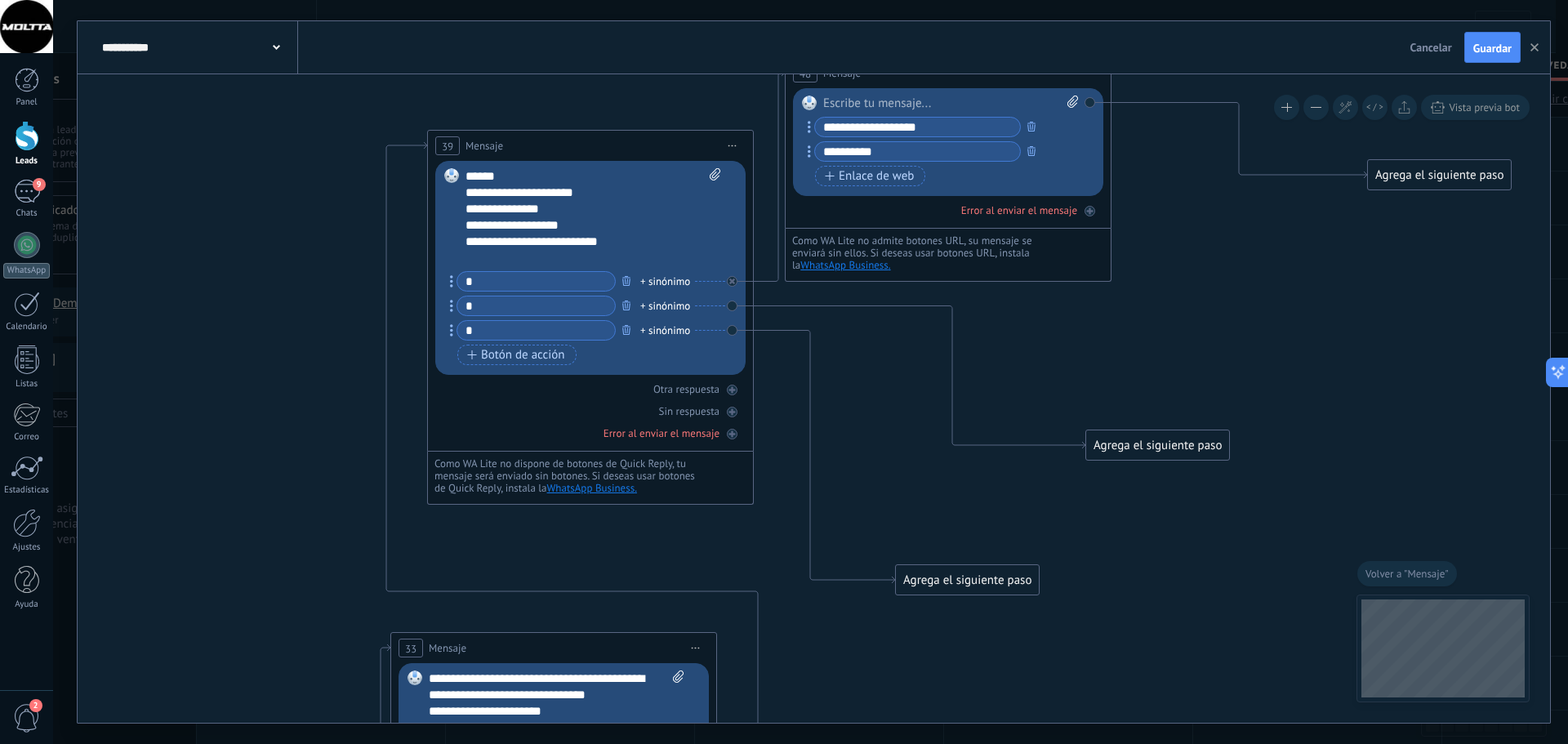 drag, startPoint x: 1080, startPoint y: 119, endPoint x: 875, endPoint y: 70, distance: 210.7748 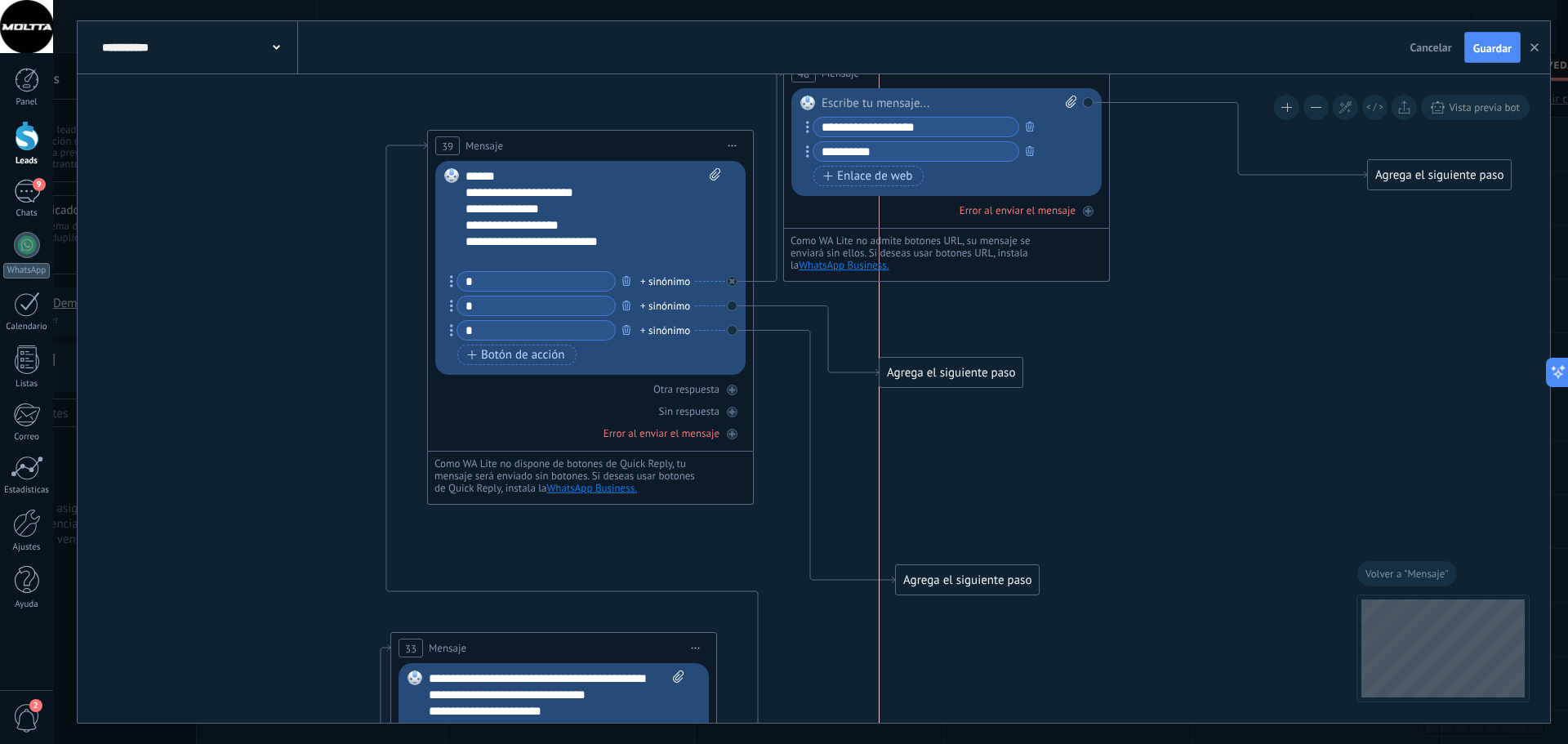 drag, startPoint x: 1120, startPoint y: 443, endPoint x: 920, endPoint y: 371, distance: 212.56528 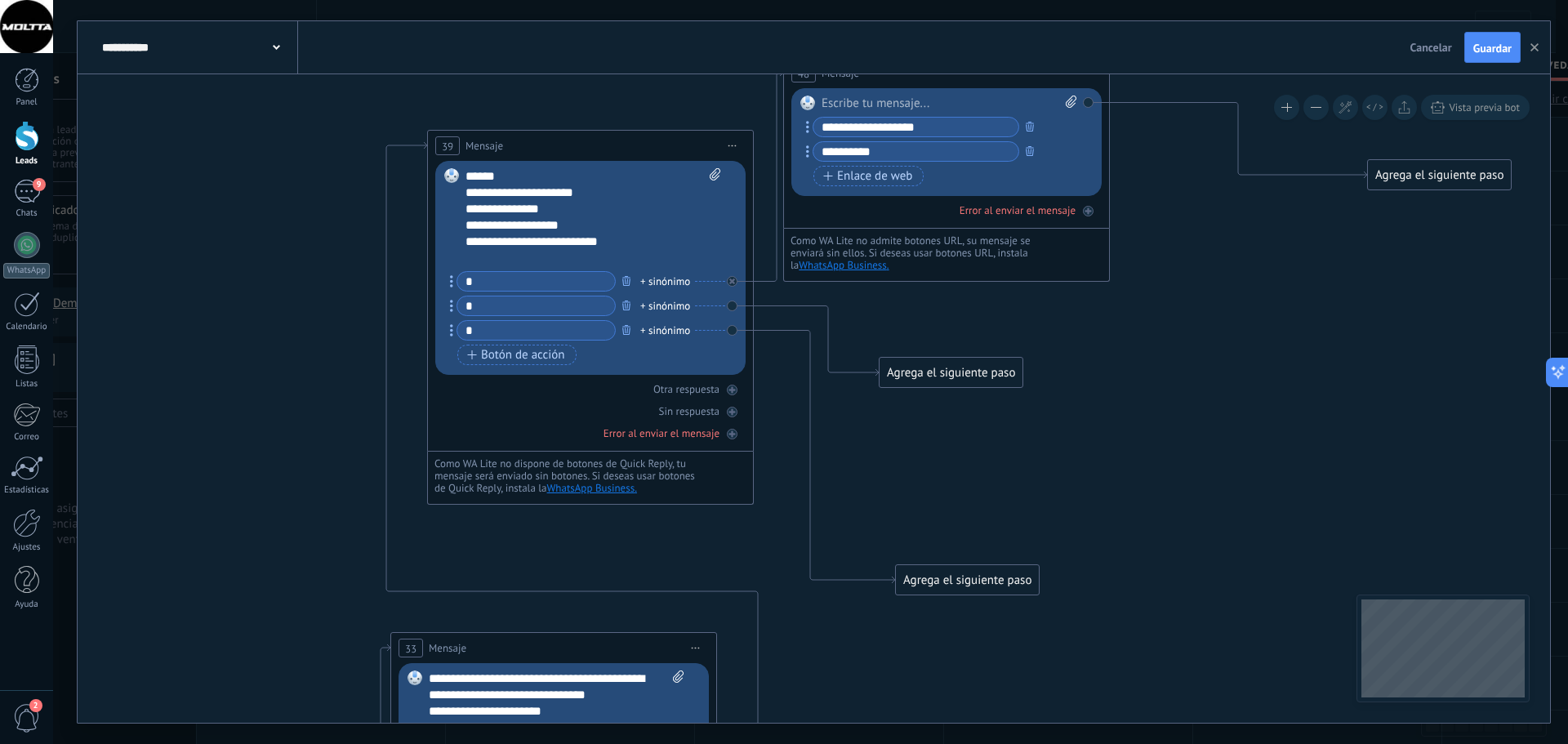 click on "Agrega el siguiente paso" at bounding box center (951, 372) 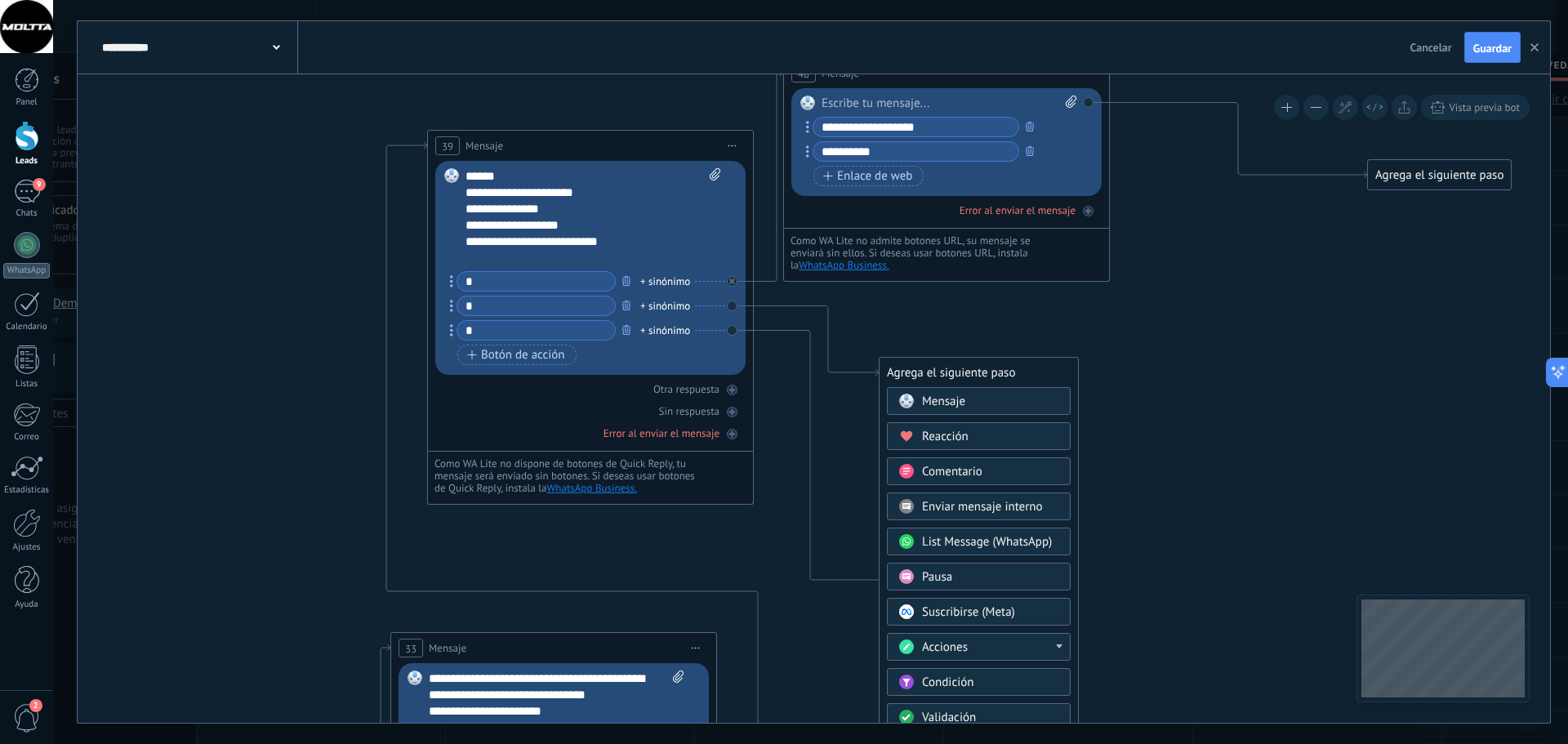 click on "Mensaje" at bounding box center (943, 401) 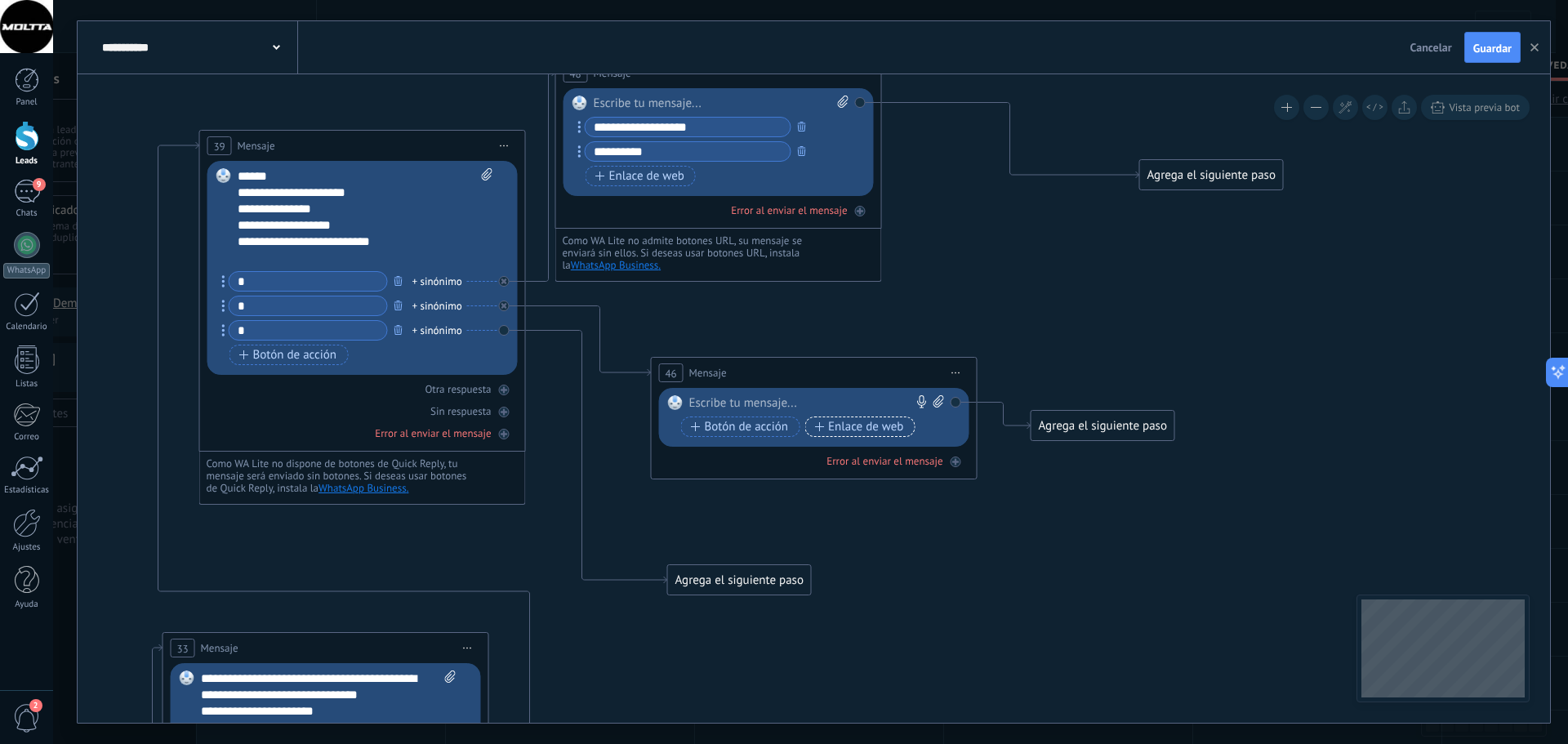 click on "Enlace de web" at bounding box center [858, 427] 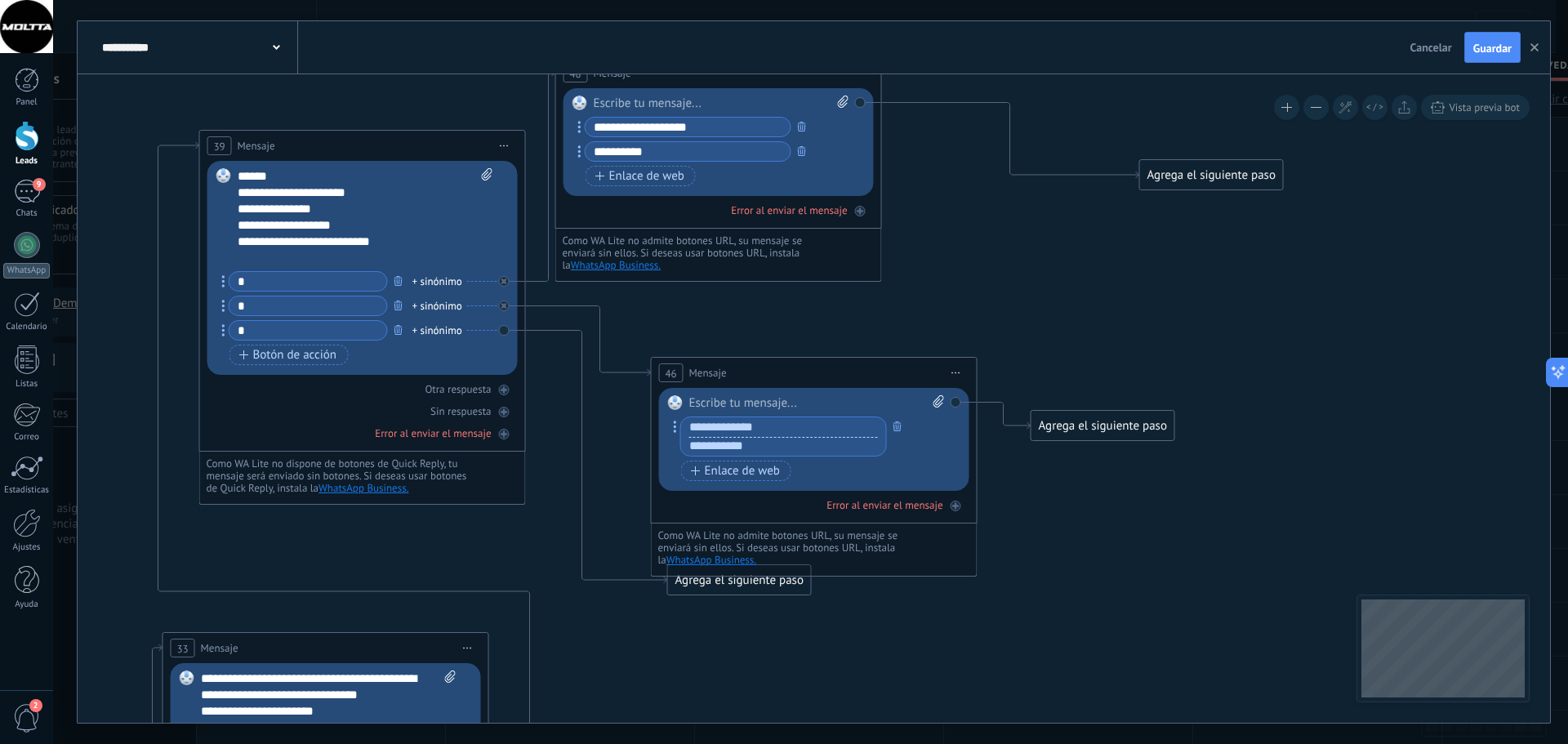 click at bounding box center [783, 447] 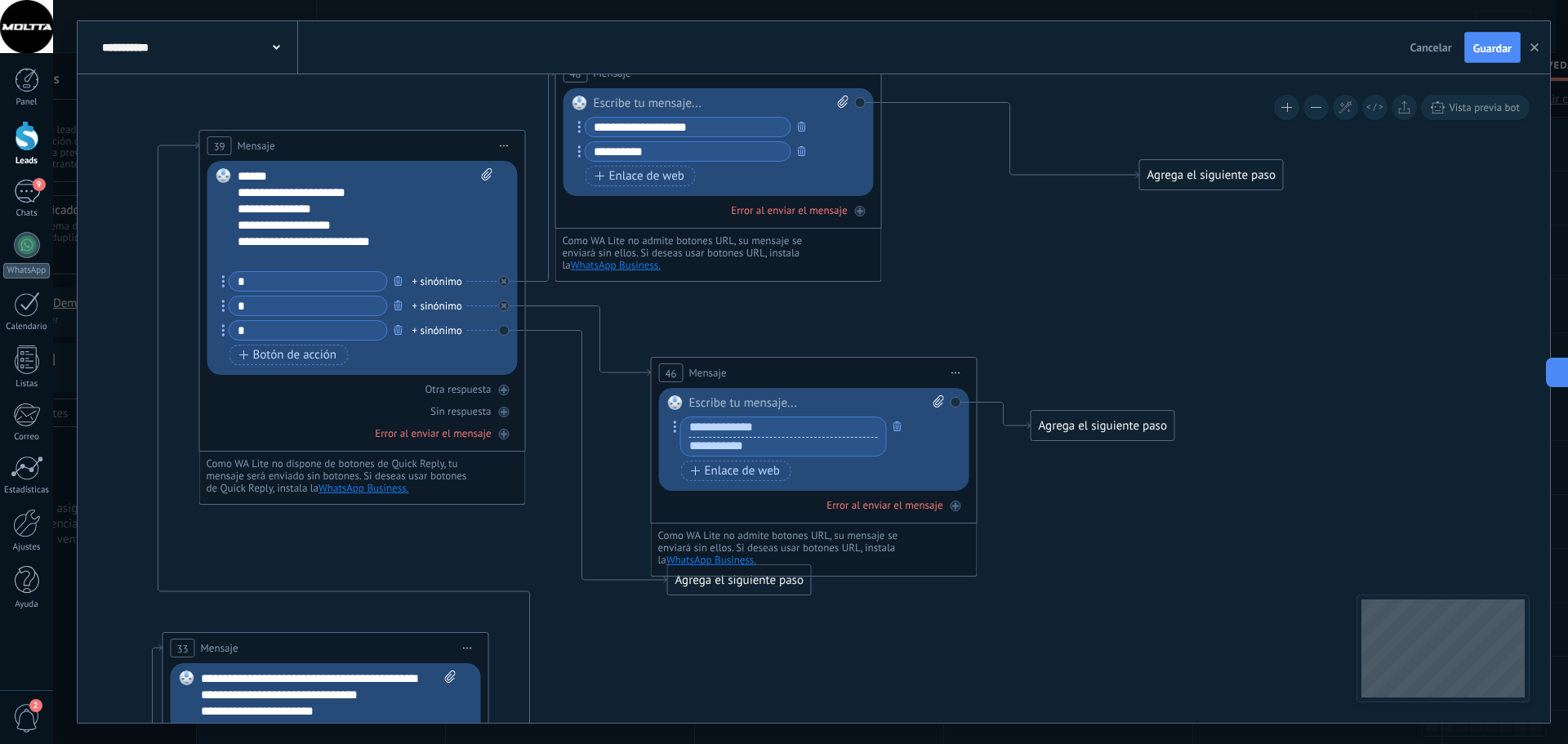 paste on "**********" 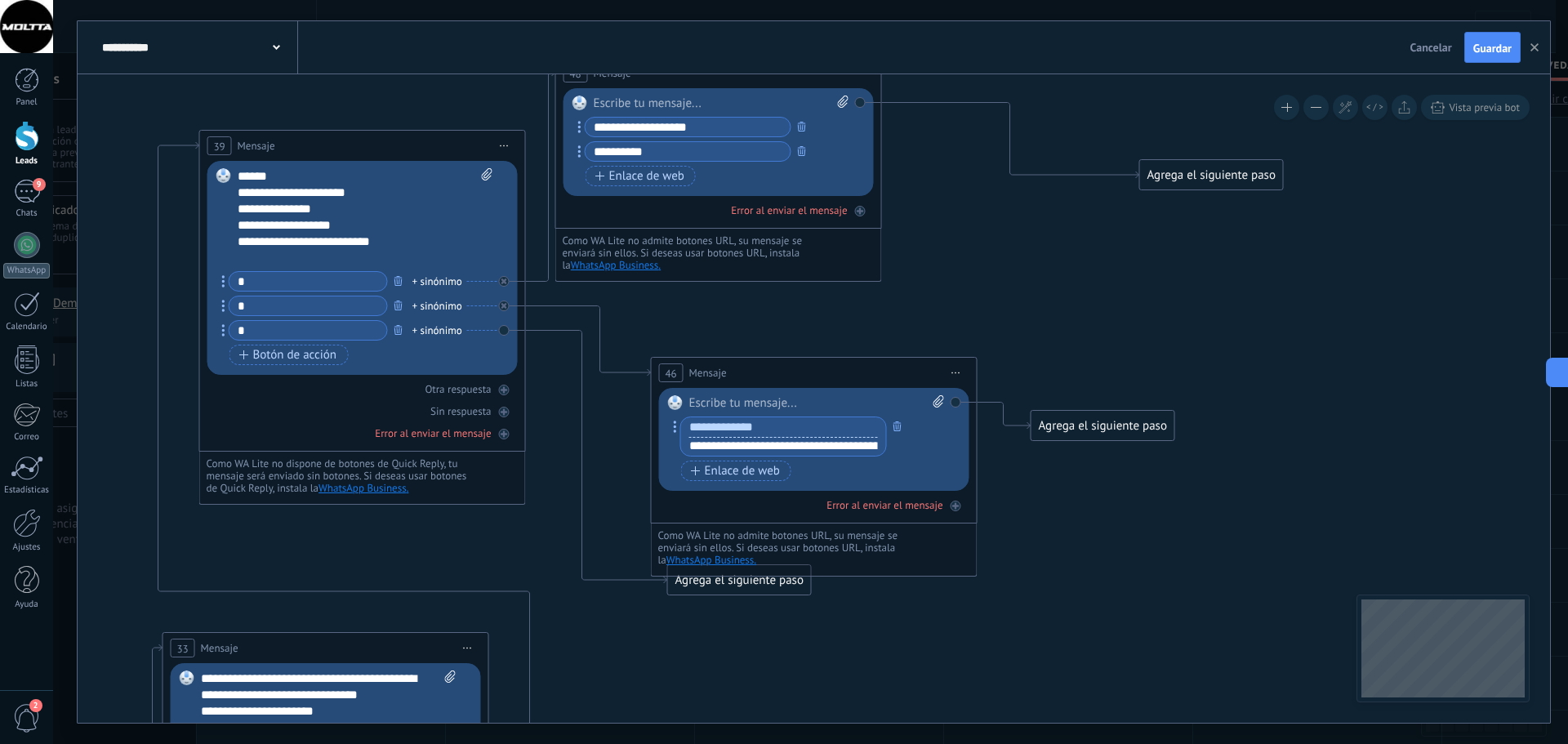 scroll, scrollTop: 0, scrollLeft: 93, axis: horizontal 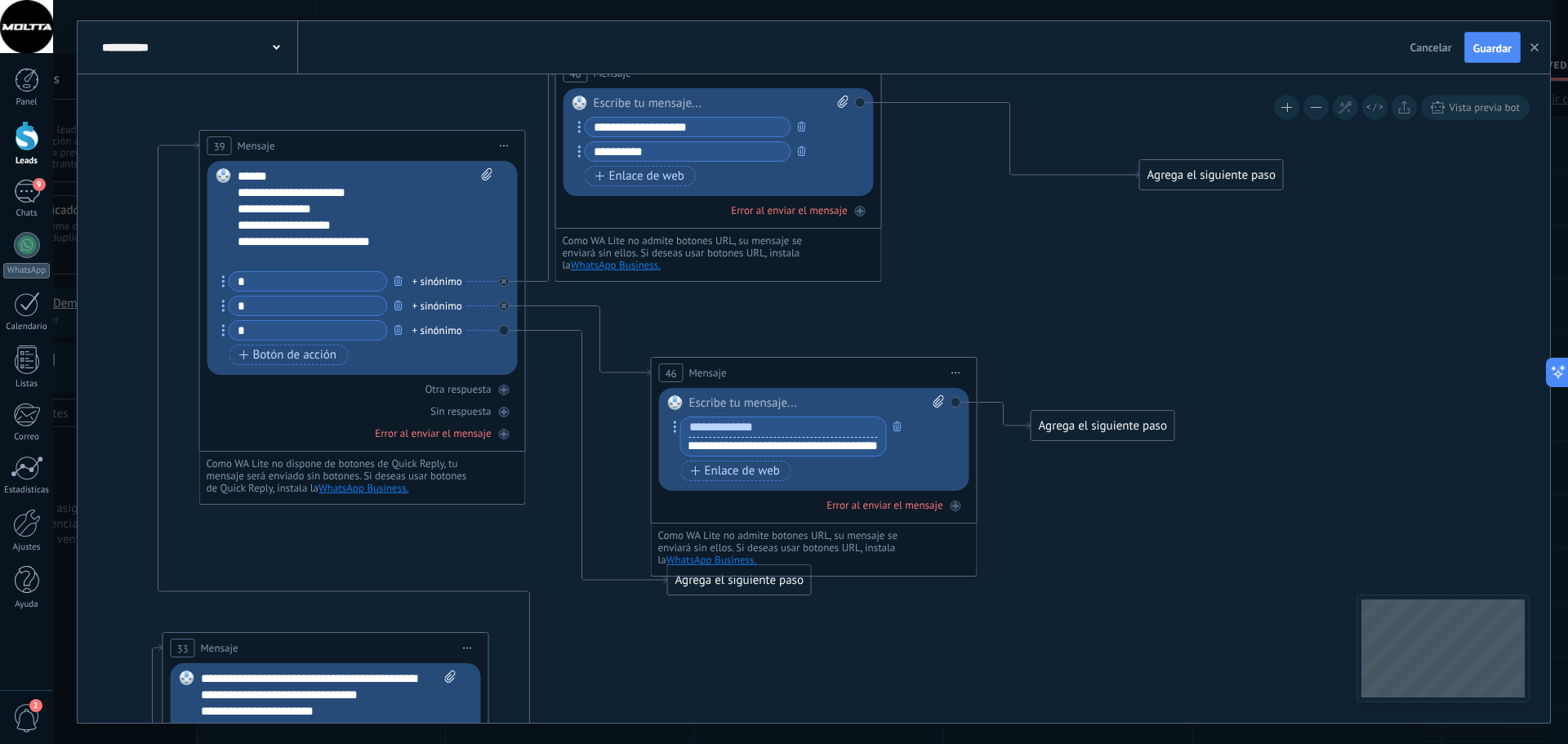 type on "**********" 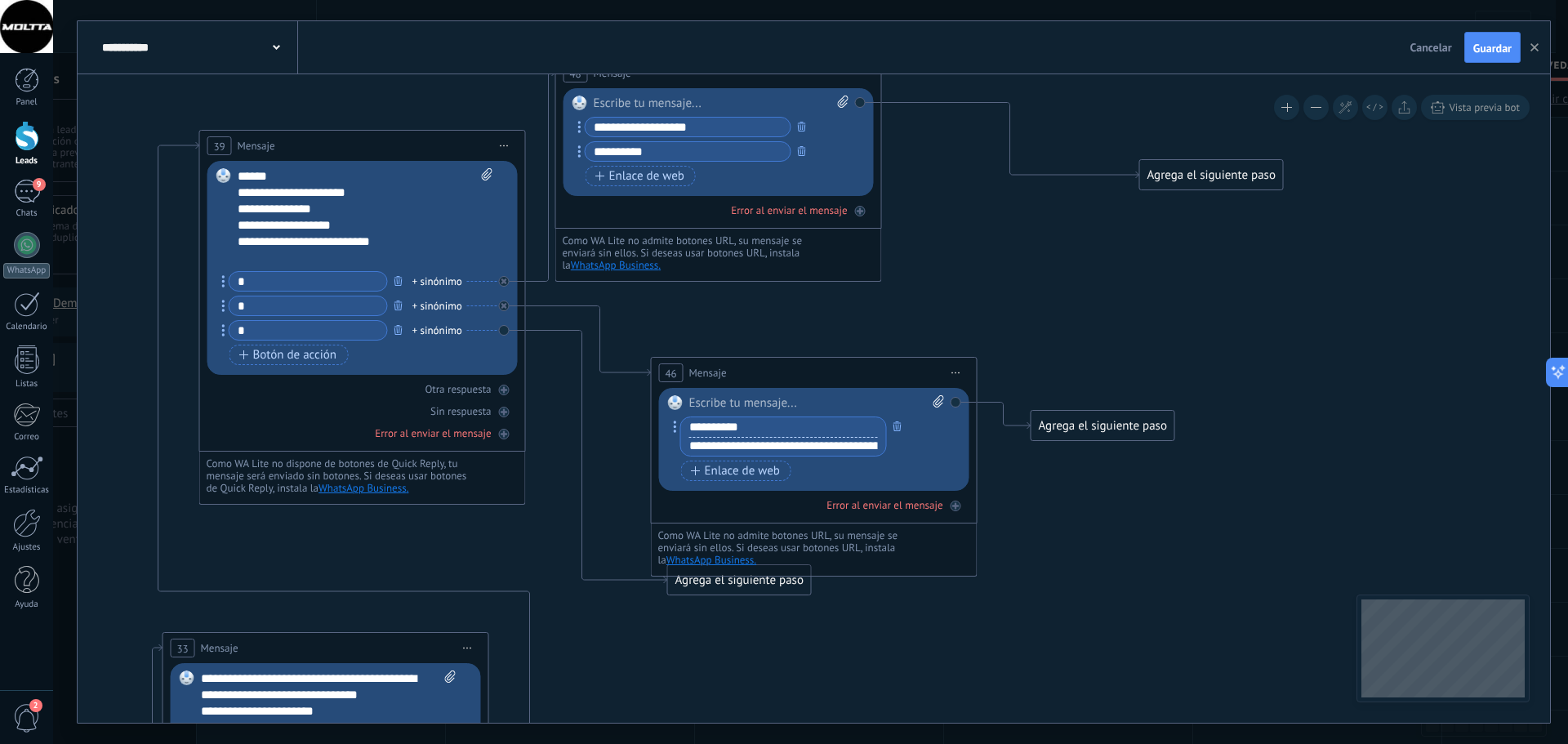 type on "**********" 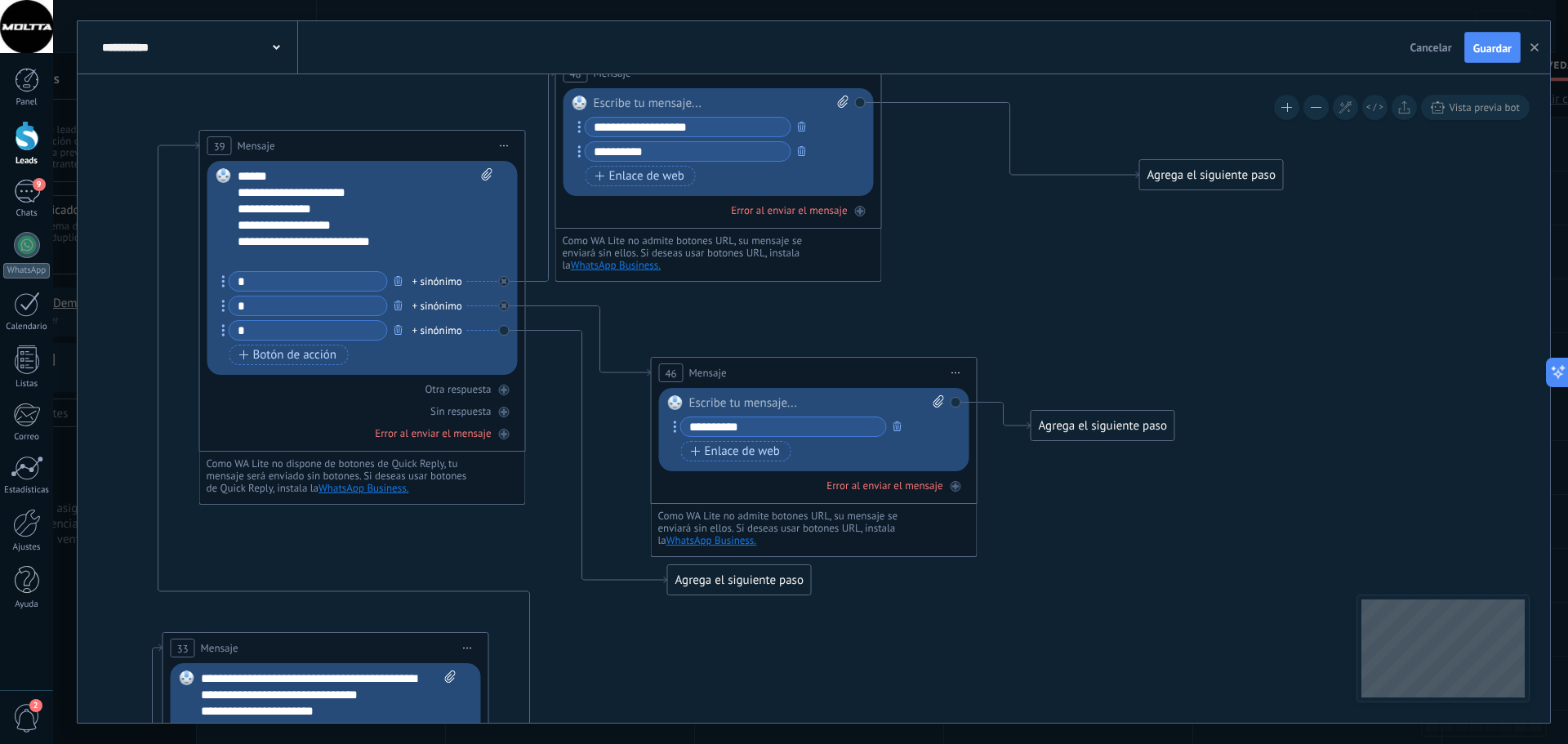 click at bounding box center (817, 403) 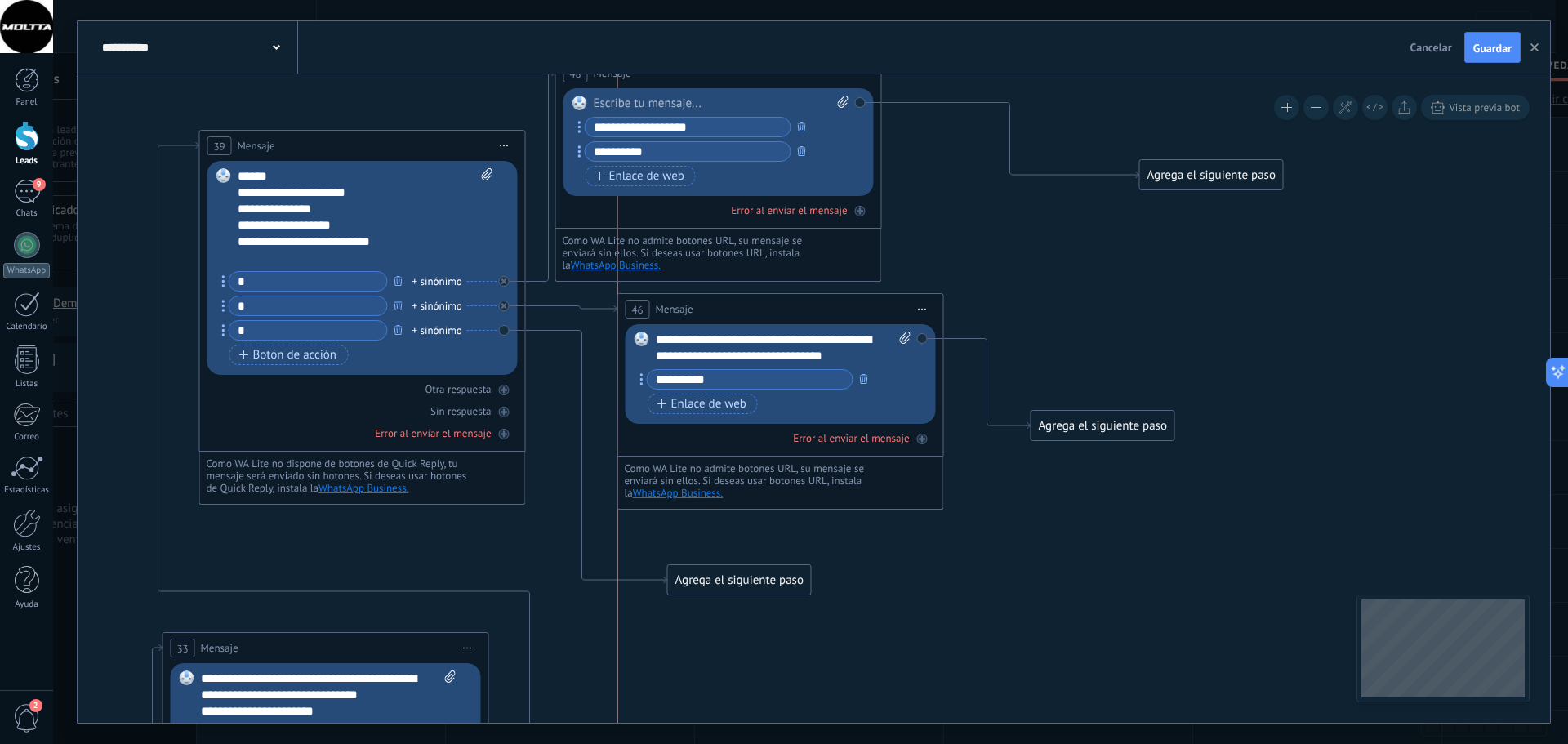 drag, startPoint x: 755, startPoint y: 371, endPoint x: 724, endPoint y: 307, distance: 71.11259 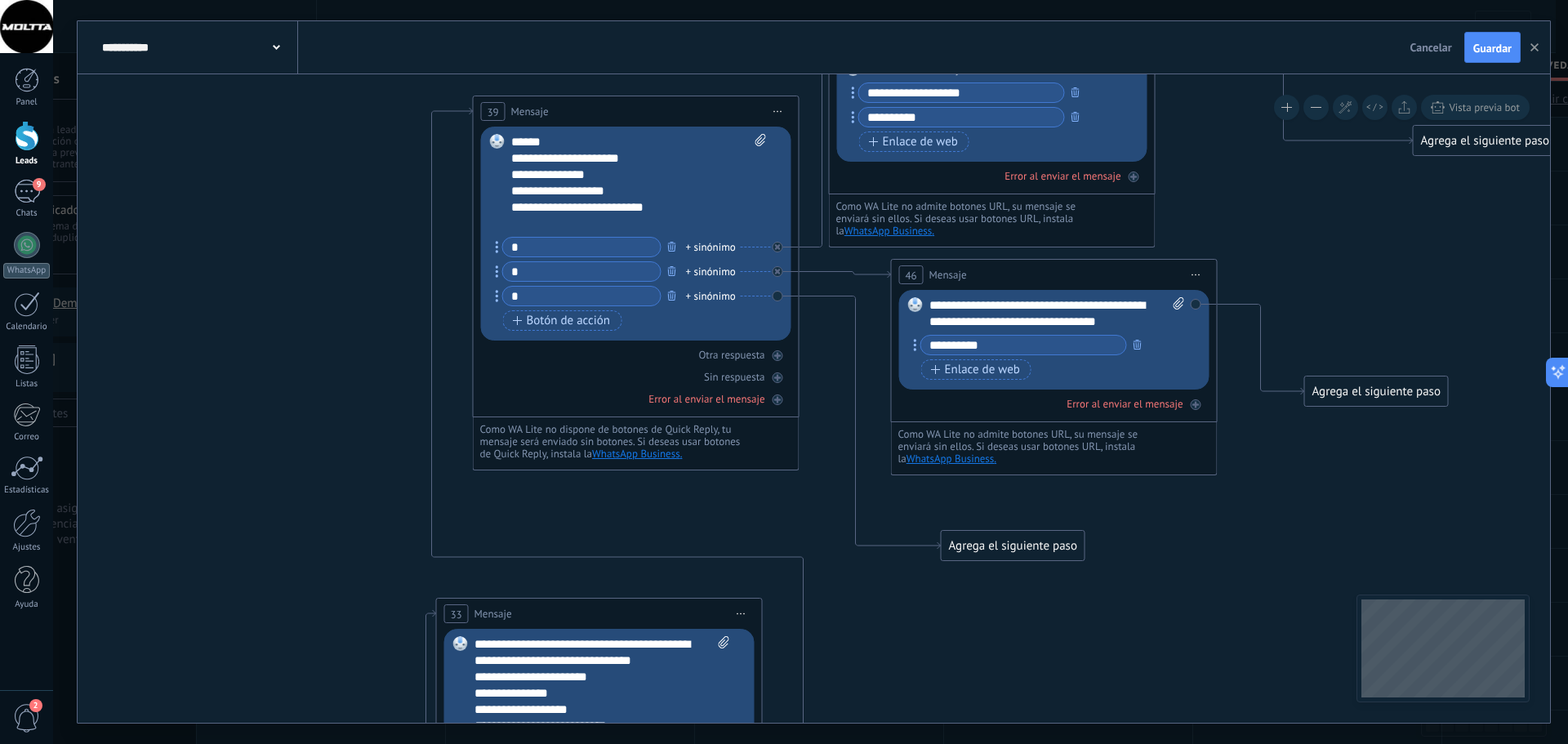 drag, startPoint x: 671, startPoint y: 666, endPoint x: 945, endPoint y: 632, distance: 276.10143 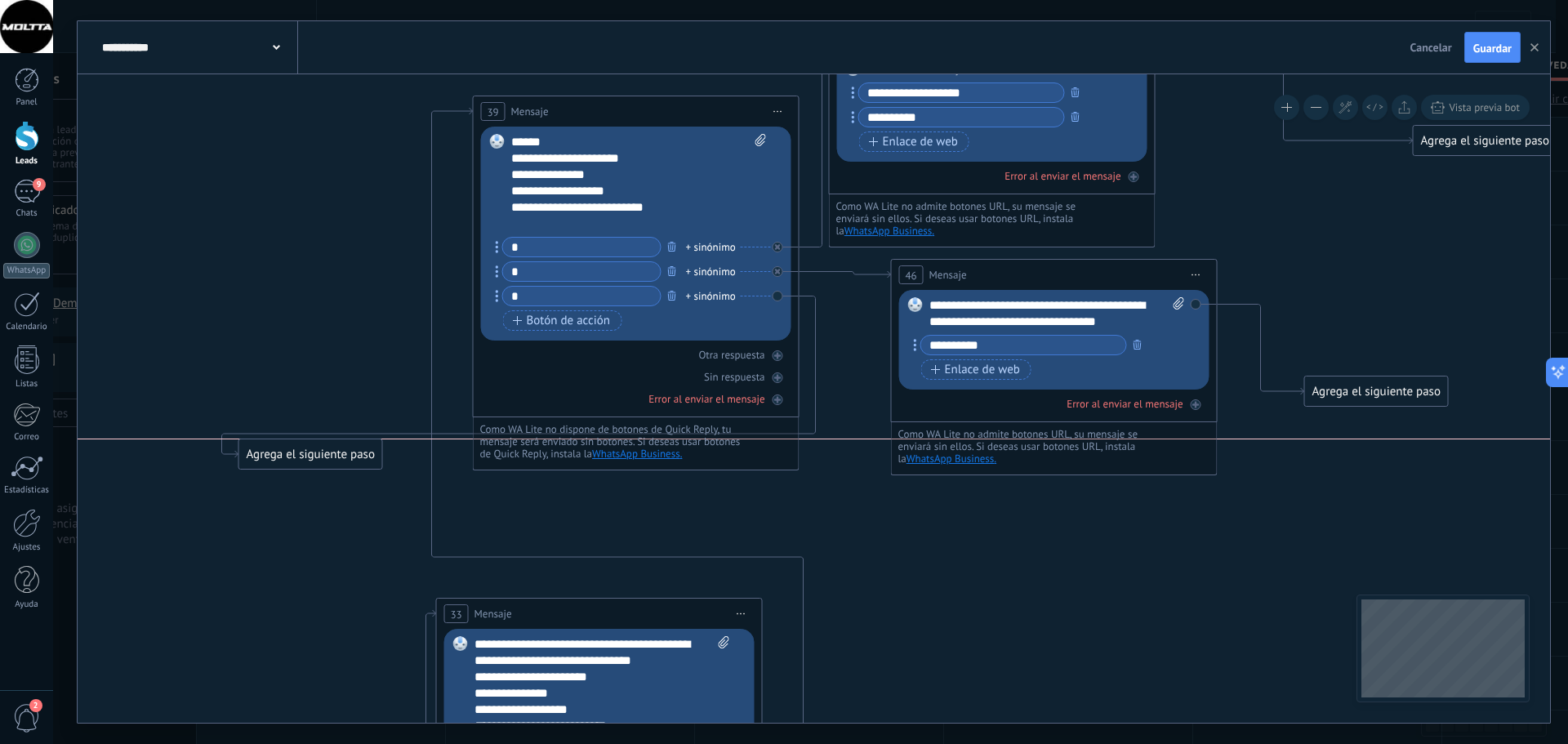 drag, startPoint x: 991, startPoint y: 542, endPoint x: 271, endPoint y: 483, distance: 722.4133 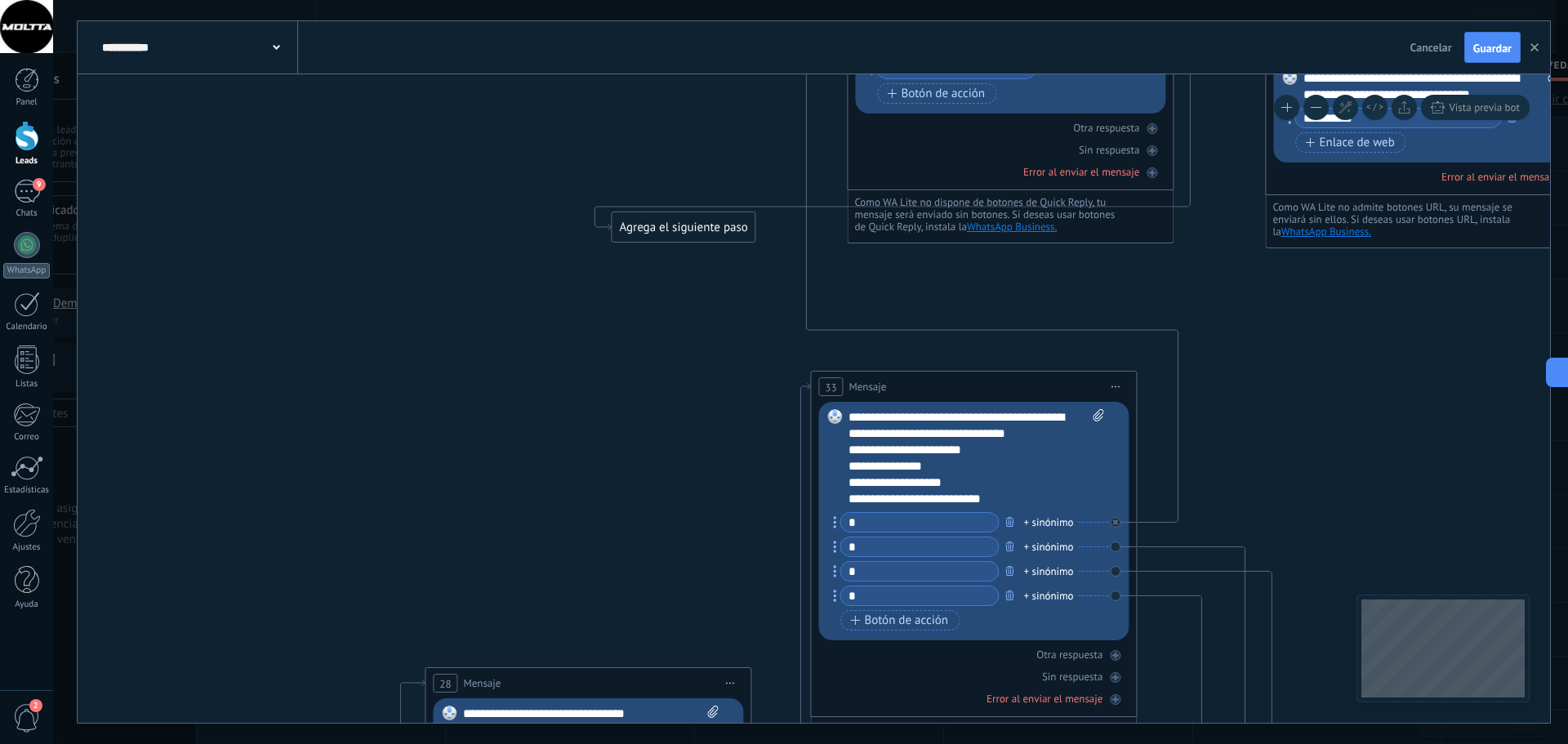 drag, startPoint x: 272, startPoint y: 549, endPoint x: 776, endPoint y: 322, distance: 552.761 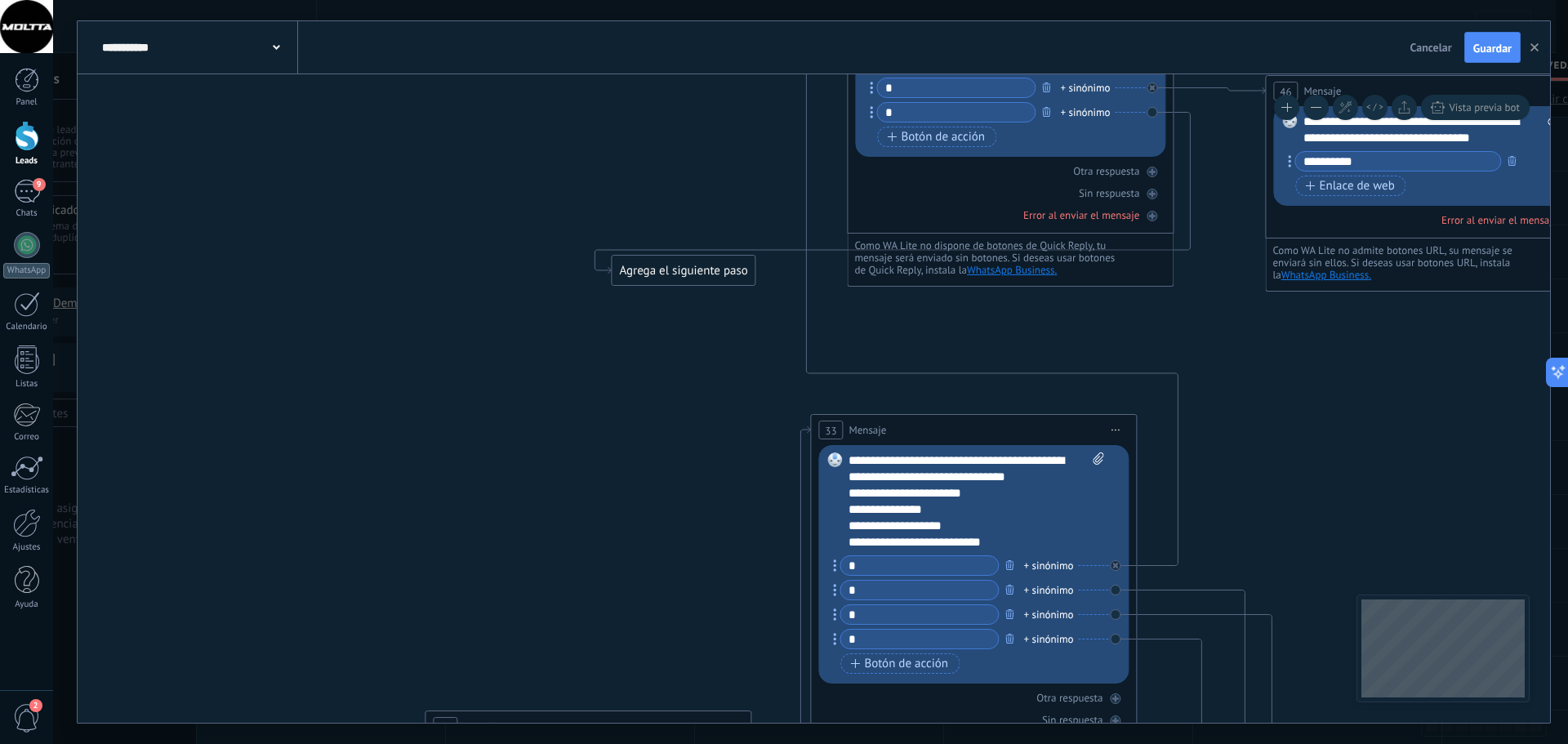 drag, startPoint x: 657, startPoint y: 480, endPoint x: 719, endPoint y: 495, distance: 63.78871 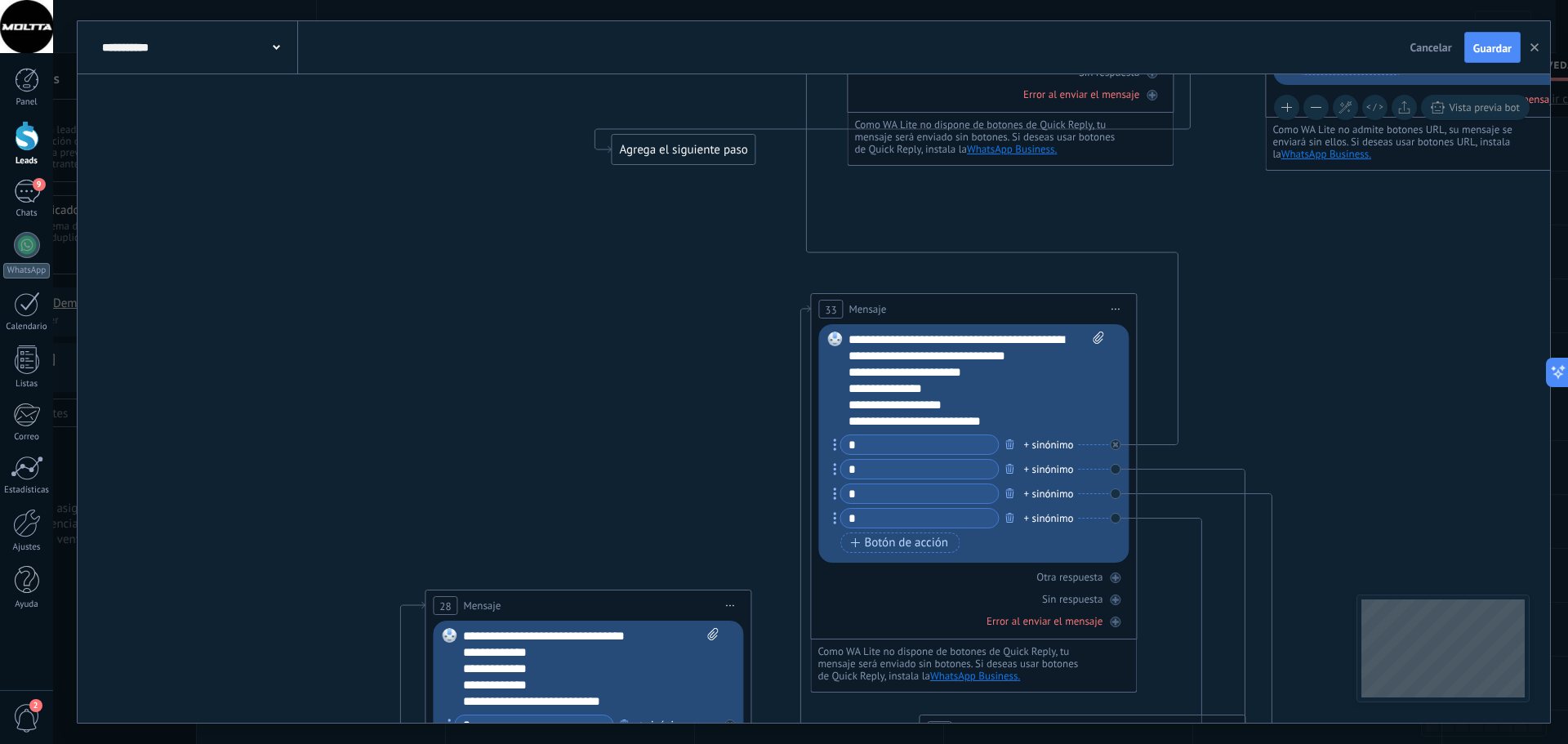 drag, startPoint x: 698, startPoint y: 448, endPoint x: 725, endPoint y: 283, distance: 167.1945 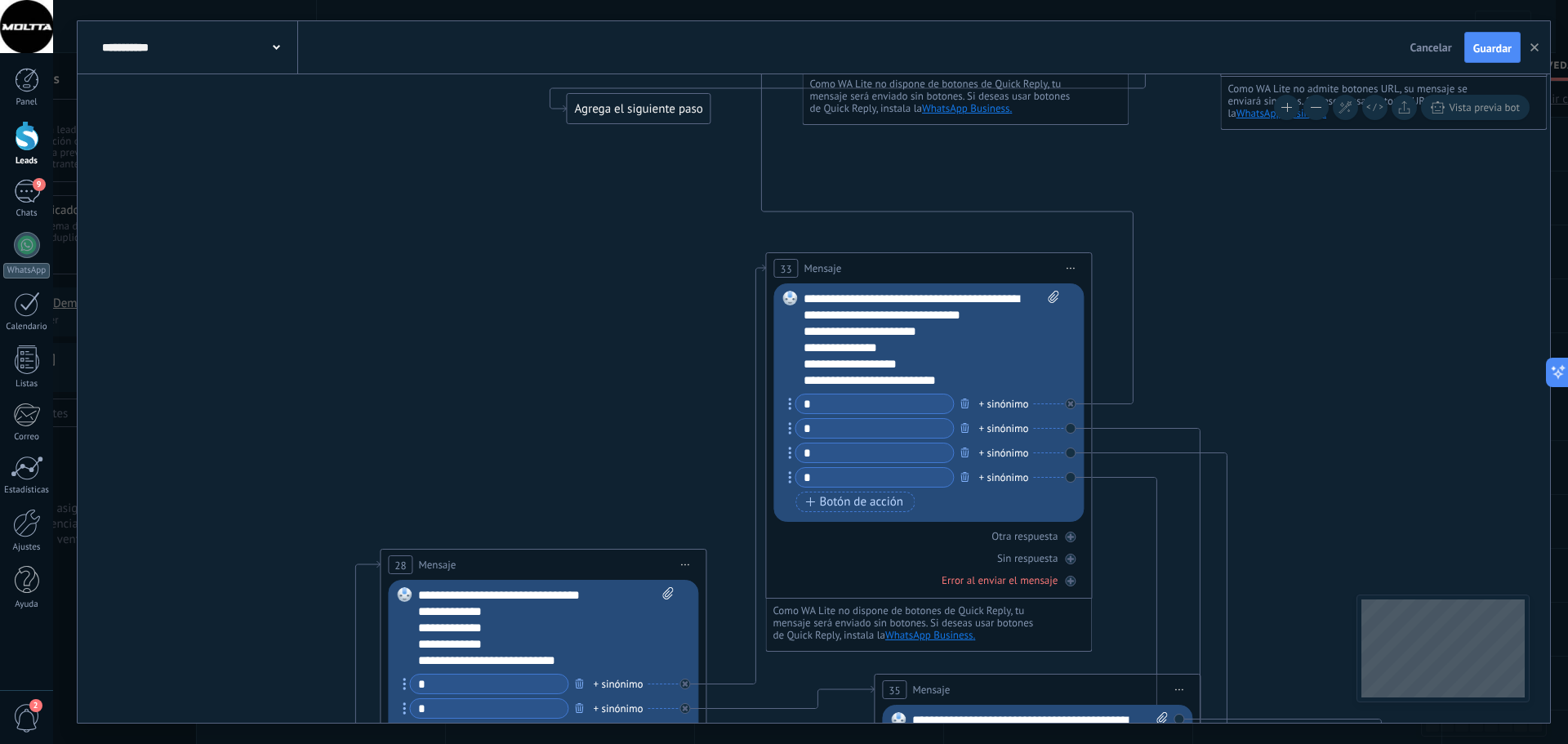 drag, startPoint x: 628, startPoint y: 422, endPoint x: 583, endPoint y: 395, distance: 52.47857 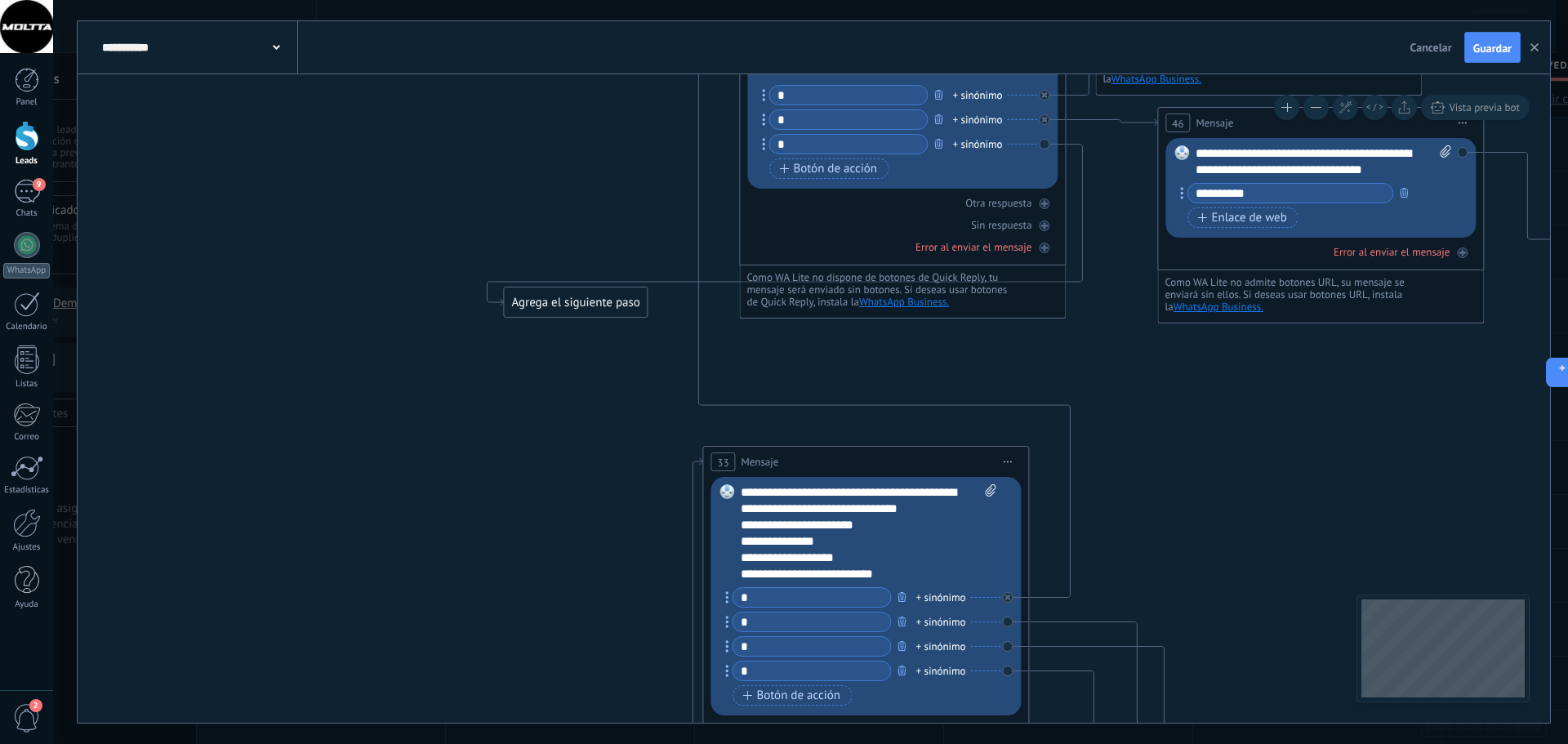 drag, startPoint x: 634, startPoint y: 247, endPoint x: 543, endPoint y: 452, distance: 224.29 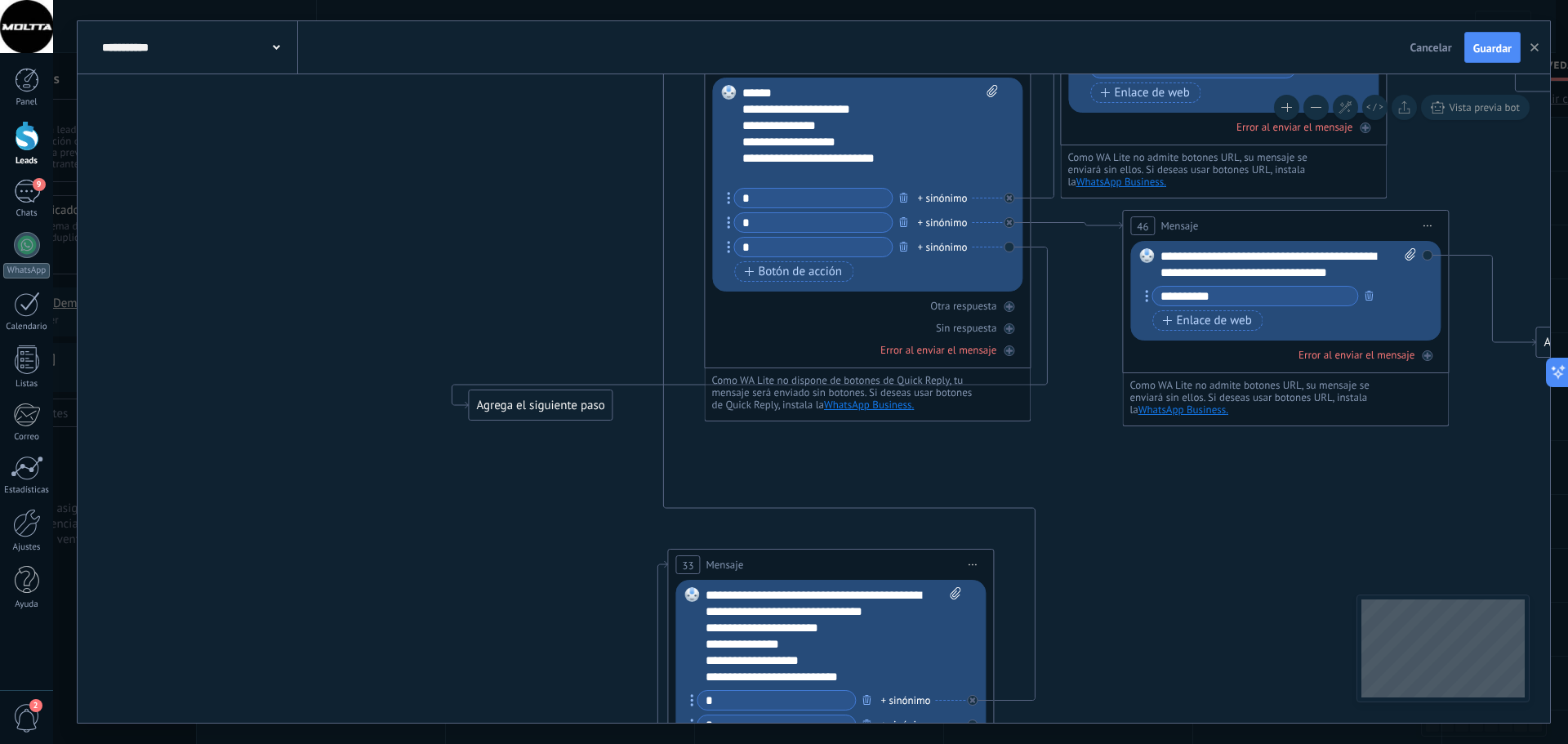 drag, startPoint x: 456, startPoint y: 417, endPoint x: 426, endPoint y: 542, distance: 128.5496 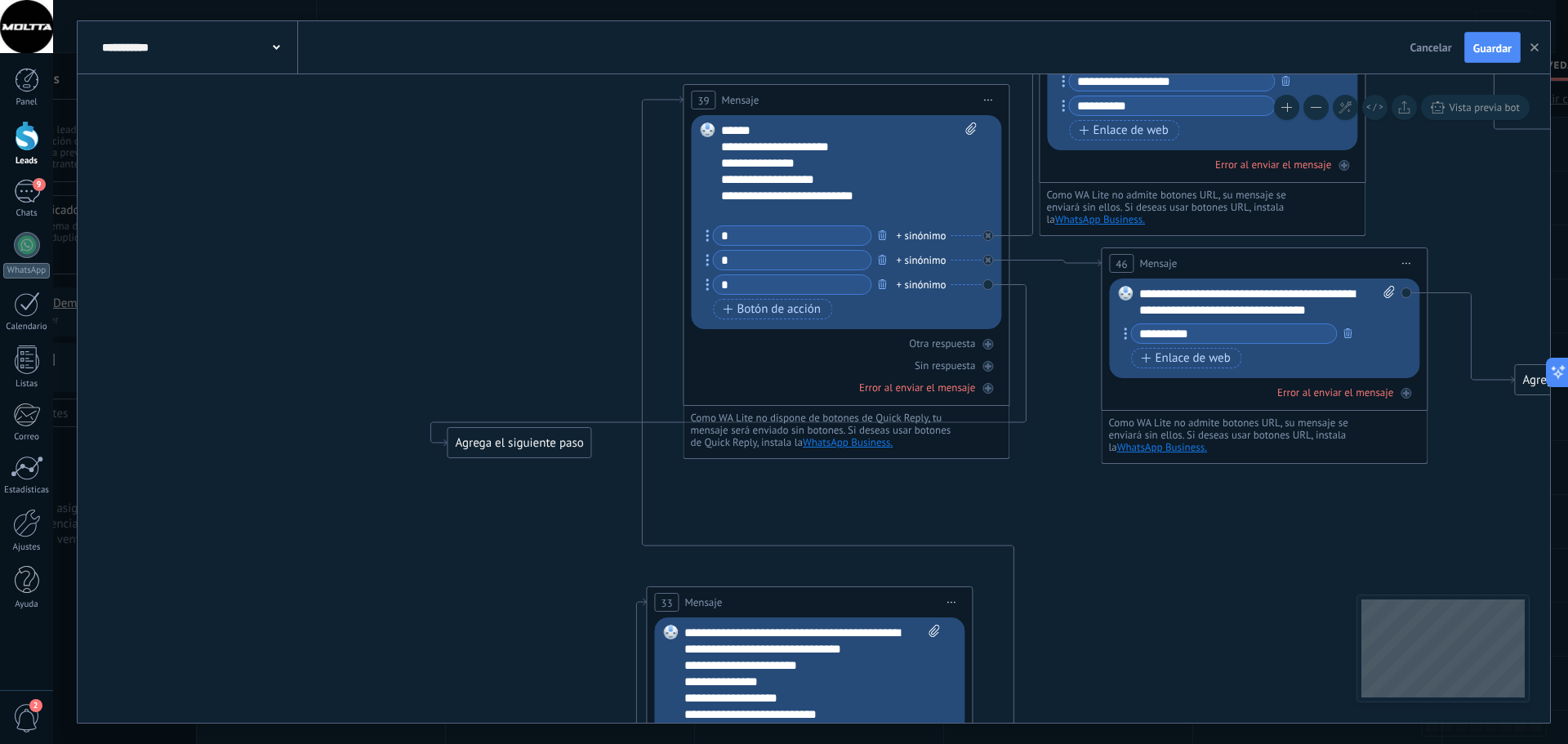 click on "**********" at bounding box center [849, 172] 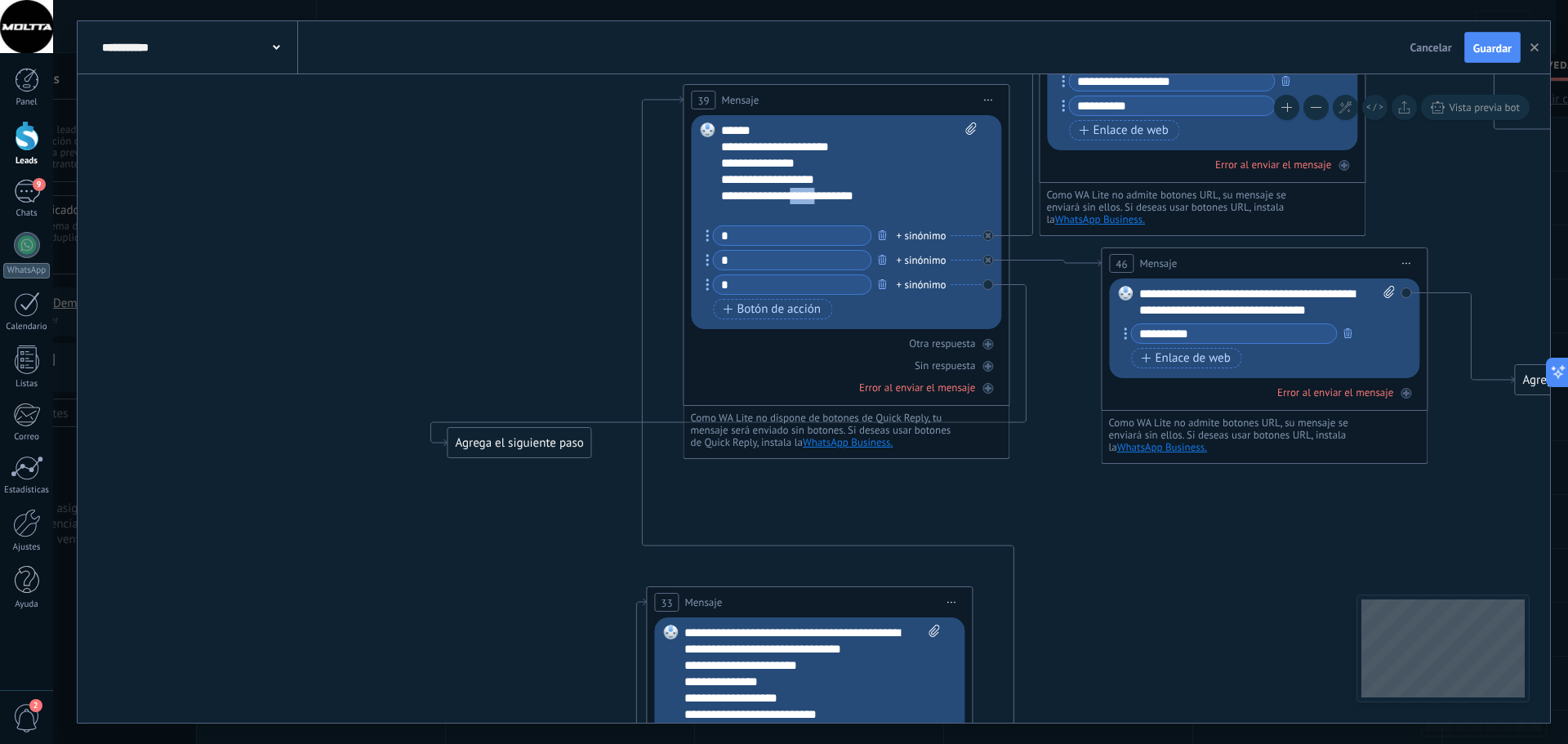 click on "**********" at bounding box center (849, 172) 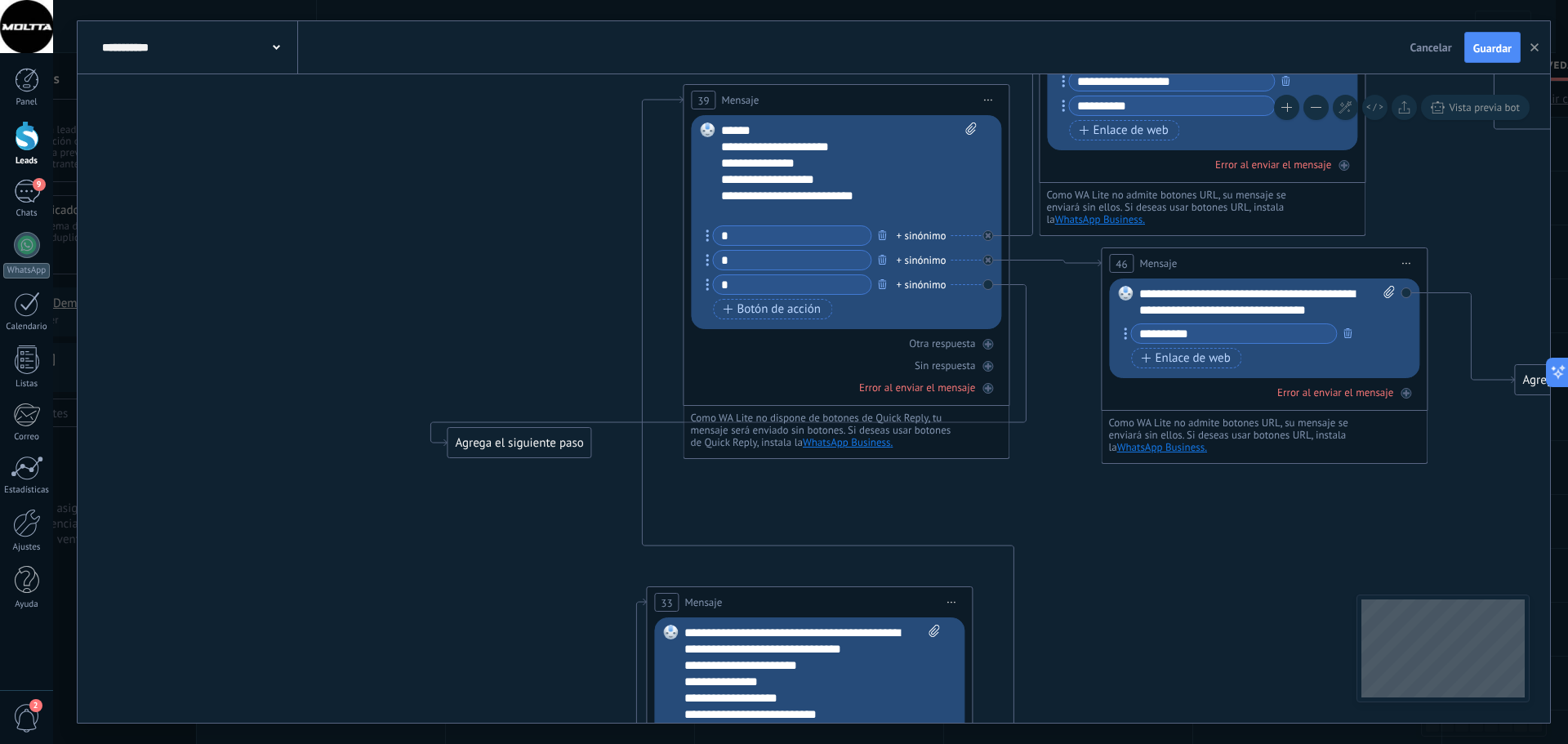 click on "**********" at bounding box center (849, 172) 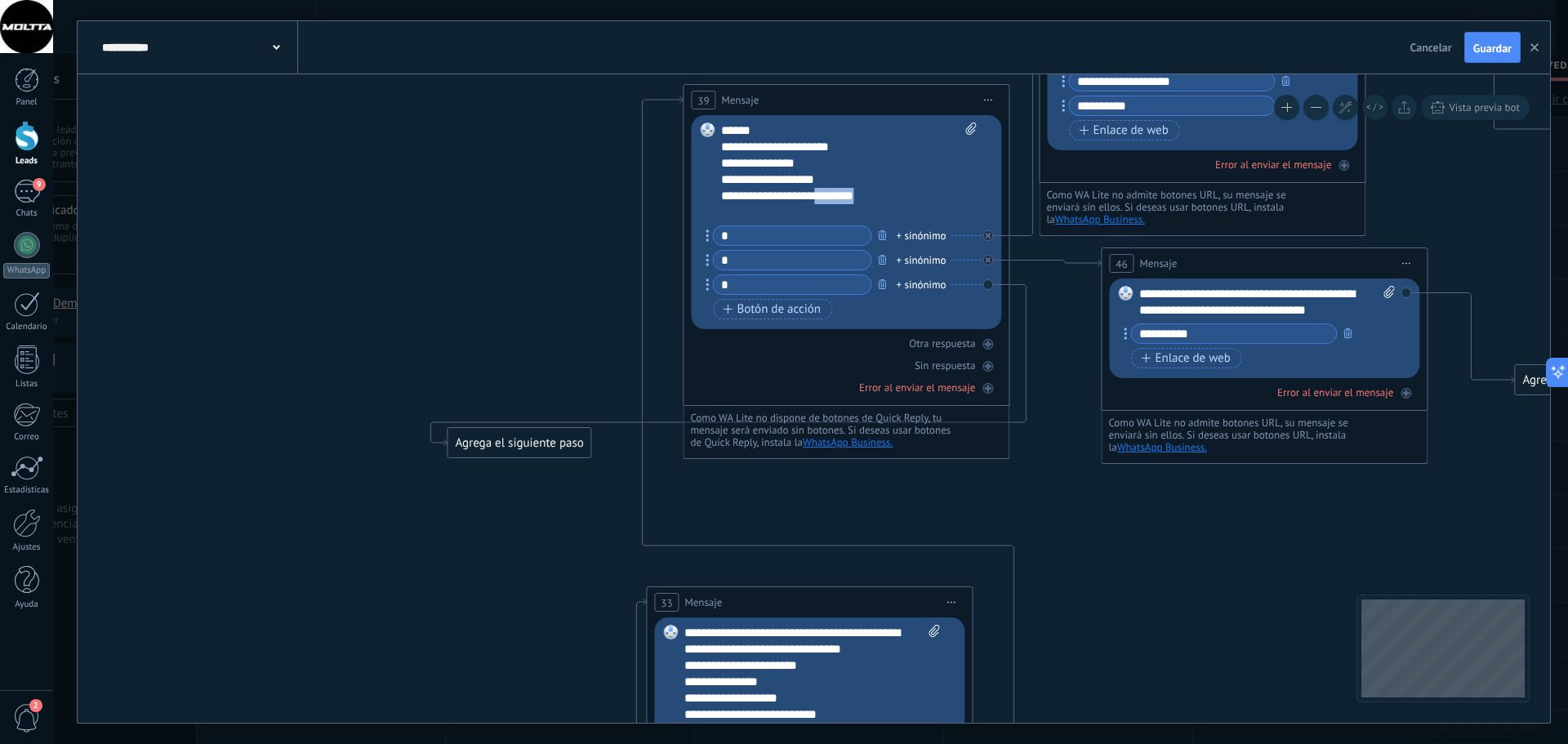 click on "**********" at bounding box center [849, 172] 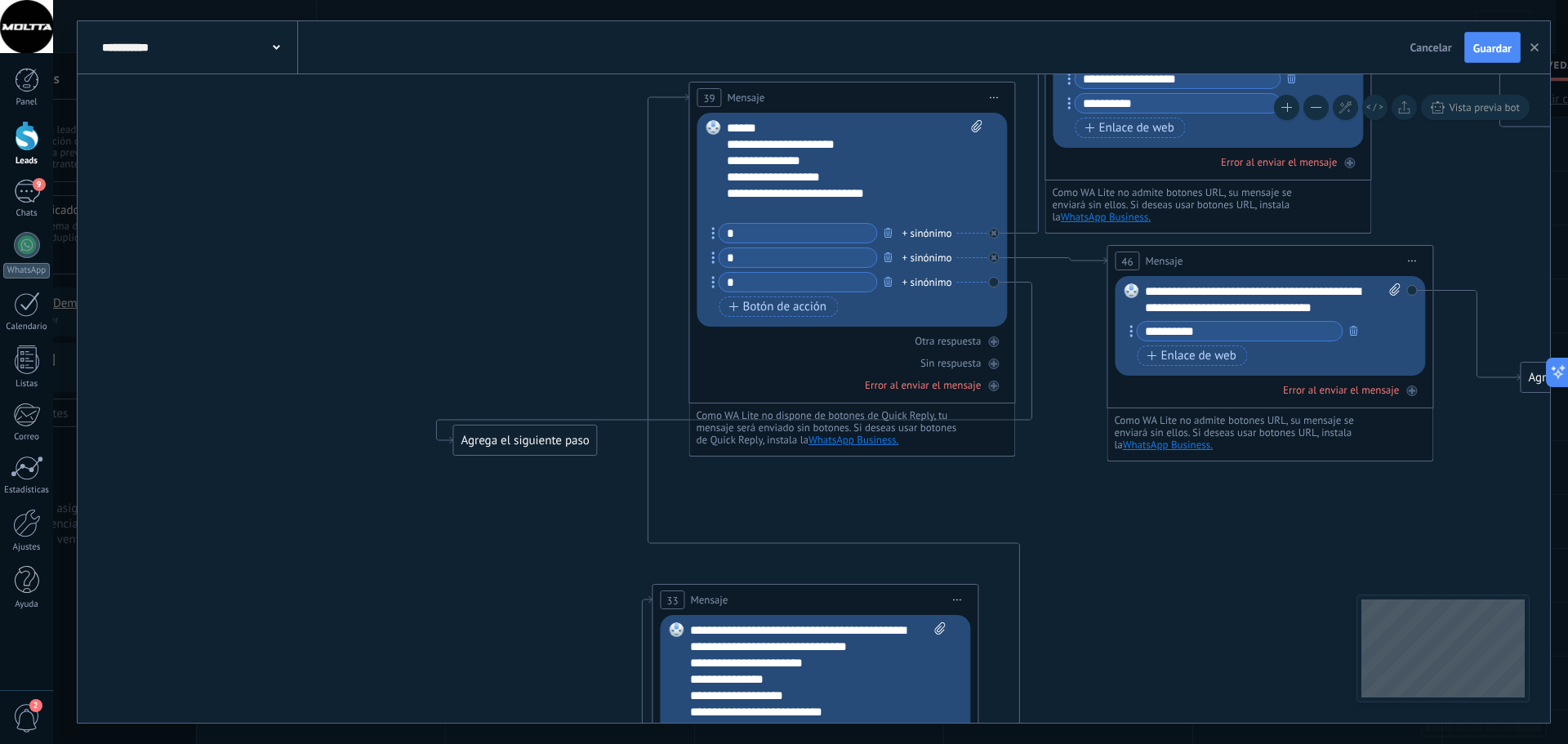 drag, startPoint x: 304, startPoint y: 633, endPoint x: 595, endPoint y: 501, distance: 319.5387 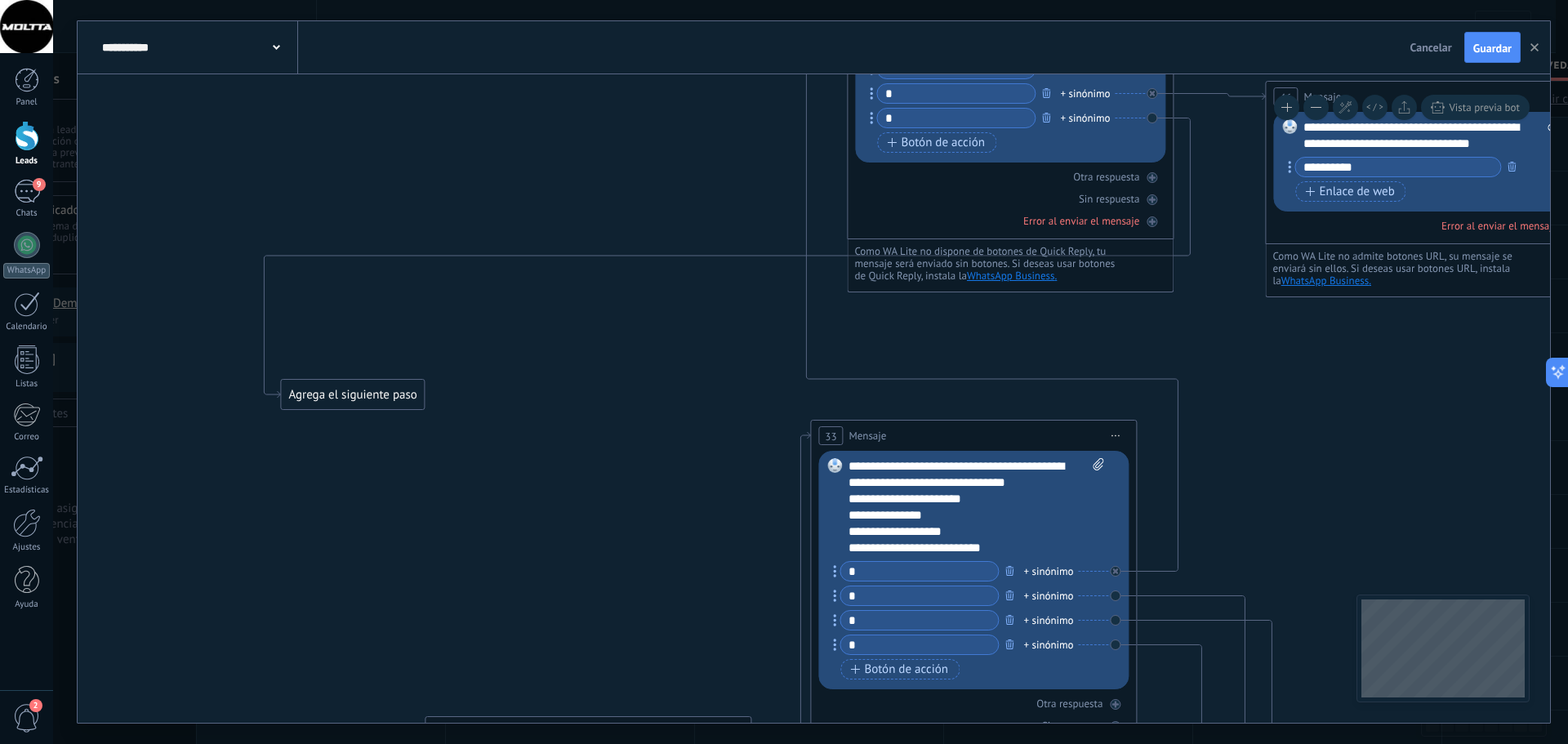 drag, startPoint x: 718, startPoint y: 285, endPoint x: 387, endPoint y: 403, distance: 351.40433 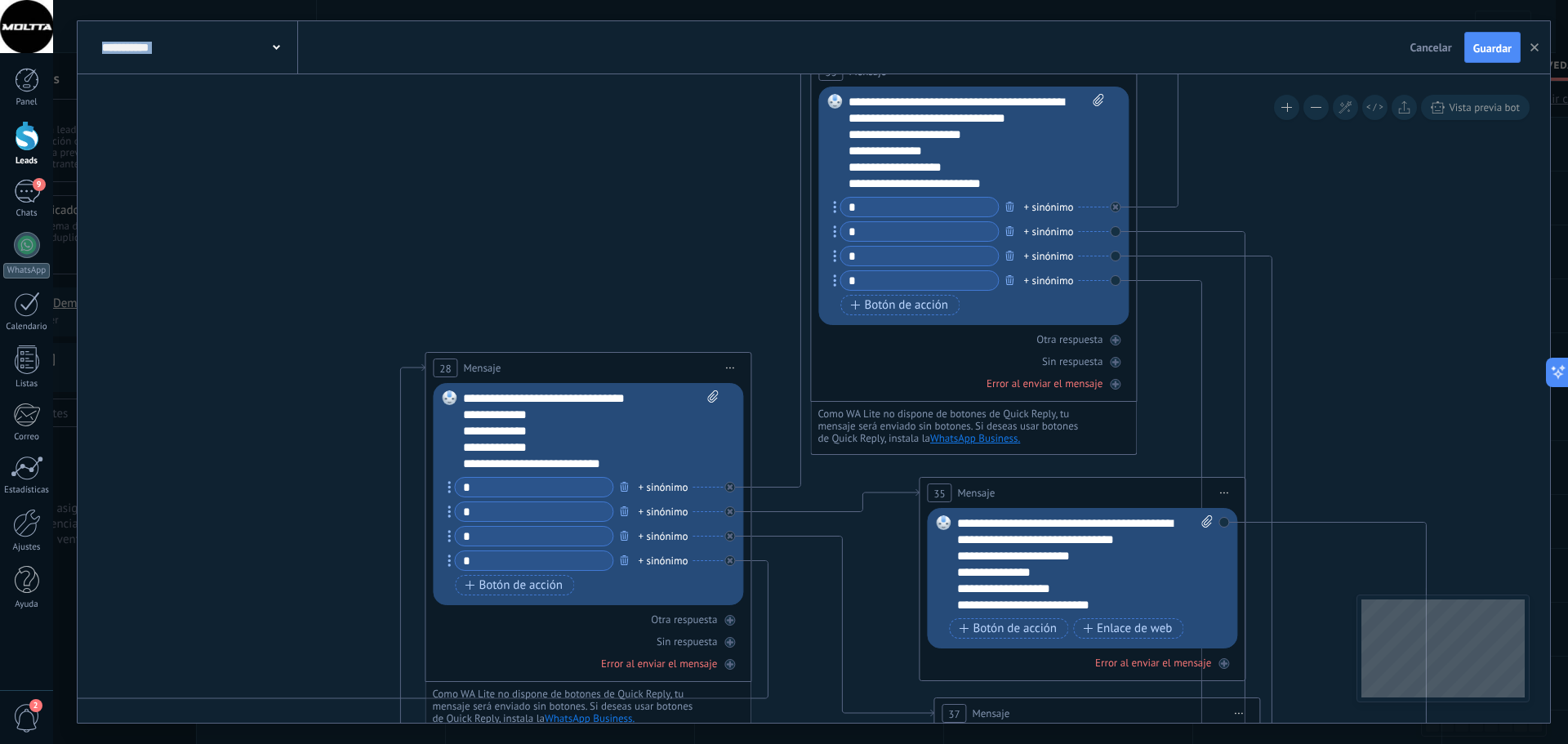 drag, startPoint x: 466, startPoint y: 476, endPoint x: 893, endPoint y: 106, distance: 565.00354 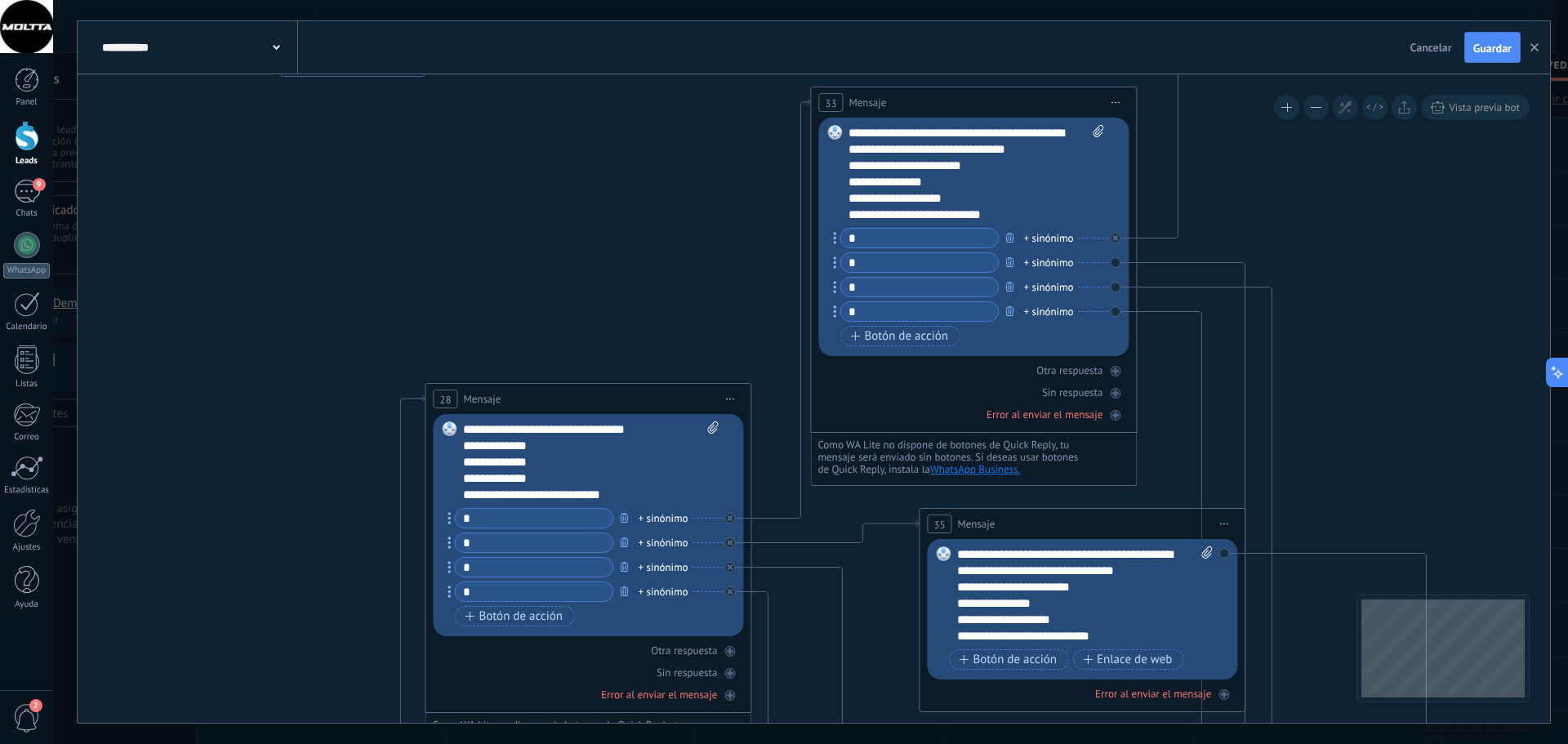 drag, startPoint x: 488, startPoint y: 239, endPoint x: 720, endPoint y: 219, distance: 232.86047 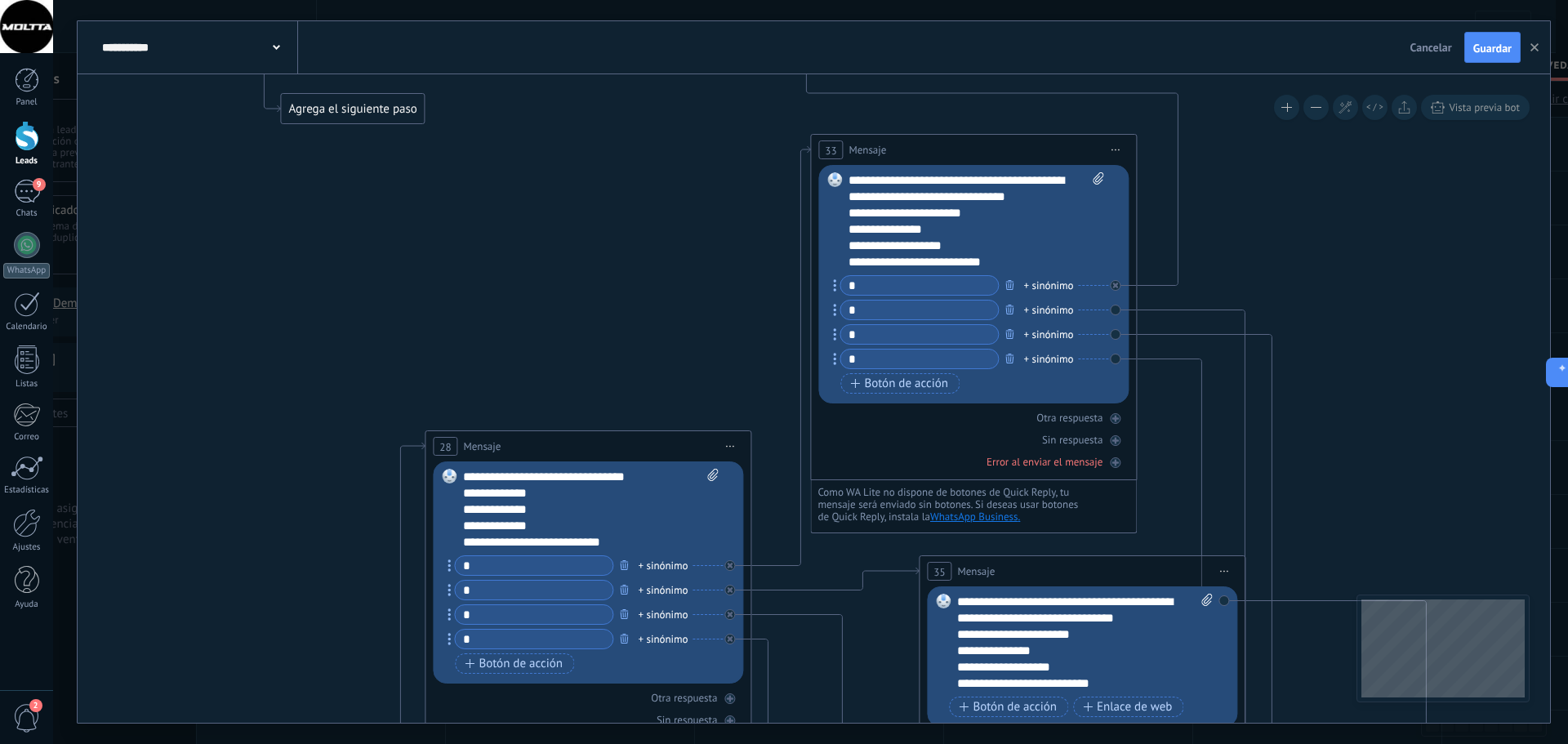 drag, startPoint x: 492, startPoint y: 255, endPoint x: 728, endPoint y: 309, distance: 242.09915 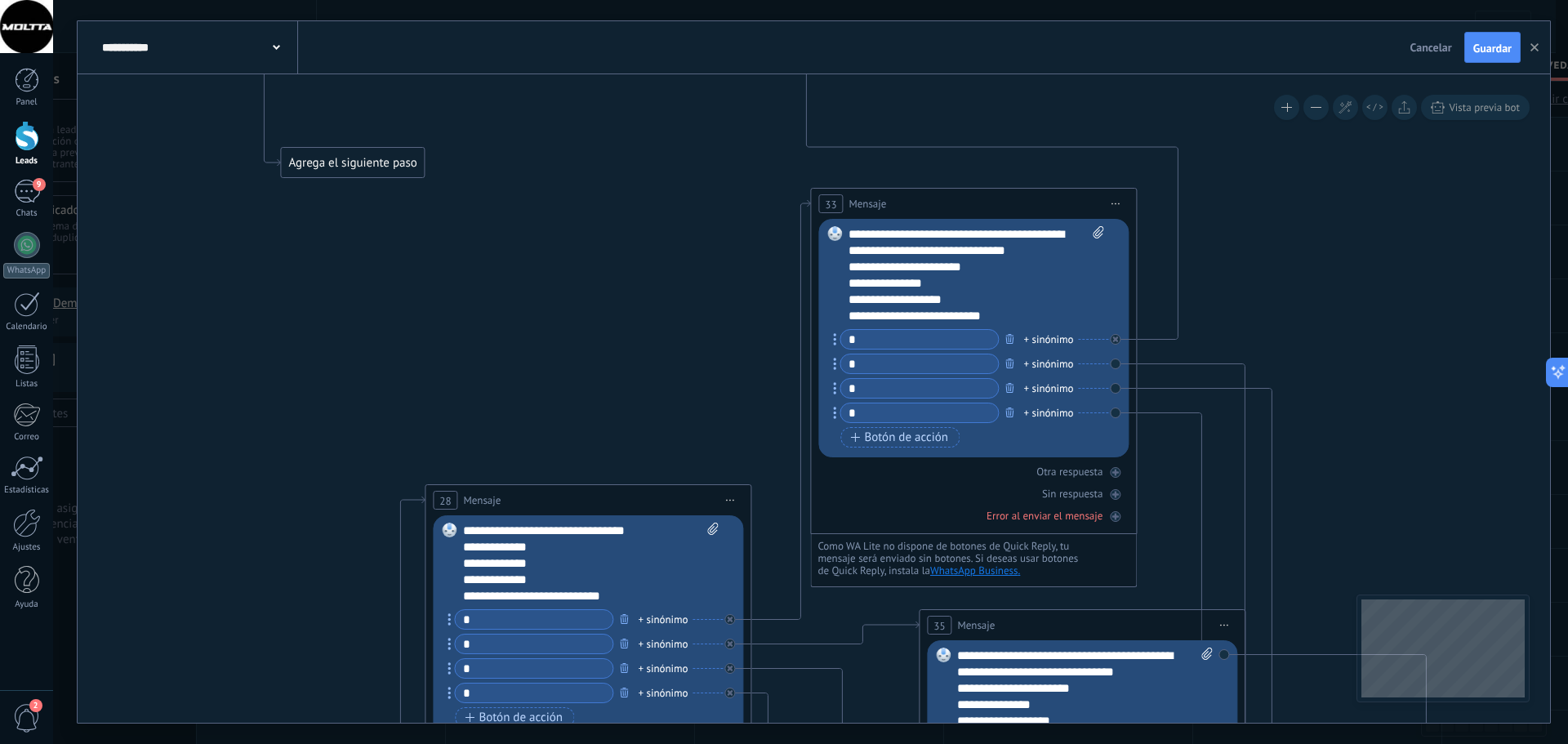 click at bounding box center [1316, 107] 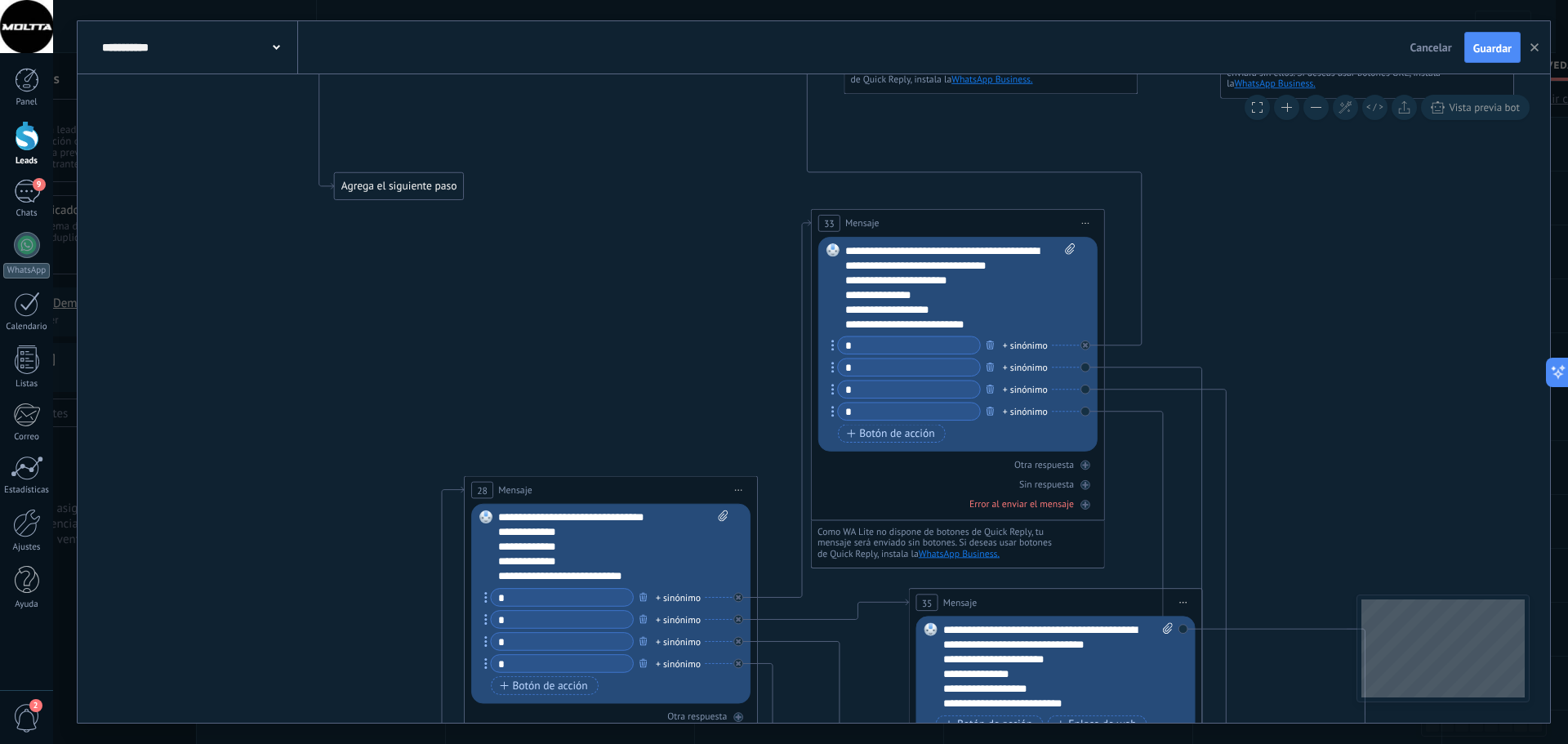 click at bounding box center [1316, 107] 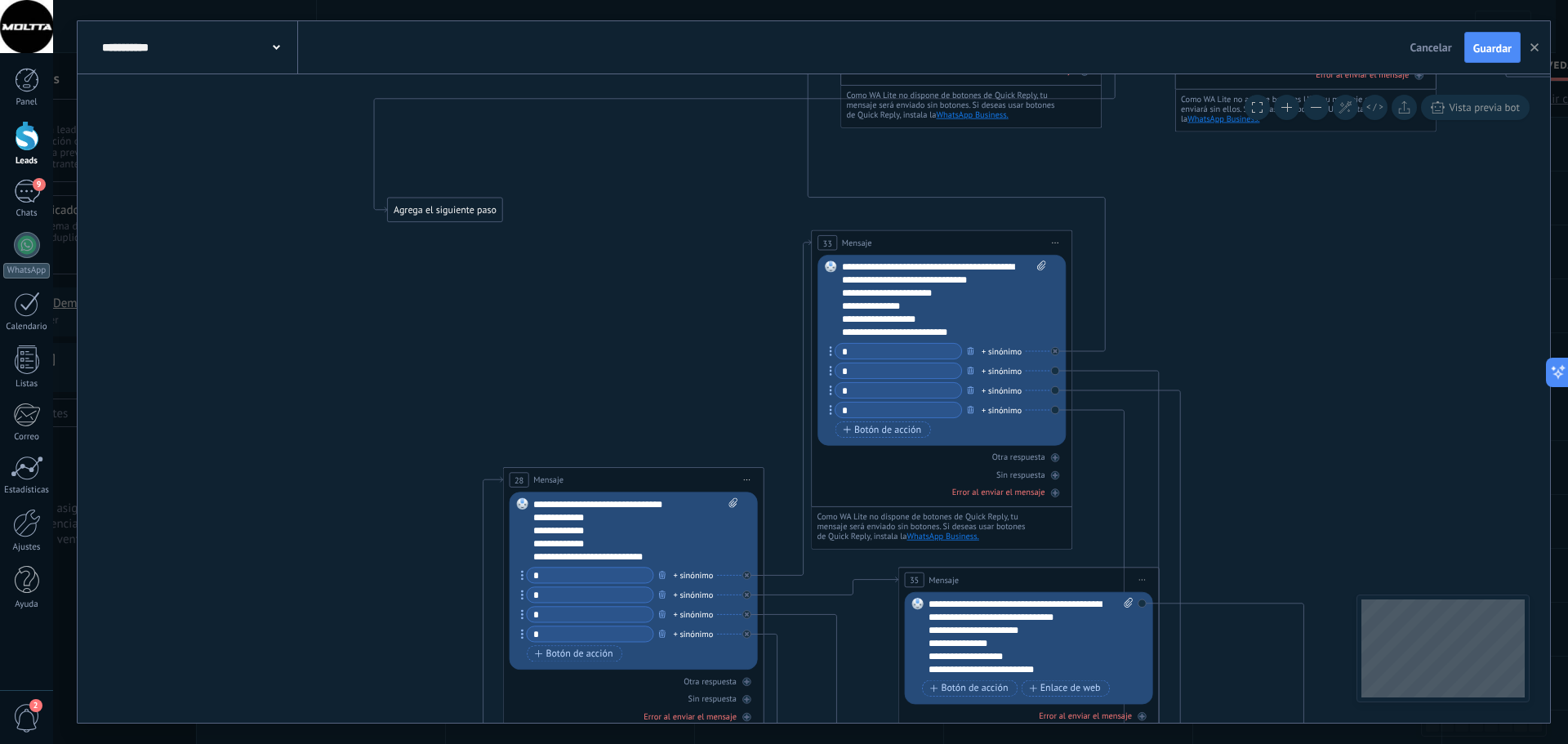 click at bounding box center [1316, 107] 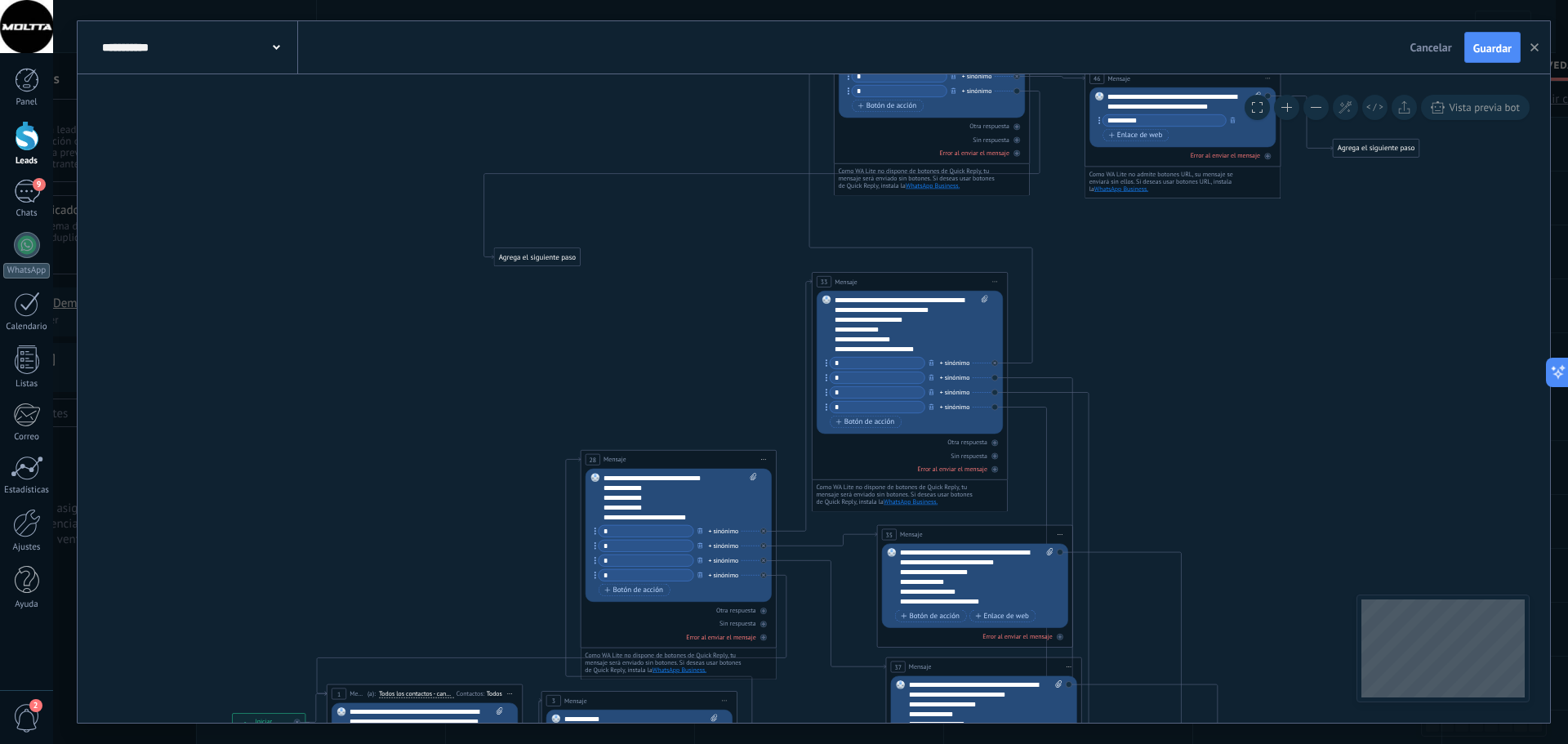 click at bounding box center [1316, 107] 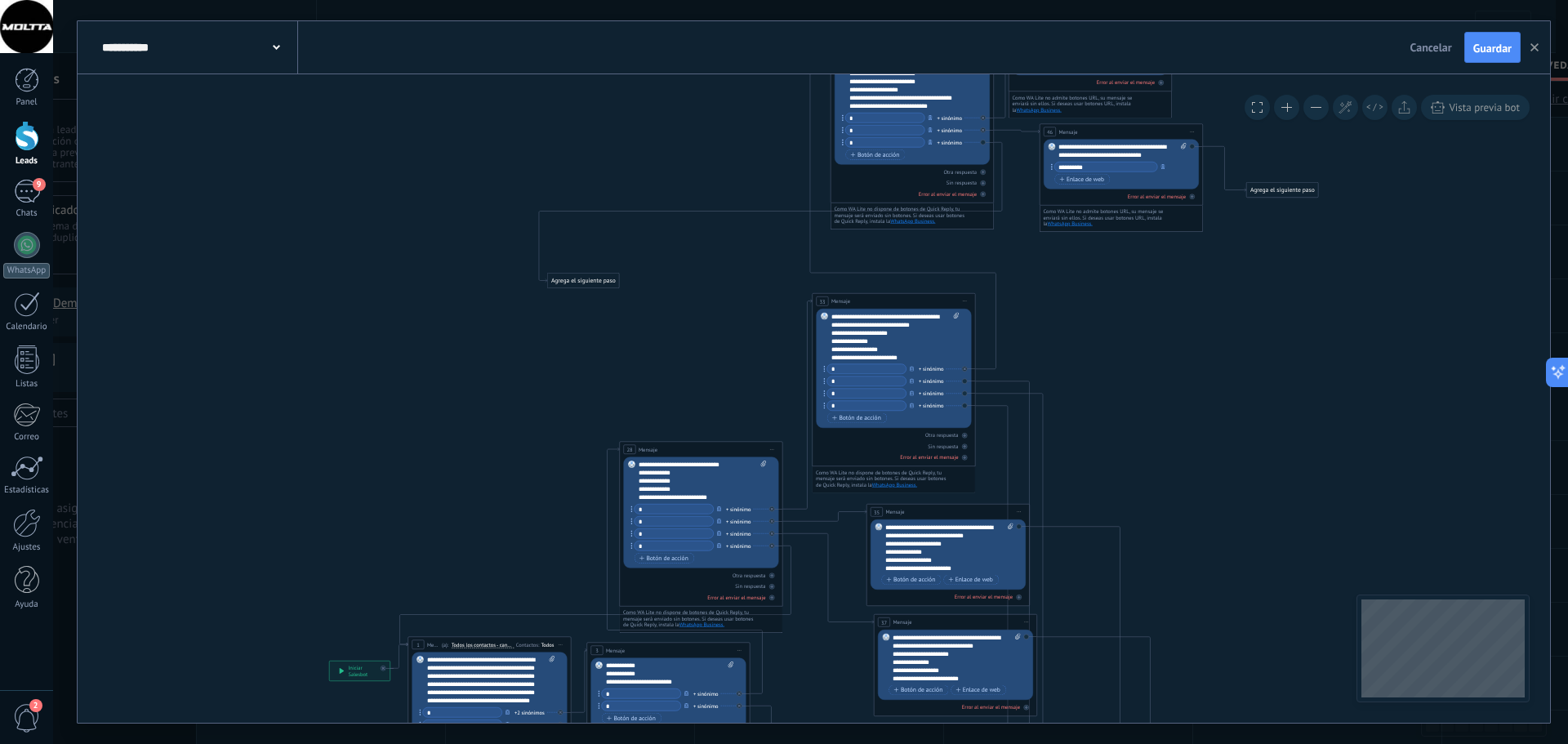 click at bounding box center [1316, 107] 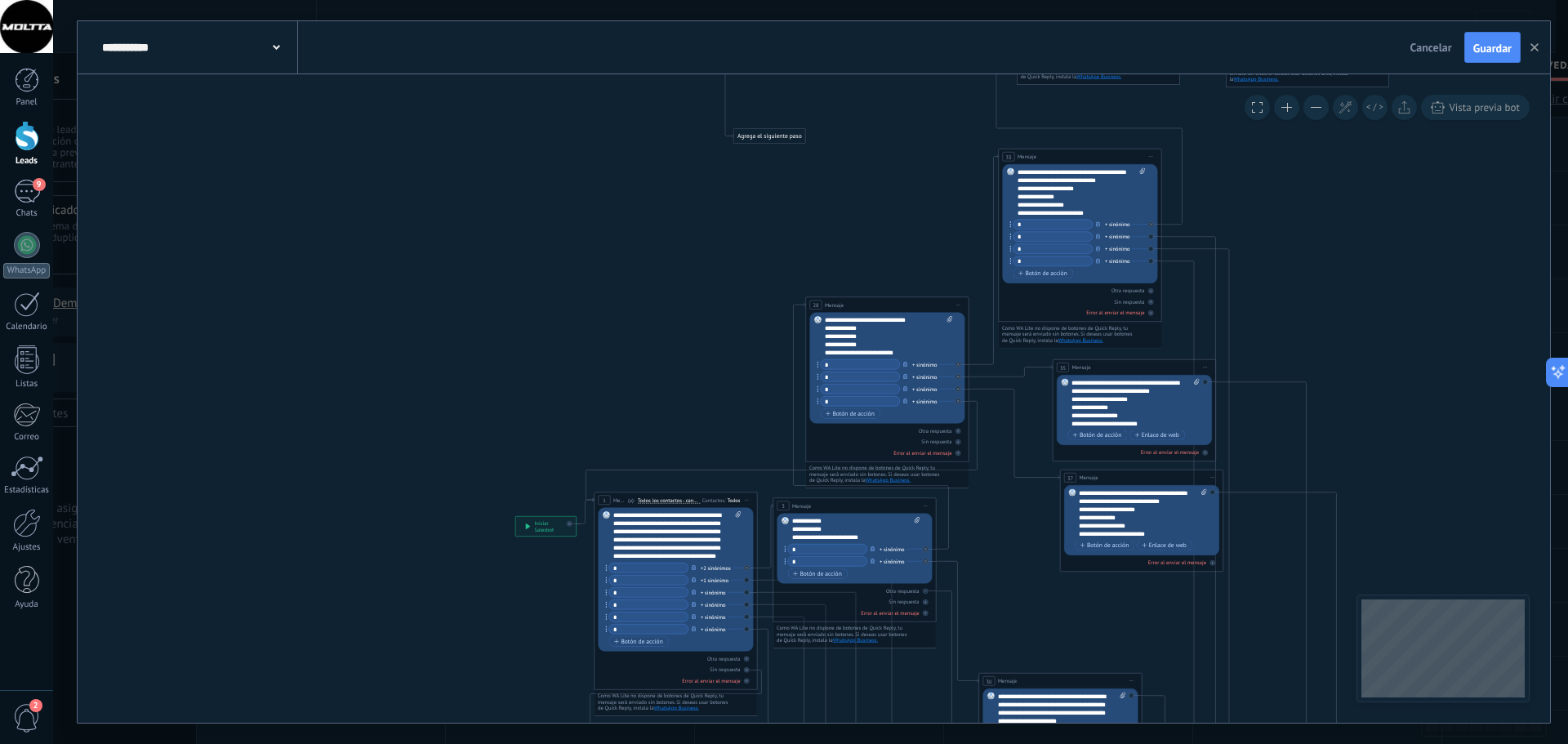 drag, startPoint x: 539, startPoint y: 373, endPoint x: 665, endPoint y: 295, distance: 148.18907 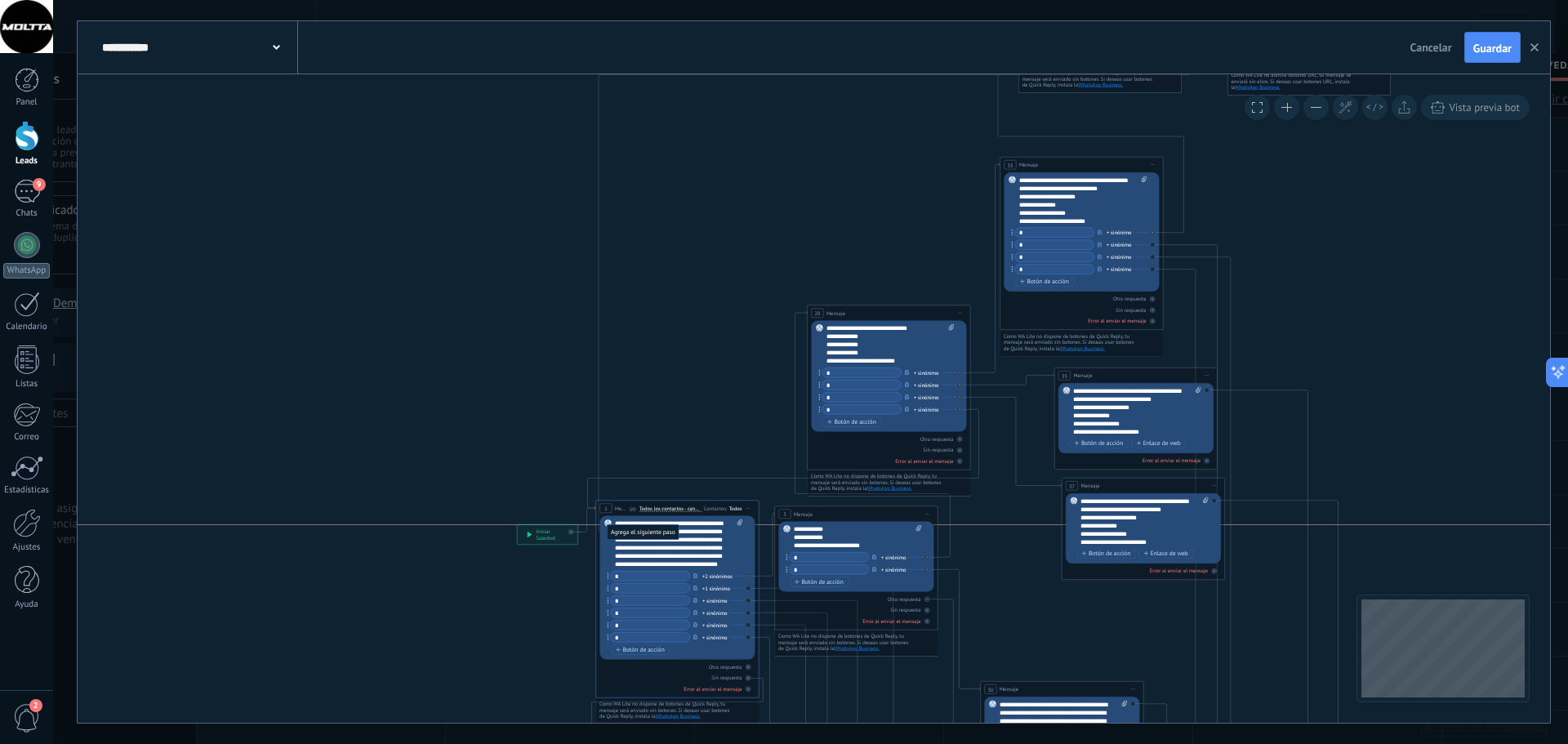 drag, startPoint x: 763, startPoint y: 146, endPoint x: 633, endPoint y: 537, distance: 412.0449 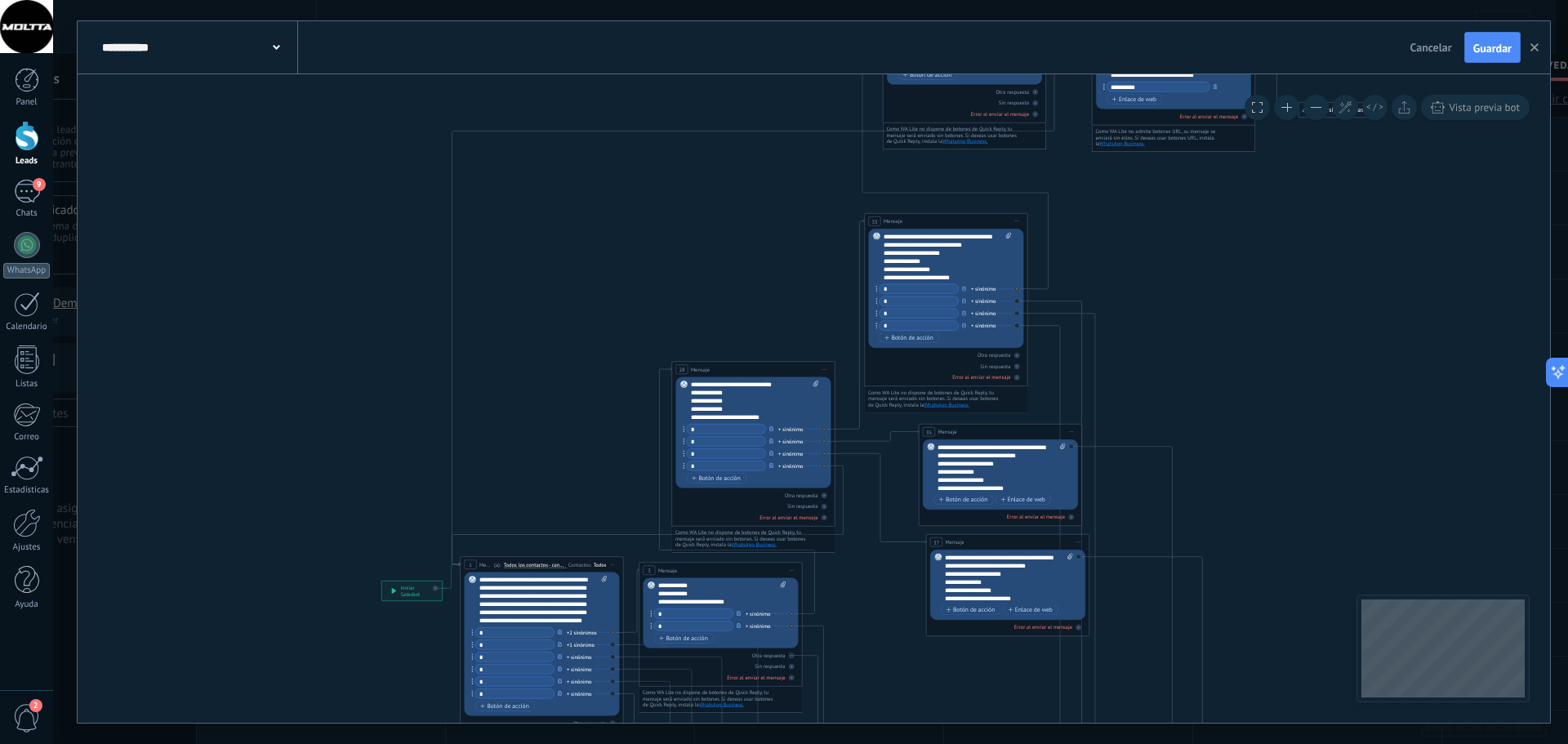 drag, startPoint x: 713, startPoint y: 385, endPoint x: 569, endPoint y: 443, distance: 155.2417 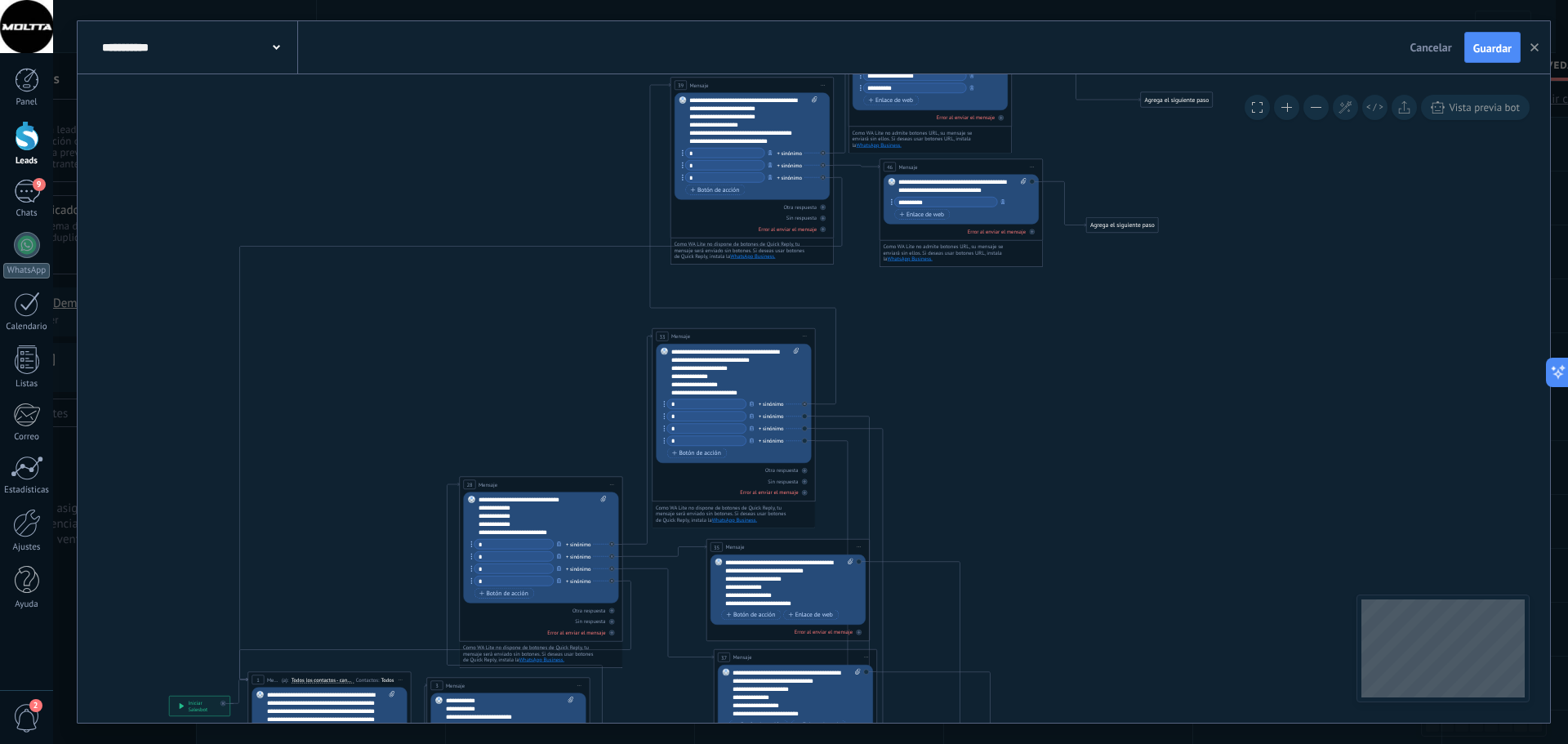drag, startPoint x: 1241, startPoint y: 284, endPoint x: 1019, endPoint y: 411, distance: 255.7597 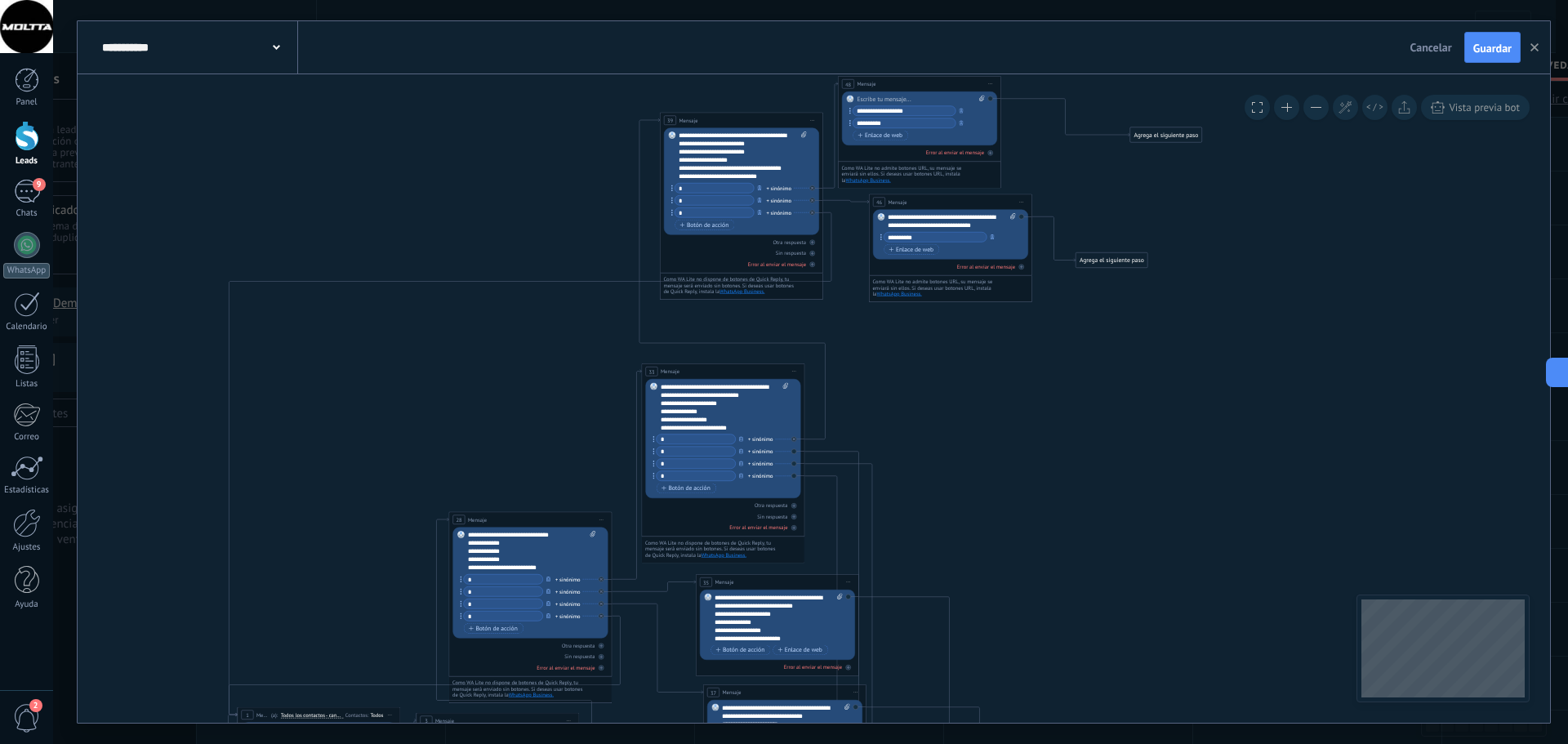 drag, startPoint x: 1240, startPoint y: 416, endPoint x: 1202, endPoint y: 483, distance: 77.02597 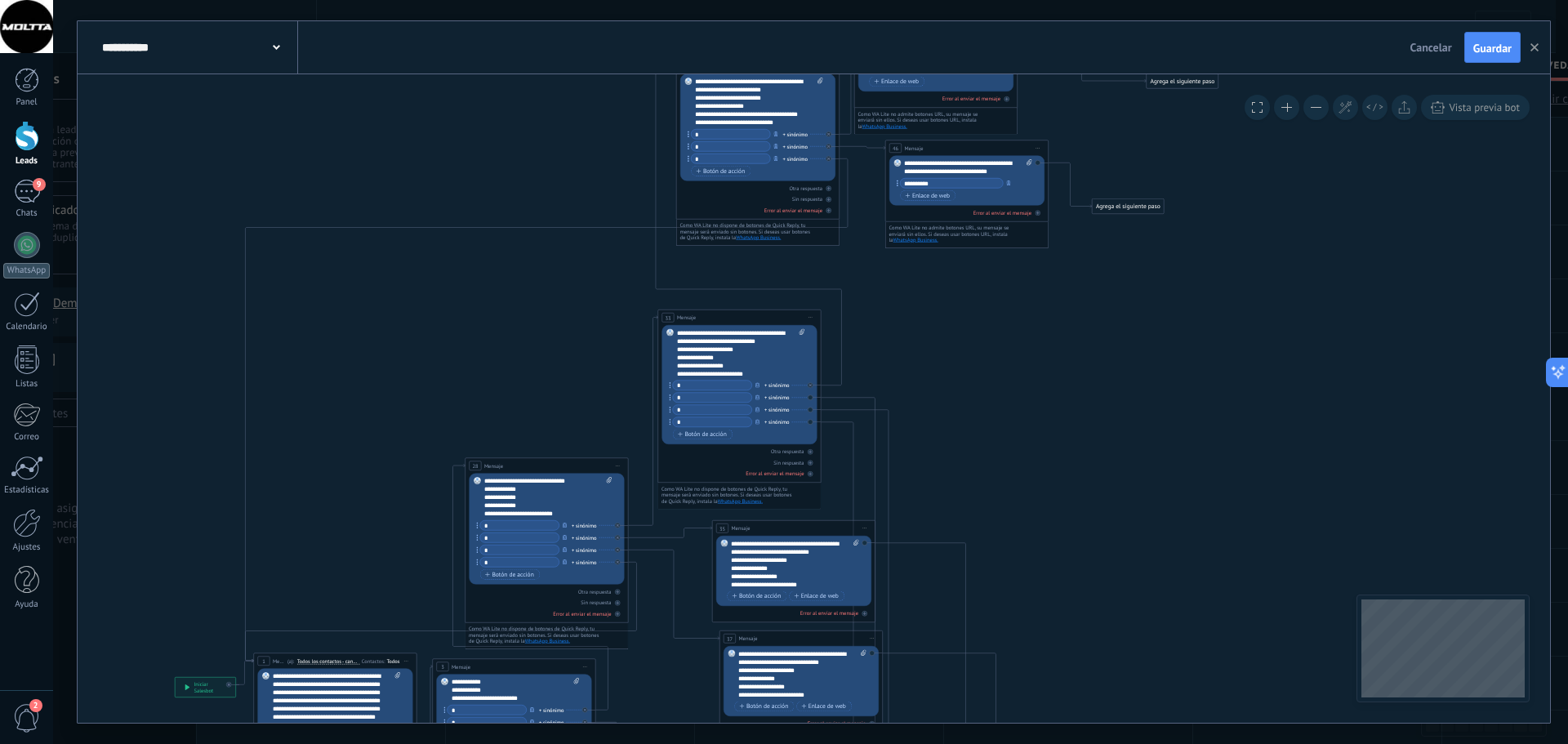 drag, startPoint x: 485, startPoint y: 505, endPoint x: 591, endPoint y: 372, distance: 170.0735 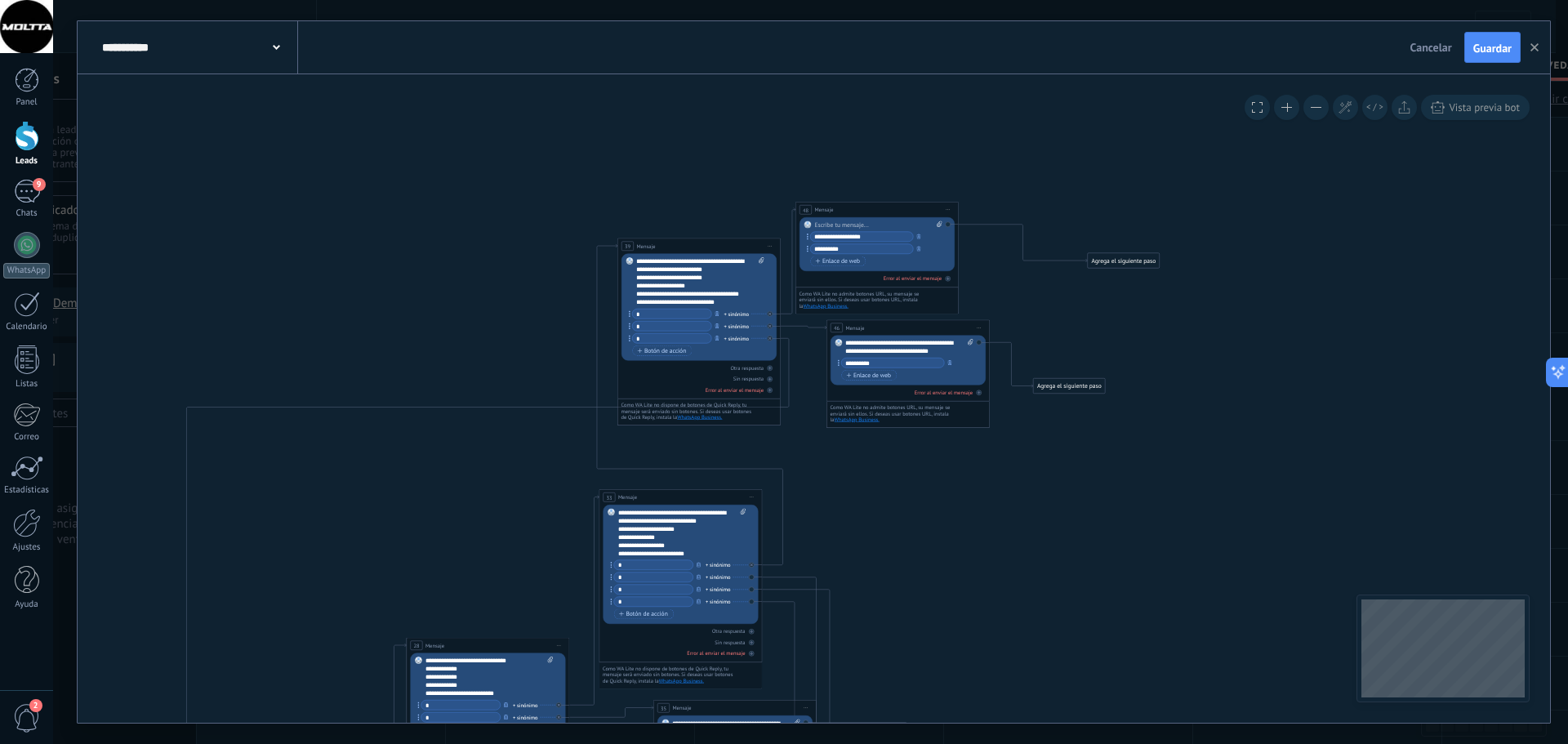 drag, startPoint x: 1376, startPoint y: 332, endPoint x: 1316, endPoint y: 506, distance: 184.05434 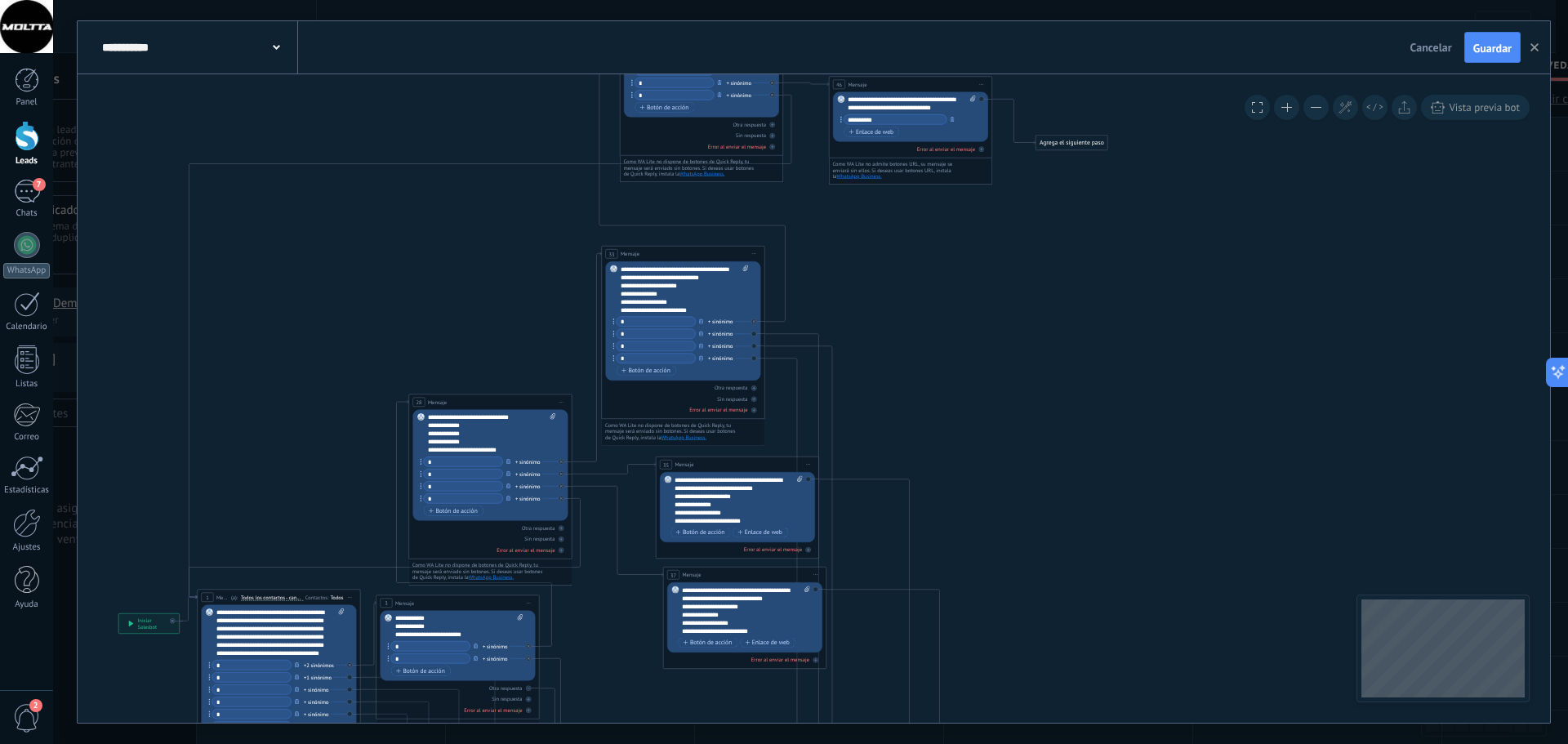 drag, startPoint x: 914, startPoint y: 563, endPoint x: 918, endPoint y: 318, distance: 245.03265 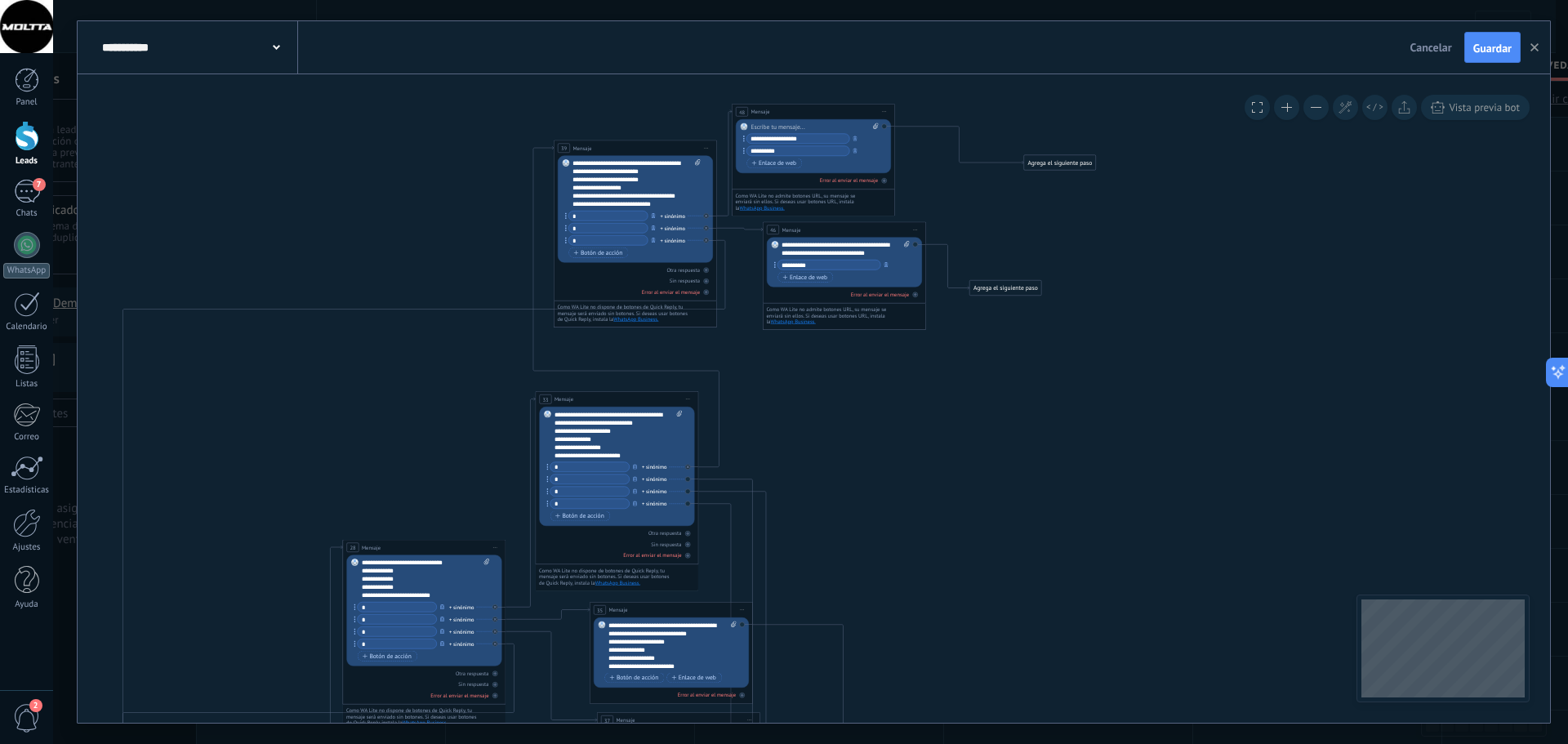 drag, startPoint x: 966, startPoint y: 289, endPoint x: 900, endPoint y: 433, distance: 158.40455 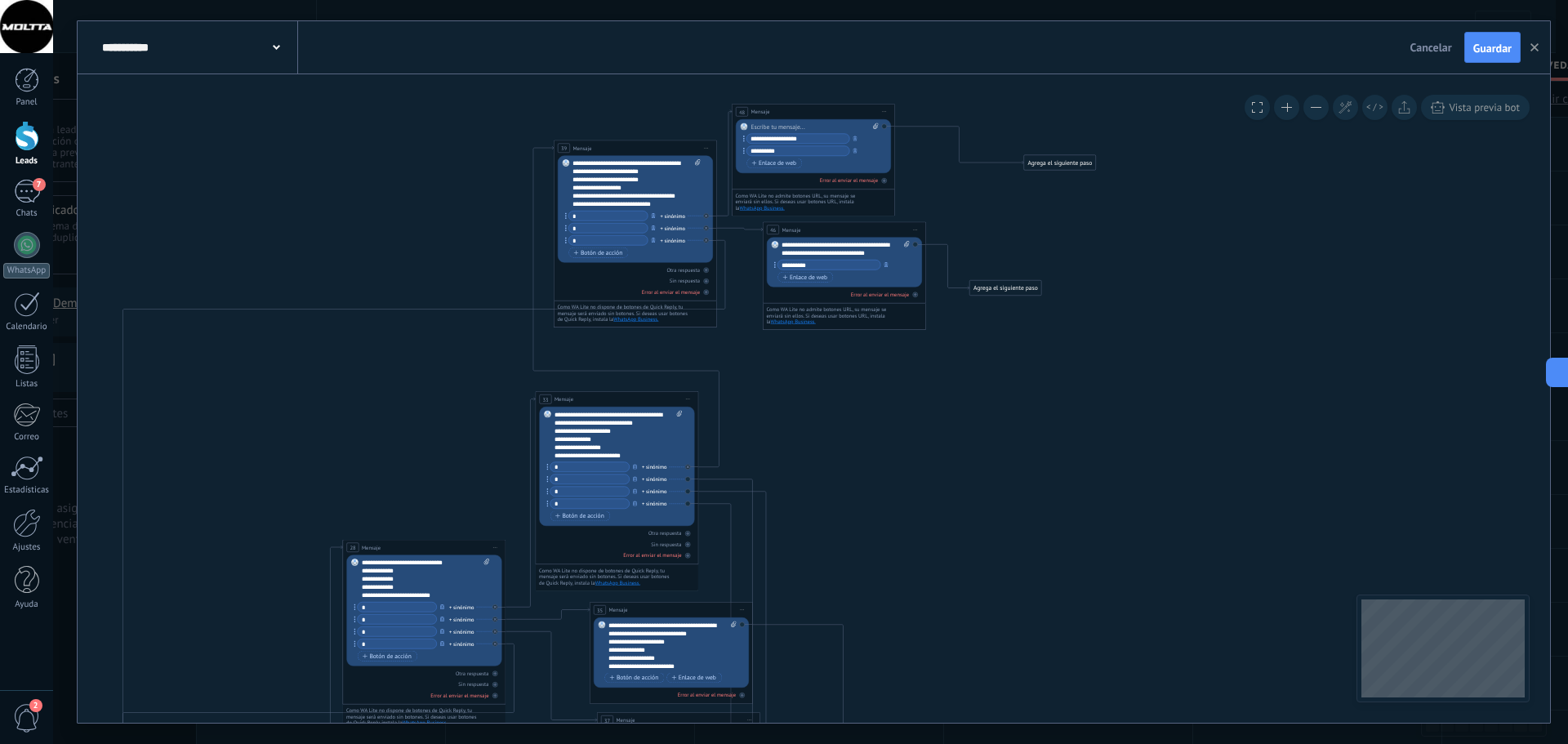 click on "33
Mensaje
*******
(a):
Todos los contactos - canales seleccionados
Todos los contactos - canales seleccionados
Todos los contactos - canal primario
Contacto principal - canales seleccionados
Contacto principal - canal primario
Todos los contactos - canales seleccionados
Todos los contactos - canales seleccionados
Todos los contactos - canal primario
Contacto principal - canales seleccionados" at bounding box center (617, 399) 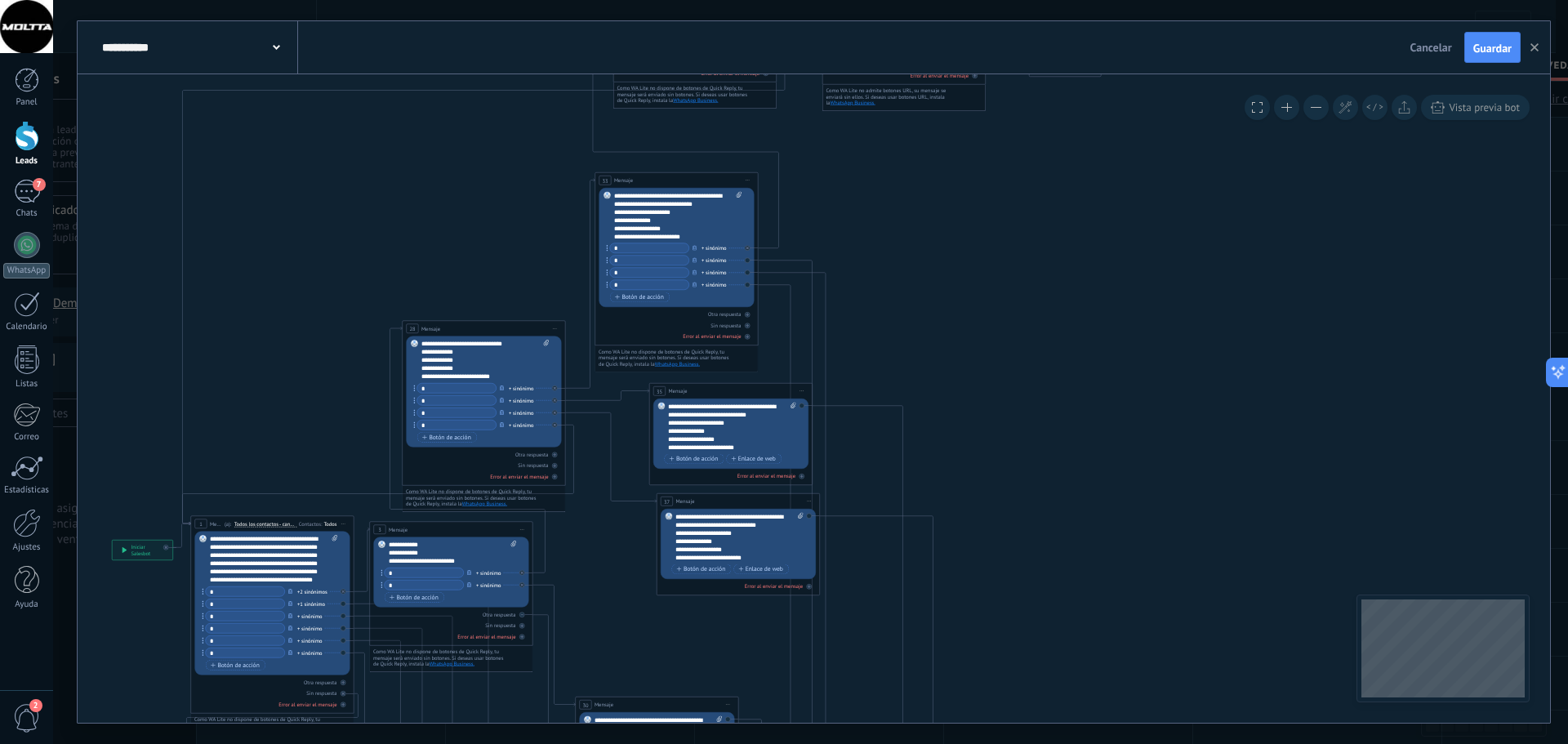 drag, startPoint x: 925, startPoint y: 517, endPoint x: 985, endPoint y: 298, distance: 227.07047 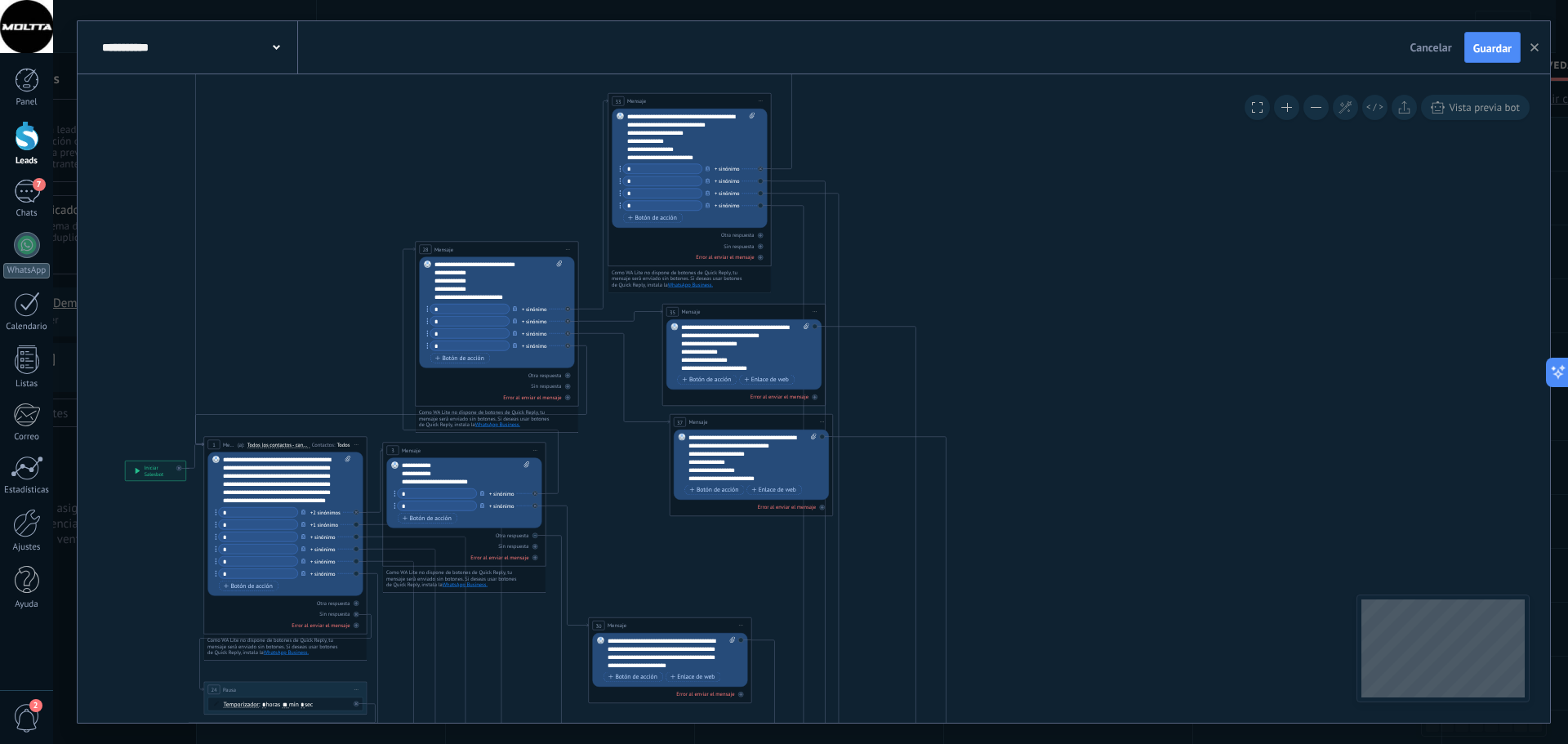 drag, startPoint x: 979, startPoint y: 319, endPoint x: 992, endPoint y: 239, distance: 81.04937 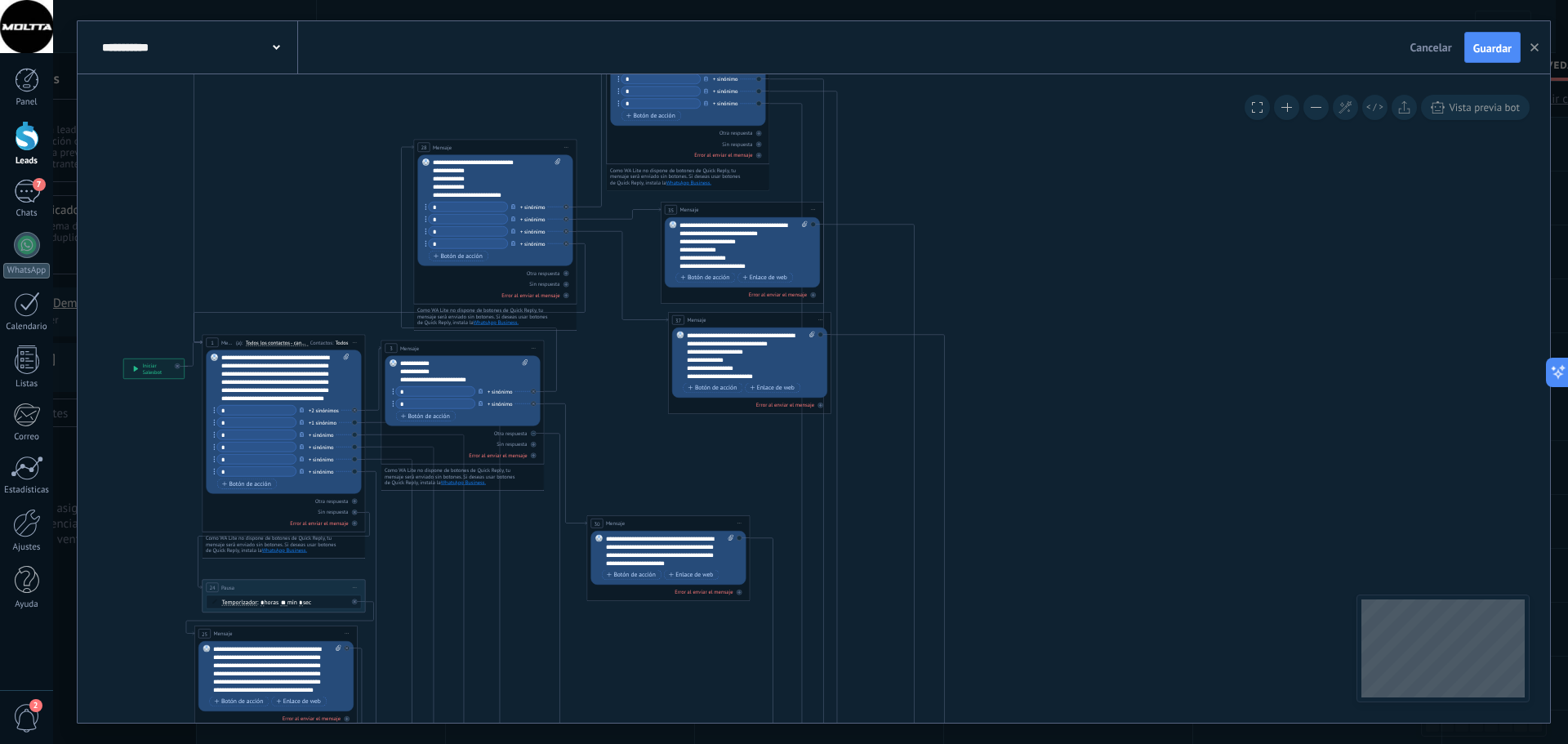 drag, startPoint x: 688, startPoint y: 573, endPoint x: 686, endPoint y: 471, distance: 102.02 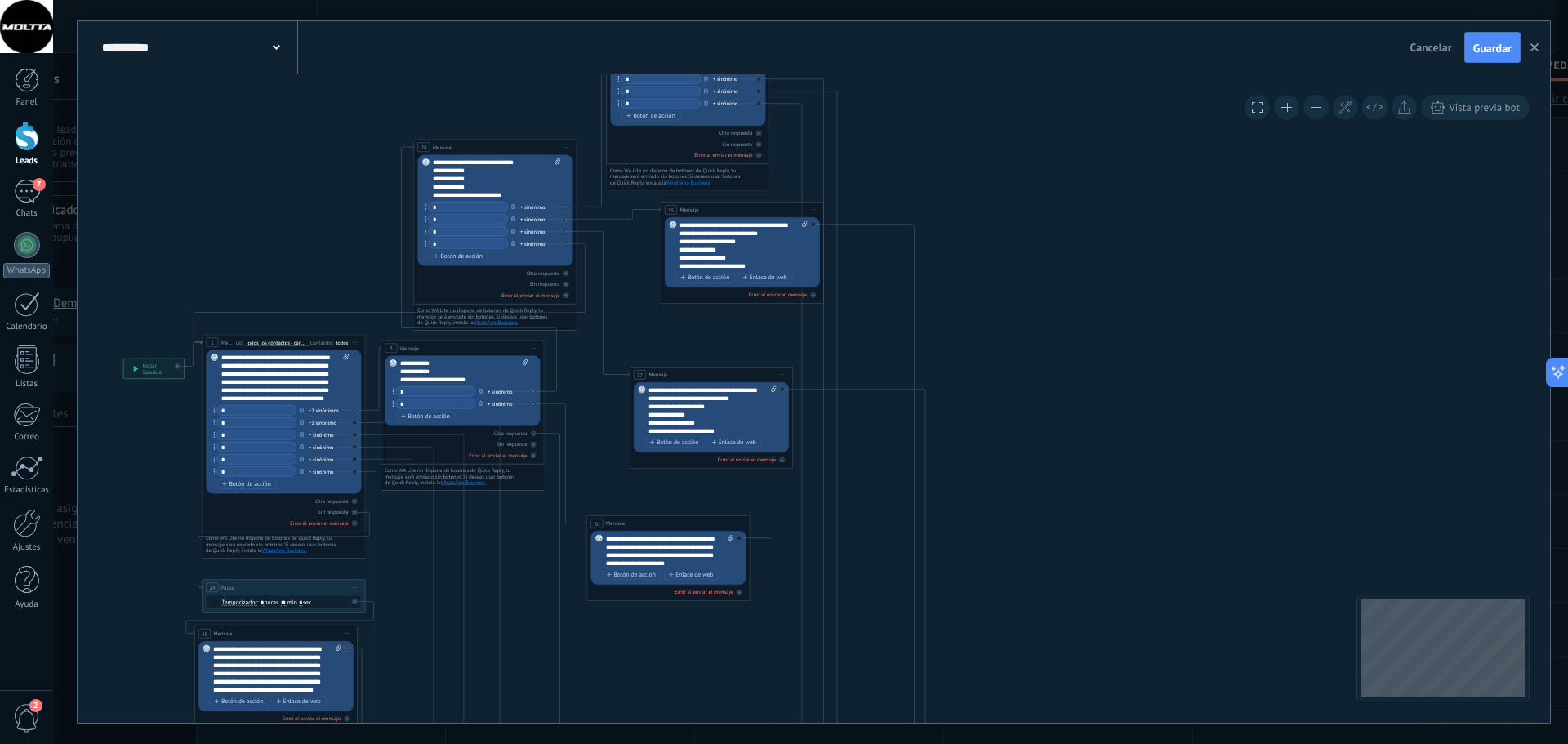 drag, startPoint x: 727, startPoint y: 324, endPoint x: 688, endPoint y: 379, distance: 67.42403 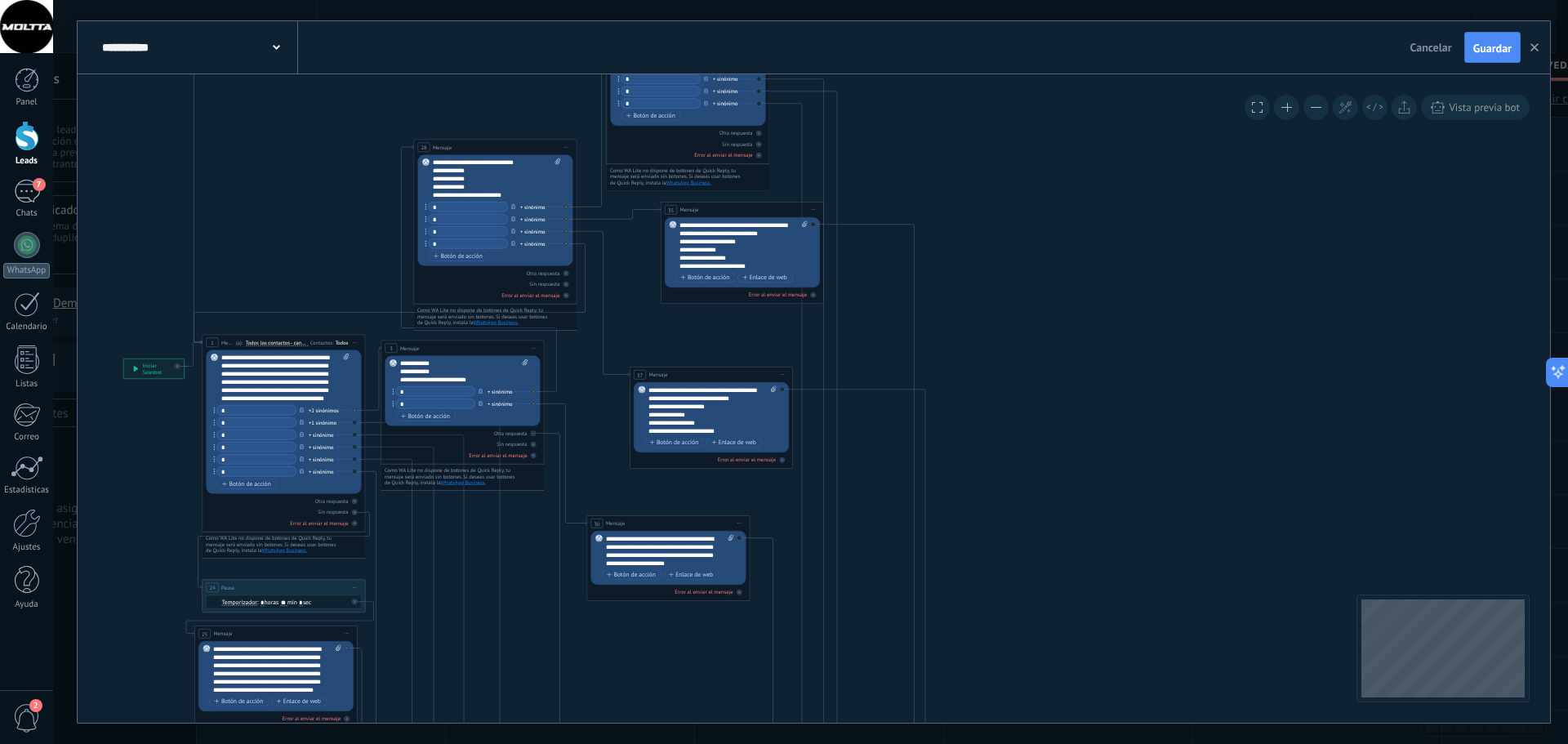 click on "37
Mensaje
*******
(a):
Todos los contactos - canales seleccionados
Todos los contactos - canales seleccionados
Todos los contactos - canal primario
Contacto principal - canales seleccionados
Contacto principal - canal primario
Todos los contactos - canales seleccionados
Todos los contactos - canales seleccionados
Todos los contactos - canal primario
Contacto principal - canales seleccionados" at bounding box center [710, 375] 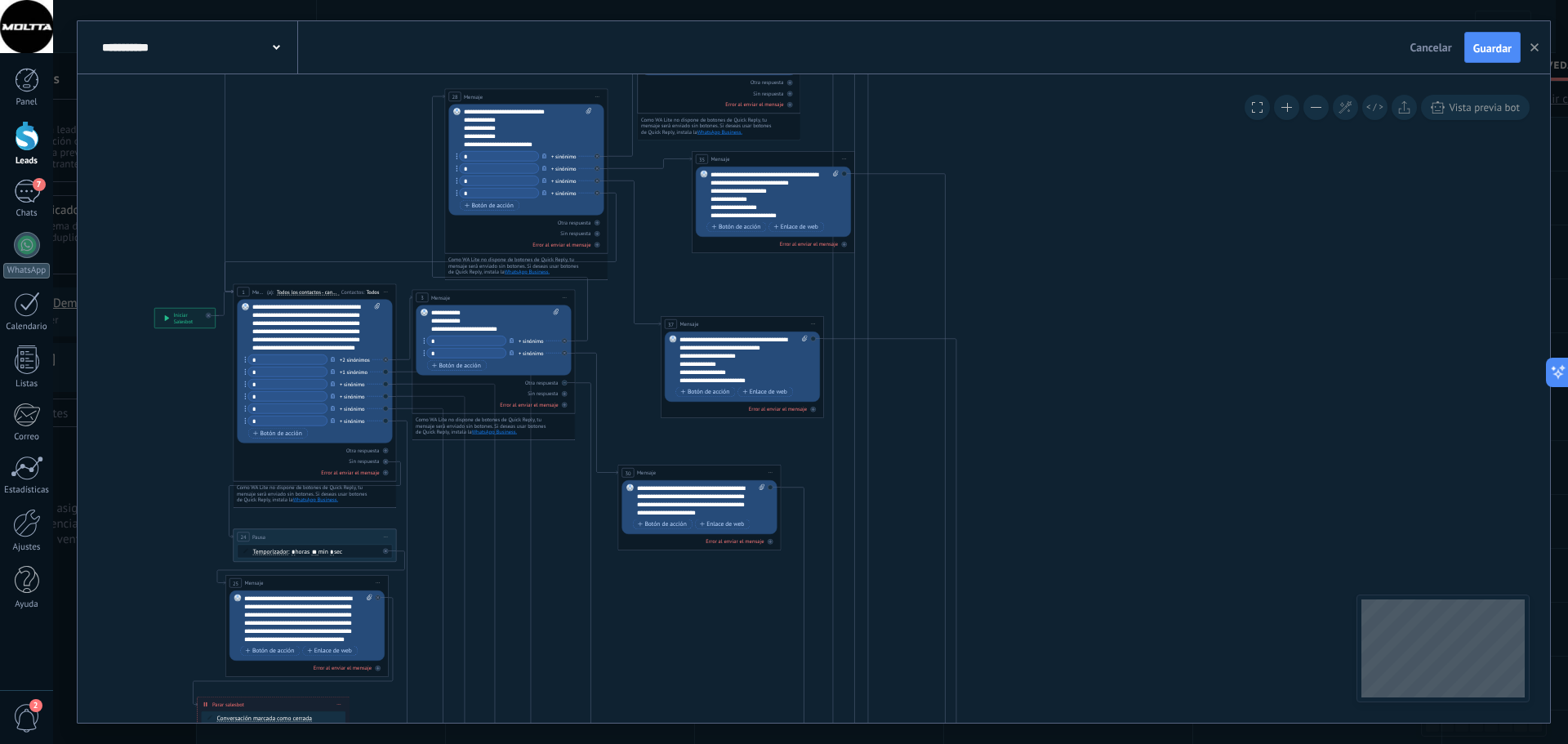 drag, startPoint x: 633, startPoint y: 473, endPoint x: 664, endPoint y: 422, distance: 59.682493 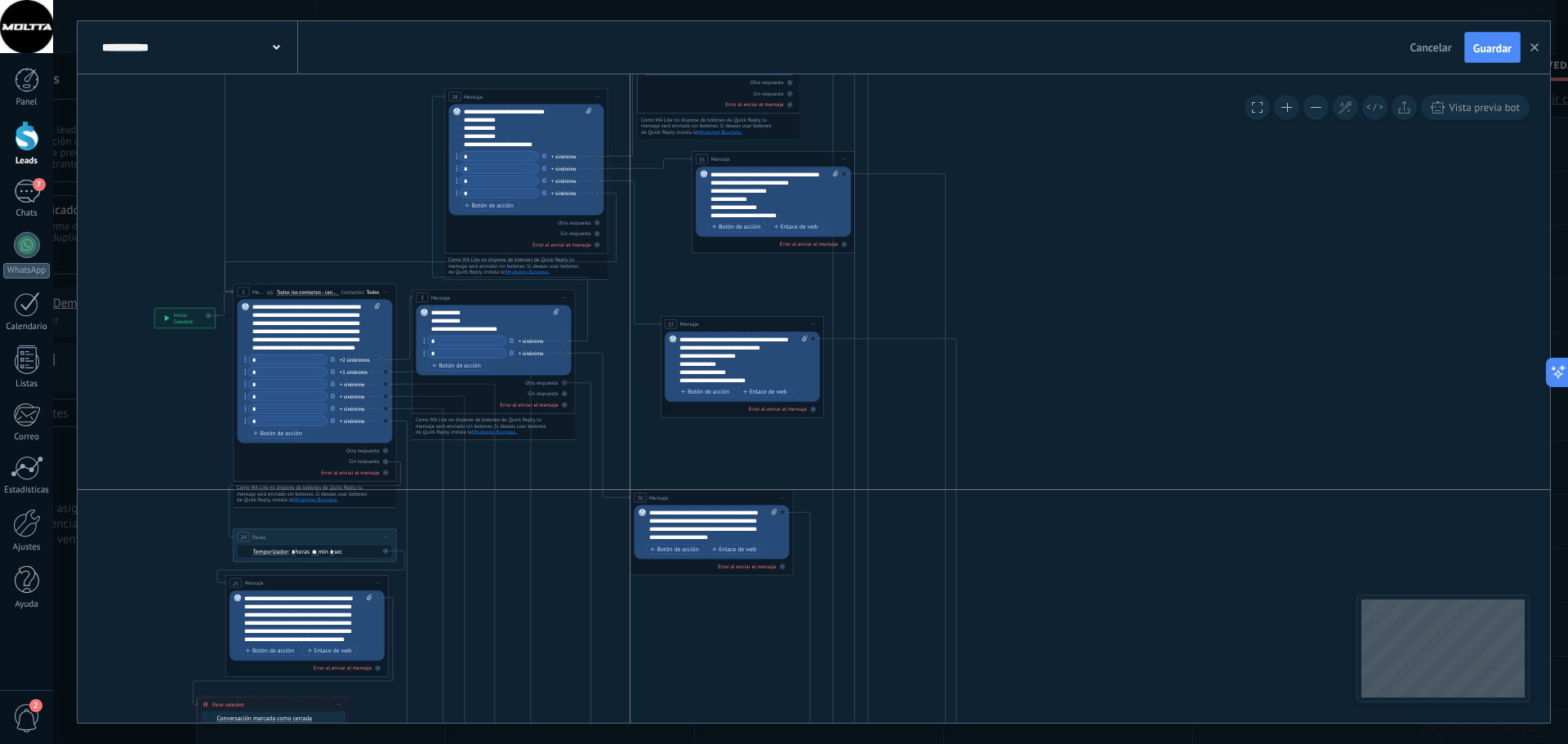 drag, startPoint x: 651, startPoint y: 474, endPoint x: 662, endPoint y: 498, distance: 26.400758 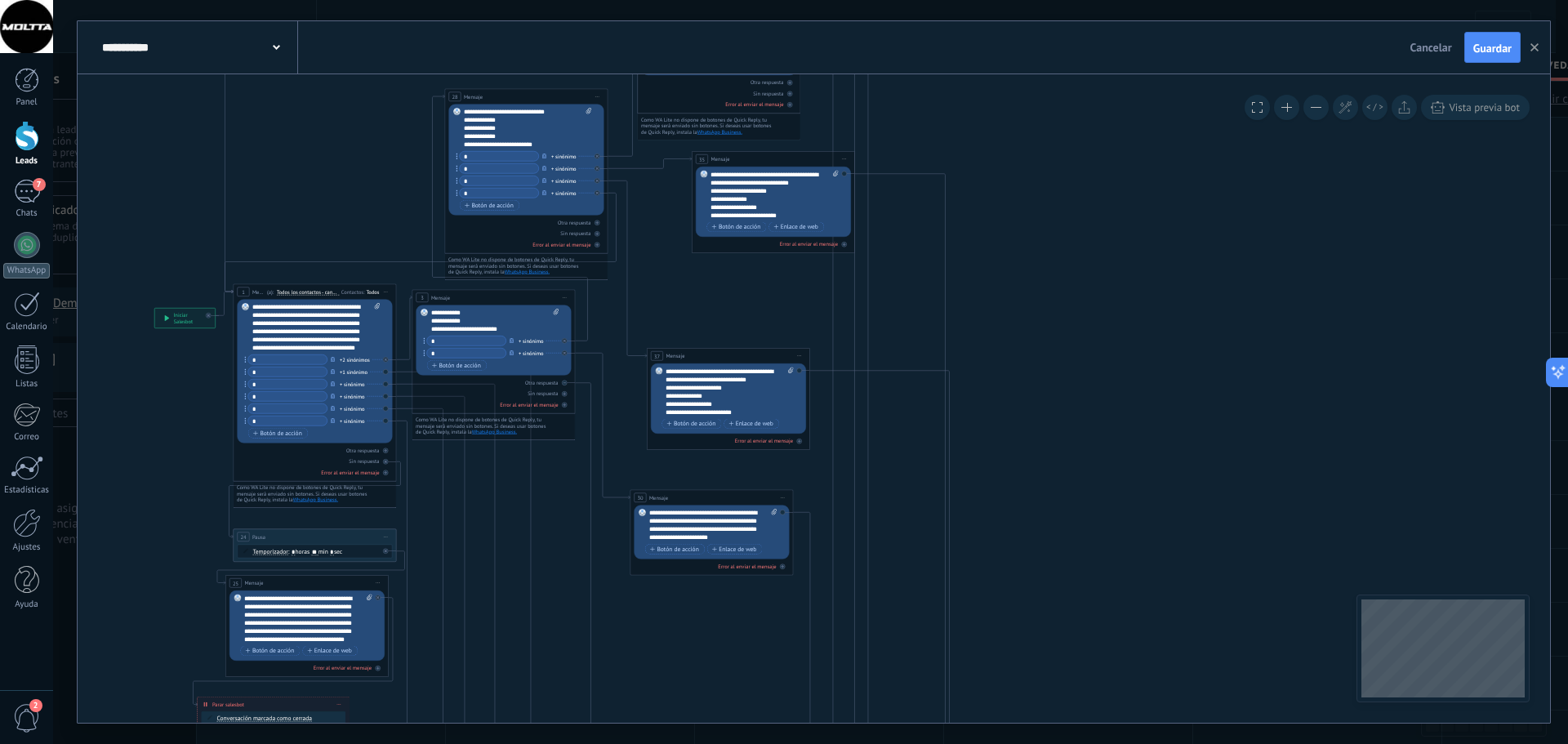drag, startPoint x: 702, startPoint y: 327, endPoint x: 688, endPoint y: 359, distance: 34.928498 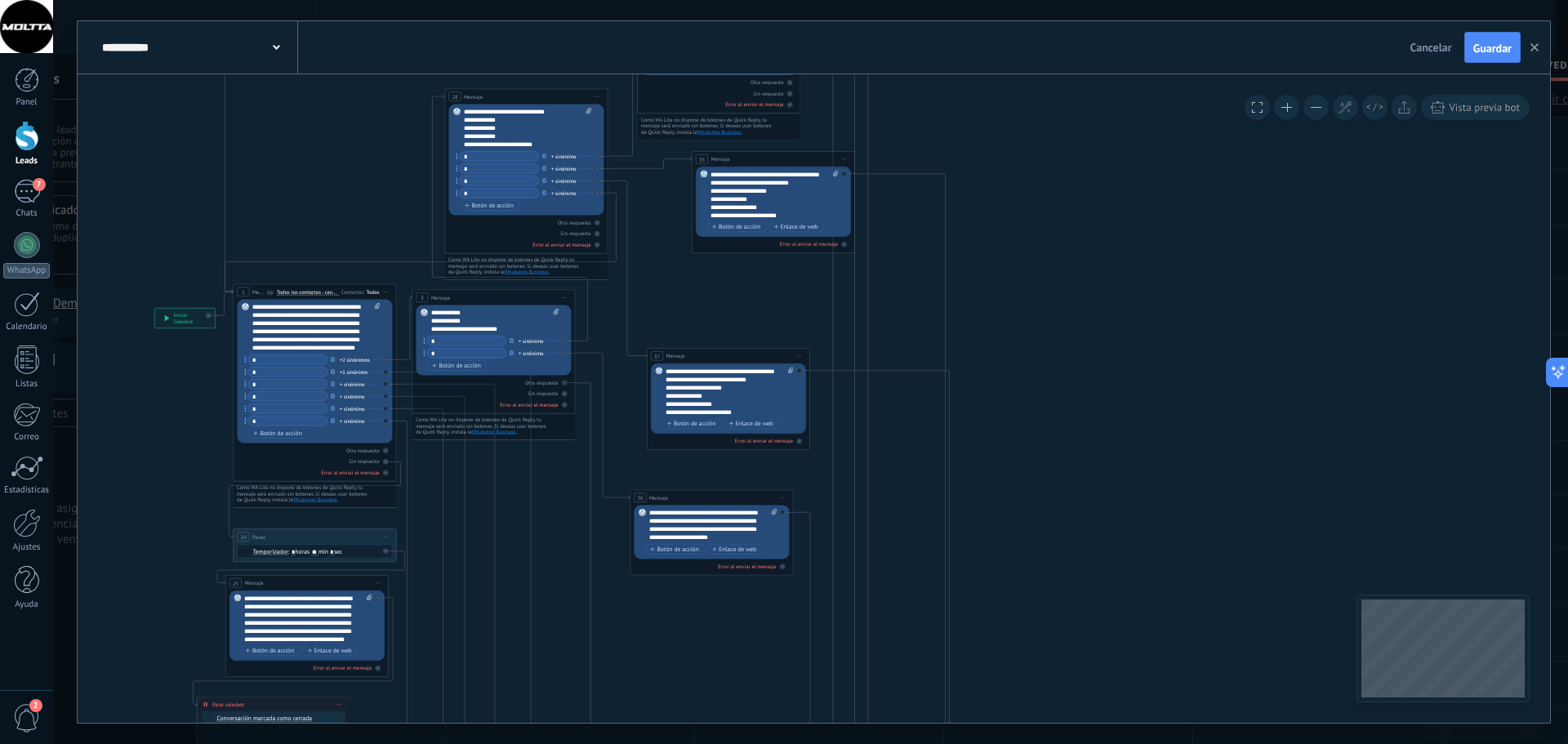 click on "37
Mensaje
*******
(a):
Todos los contactos - canales seleccionados
Todos los contactos - canales seleccionados
Todos los contactos - canal primario
Contacto principal - canales seleccionados
Contacto principal - canal primario
Todos los contactos - canales seleccionados
Todos los contactos - canales seleccionados
Todos los contactos - canal primario
Contacto principal - canales seleccionados" at bounding box center [728, 356] 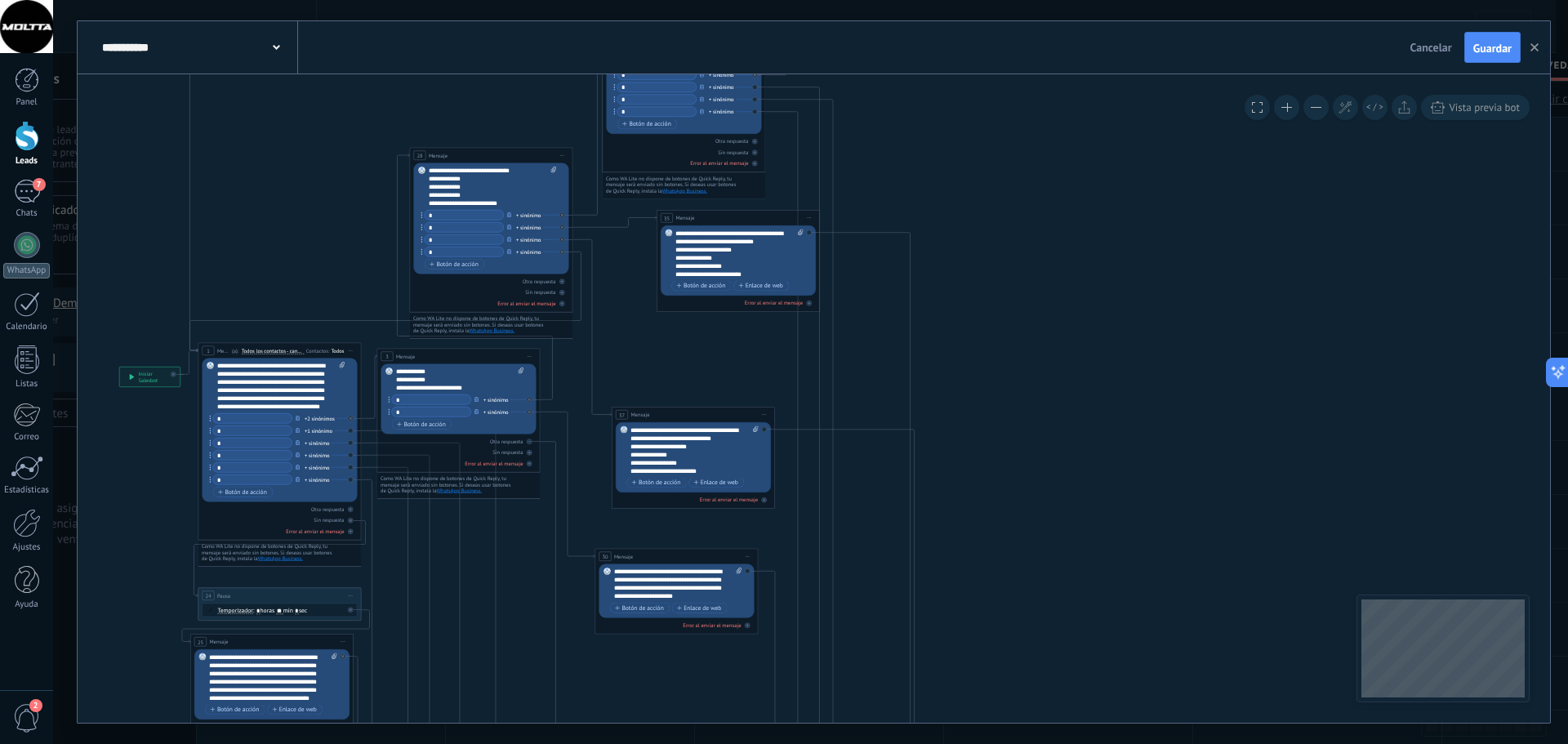 drag, startPoint x: 701, startPoint y: 295, endPoint x: 662, endPoint y: 358, distance: 74.09453 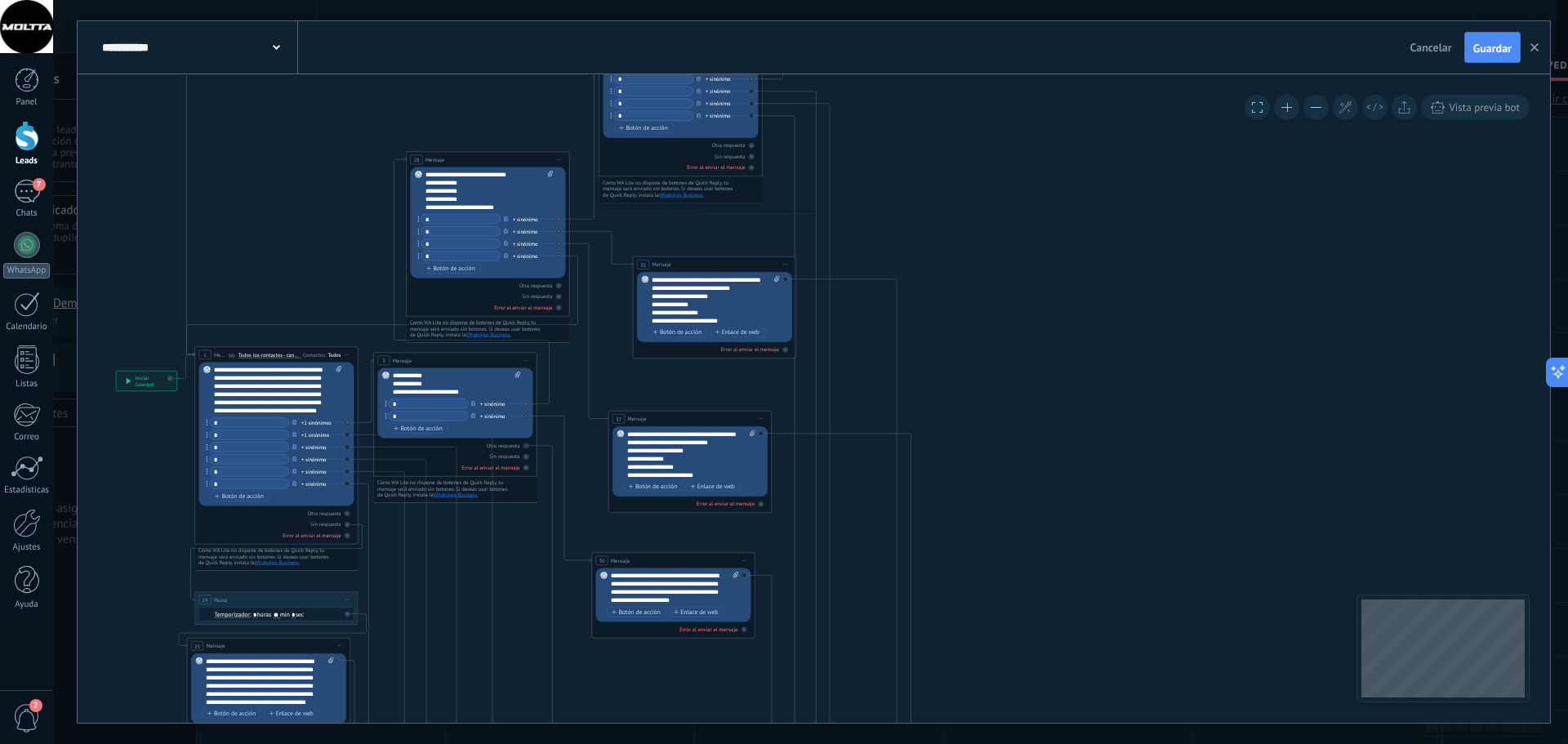 drag, startPoint x: 690, startPoint y: 239, endPoint x: 671, endPoint y: 270, distance: 36.359318 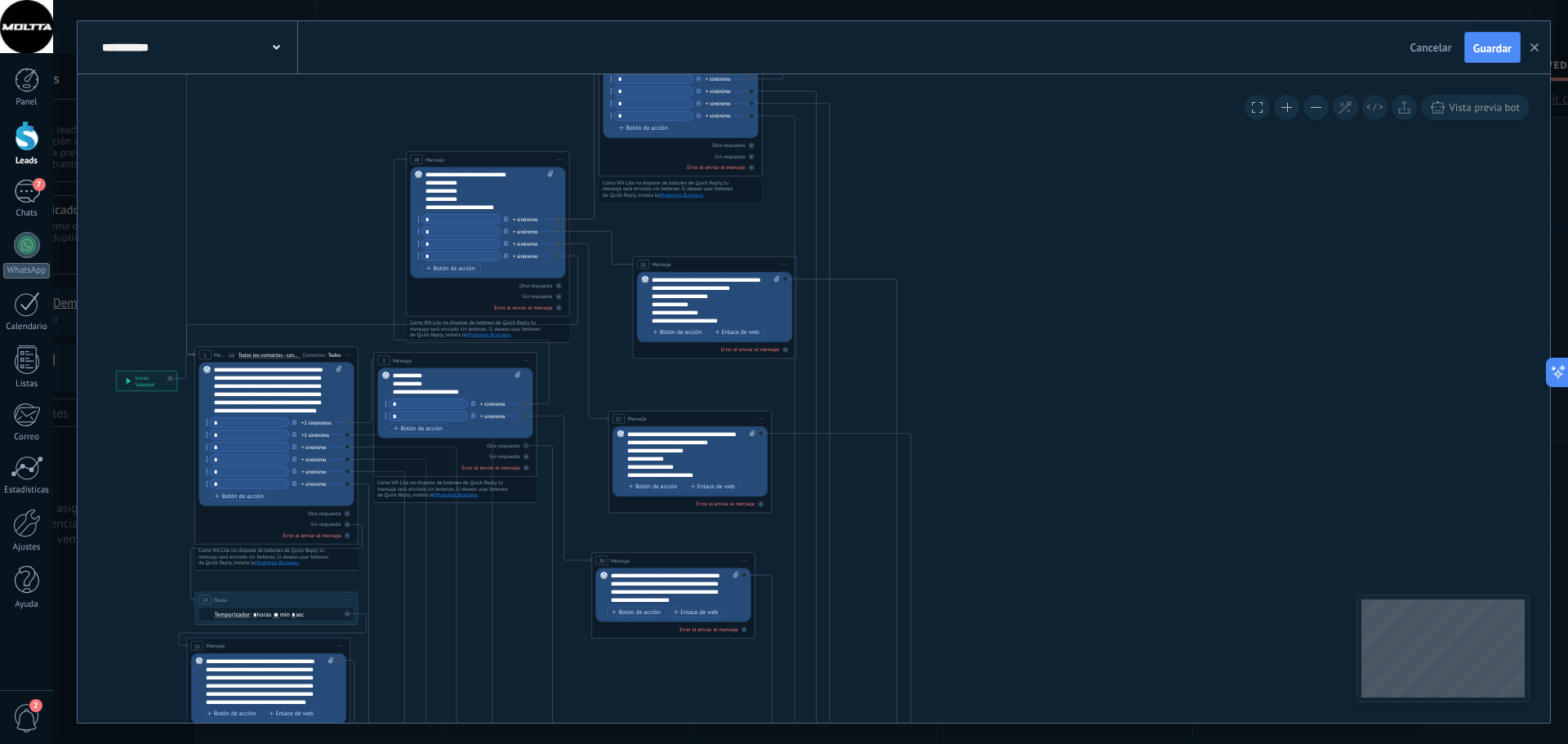 click on "35
Mensaje
*******
(a):
Todos los contactos - canales seleccionados
Todos los contactos - canales seleccionados
Todos los contactos - canal primario
Contacto principal - canales seleccionados
Contacto principal - canal primario
Todos los contactos - canales seleccionados
Todos los contactos - canales seleccionados
Todos los contactos - canal primario
Contacto principal - canales seleccionados" at bounding box center [714, 265] 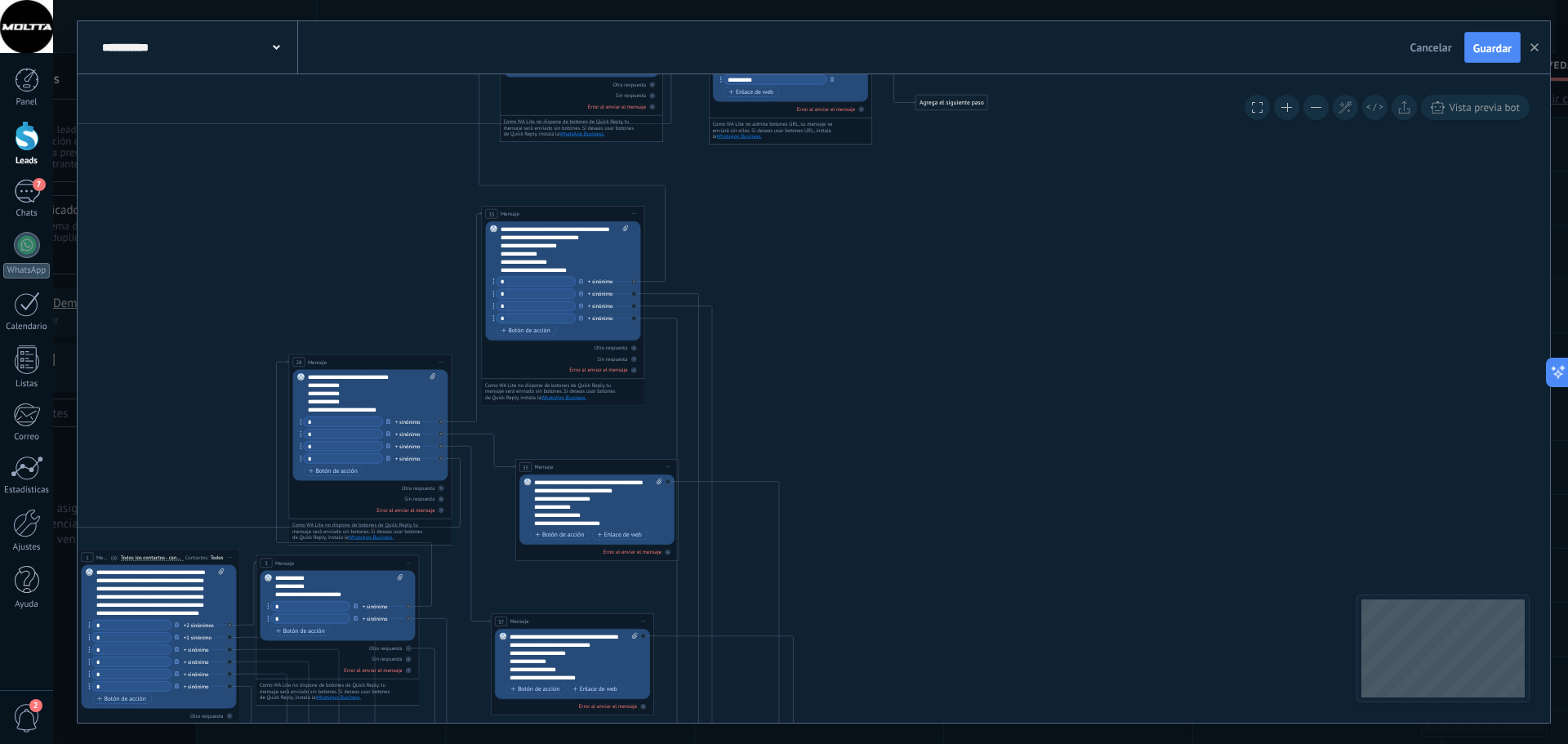 drag, startPoint x: 1121, startPoint y: 342, endPoint x: 1035, endPoint y: 503, distance: 182.5294 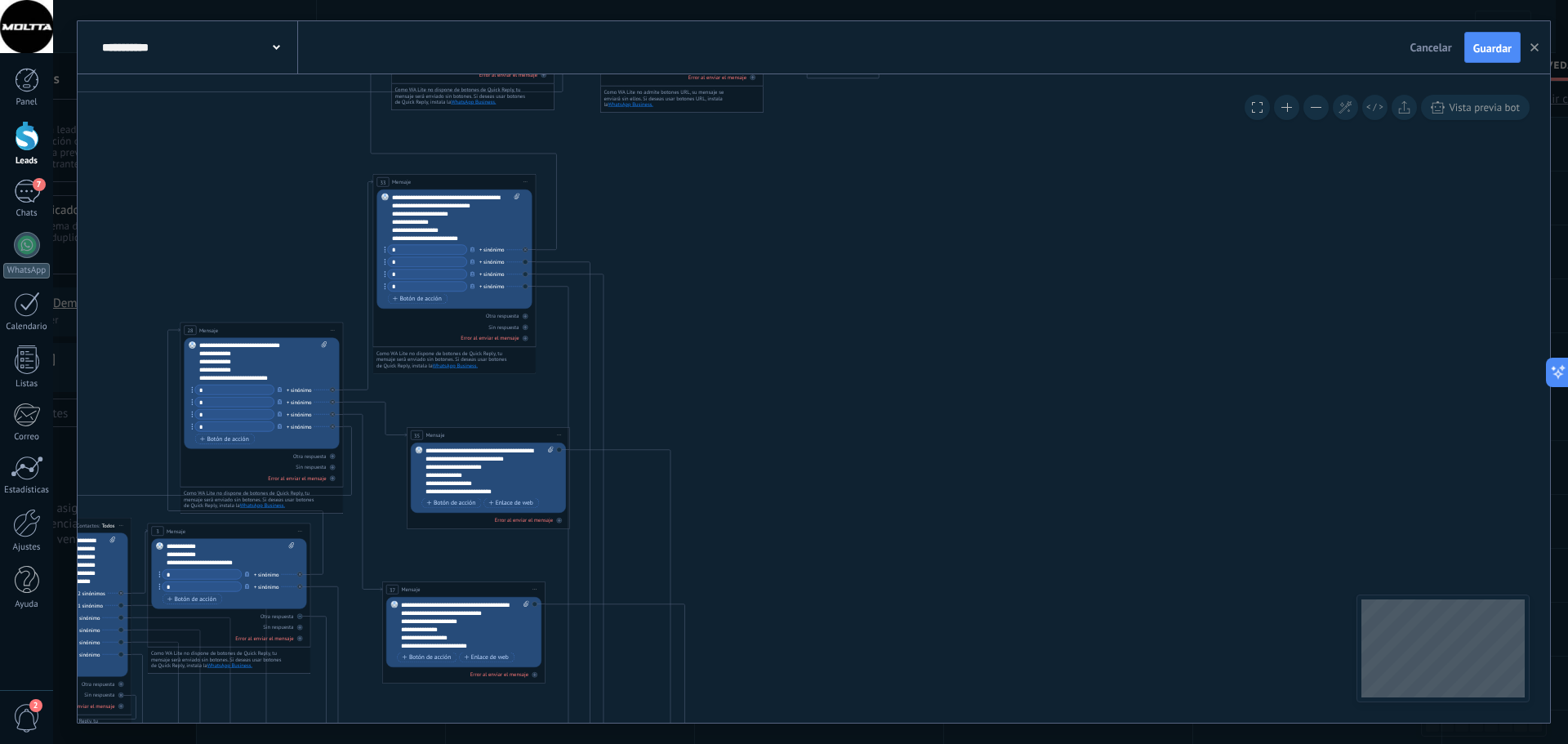 drag, startPoint x: 896, startPoint y: 334, endPoint x: 841, endPoint y: 229, distance: 118.5327 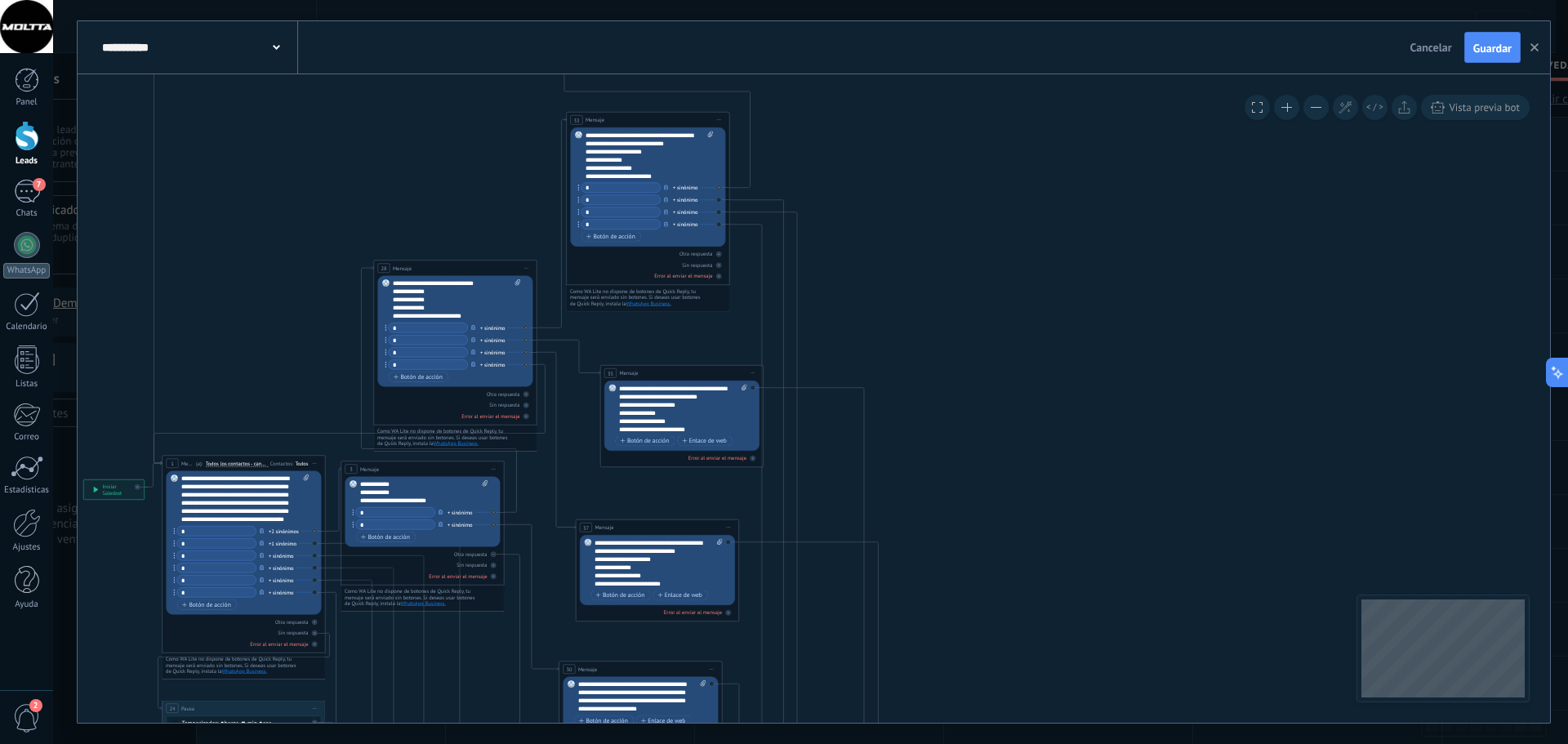 drag, startPoint x: 811, startPoint y: 338, endPoint x: 999, endPoint y: 296, distance: 192.6344 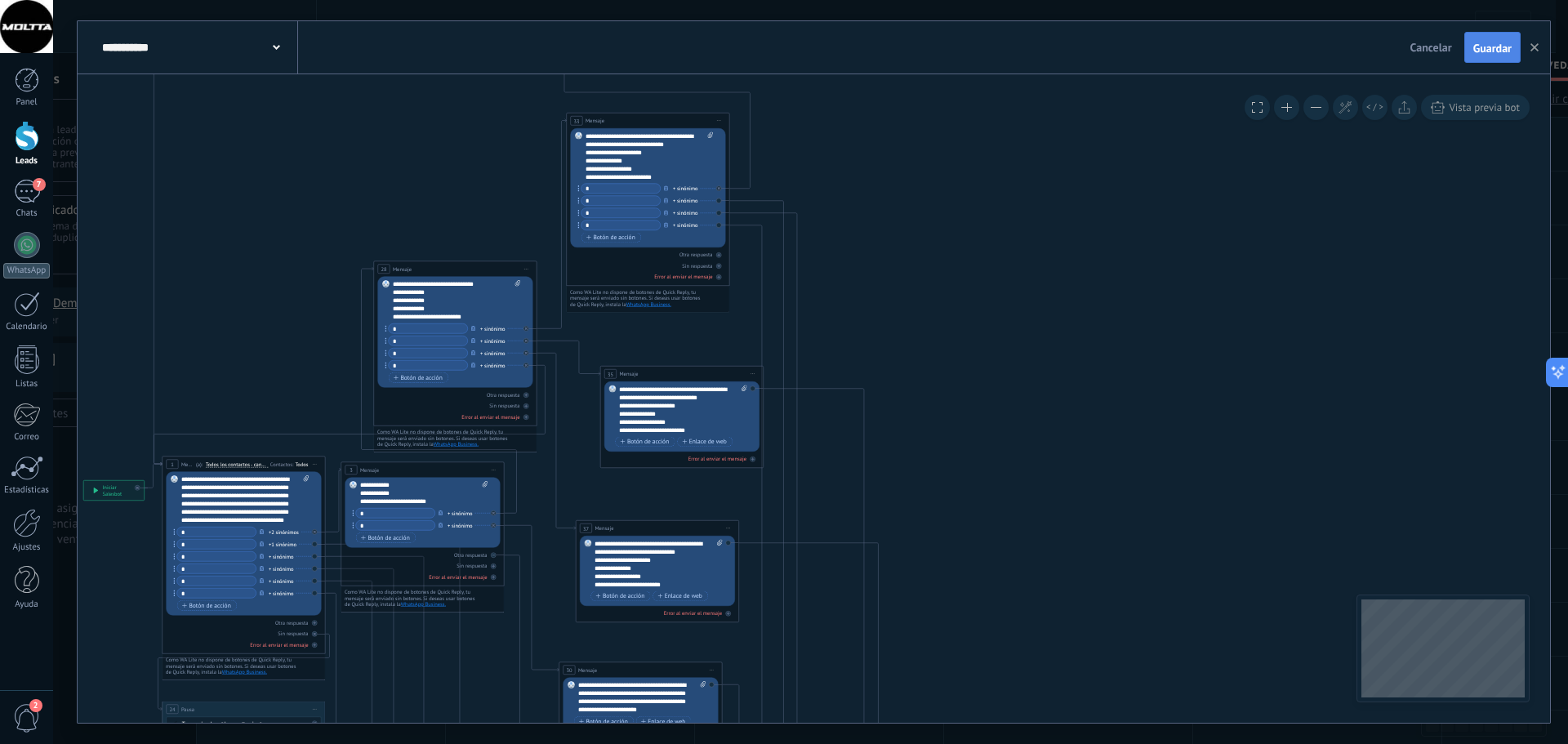 click on "Guardar" at bounding box center (1492, 48) 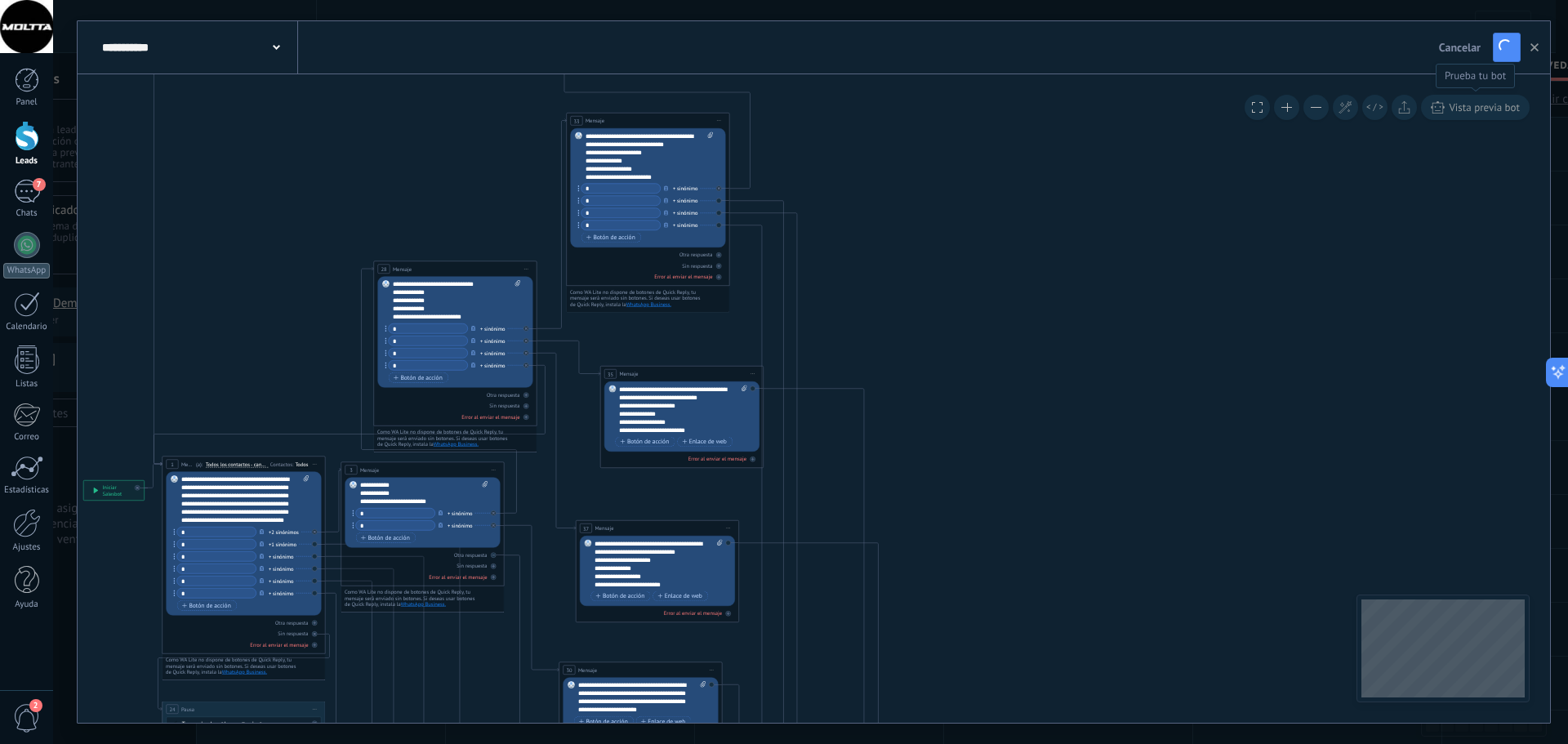 click on "Vista previa bot" at bounding box center [1484, 107] 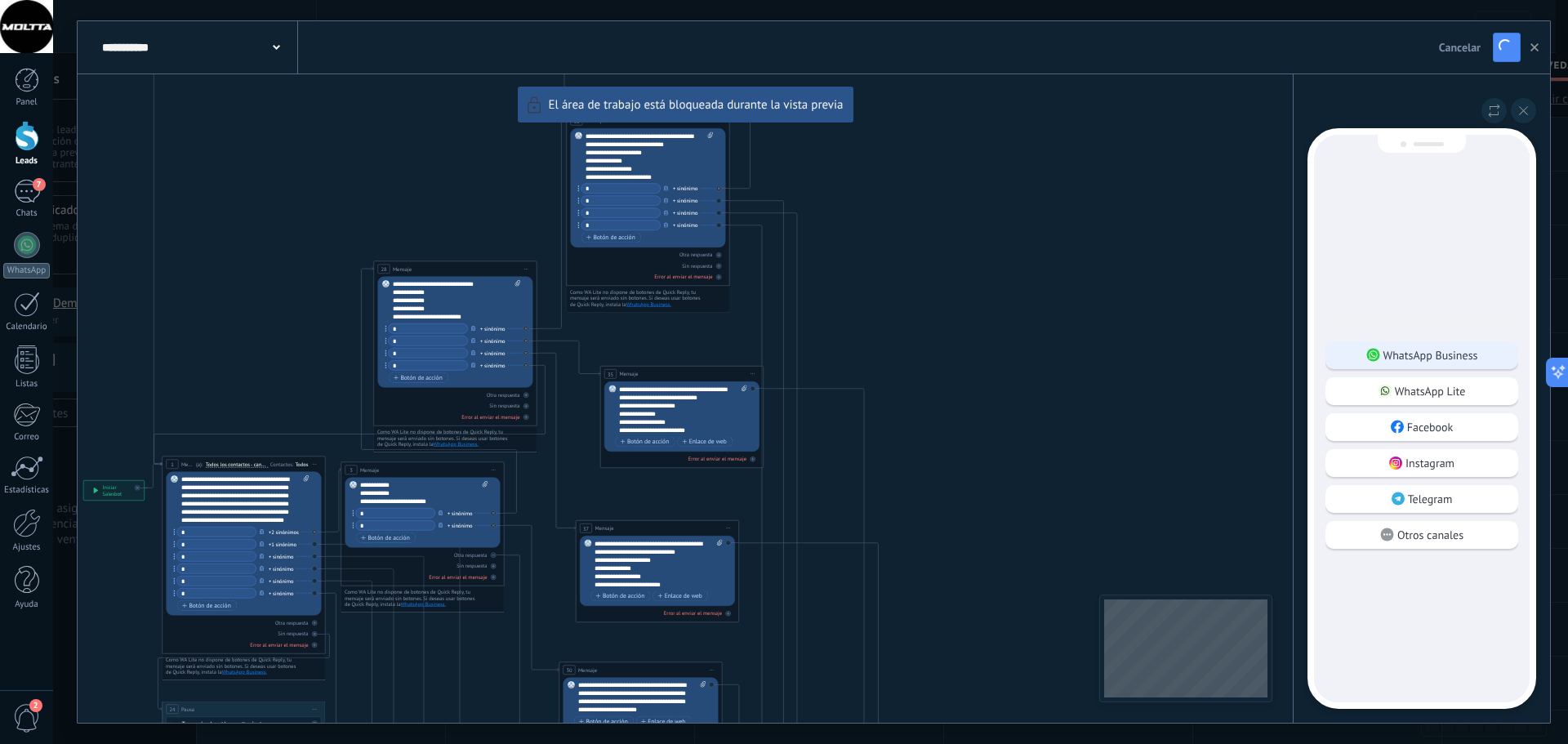 click on "WhatsApp Business" at bounding box center (1431, 355) 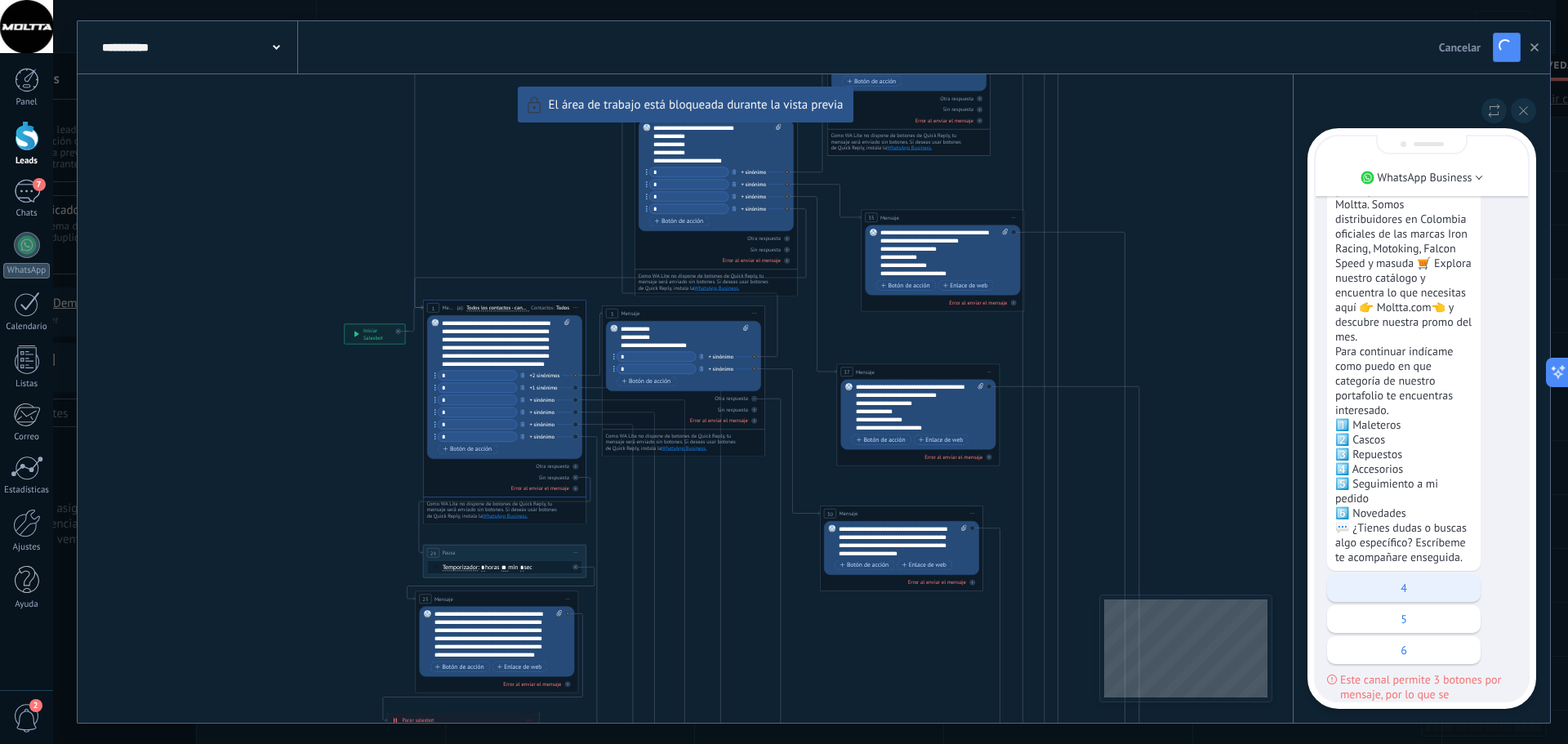 scroll, scrollTop: 0, scrollLeft: 0, axis: both 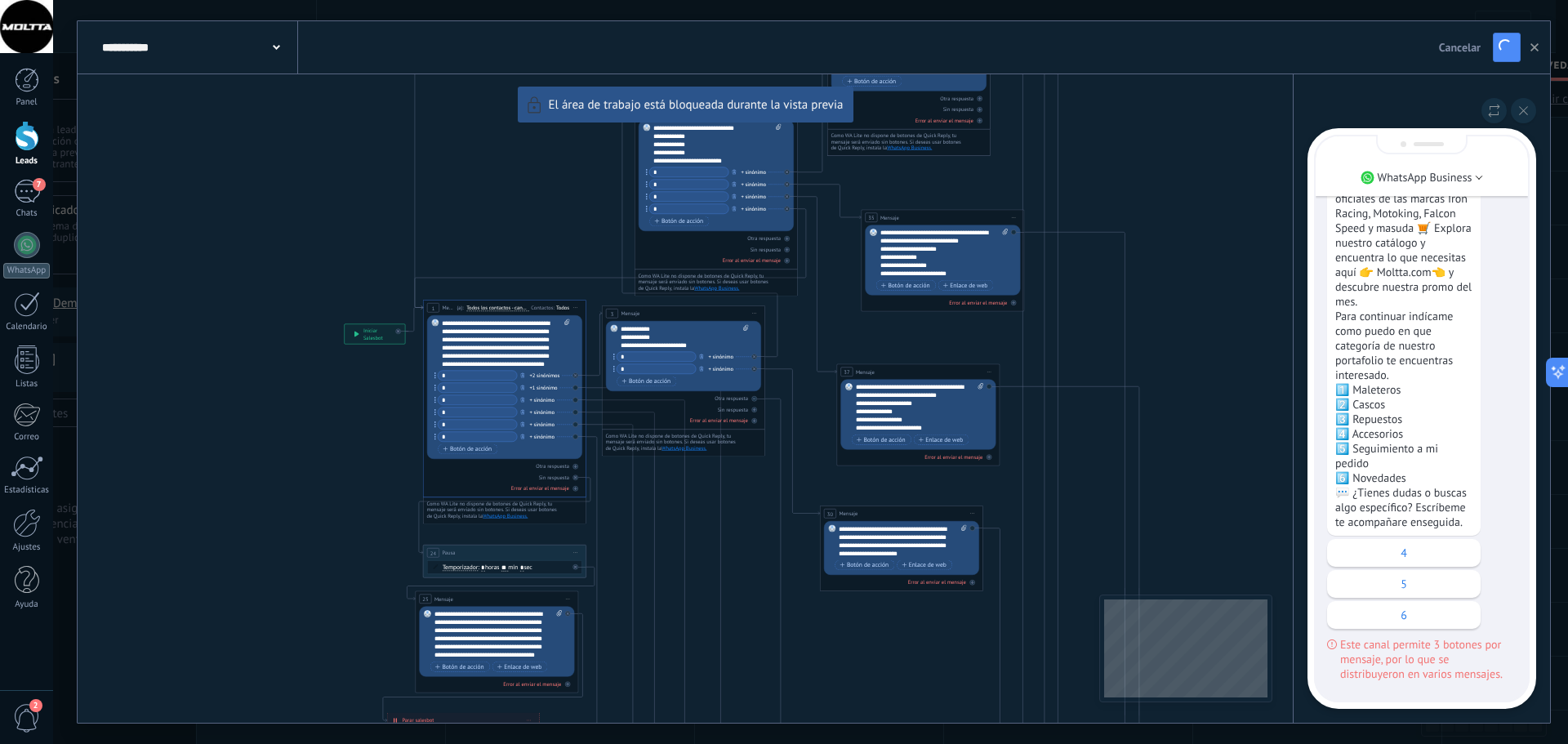 click on "**********" at bounding box center (813, 372) 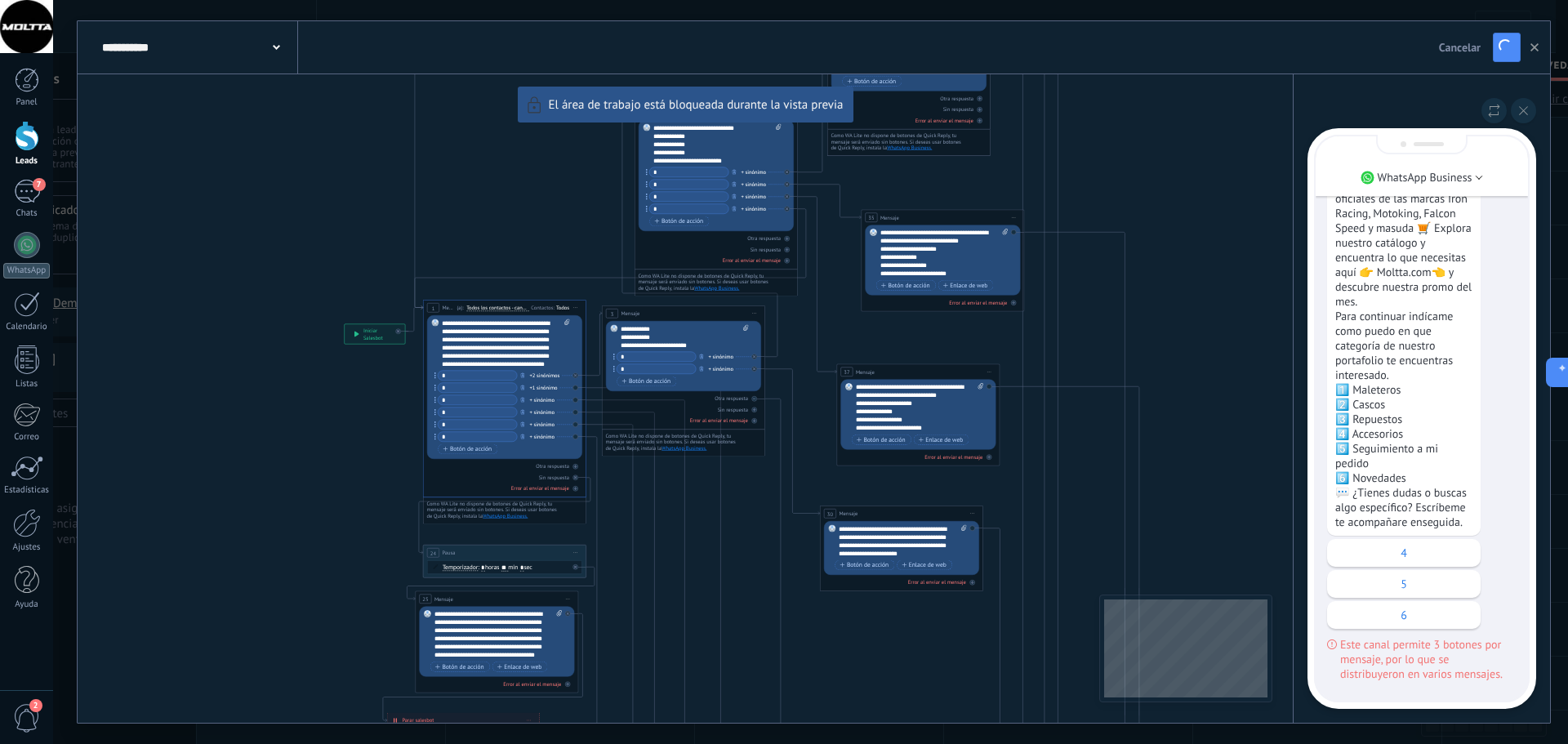 click on "**********" at bounding box center [813, 372] 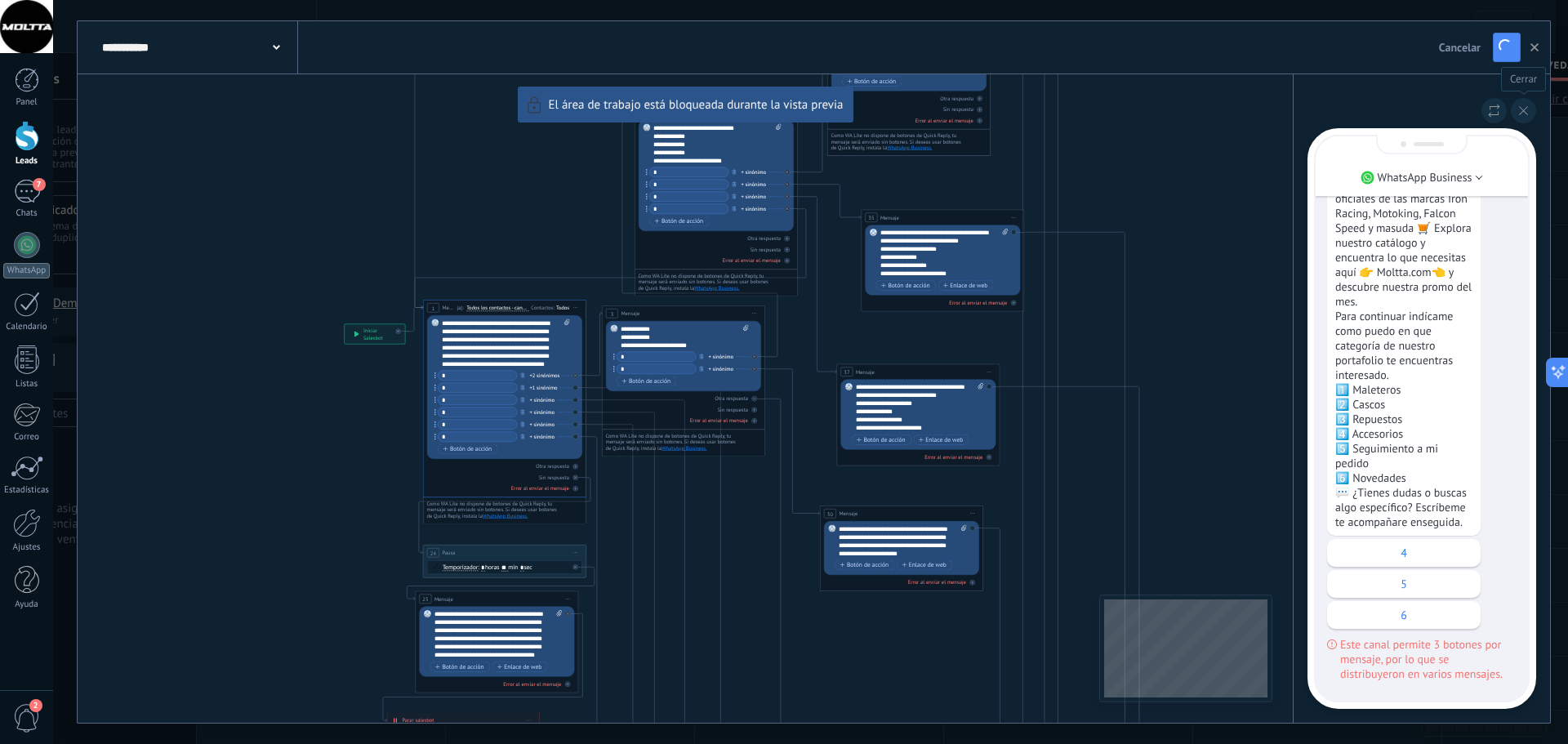 click 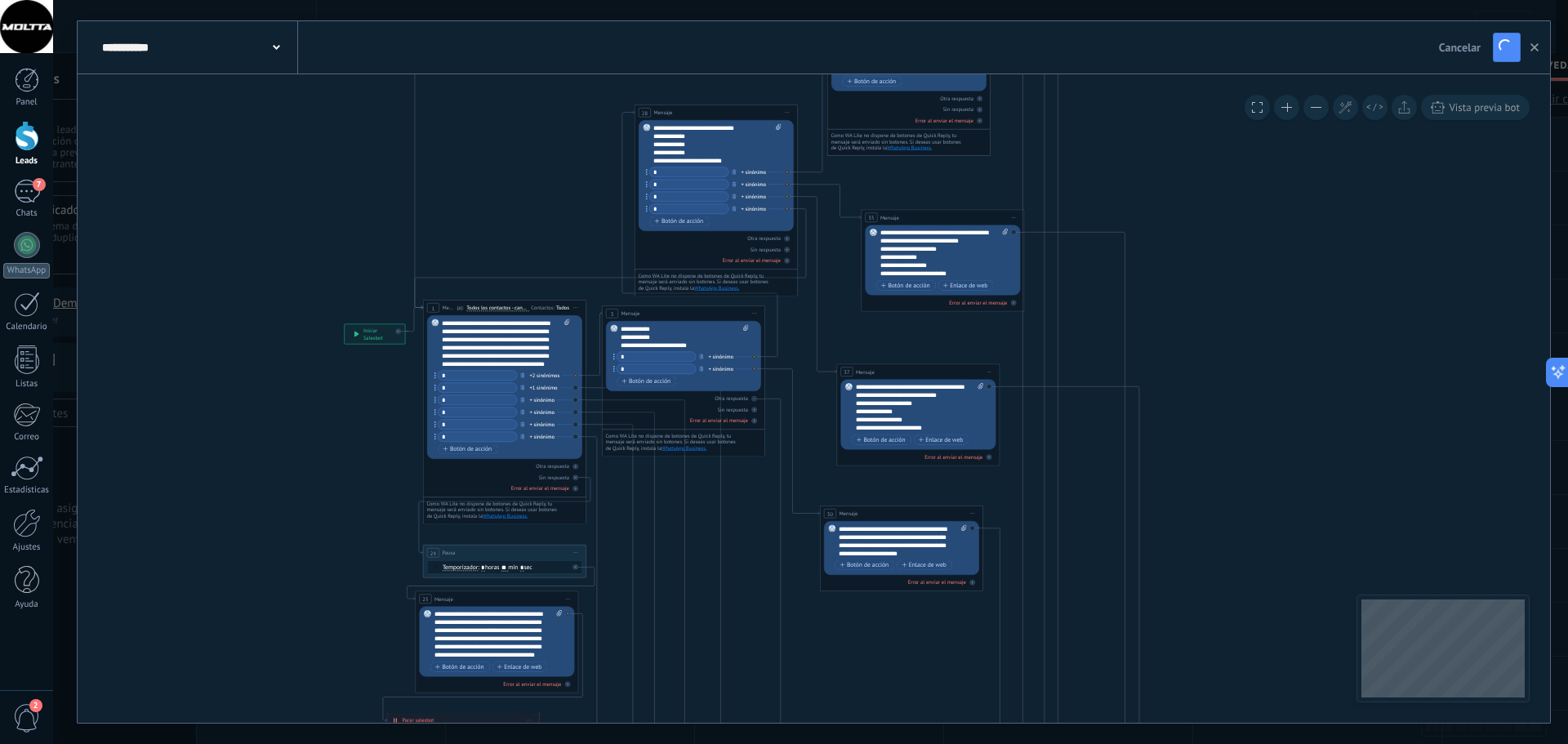 click on "**********" at bounding box center [506, 344] 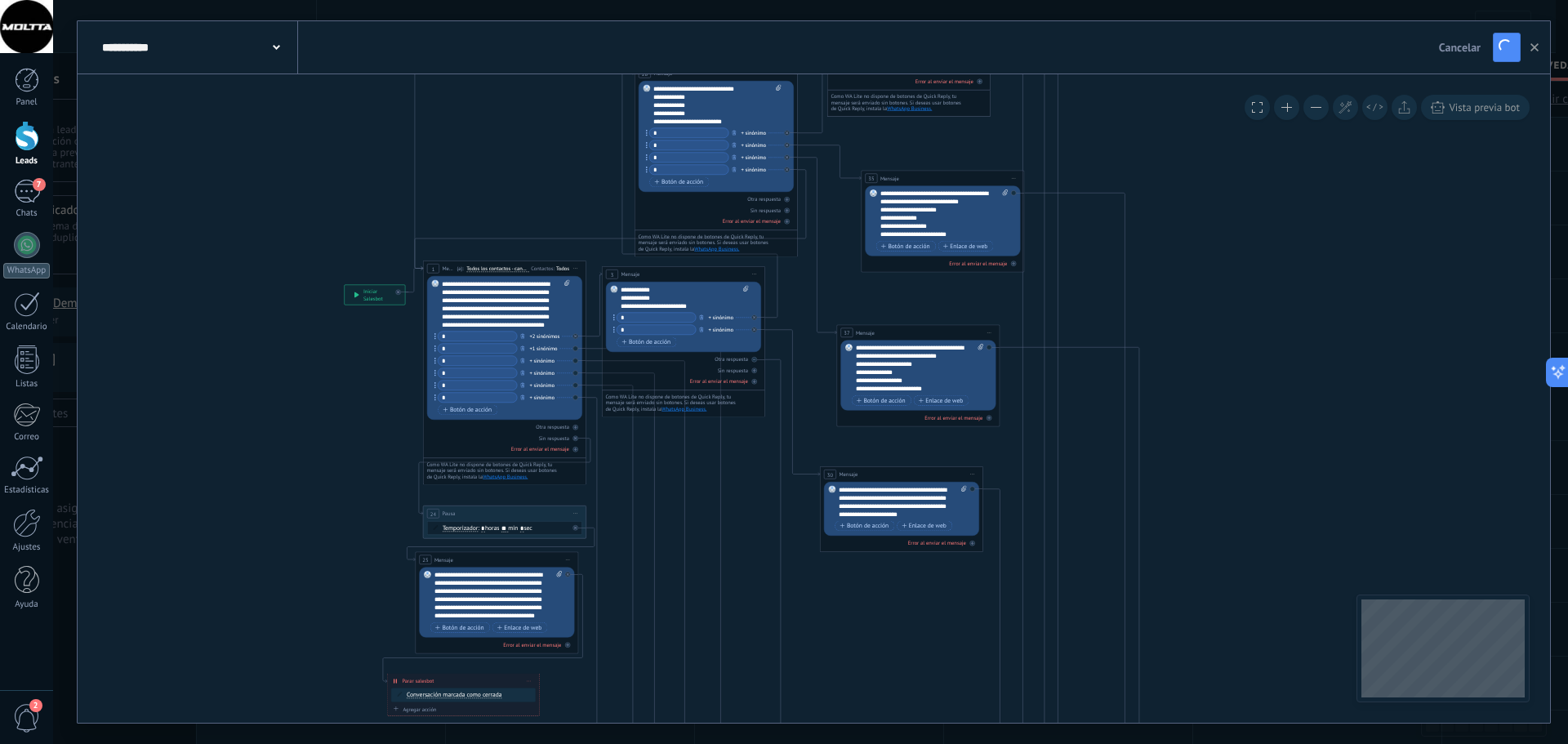 click on "**********" at bounding box center [506, 305] 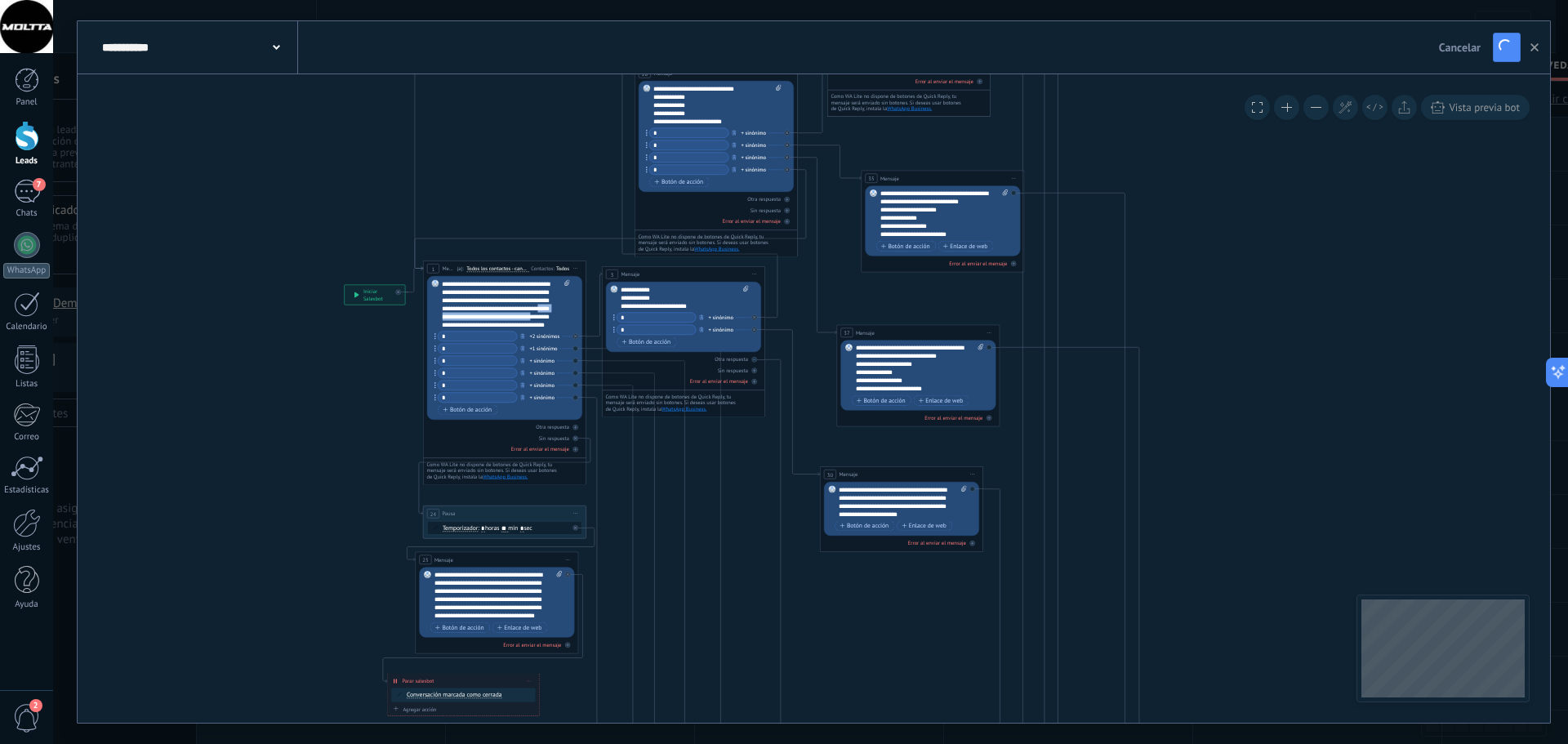 scroll, scrollTop: 16, scrollLeft: 0, axis: vertical 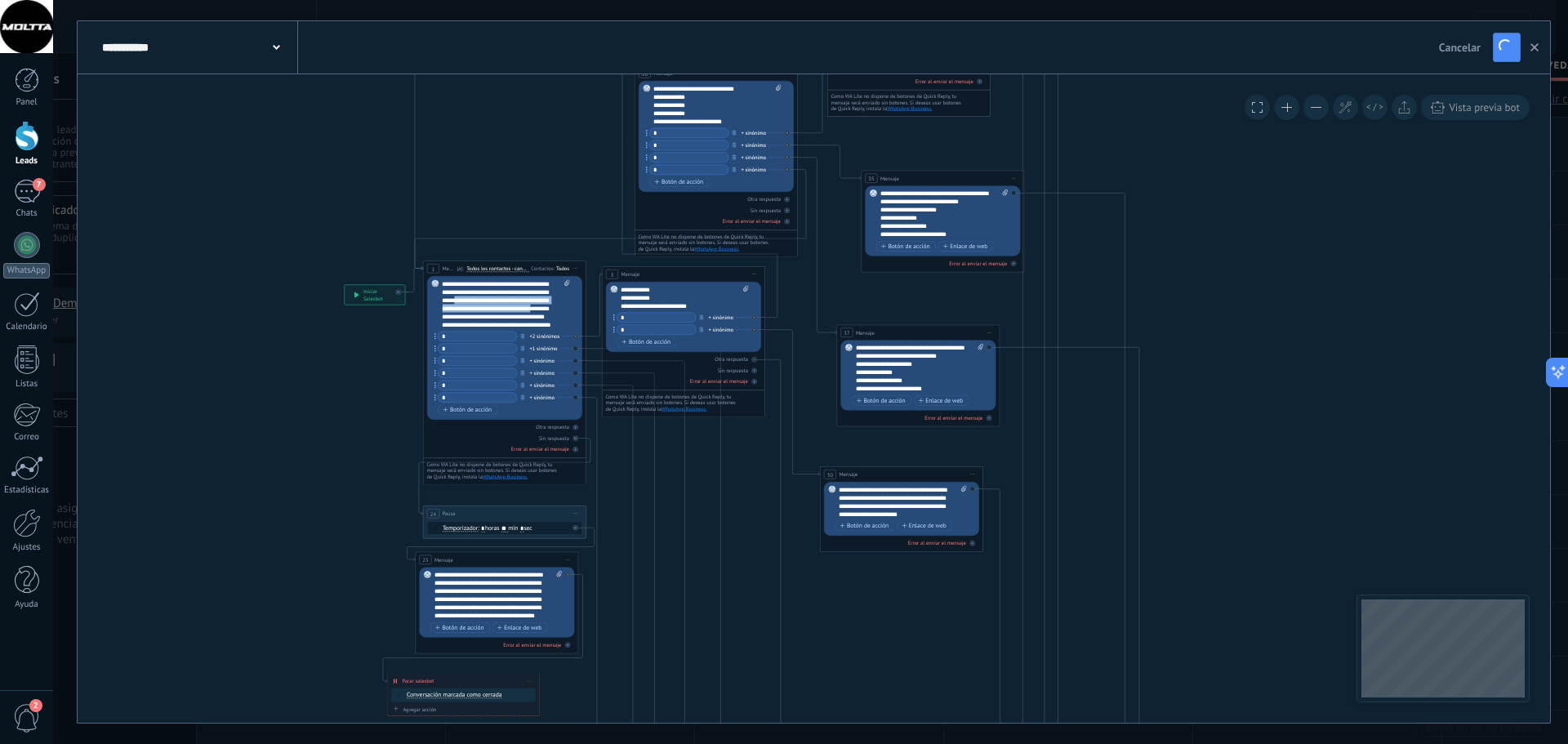 drag, startPoint x: 550, startPoint y: 322, endPoint x: 546, endPoint y: 298, distance: 24.33105 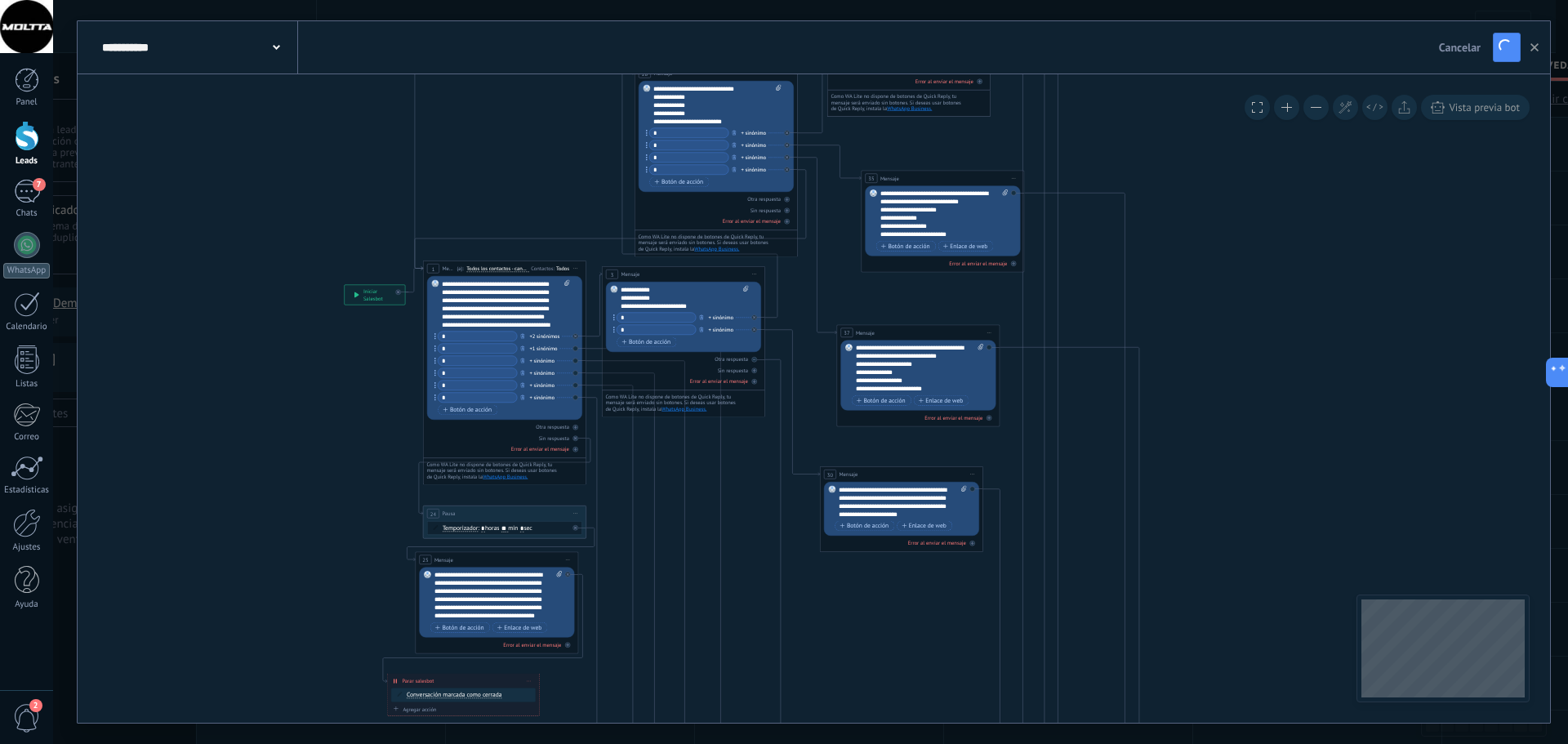 click on "**********" at bounding box center [506, 305] 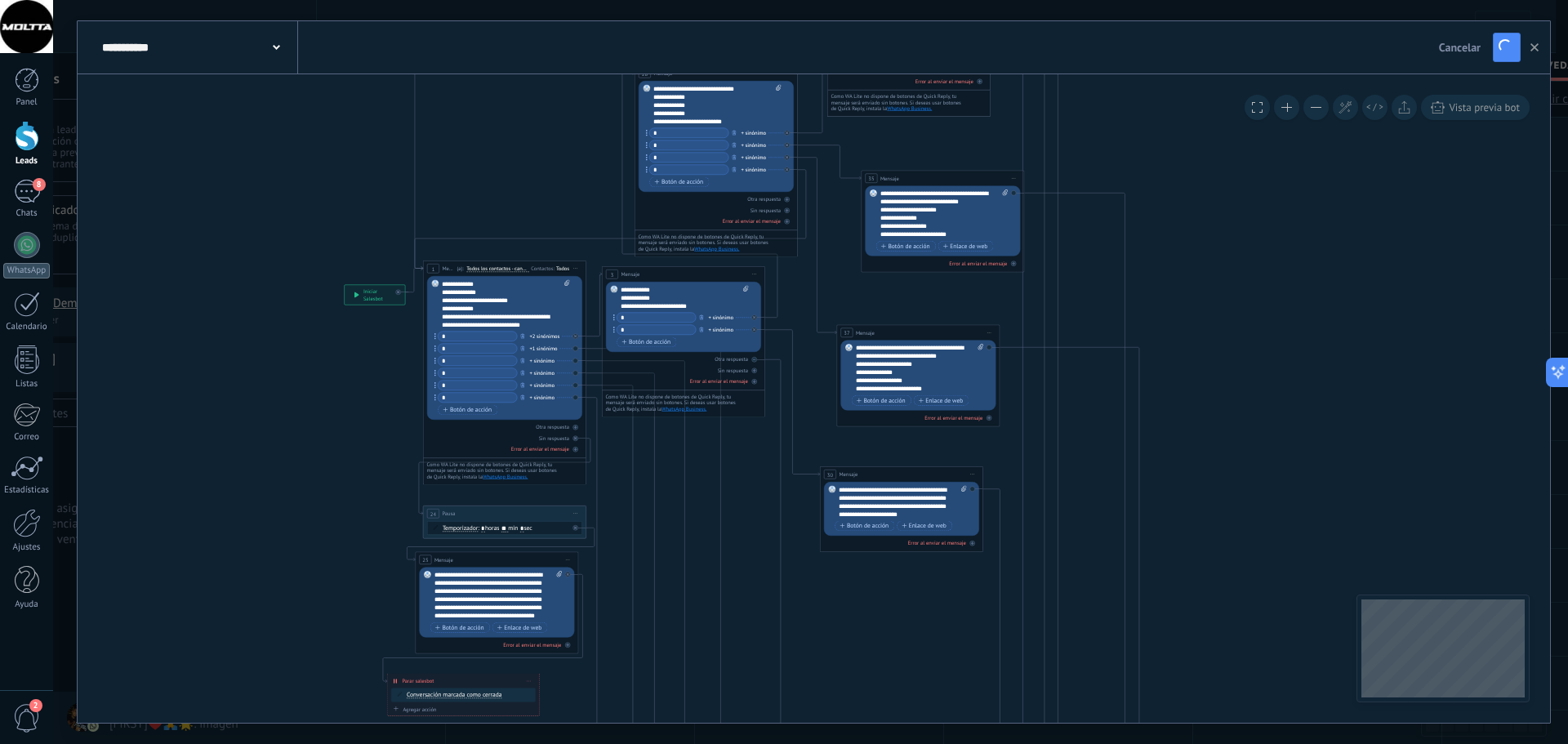 scroll, scrollTop: 229, scrollLeft: 0, axis: vertical 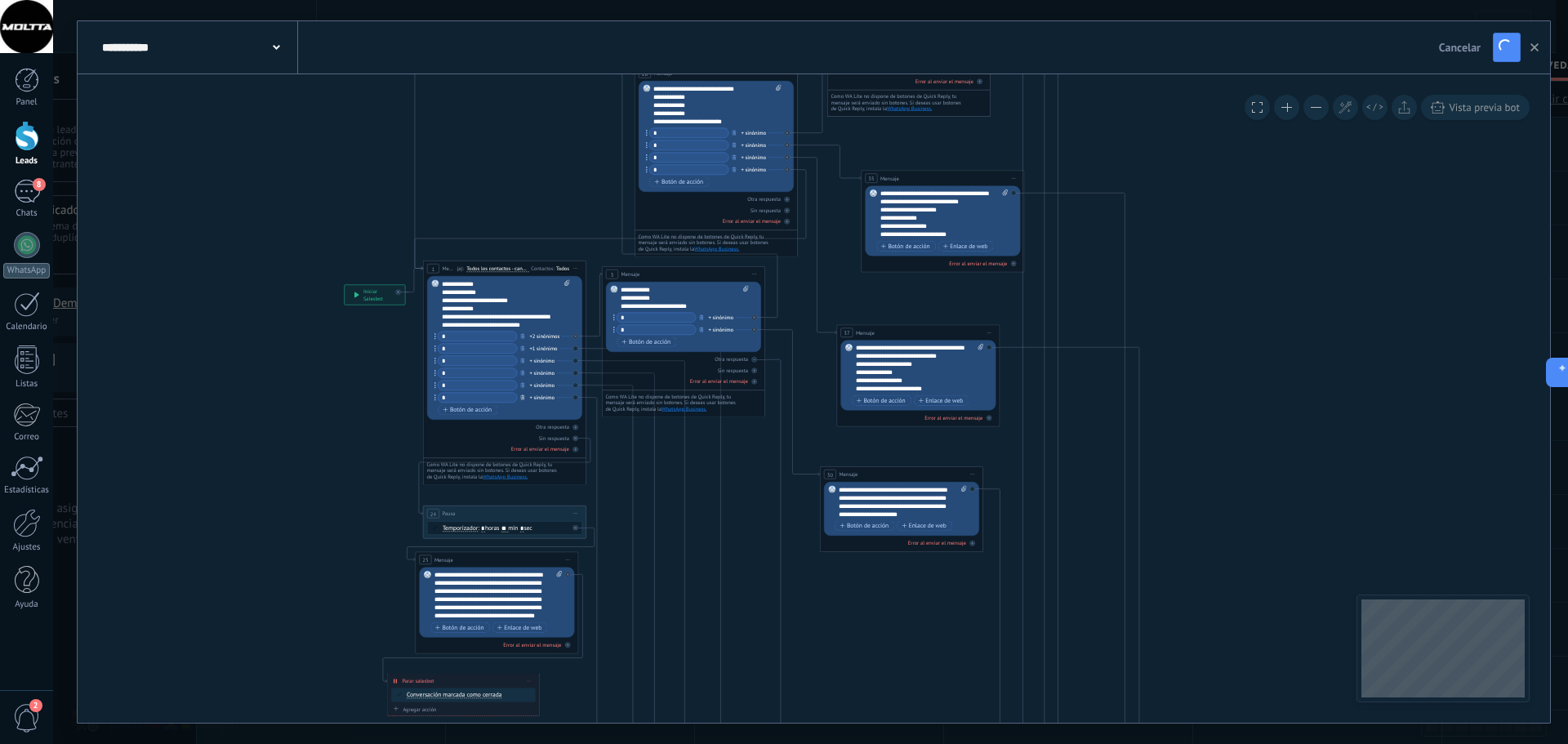 click at bounding box center (522, 397) 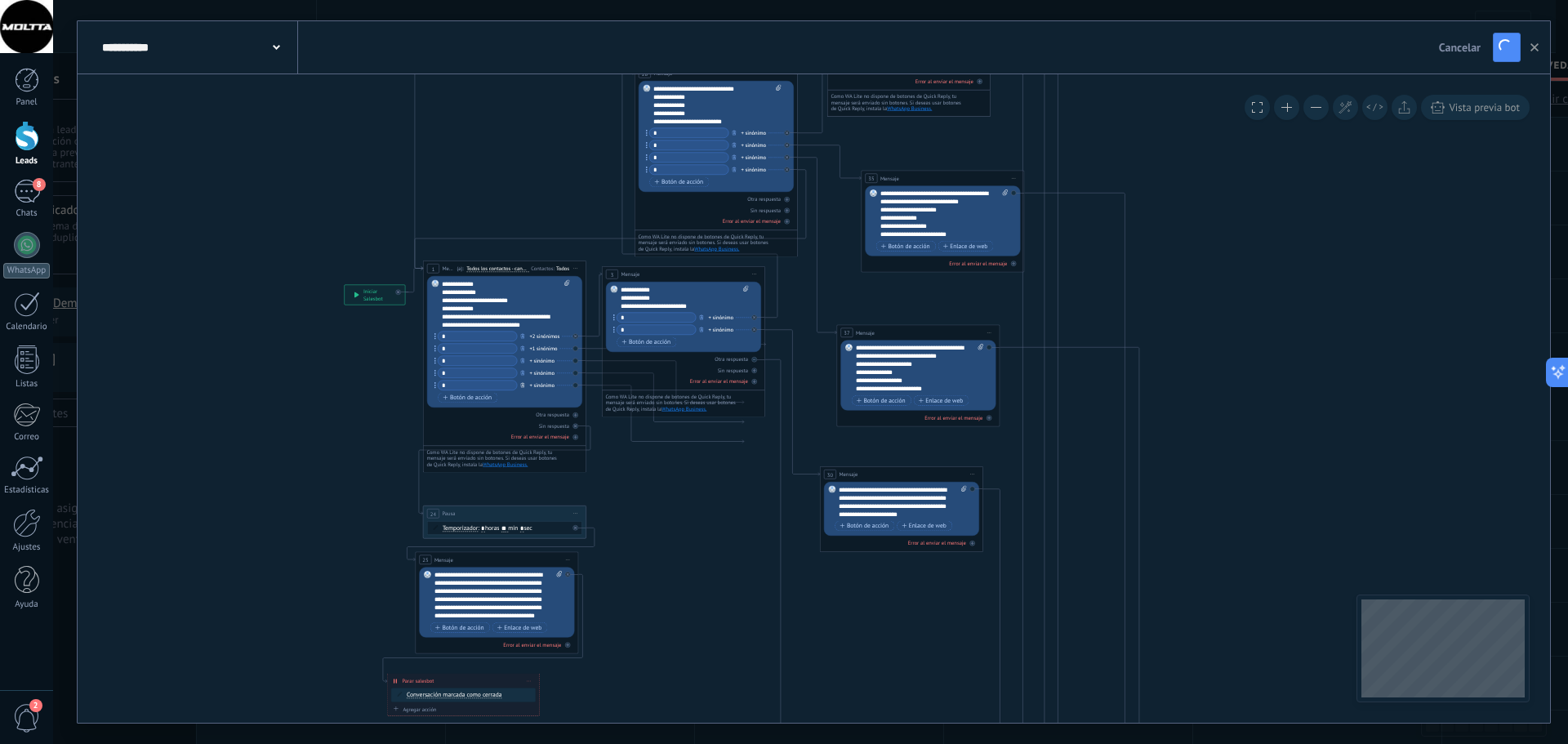 click 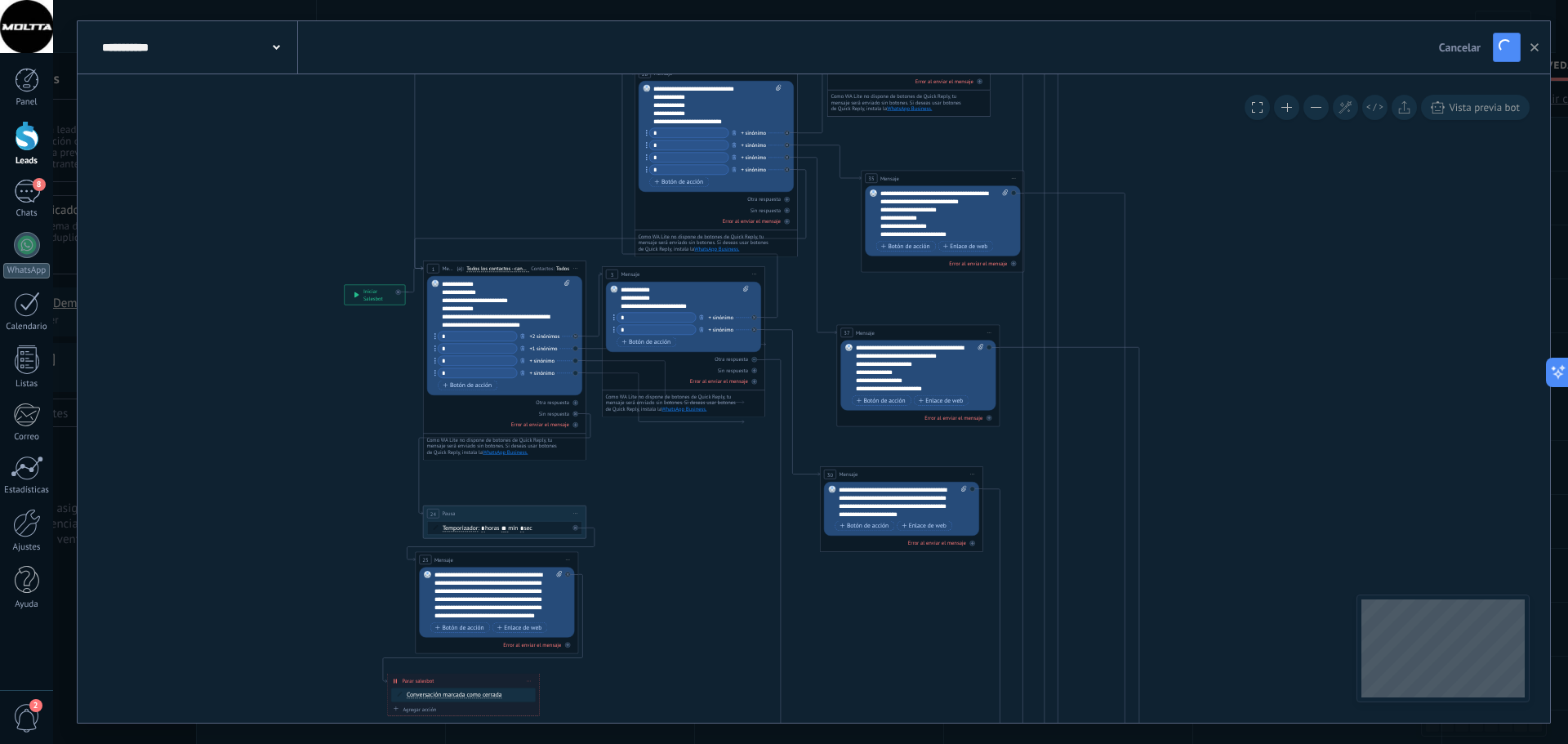 click on "**********" at bounding box center [506, 305] 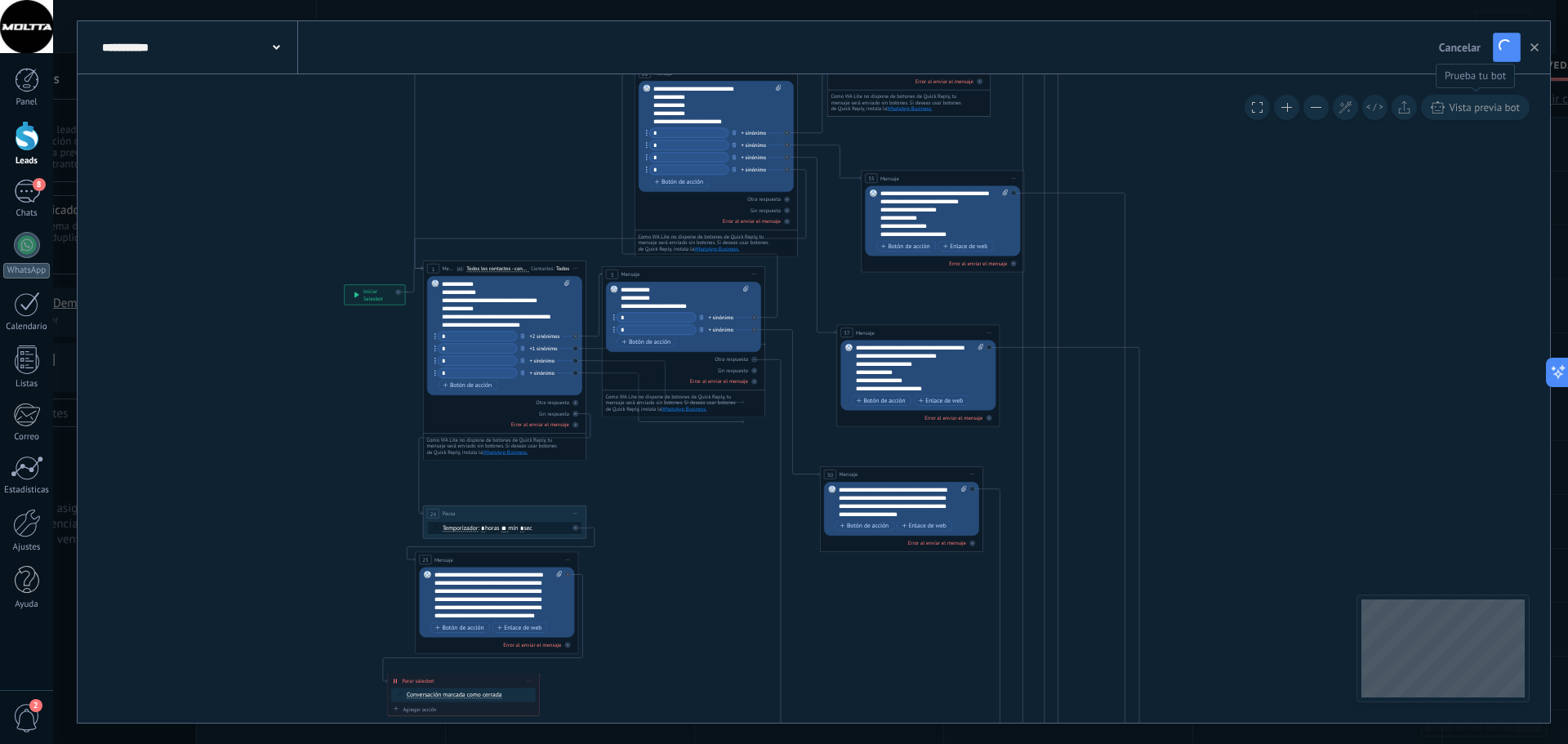 click on "Vista previa bot" at bounding box center [1484, 107] 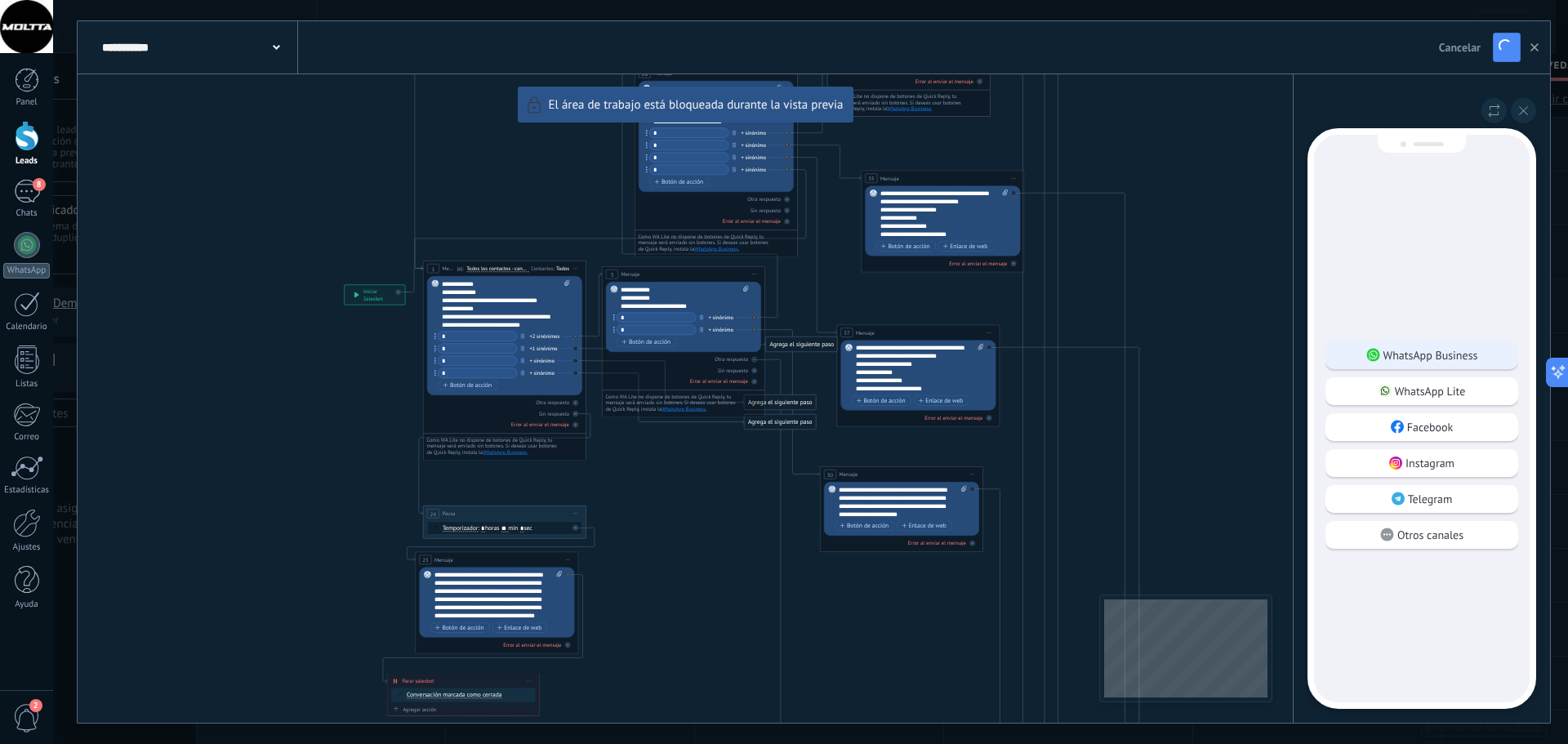 click on "WhatsApp Business" at bounding box center [1431, 355] 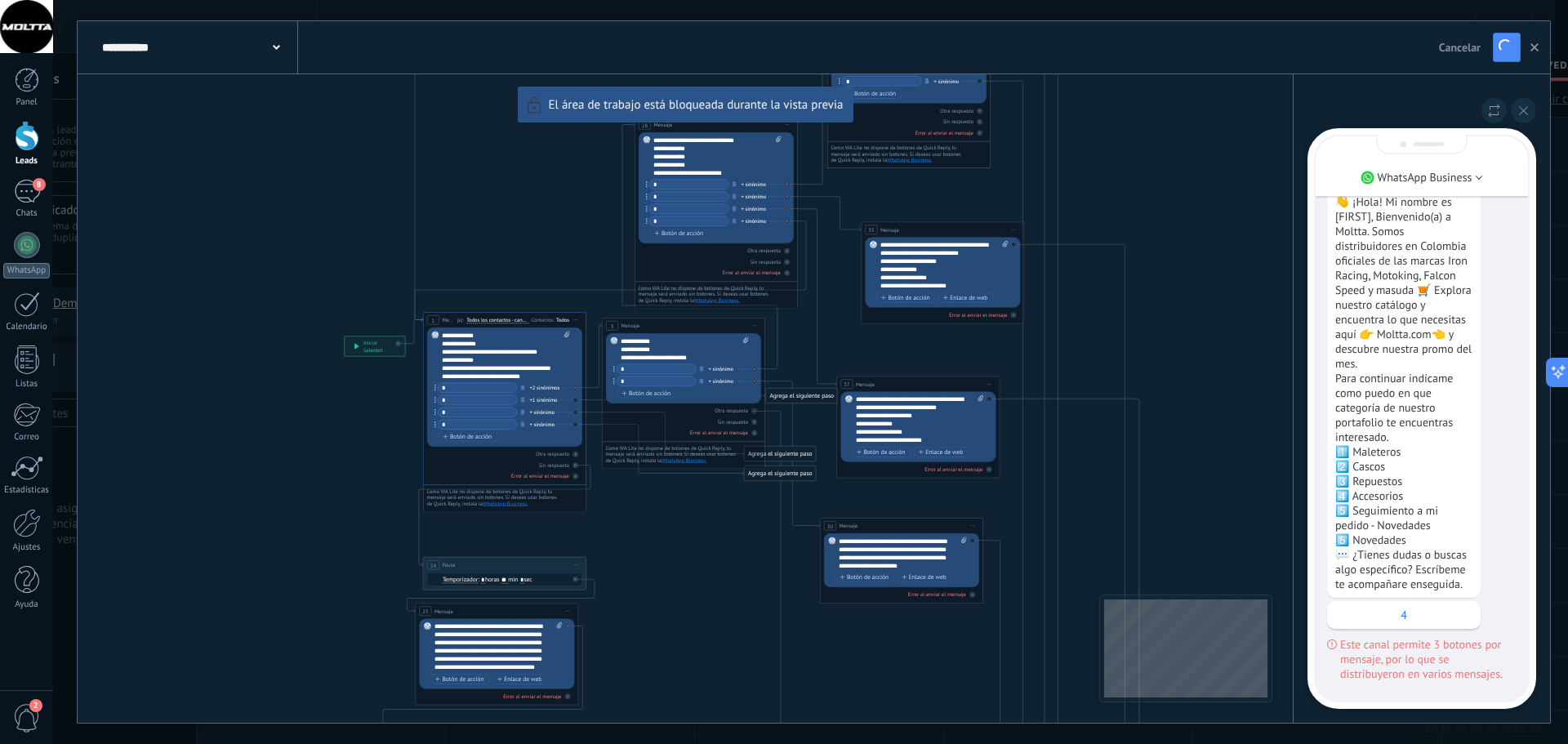 click on "**********" at bounding box center [813, 372] 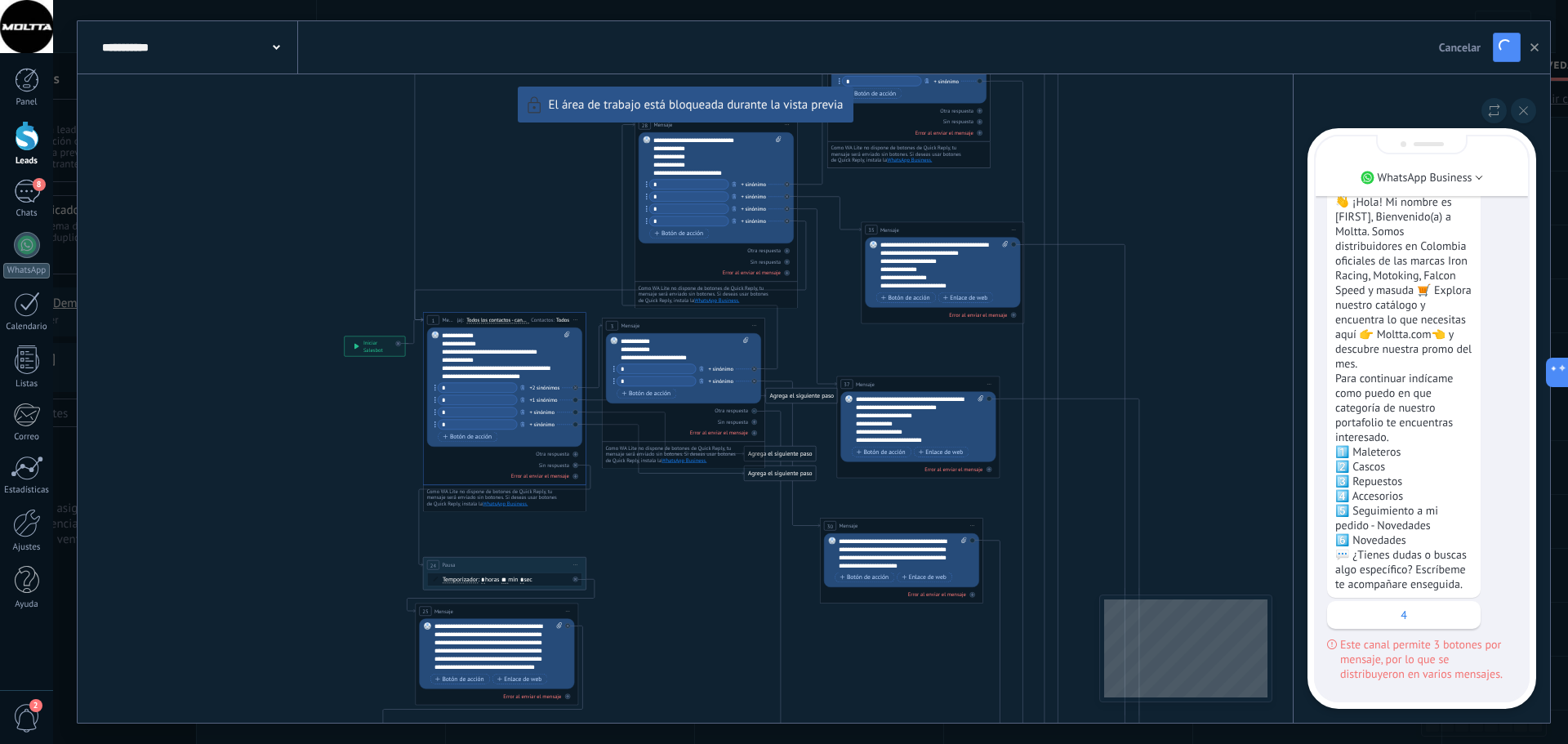 click on "**********" at bounding box center [813, 372] 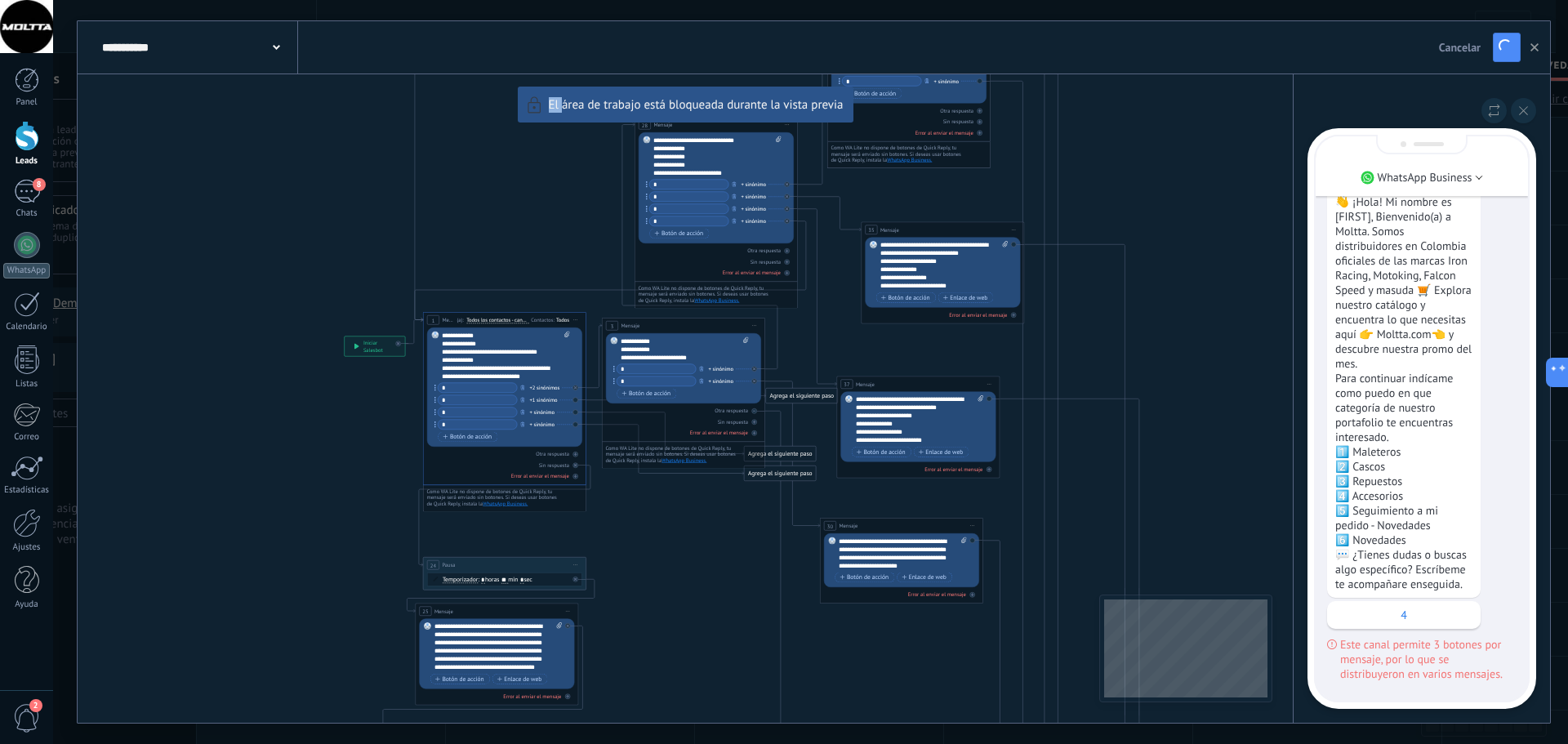 click on "**********" at bounding box center [813, 372] 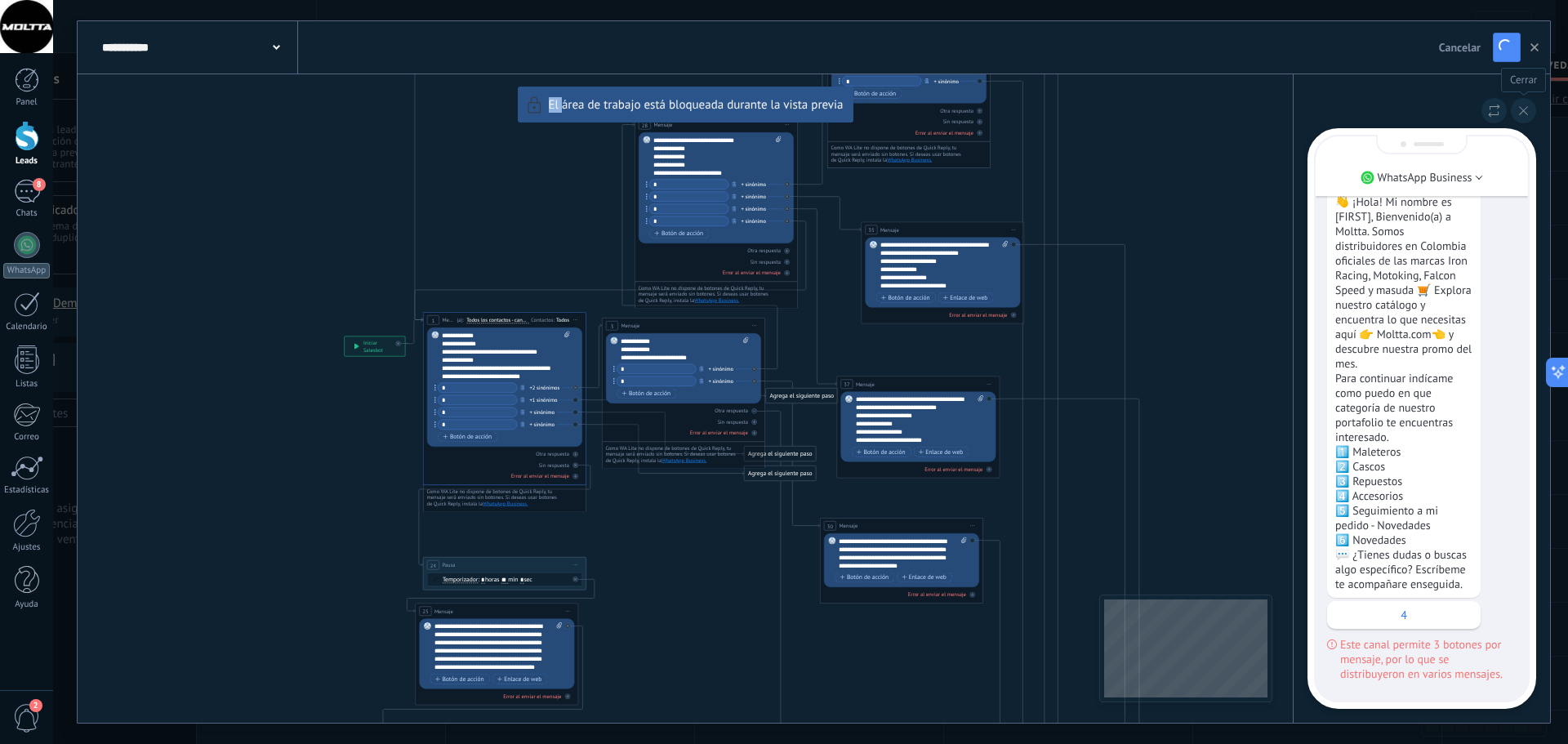 click 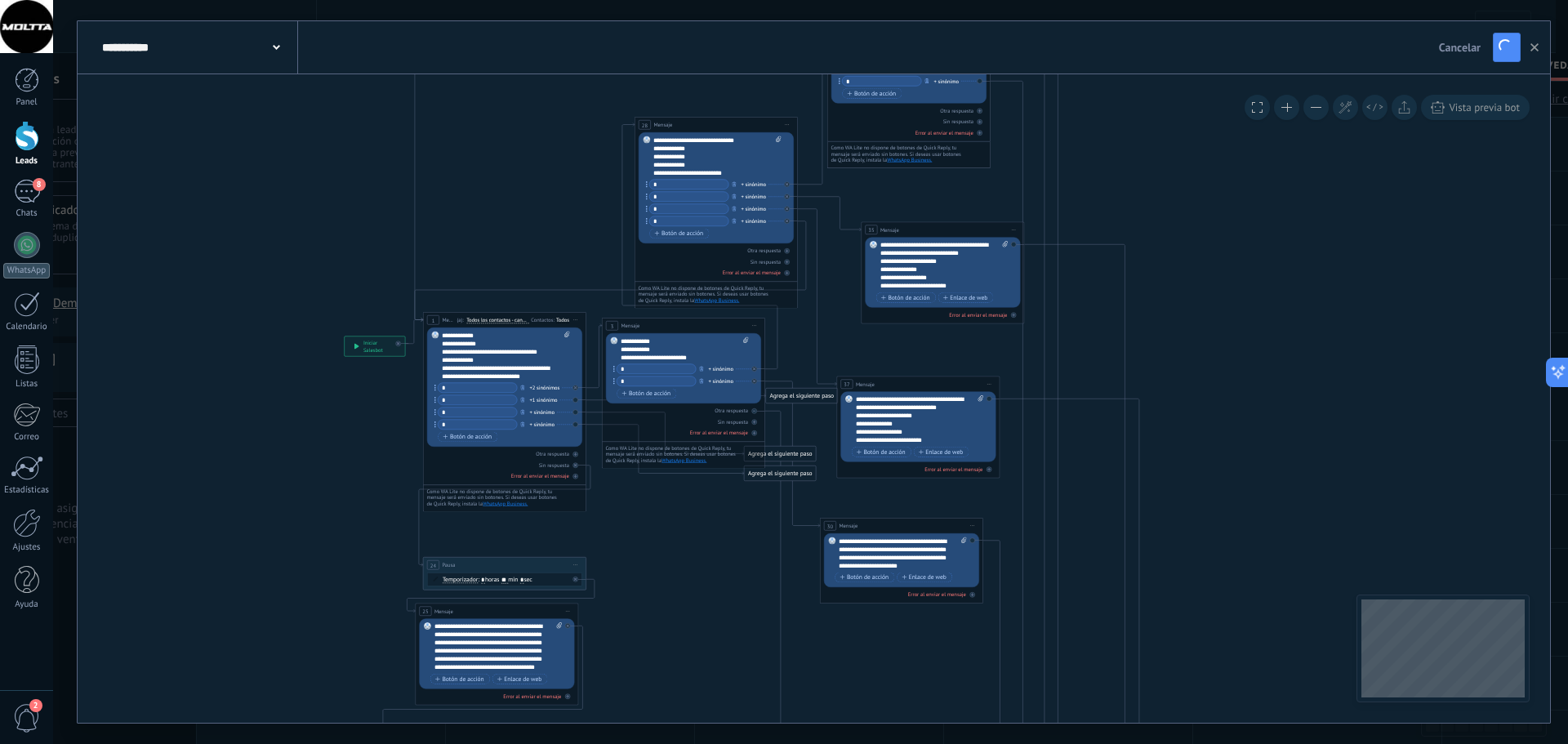 click on "**********" at bounding box center [506, 356] 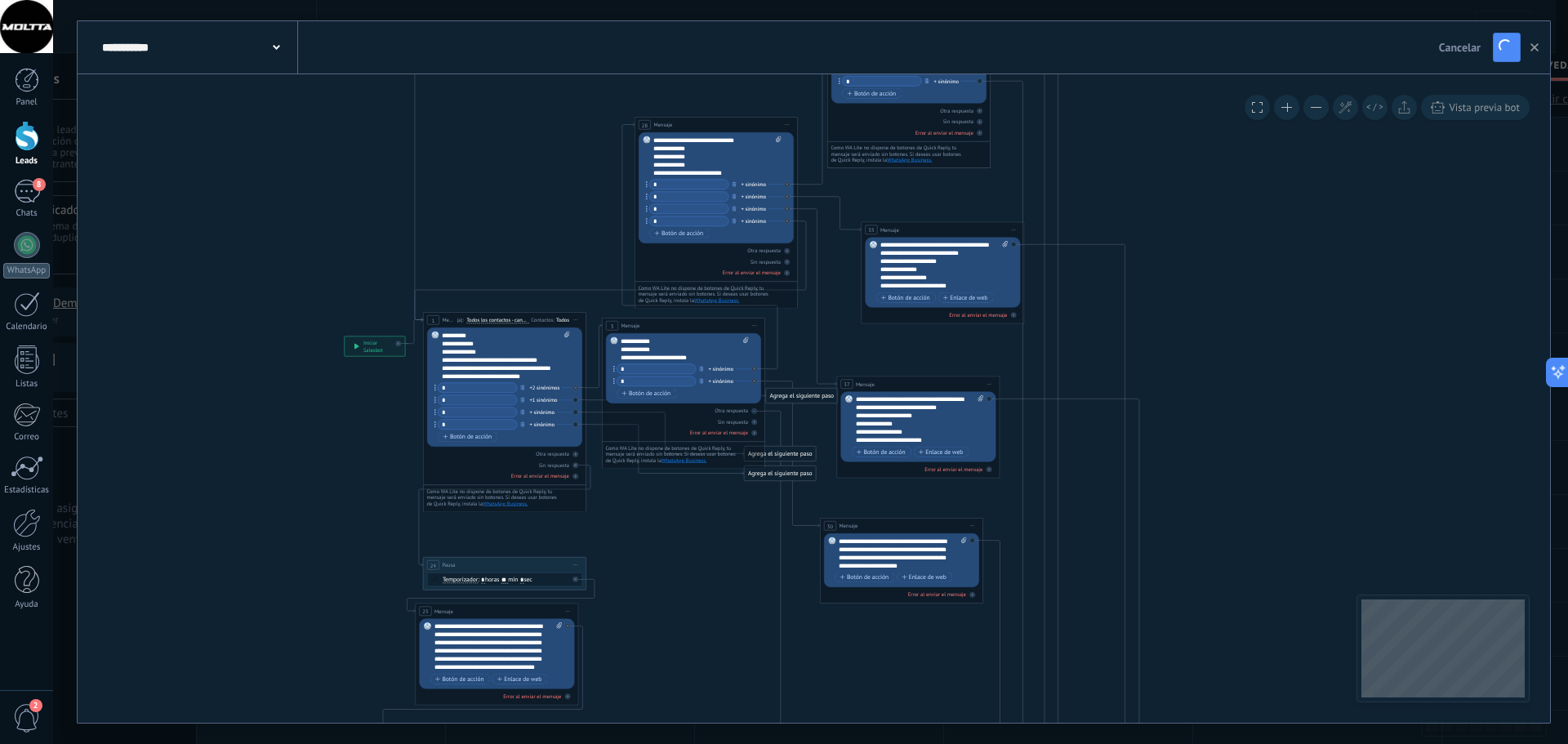 scroll, scrollTop: 212, scrollLeft: 0, axis: vertical 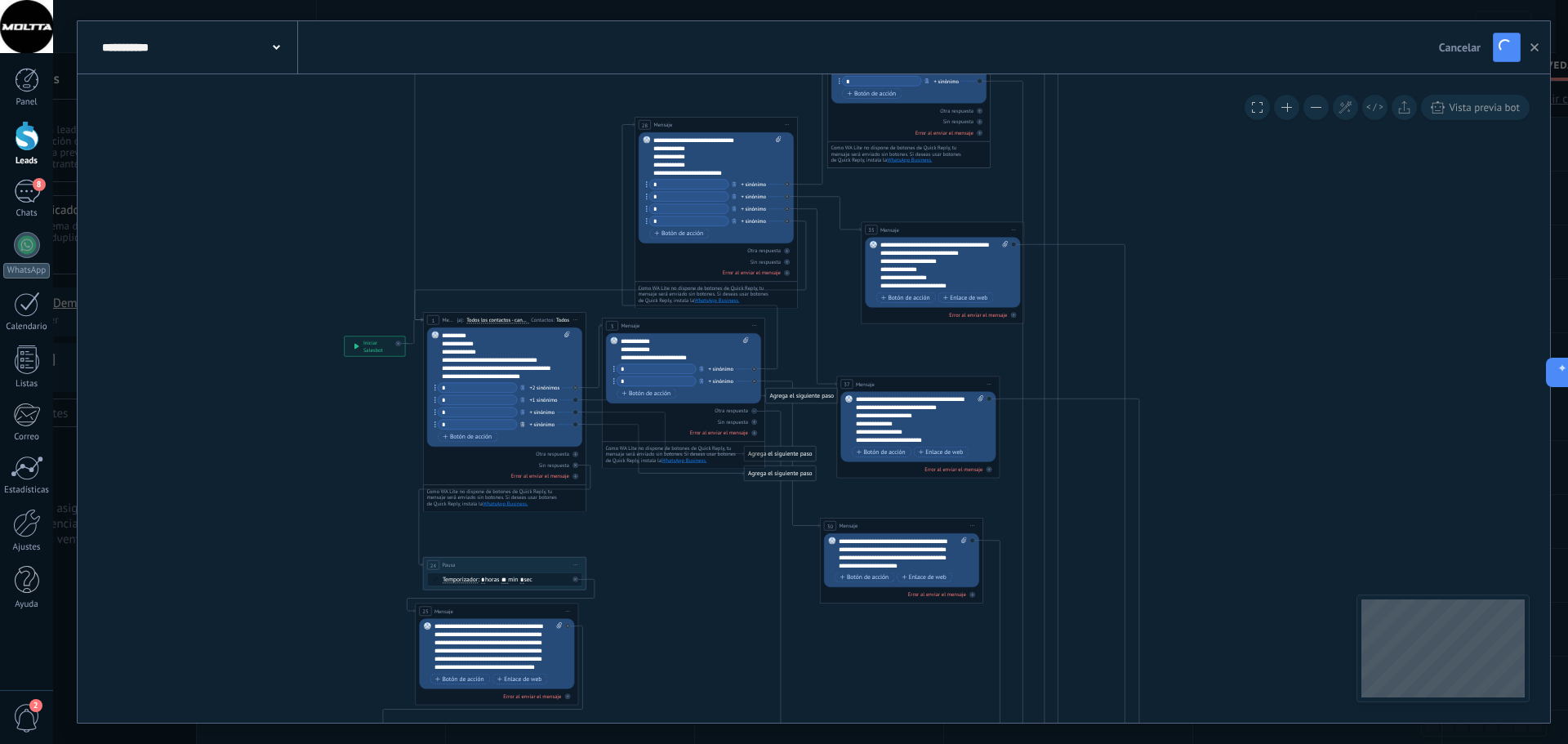 click at bounding box center [522, 424] 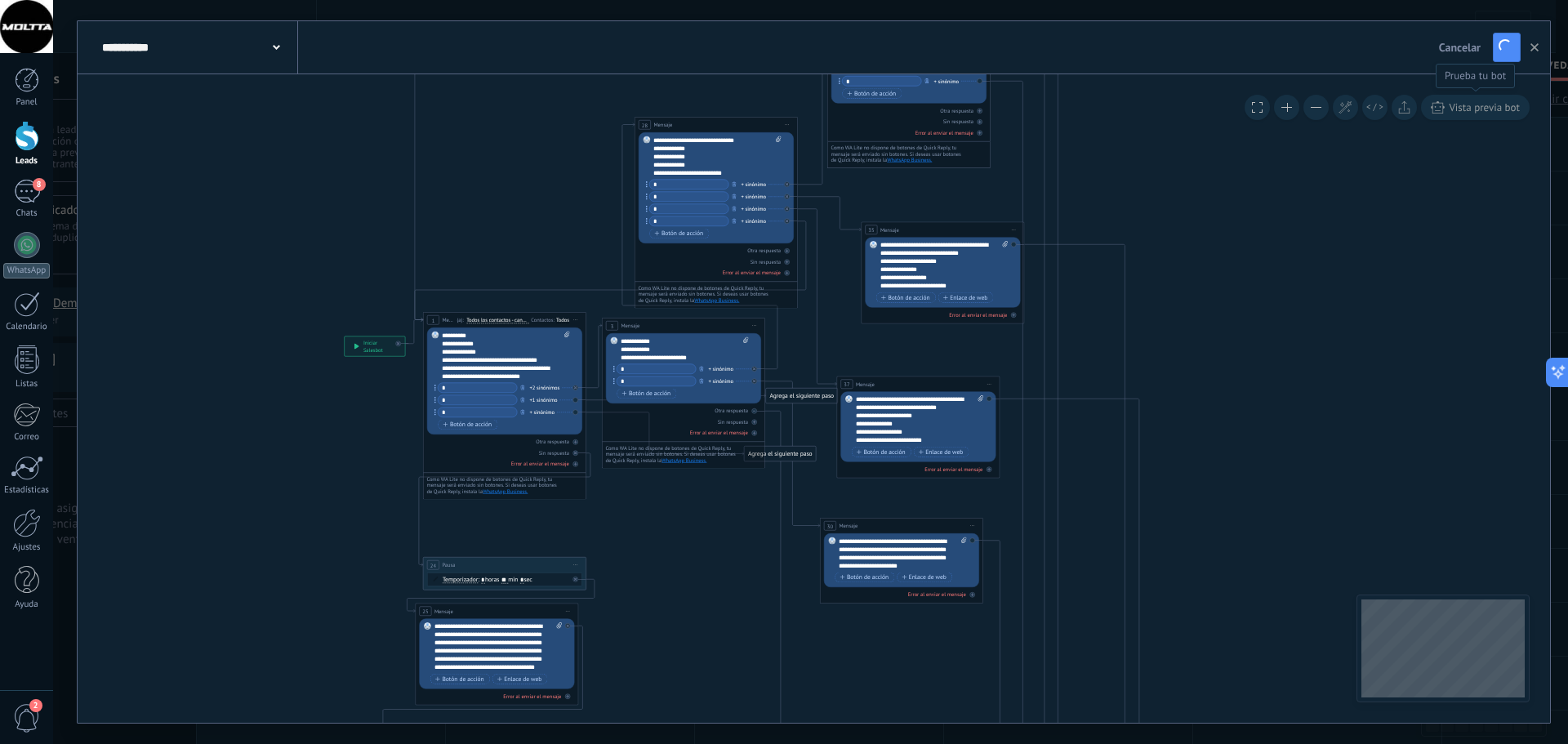 click on "Vista previa bot" at bounding box center [1475, 107] 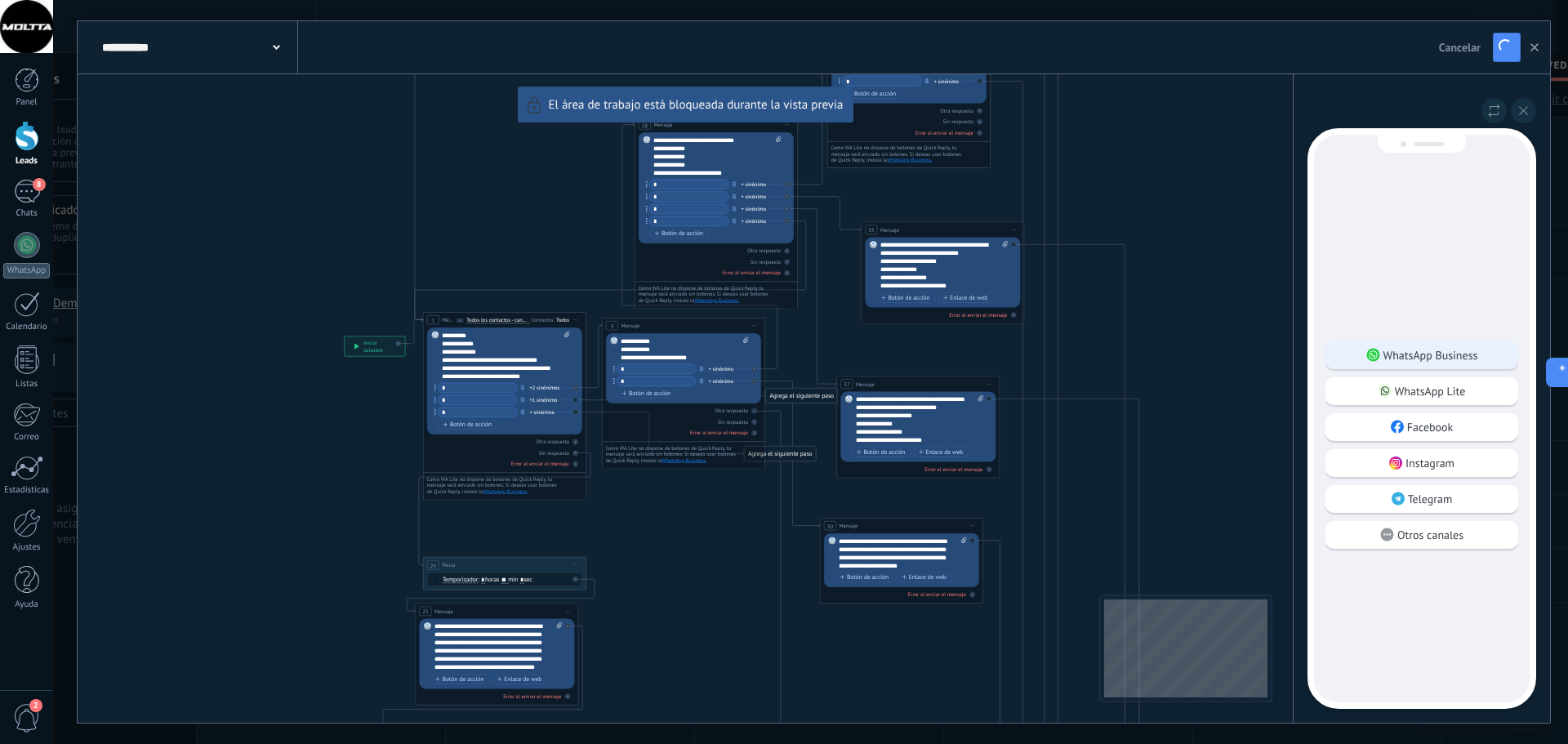 click on "WhatsApp Business" at bounding box center [1422, 355] 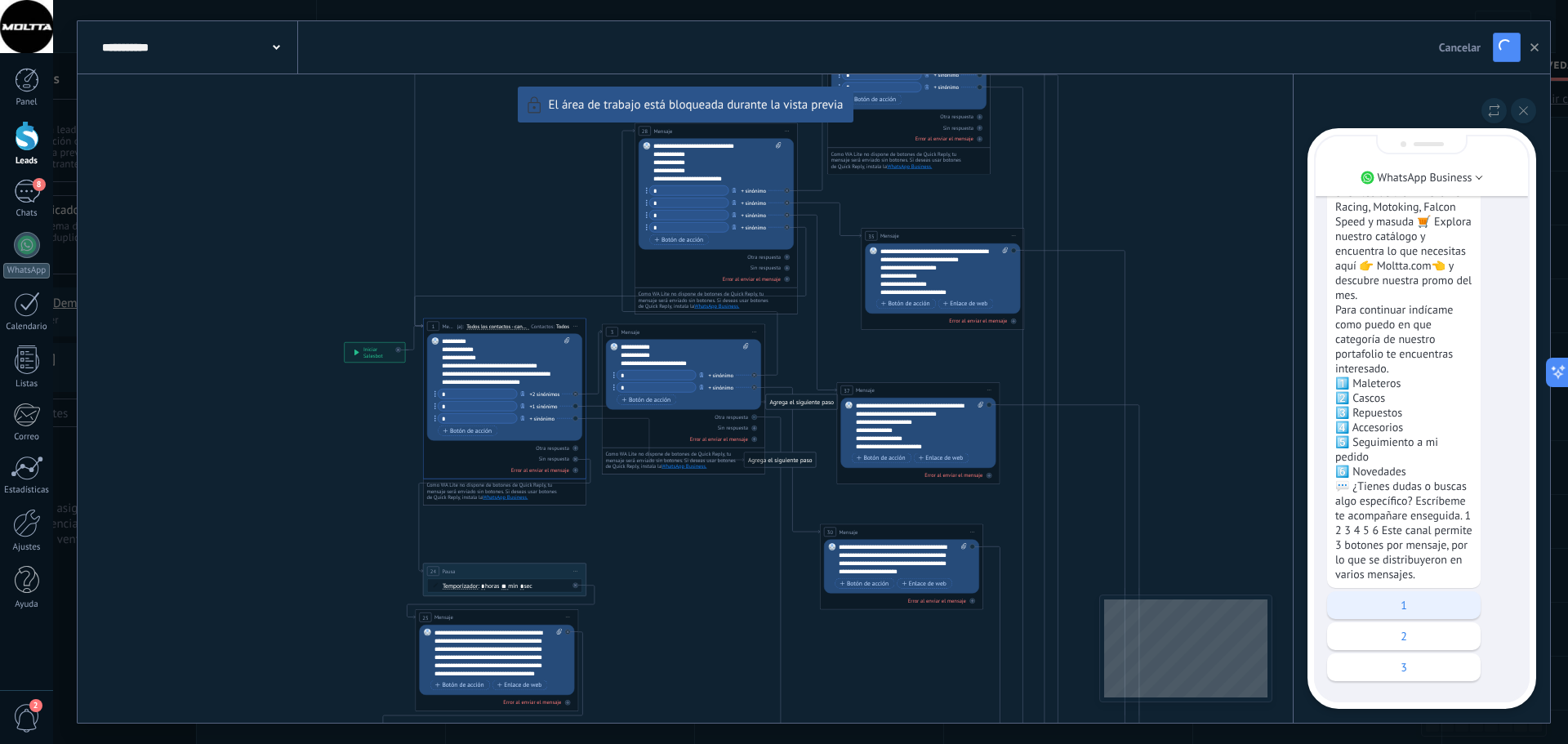 click on "1" at bounding box center [1404, 605] 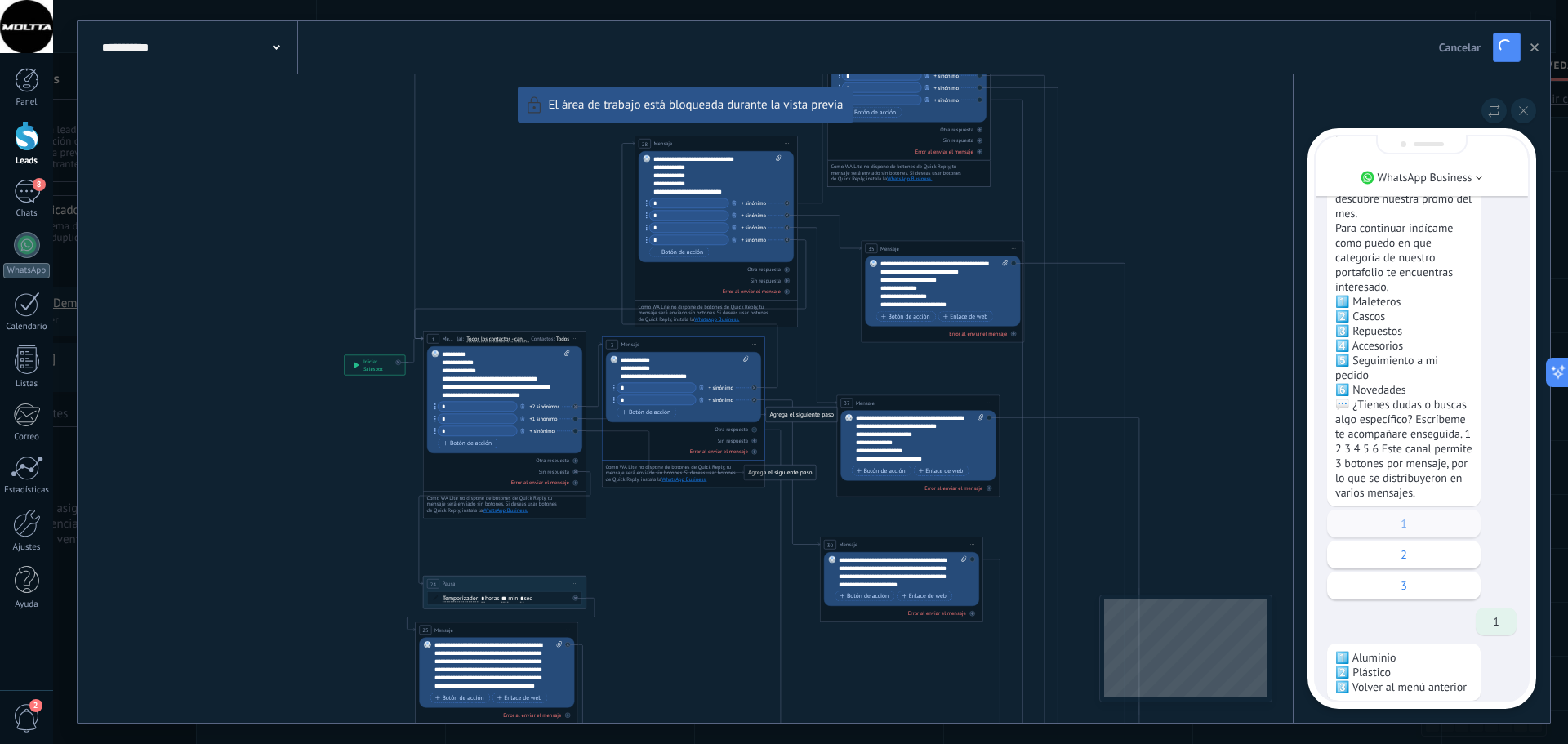 scroll, scrollTop: 0, scrollLeft: 0, axis: both 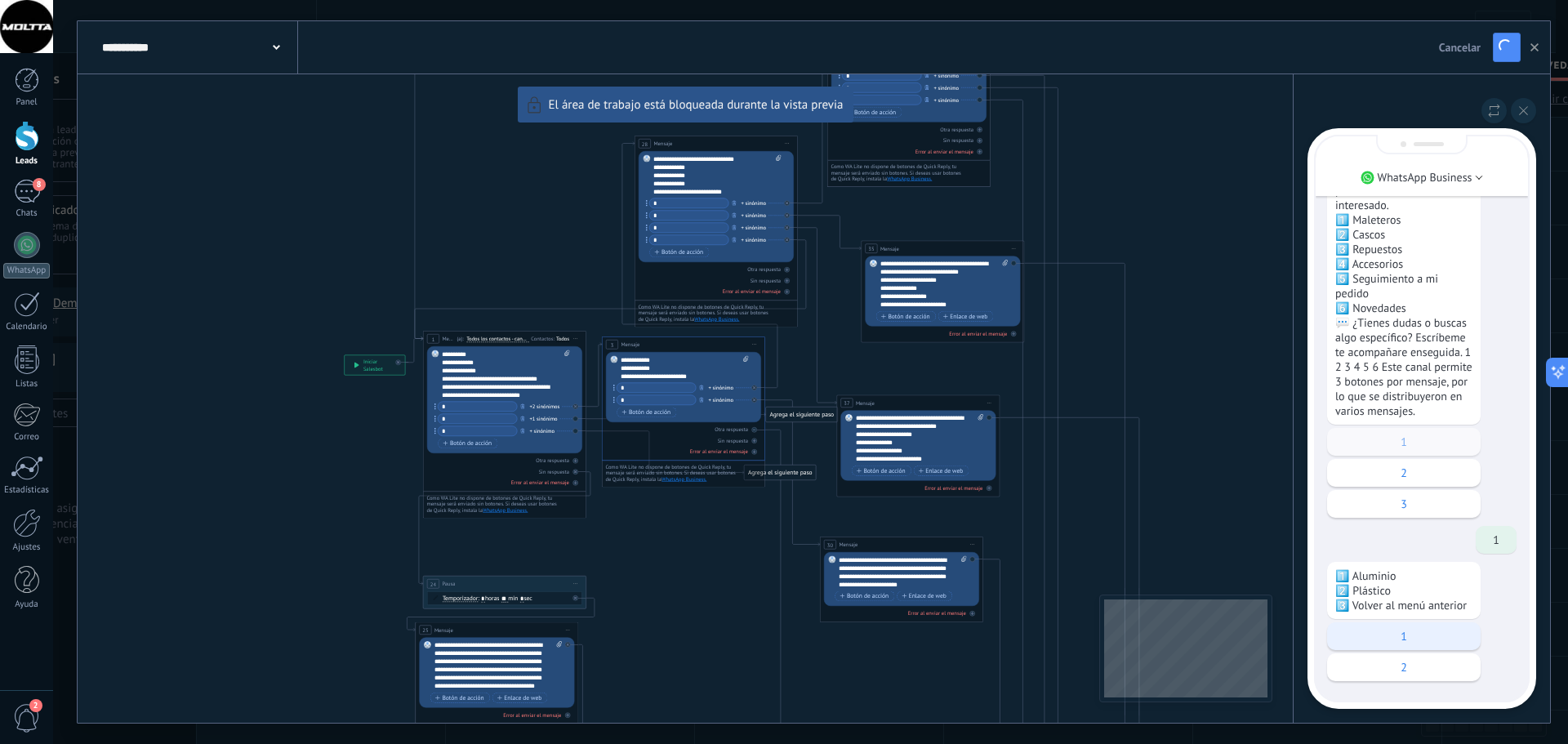 click on "1" at bounding box center [1404, 636] 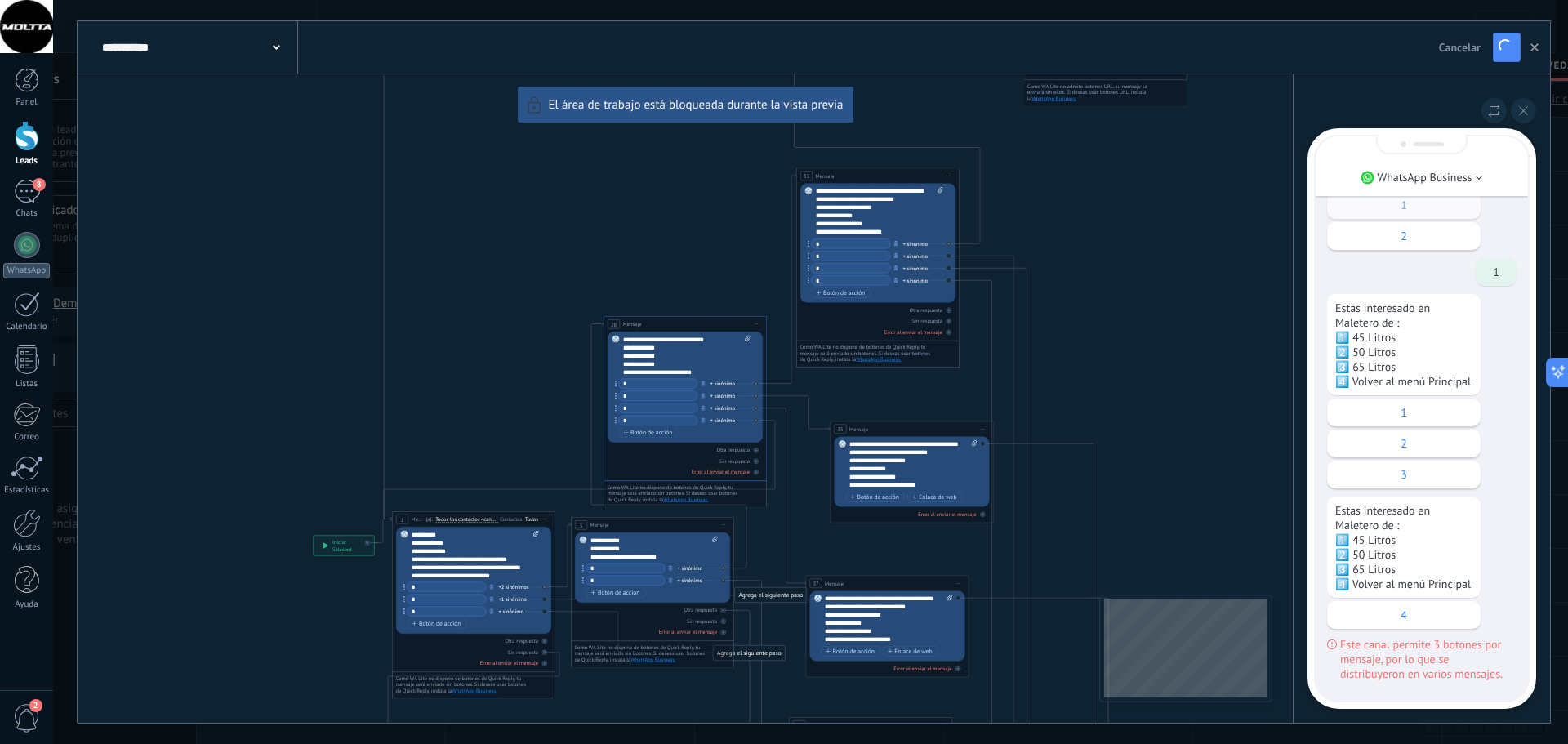 click on "Estas interesado en Maletero de :
1️⃣ 45 Litros
2️⃣ 50 Litros
3️⃣ 65 Litros
4️⃣ Volver al menú Principal 1 2 3 Estas interesado en Maletero de :
1️⃣ 45 Litros
2️⃣ 50 Litros
3️⃣ 65 Litros
4️⃣ Volver al menú Principal 4 Este canal permite 3 botones por mensaje, por lo que se distribuyeron en varios mensajes." at bounding box center [1422, 488] 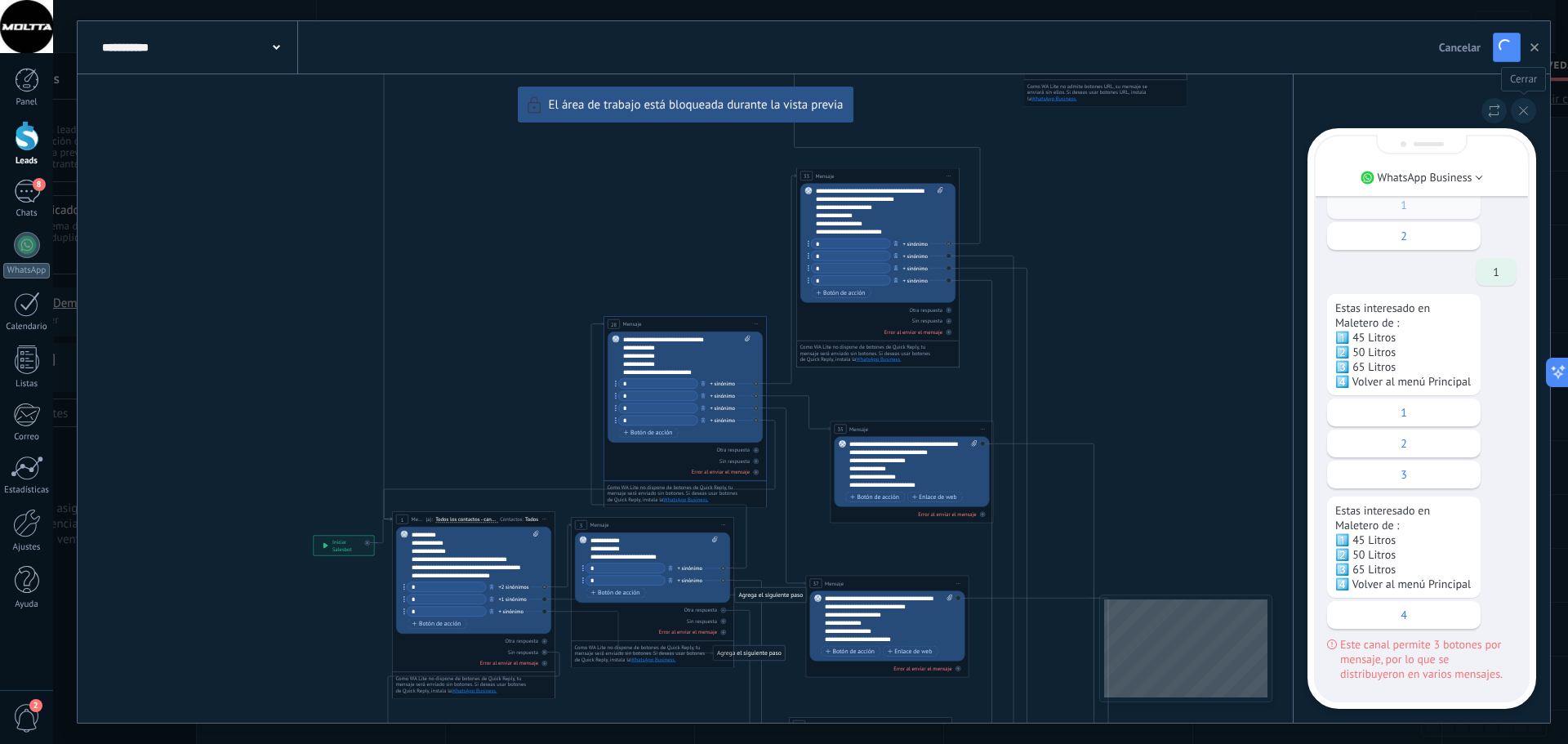 click at bounding box center [1523, 110] 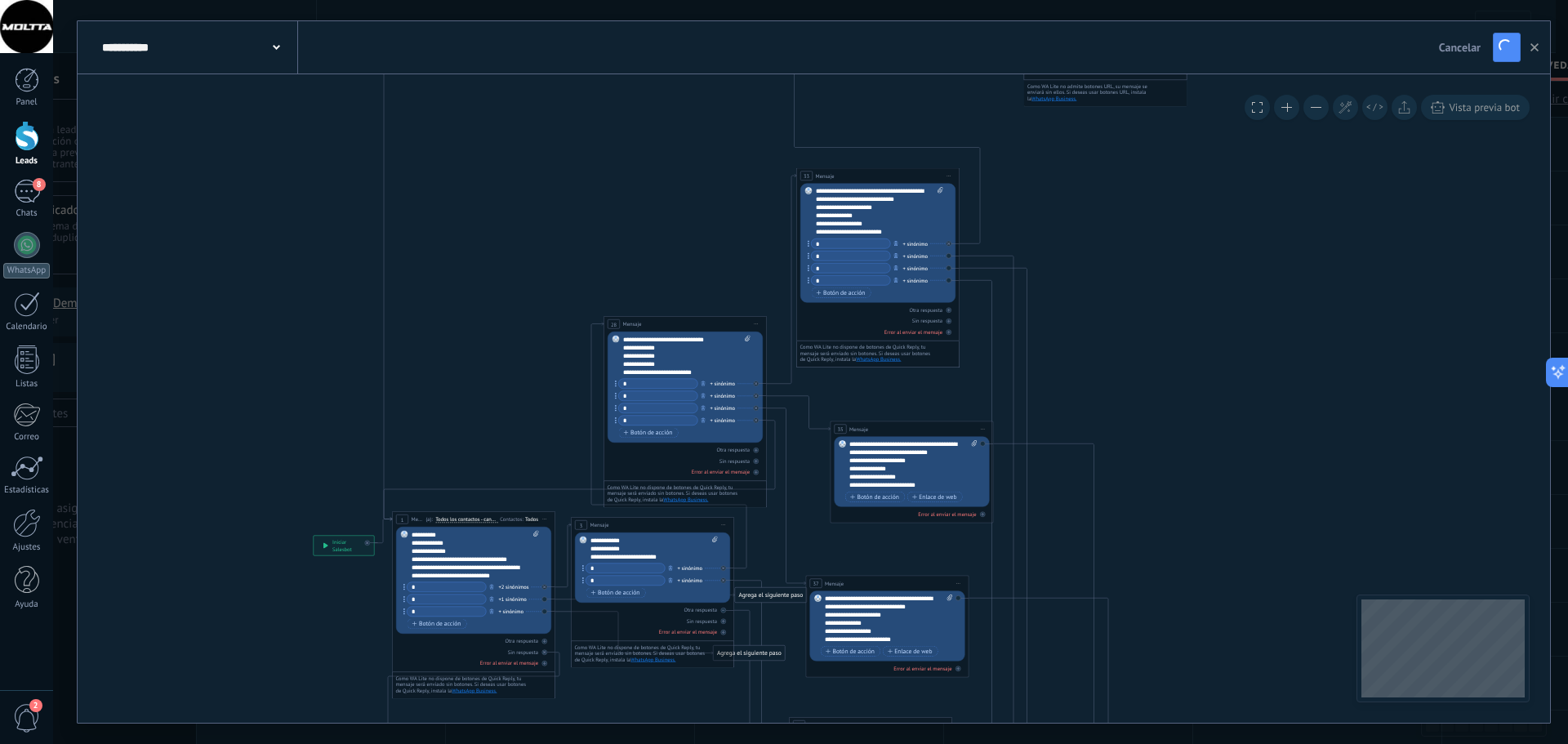 click on "30 Mensaje" 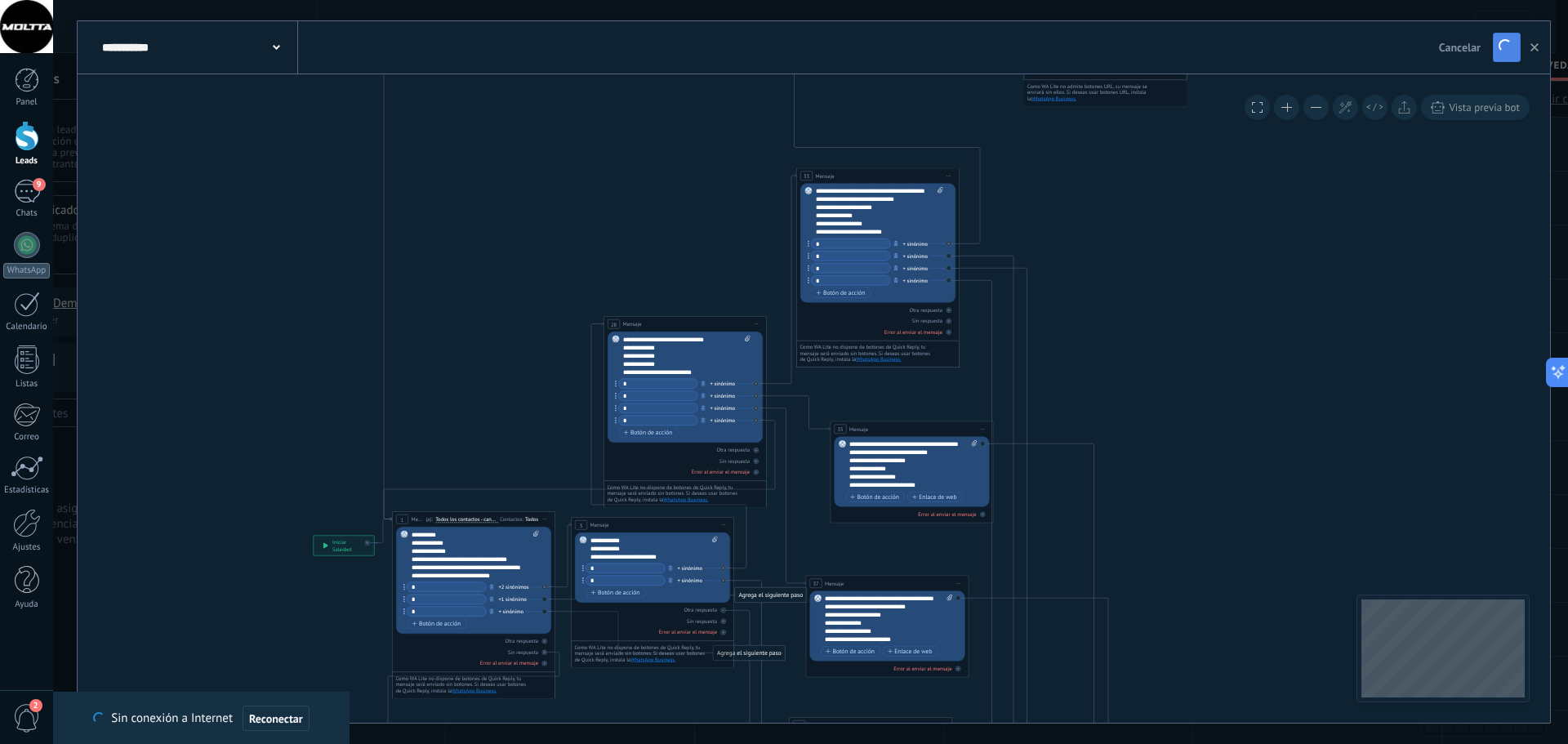 click at bounding box center [1505, 46] 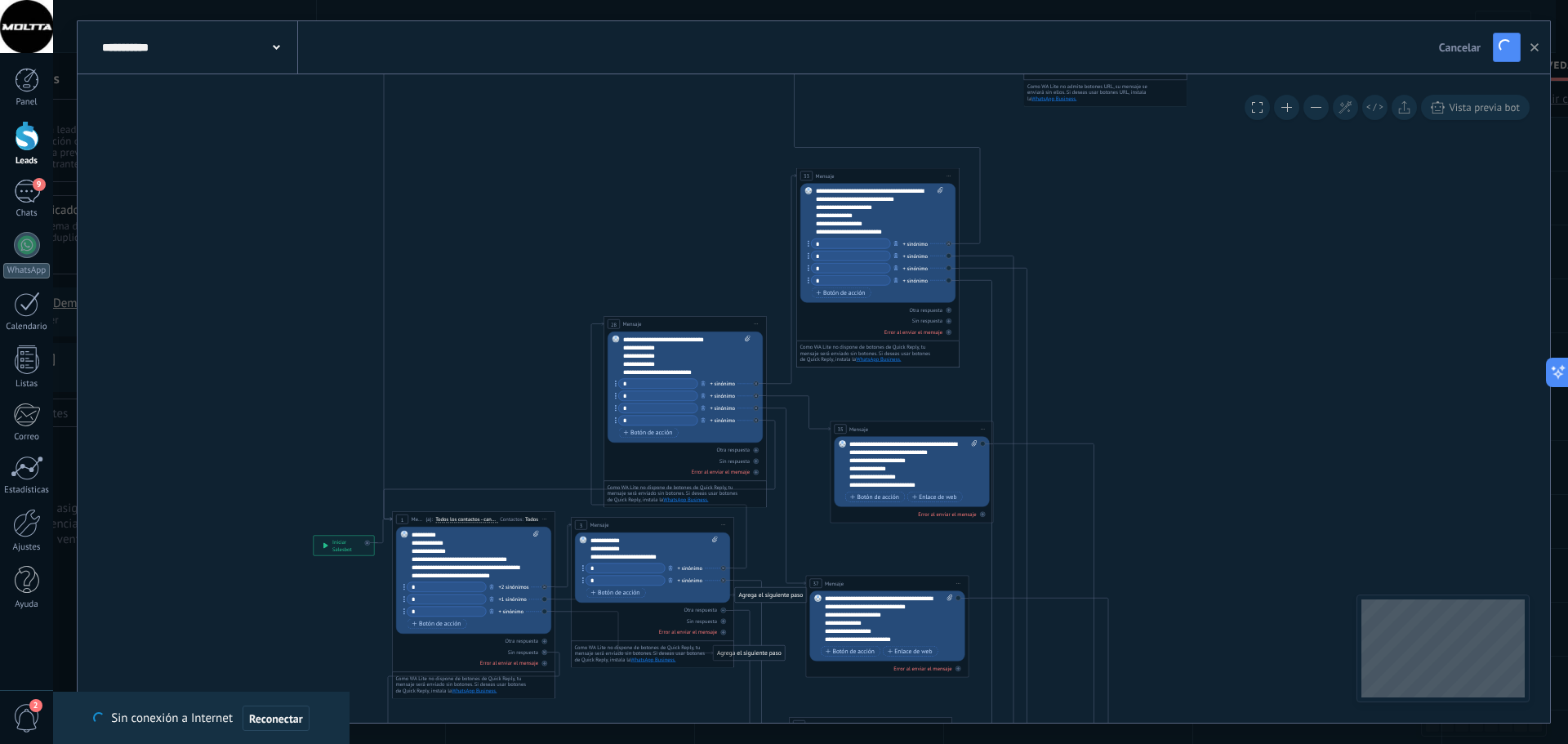 type 